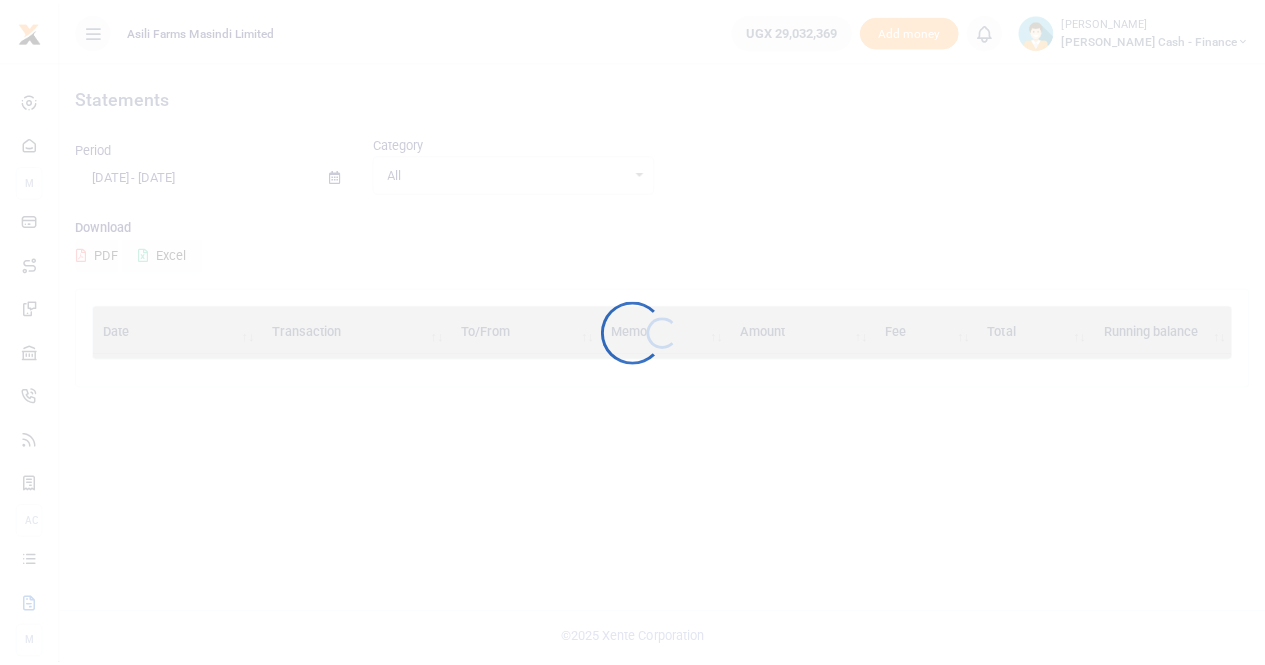 scroll, scrollTop: 0, scrollLeft: 0, axis: both 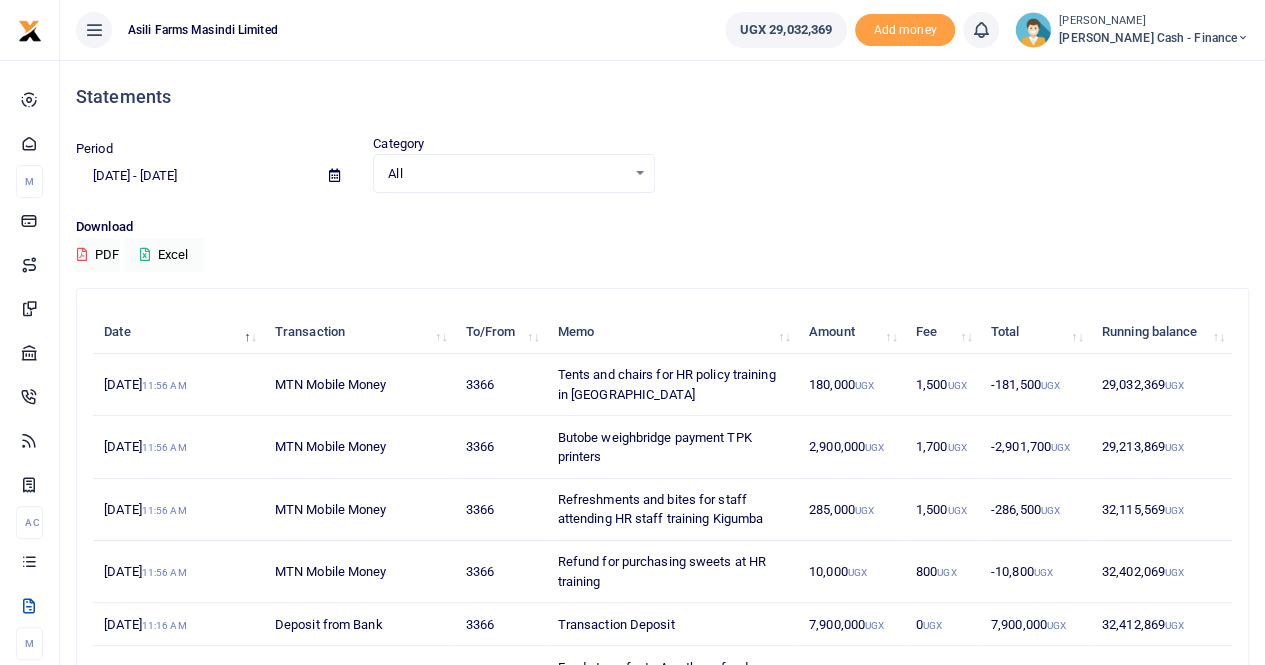 click at bounding box center (334, 175) 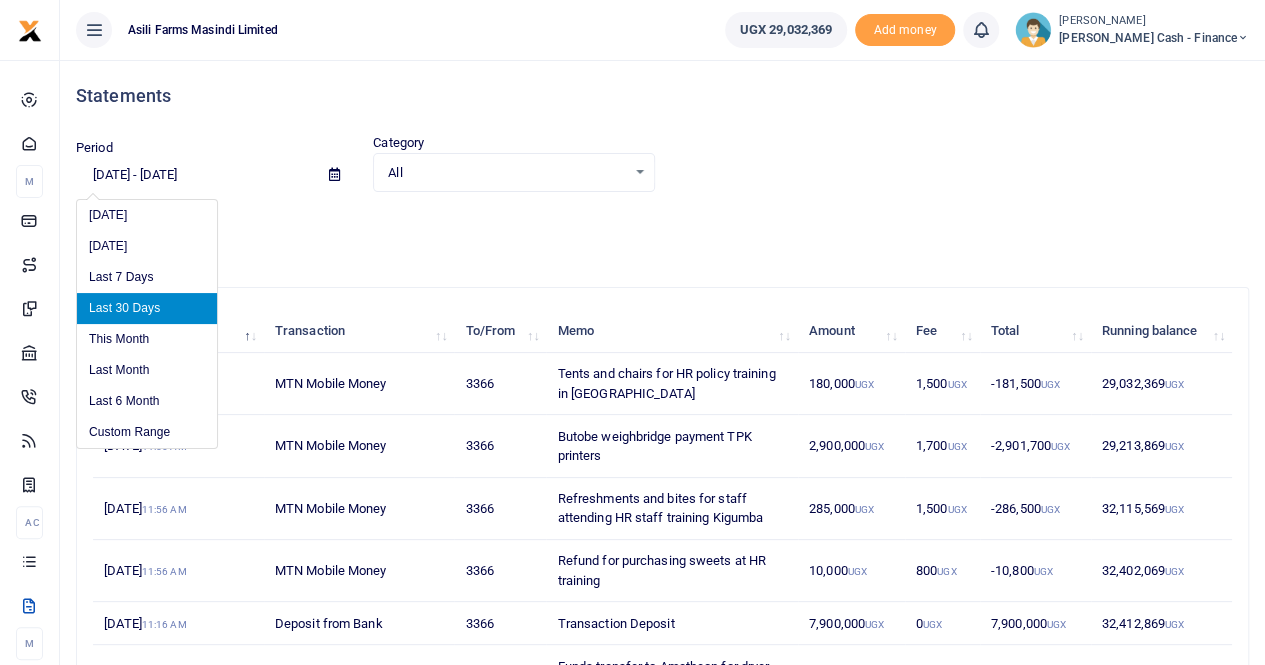 scroll, scrollTop: 0, scrollLeft: 0, axis: both 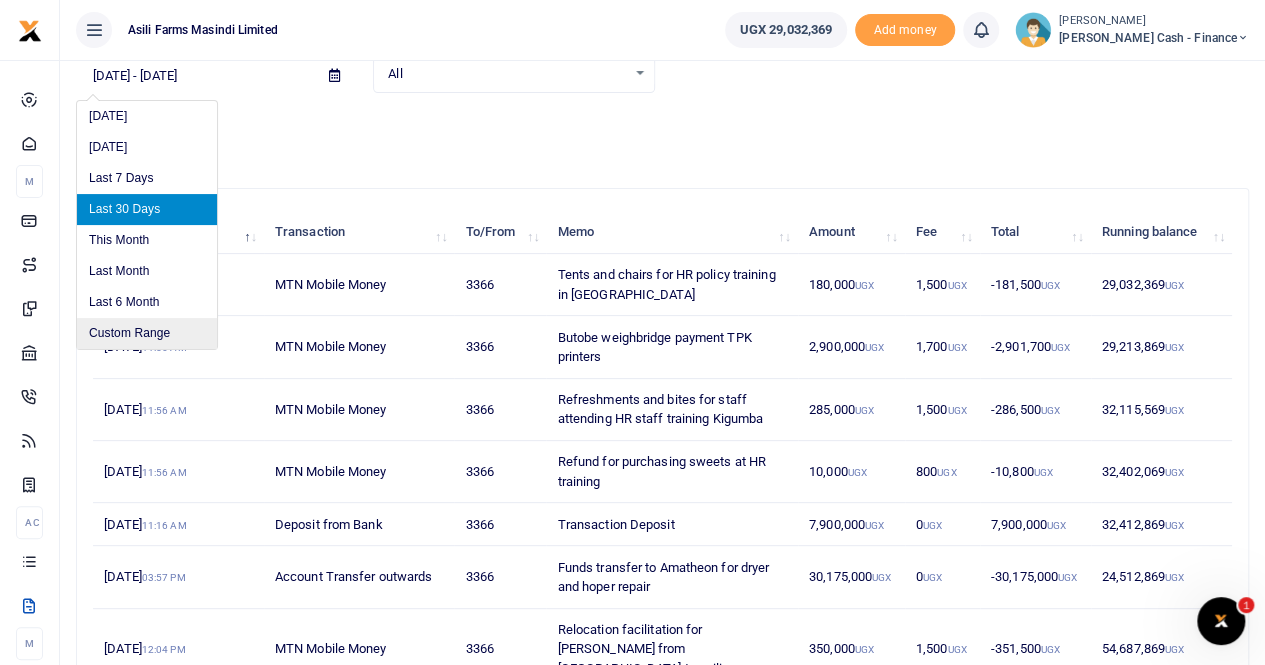 click on "Custom Range" at bounding box center [147, 333] 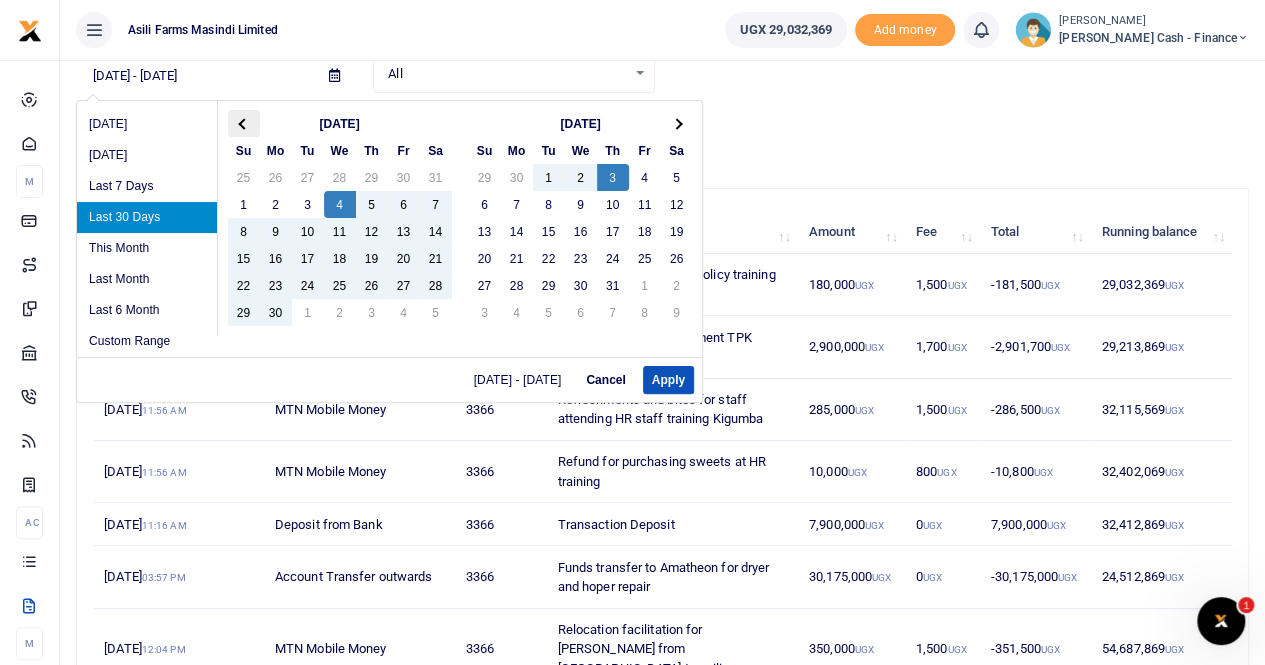 click at bounding box center (243, 123) 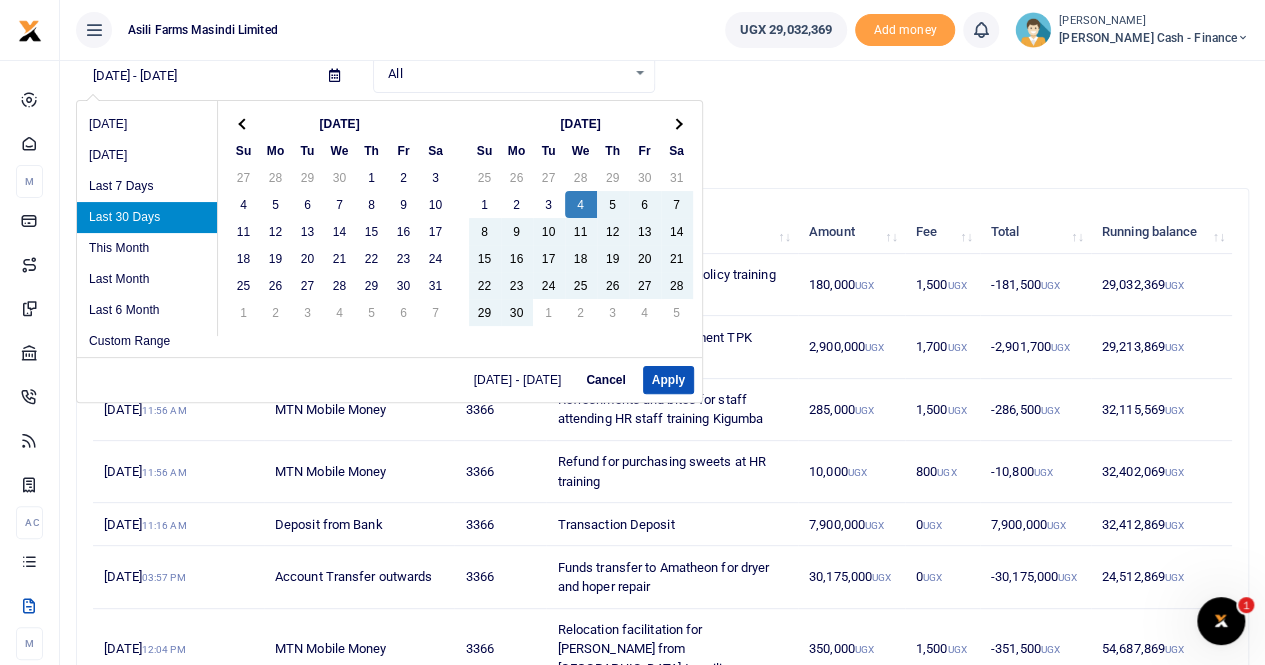 click at bounding box center [243, 123] 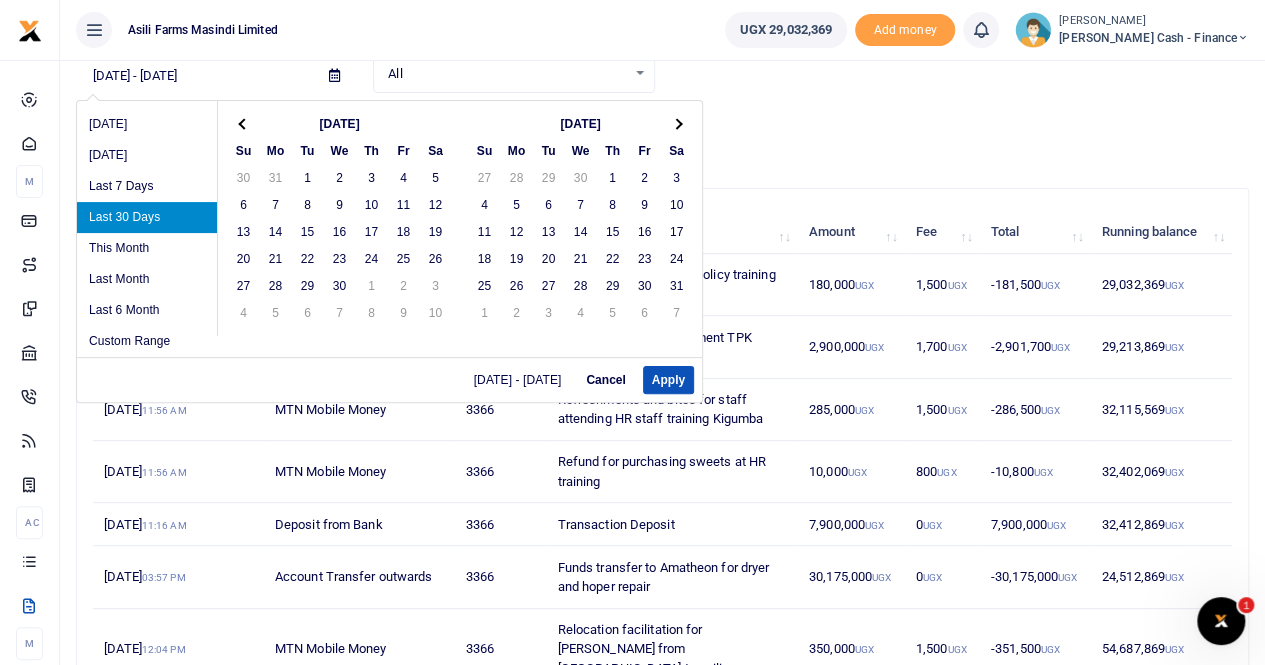 click at bounding box center [243, 123] 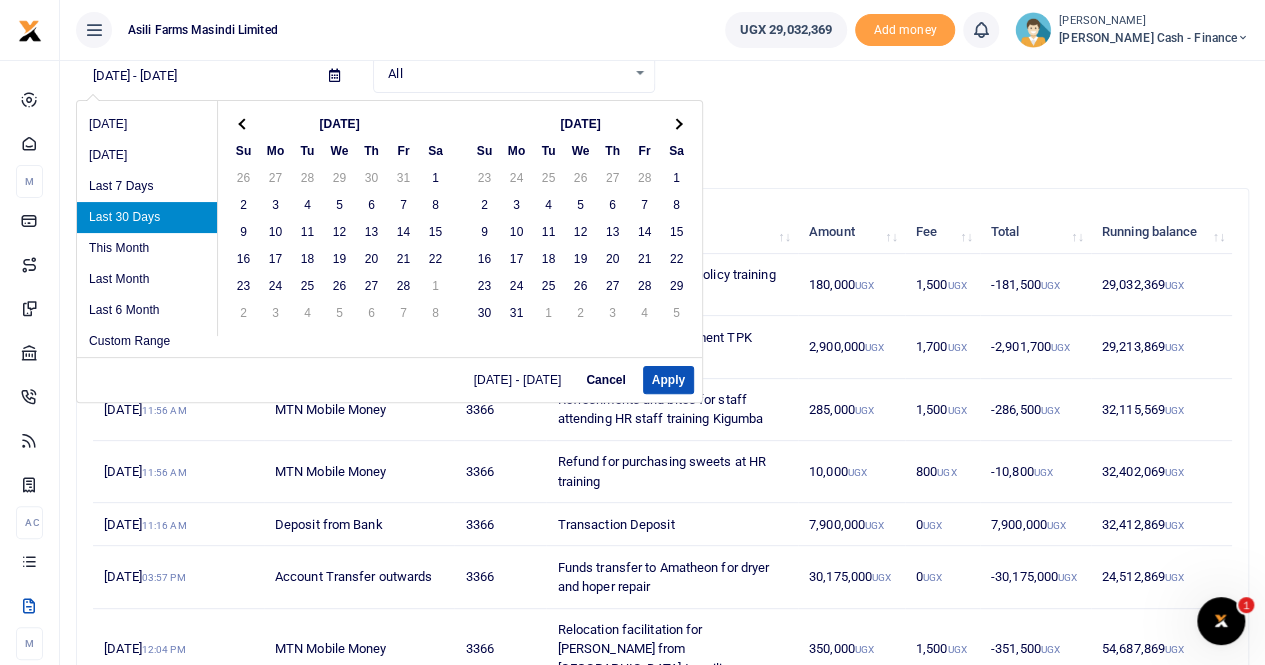 click at bounding box center [243, 123] 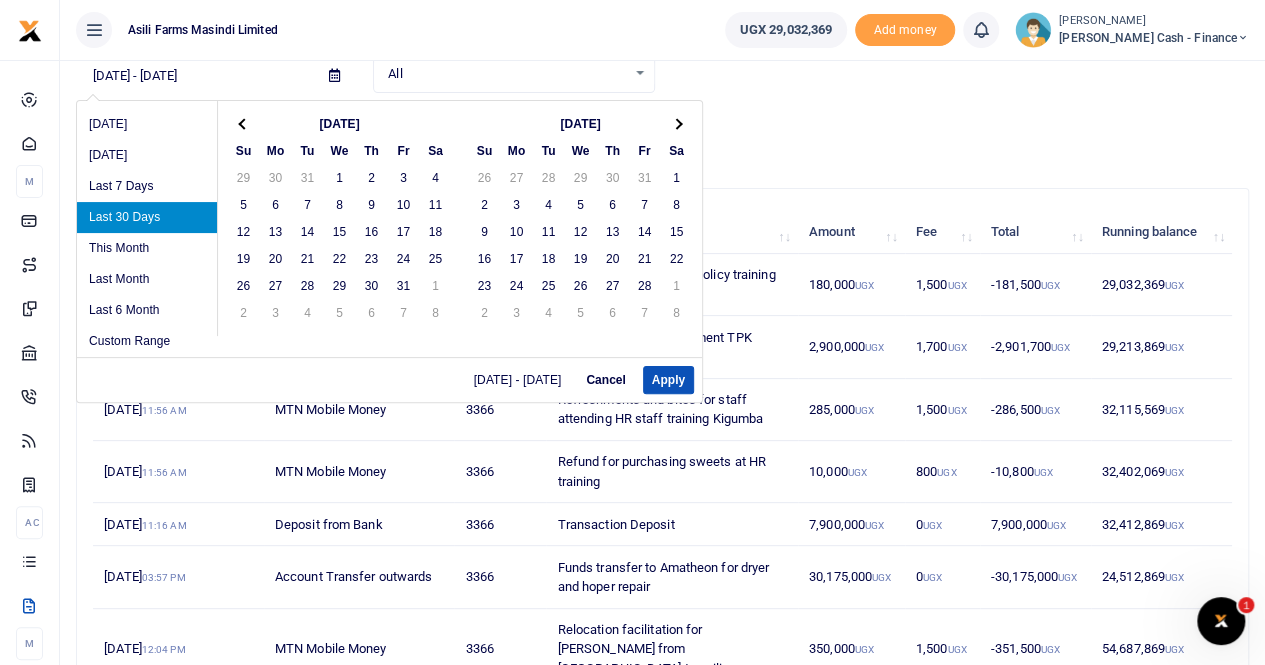 click at bounding box center (243, 123) 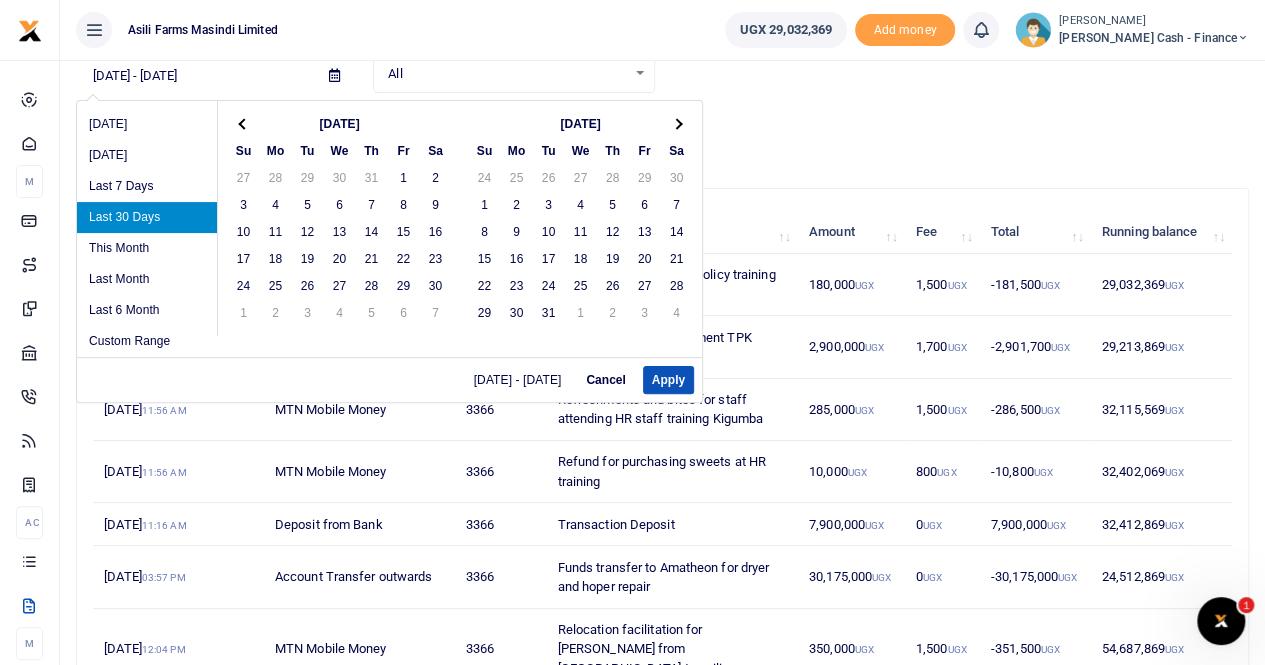 click at bounding box center (243, 123) 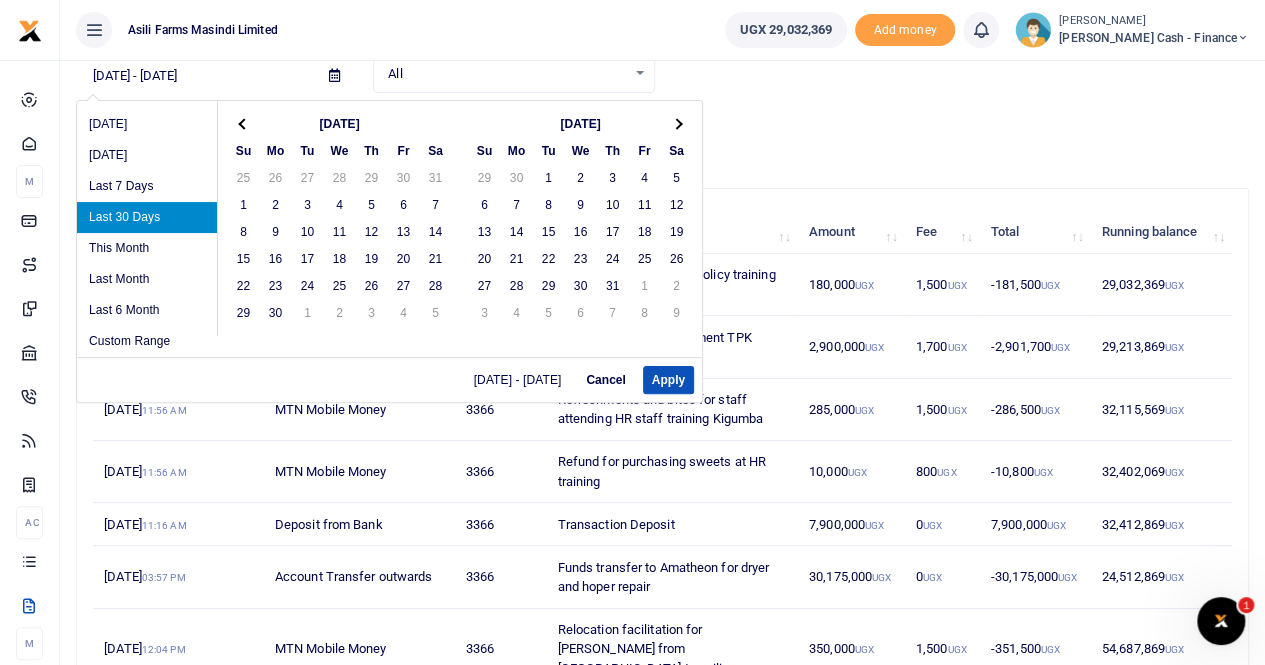 click at bounding box center (243, 123) 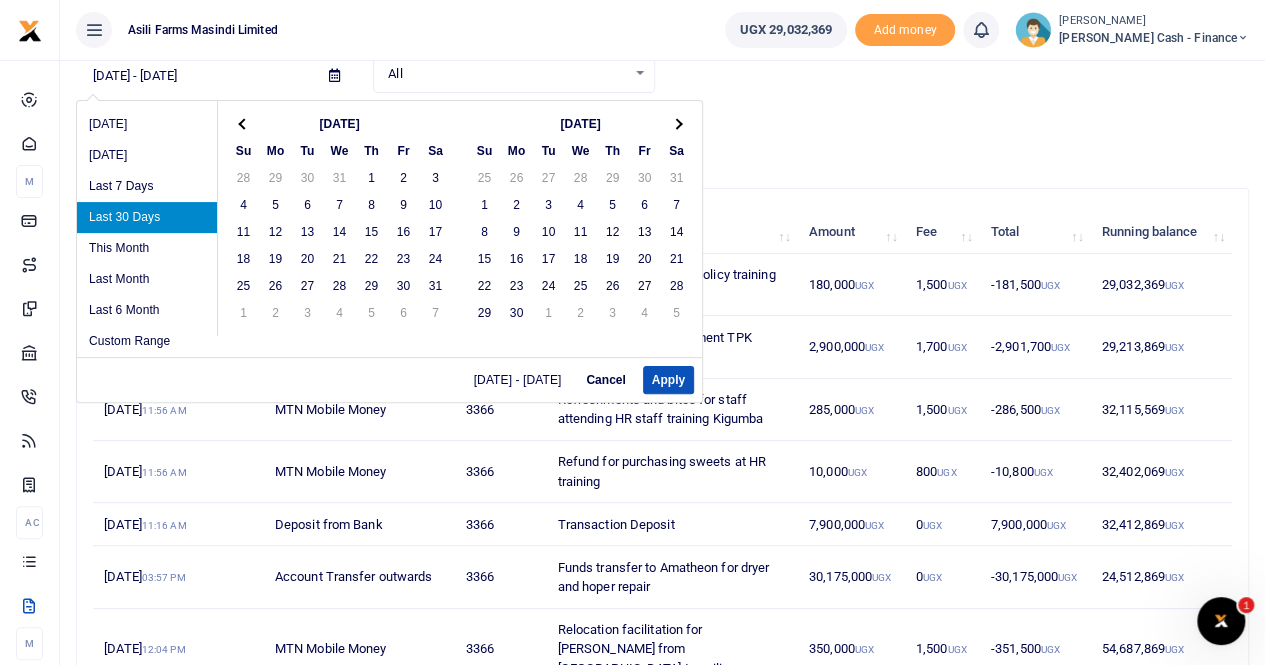 click at bounding box center [243, 123] 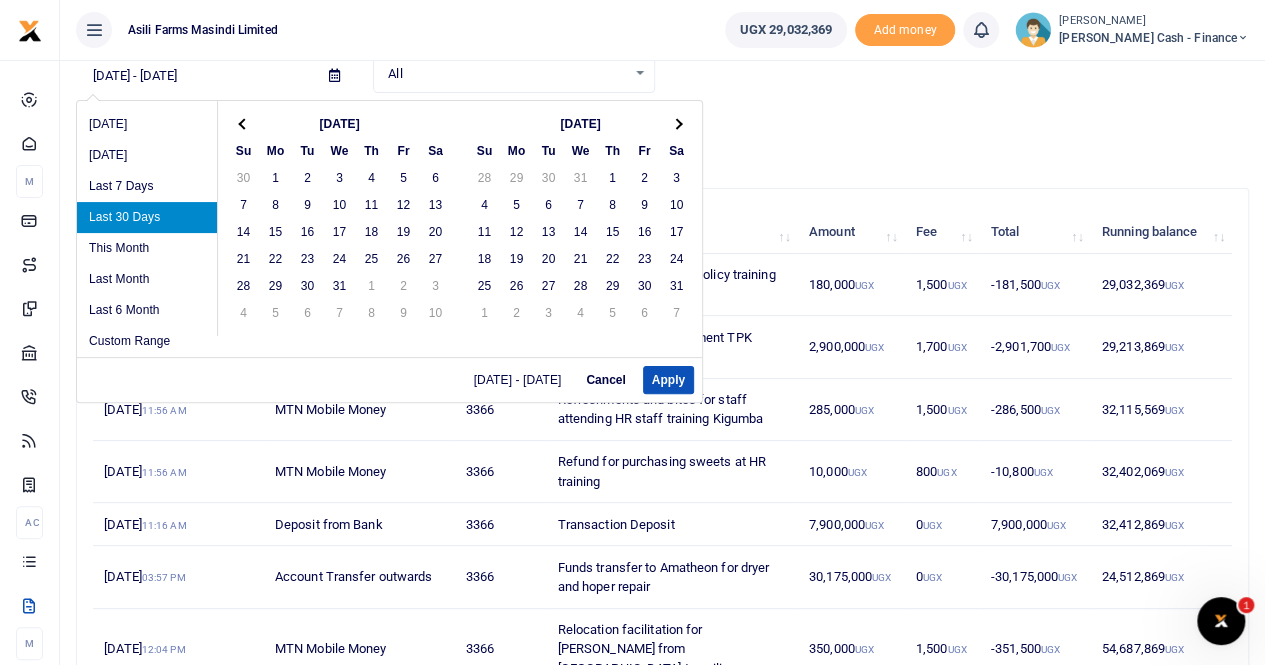click at bounding box center (243, 123) 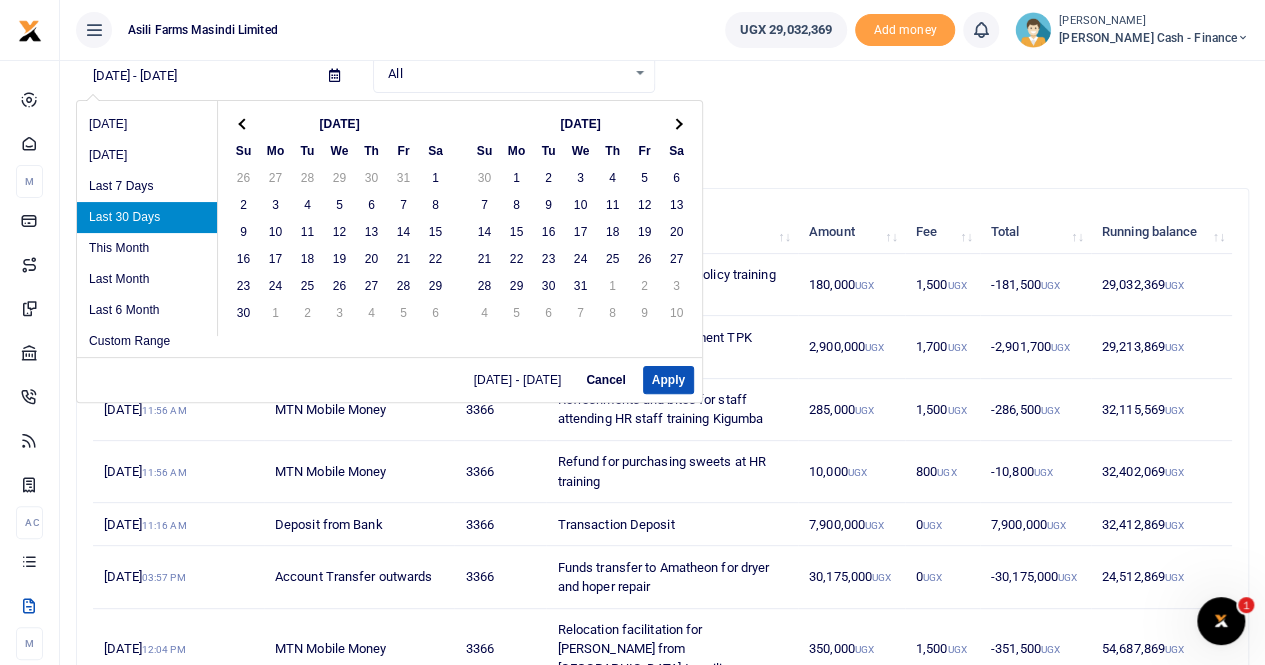 click at bounding box center [243, 123] 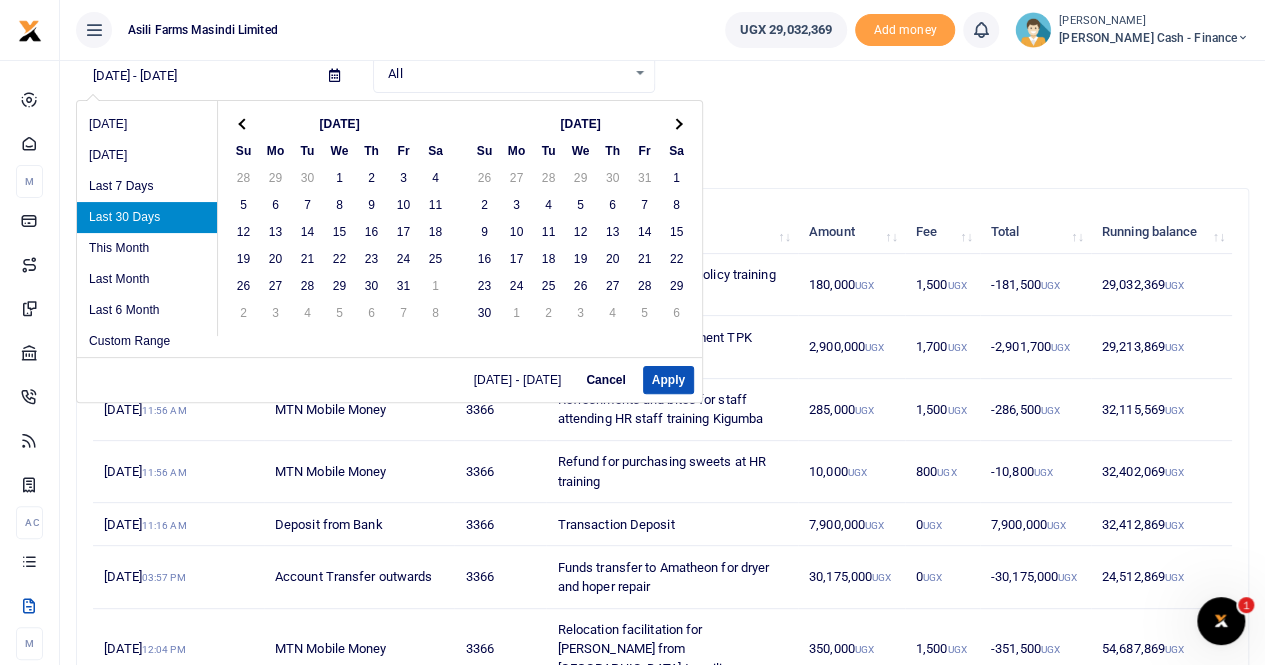 click at bounding box center (243, 123) 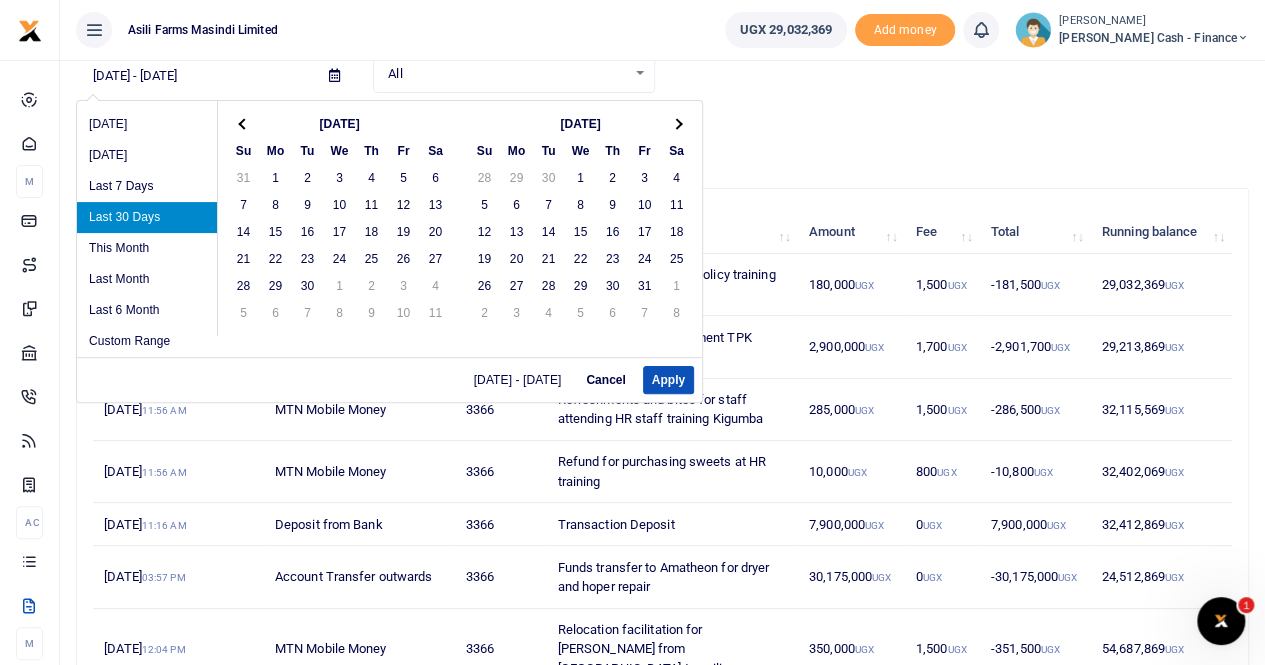 click at bounding box center (243, 123) 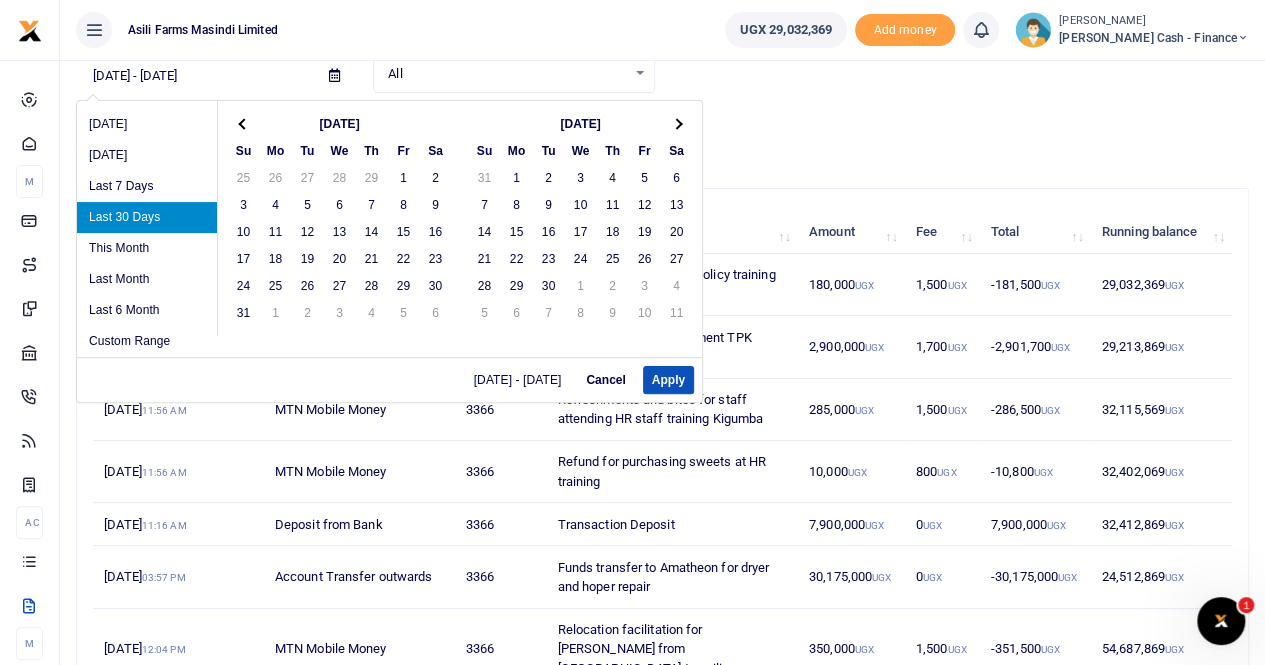 click at bounding box center (243, 123) 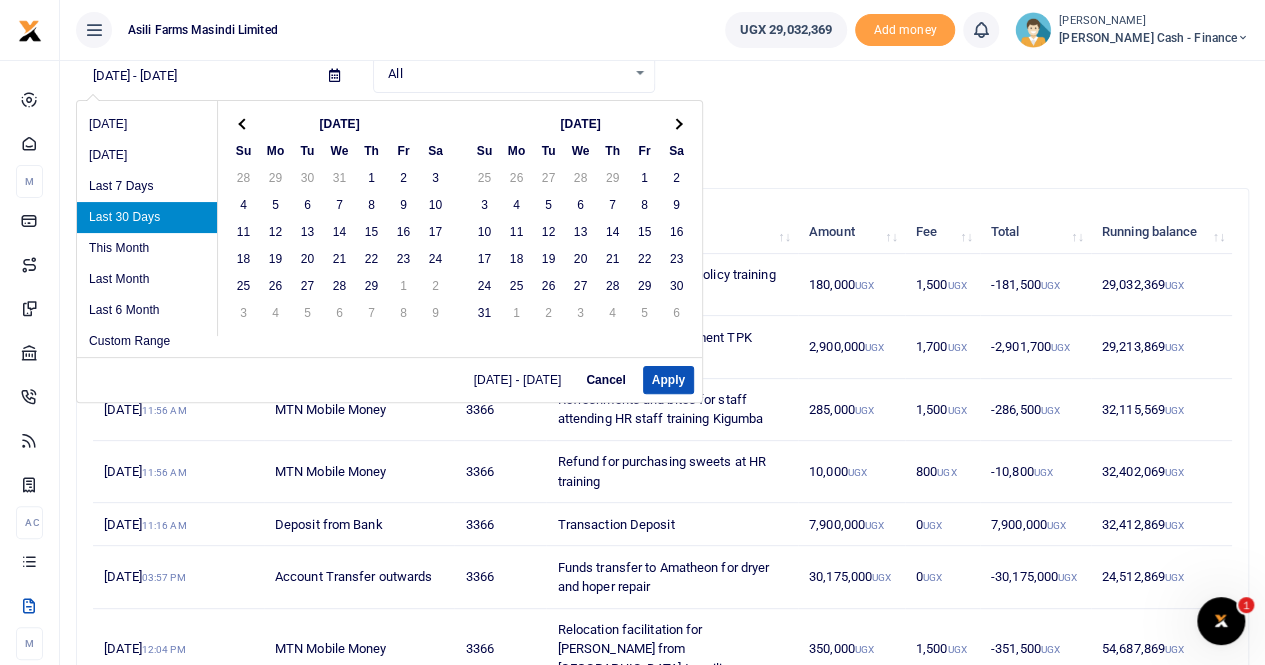 click at bounding box center (243, 123) 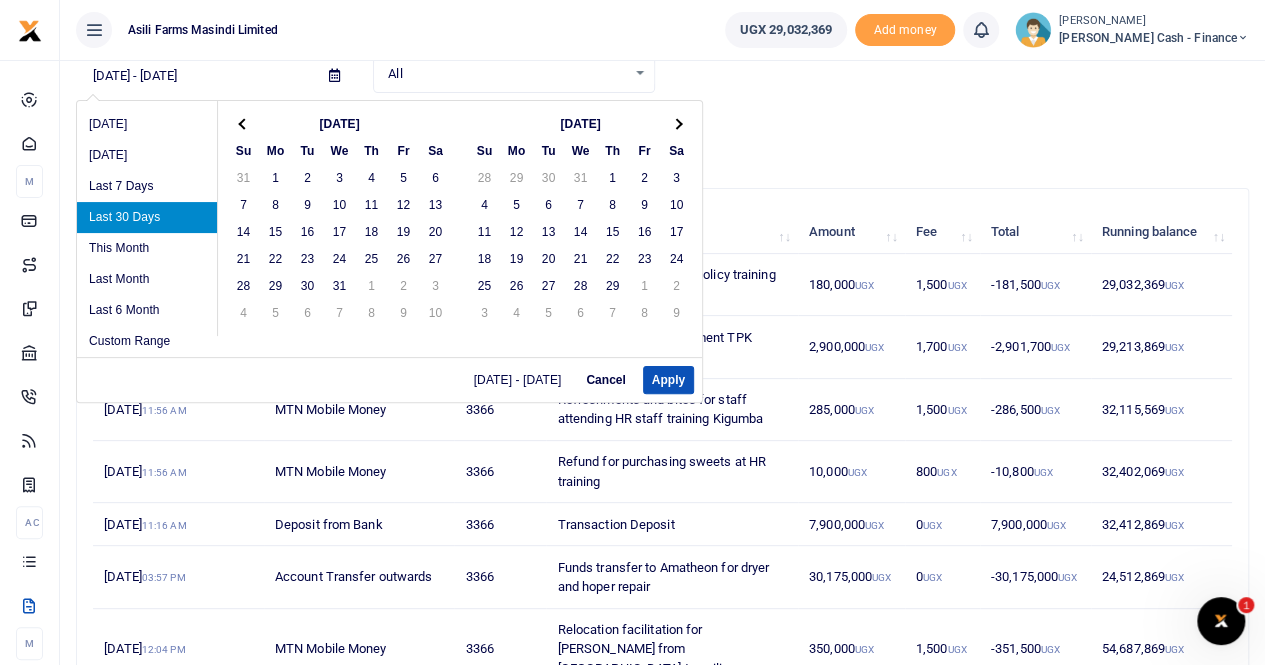 click at bounding box center [243, 123] 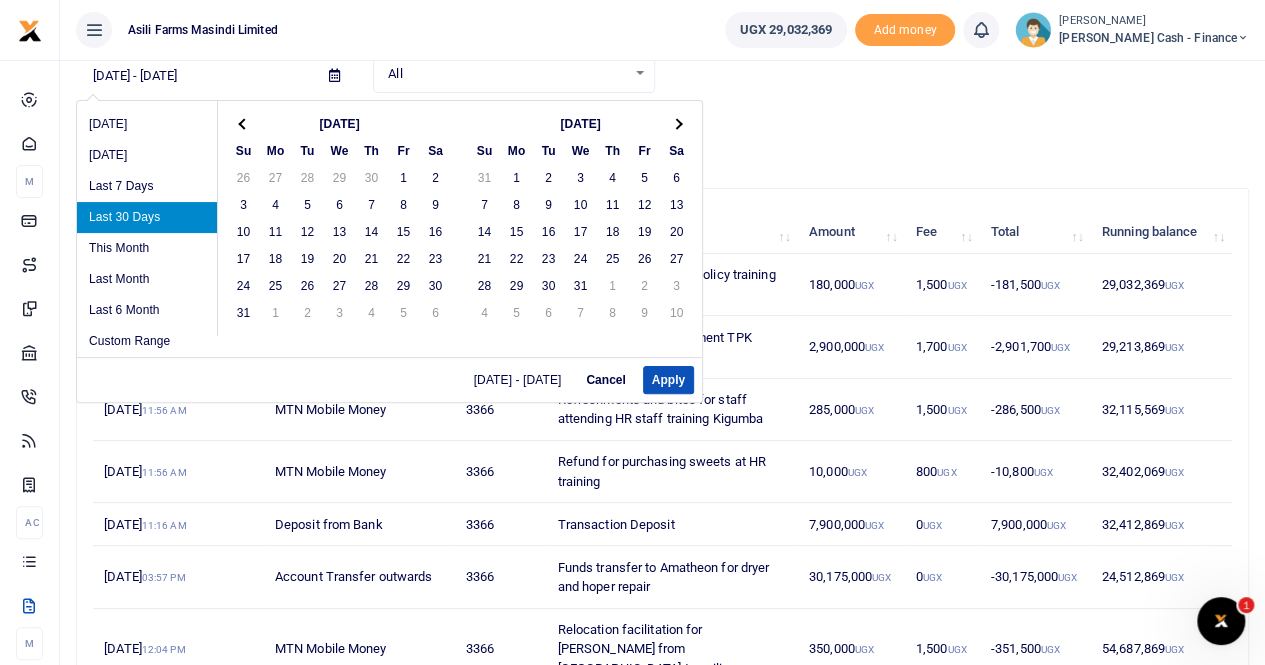 click at bounding box center (243, 123) 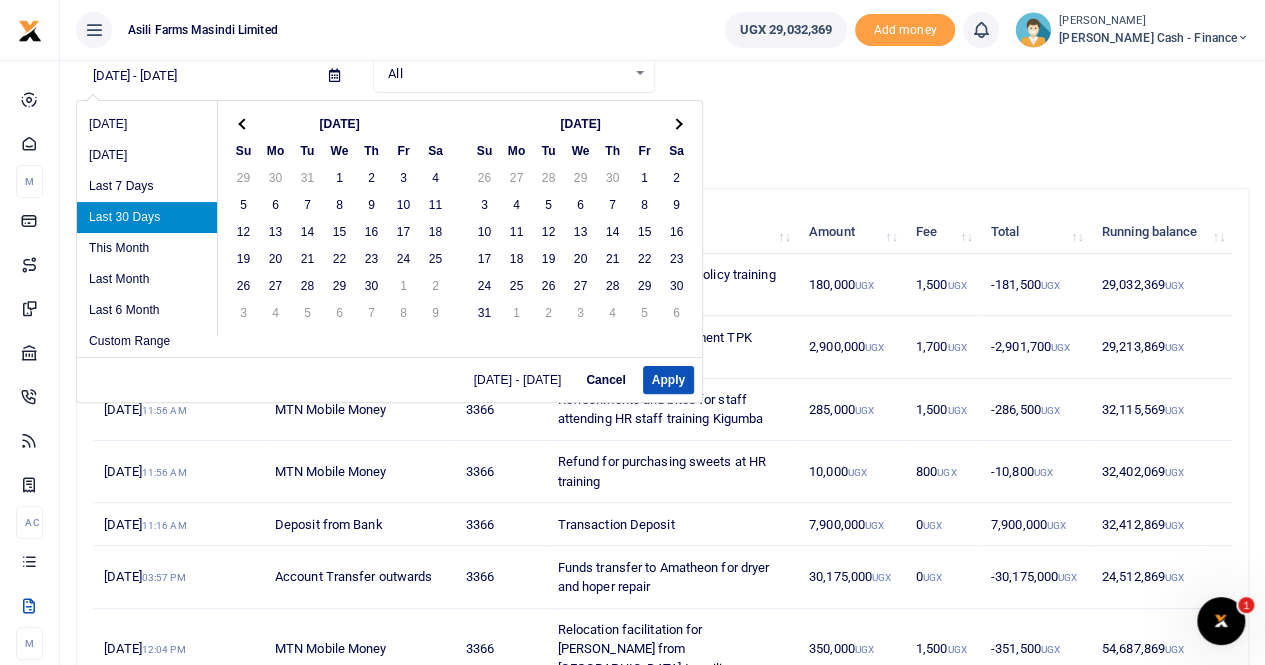 click at bounding box center [243, 123] 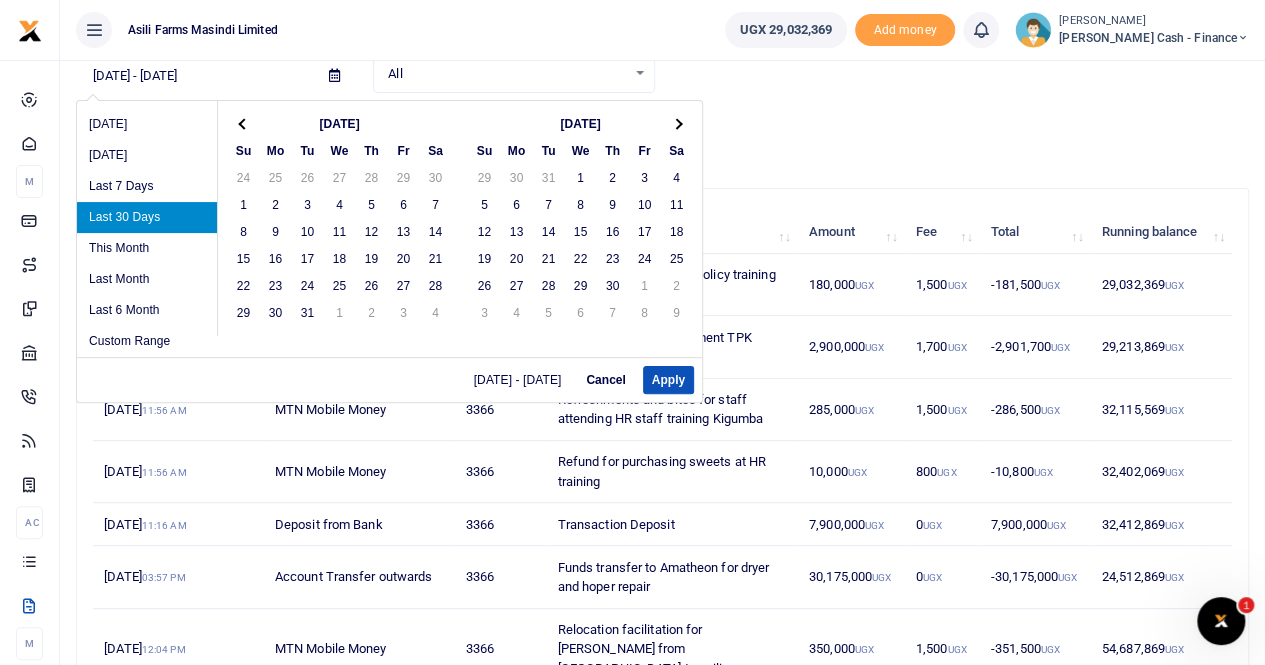 click at bounding box center [243, 123] 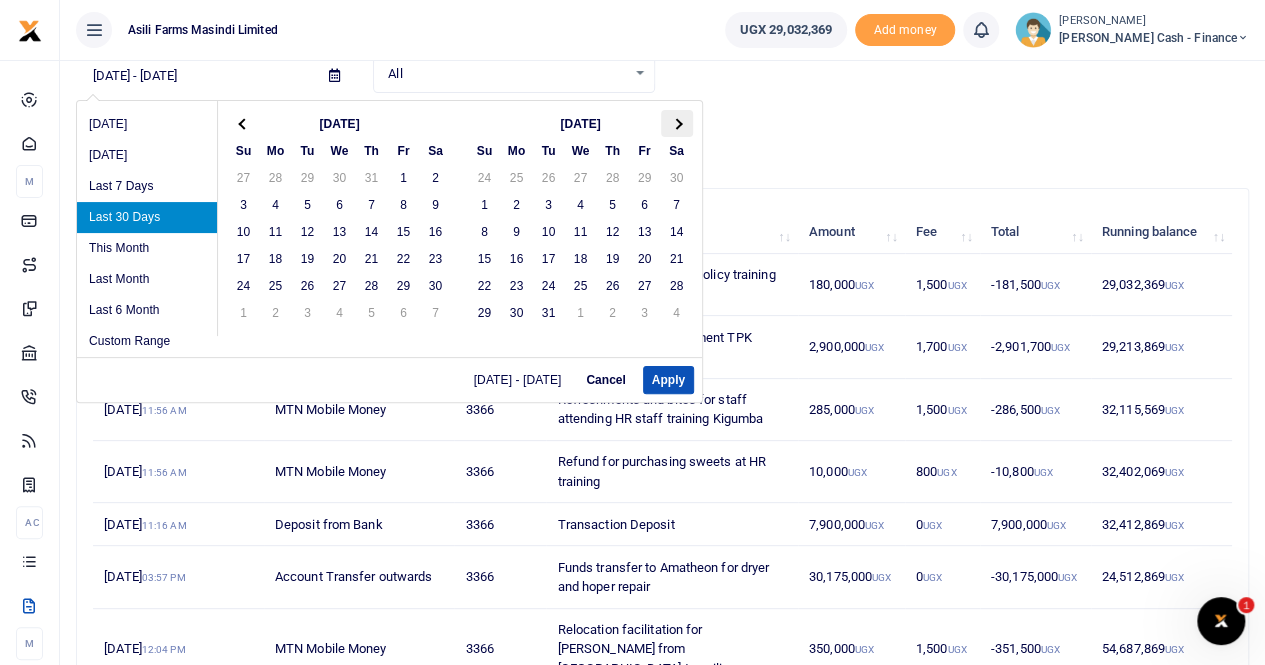 click at bounding box center [677, 123] 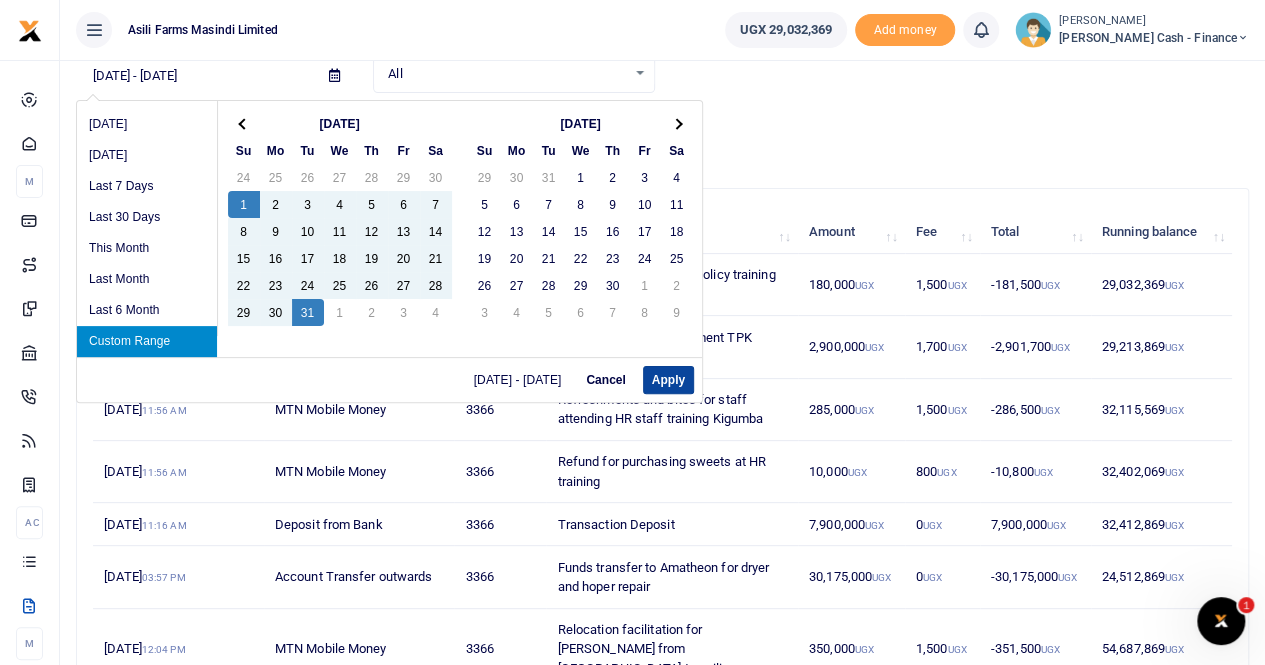 click on "Apply" at bounding box center [668, 380] 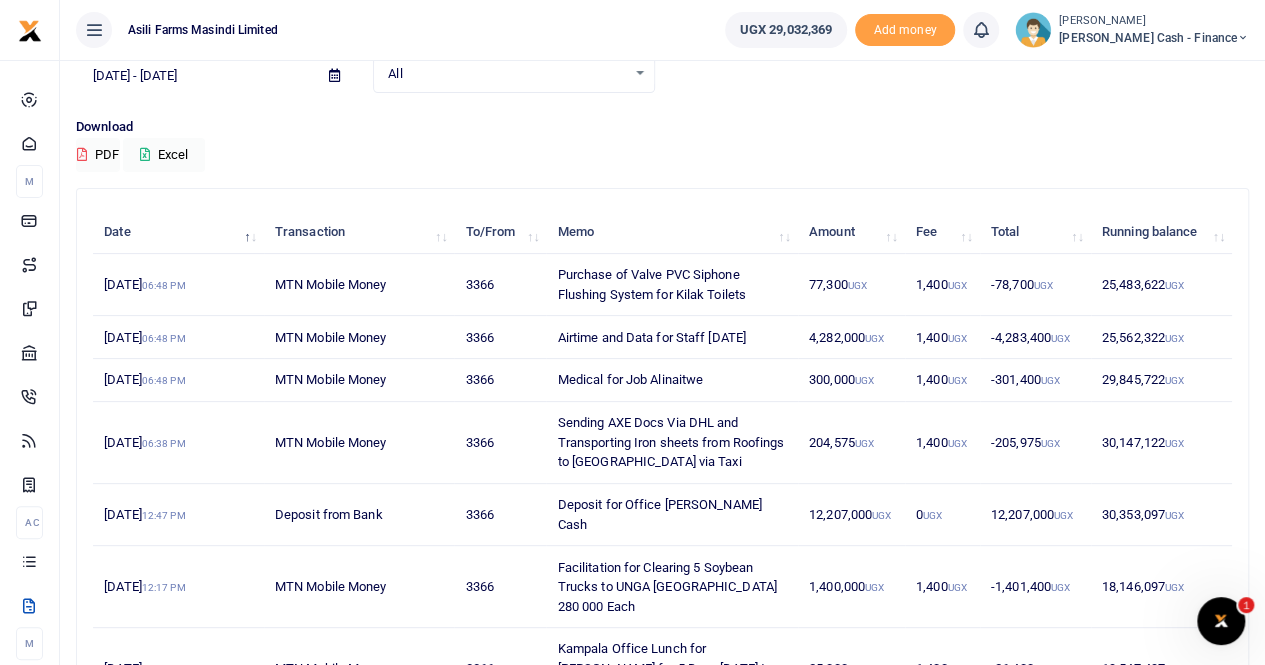 click at bounding box center [334, 75] 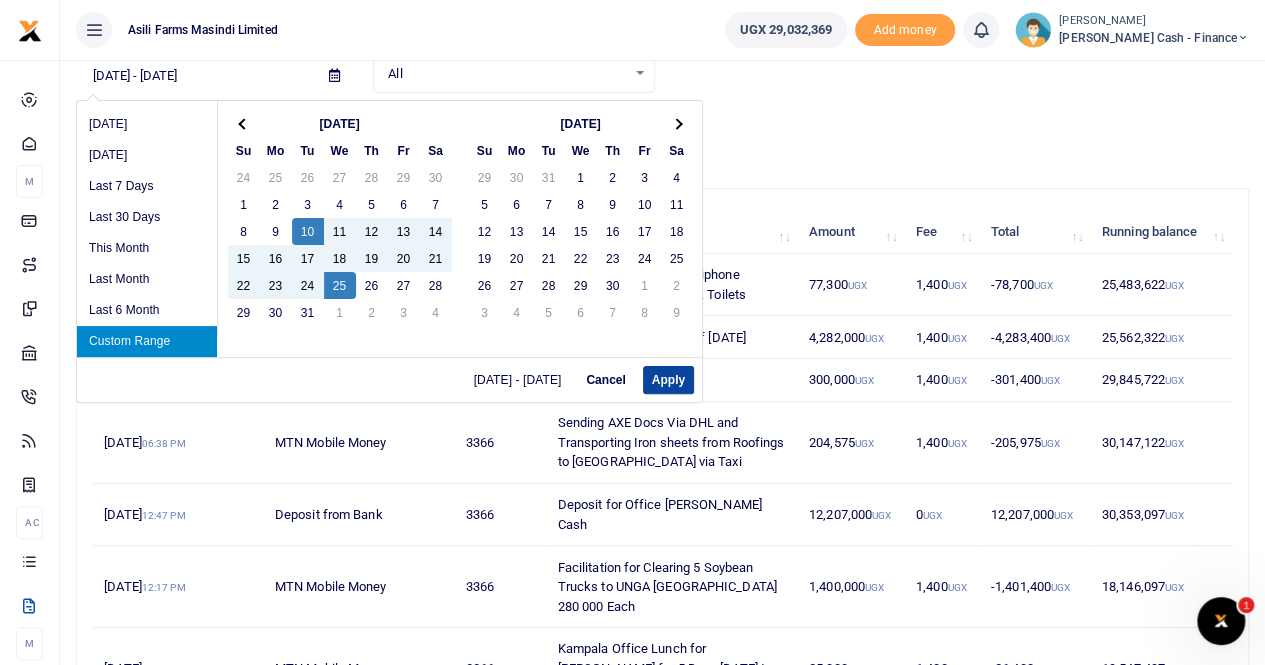 click on "Apply" at bounding box center (668, 380) 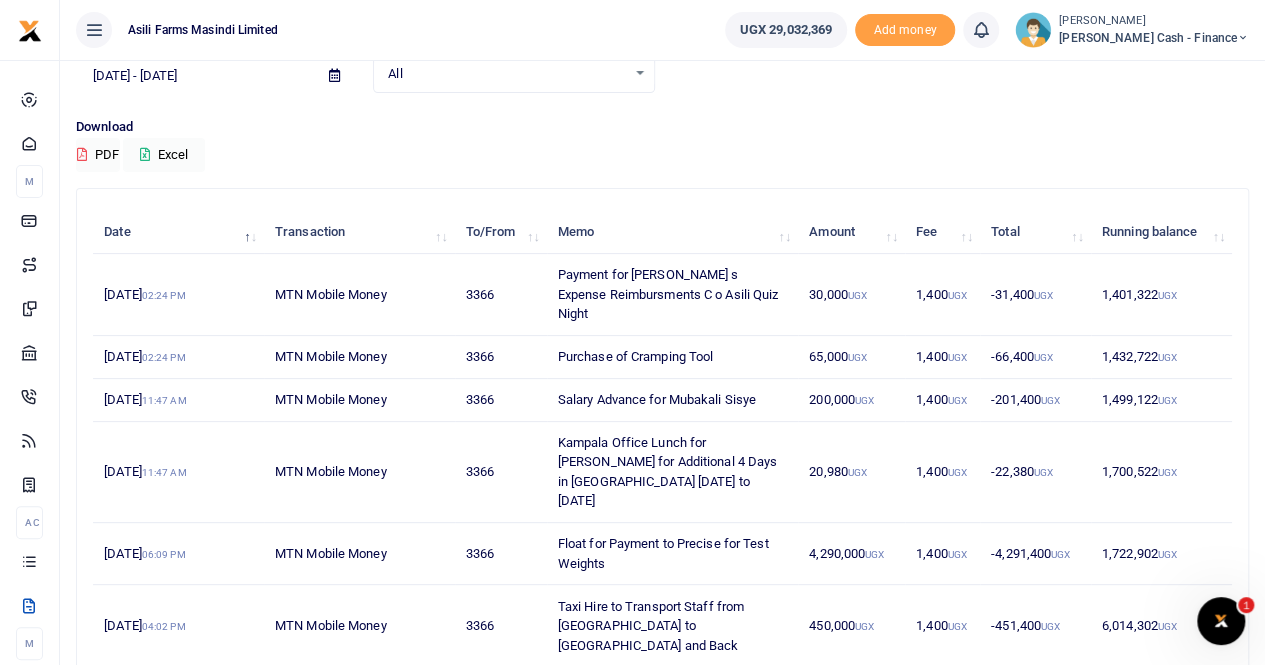 scroll, scrollTop: 404, scrollLeft: 0, axis: vertical 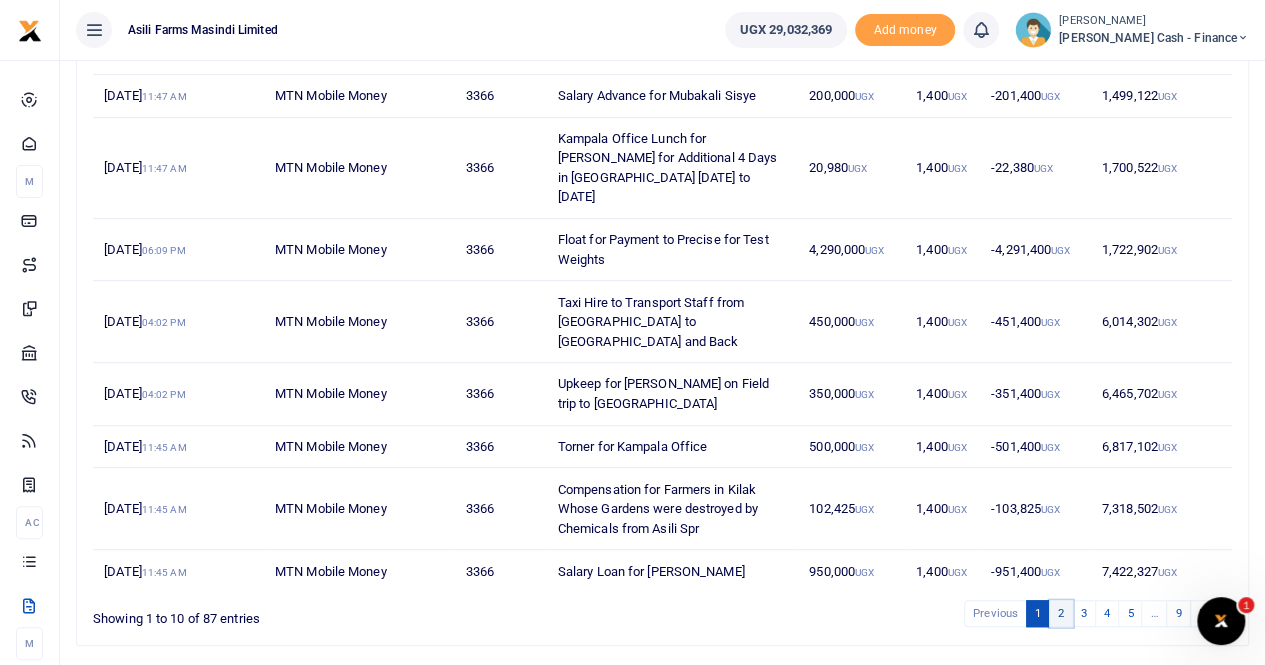 click on "2" at bounding box center (1061, 613) 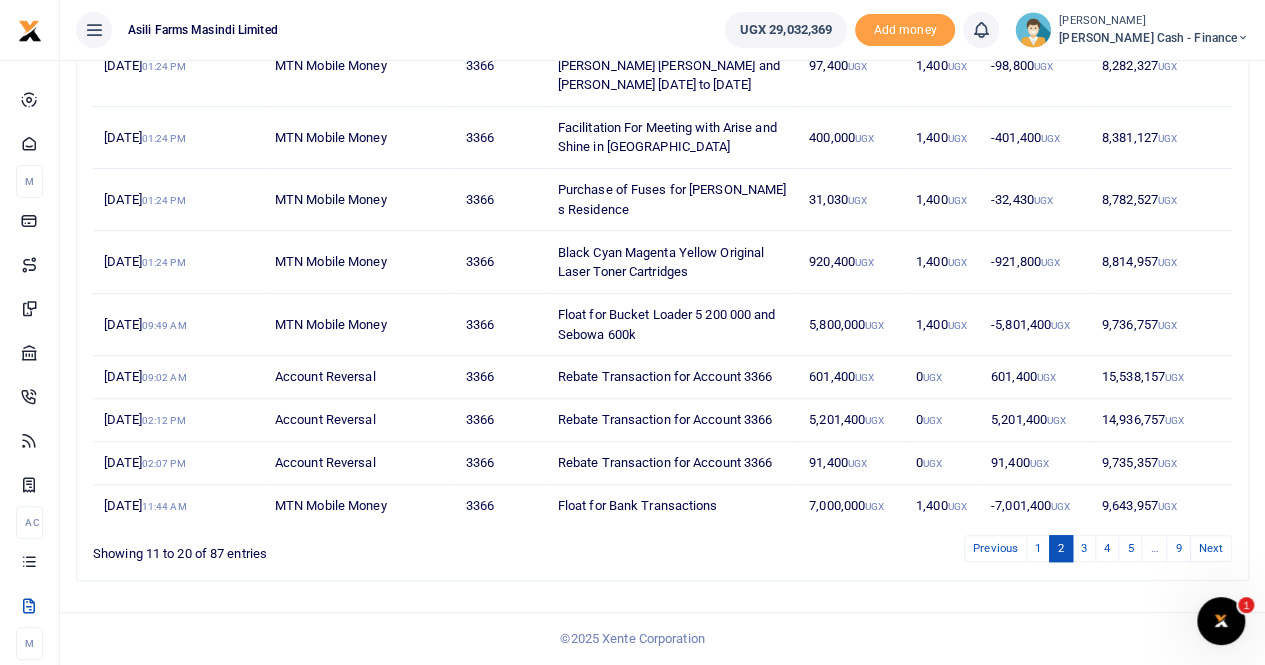 scroll, scrollTop: 366, scrollLeft: 0, axis: vertical 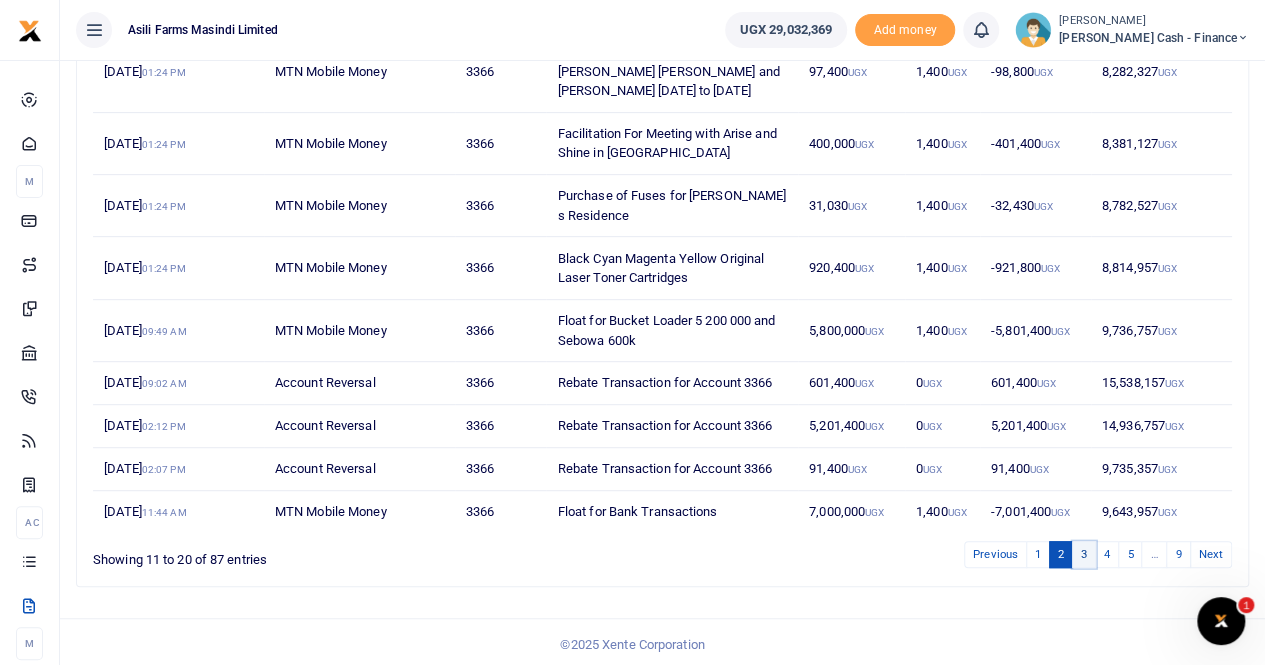 click on "3" at bounding box center [1084, 554] 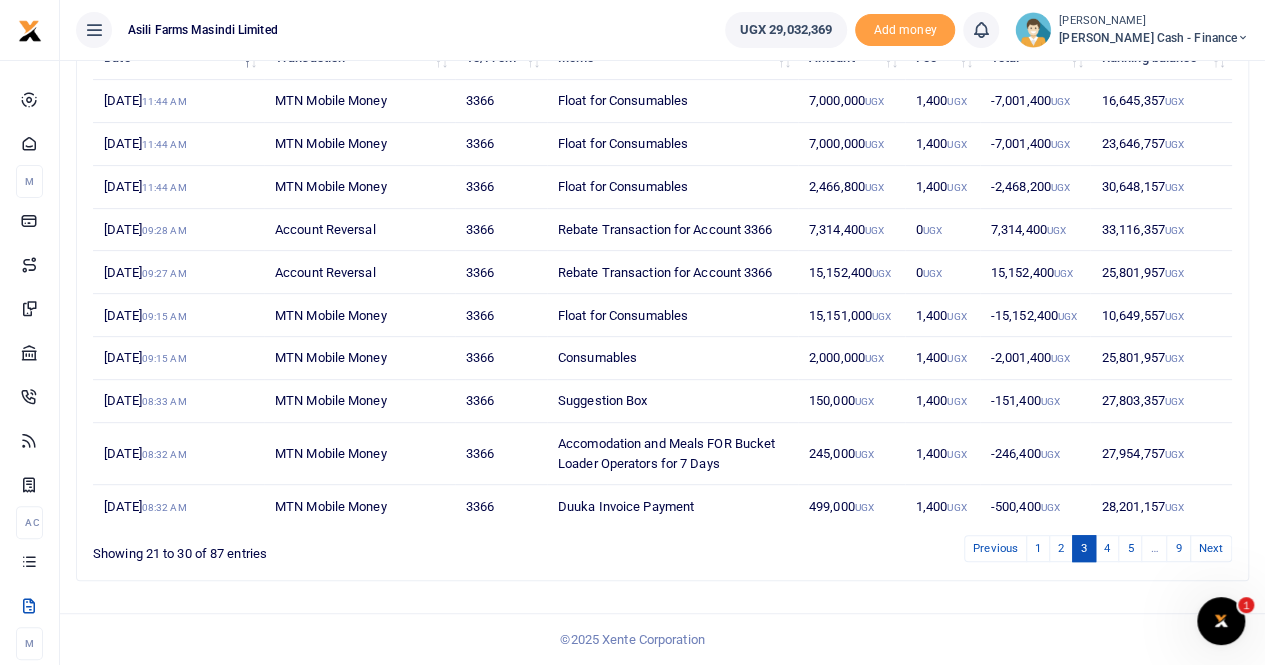 scroll, scrollTop: 268, scrollLeft: 0, axis: vertical 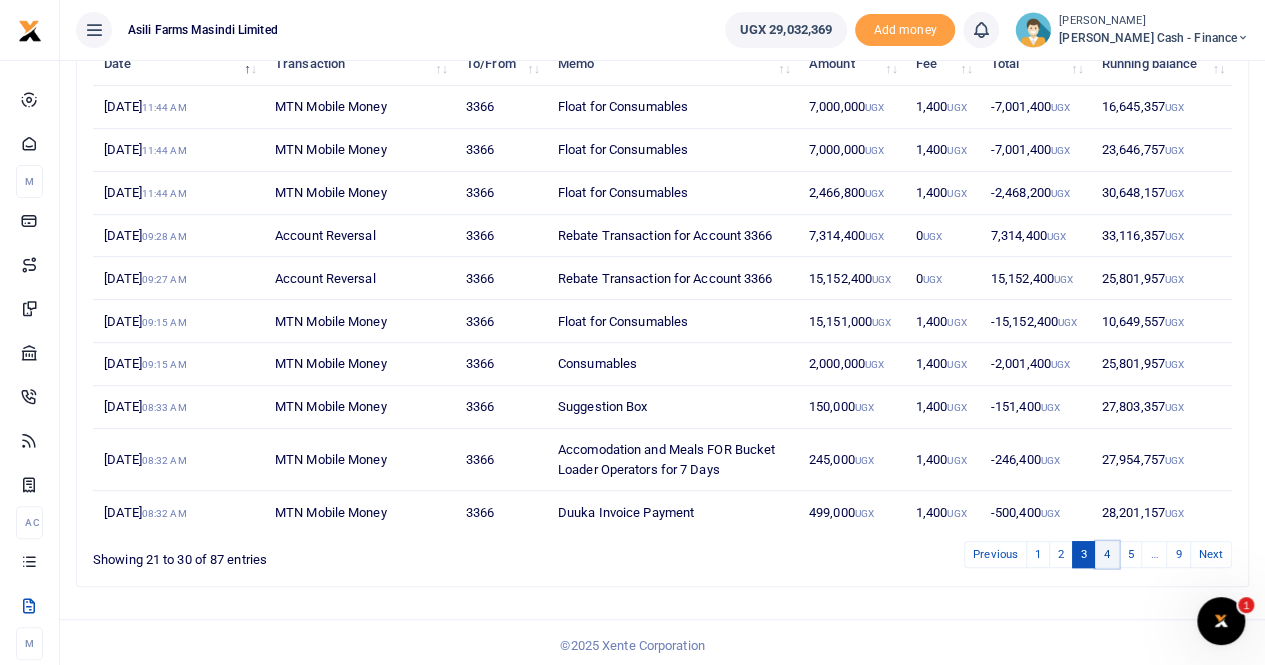 click on "4" at bounding box center (1107, 554) 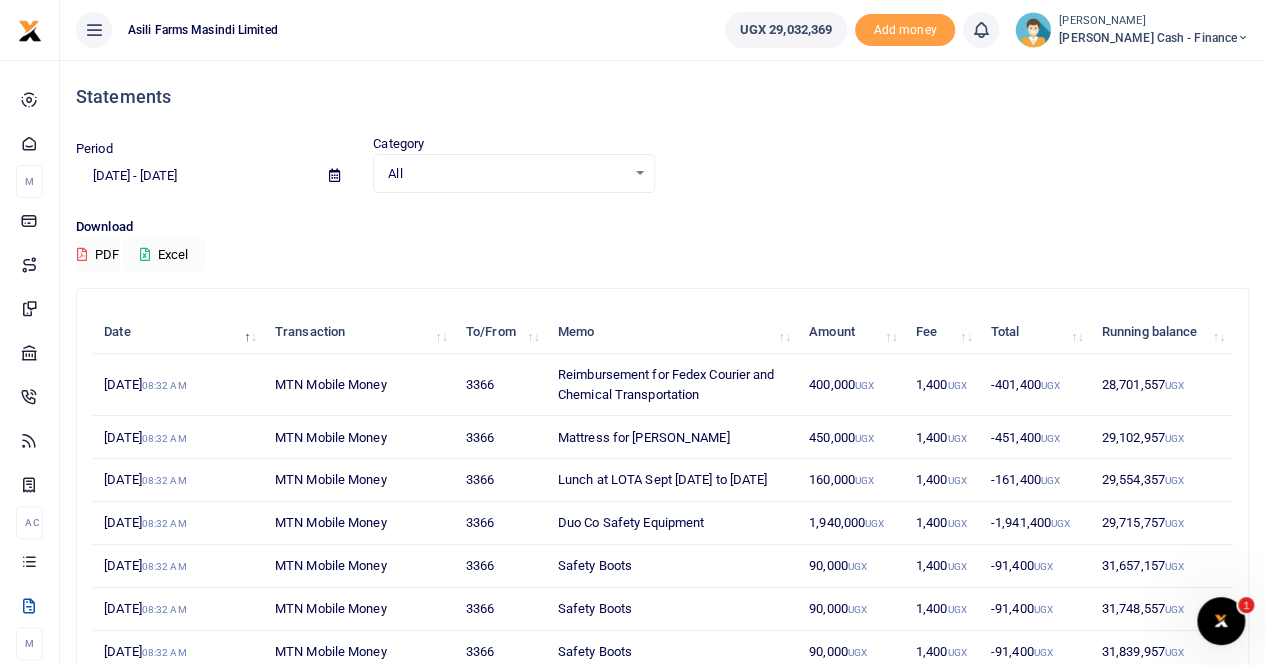 scroll, scrollTop: 288, scrollLeft: 0, axis: vertical 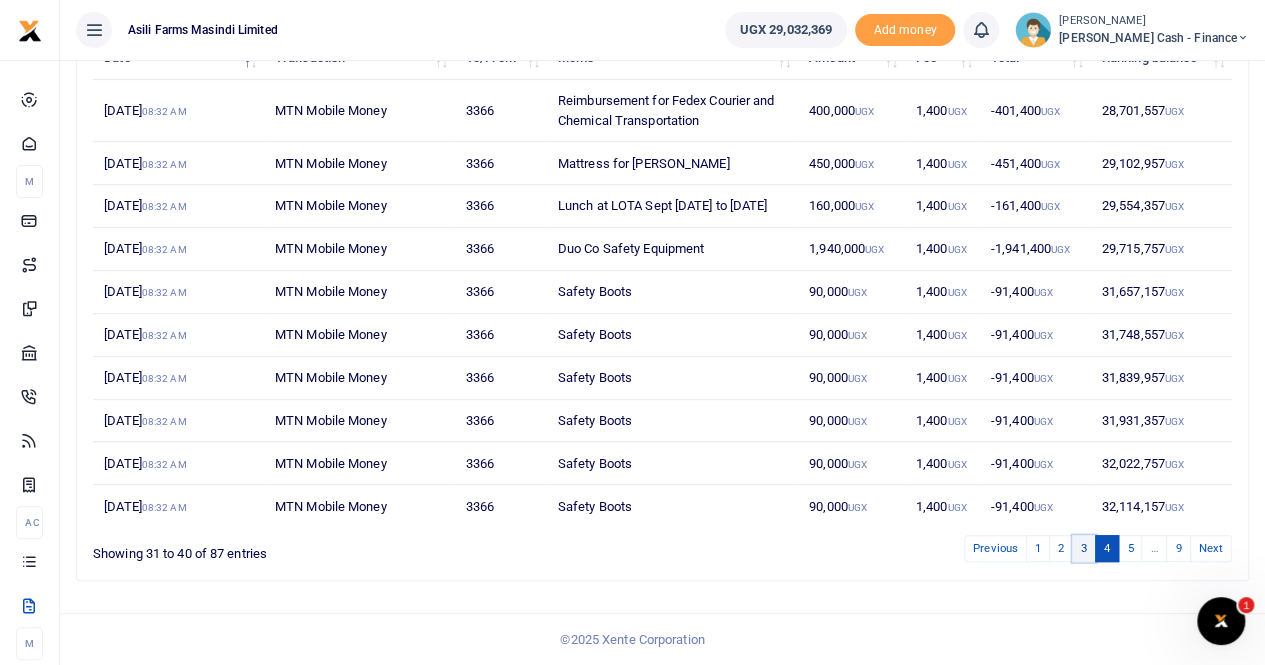 click on "3" at bounding box center [1084, 548] 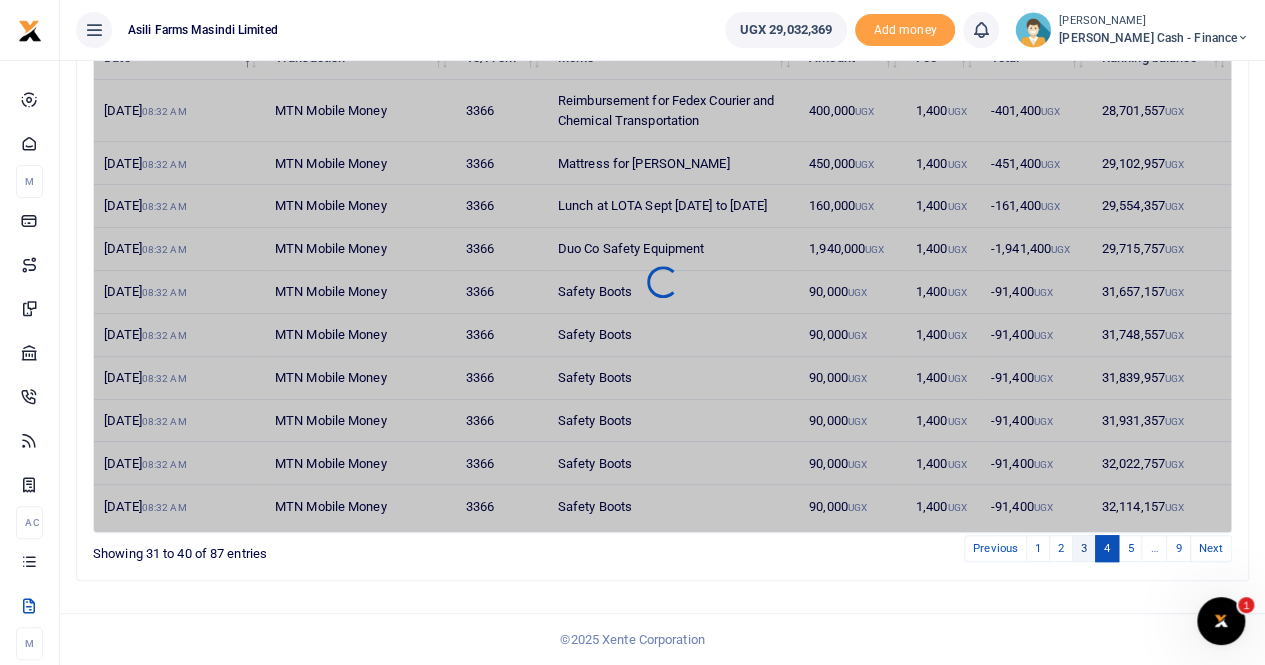 scroll, scrollTop: 268, scrollLeft: 0, axis: vertical 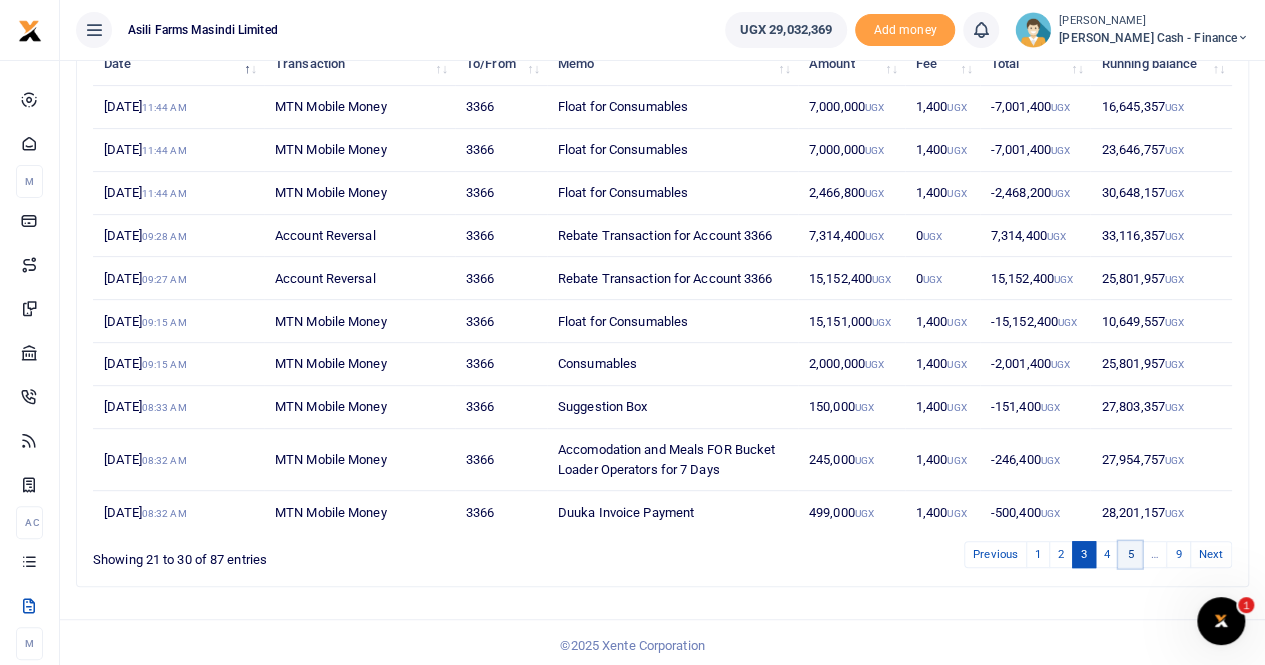 click on "5" at bounding box center [1130, 554] 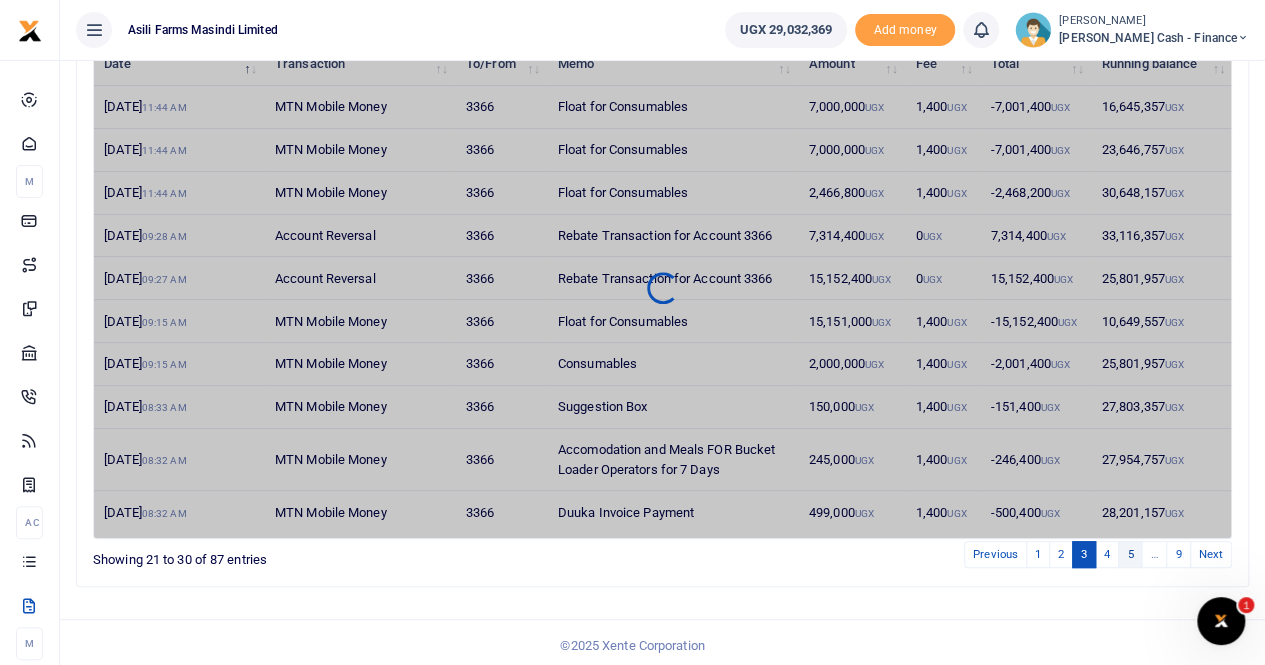 scroll, scrollTop: 248, scrollLeft: 0, axis: vertical 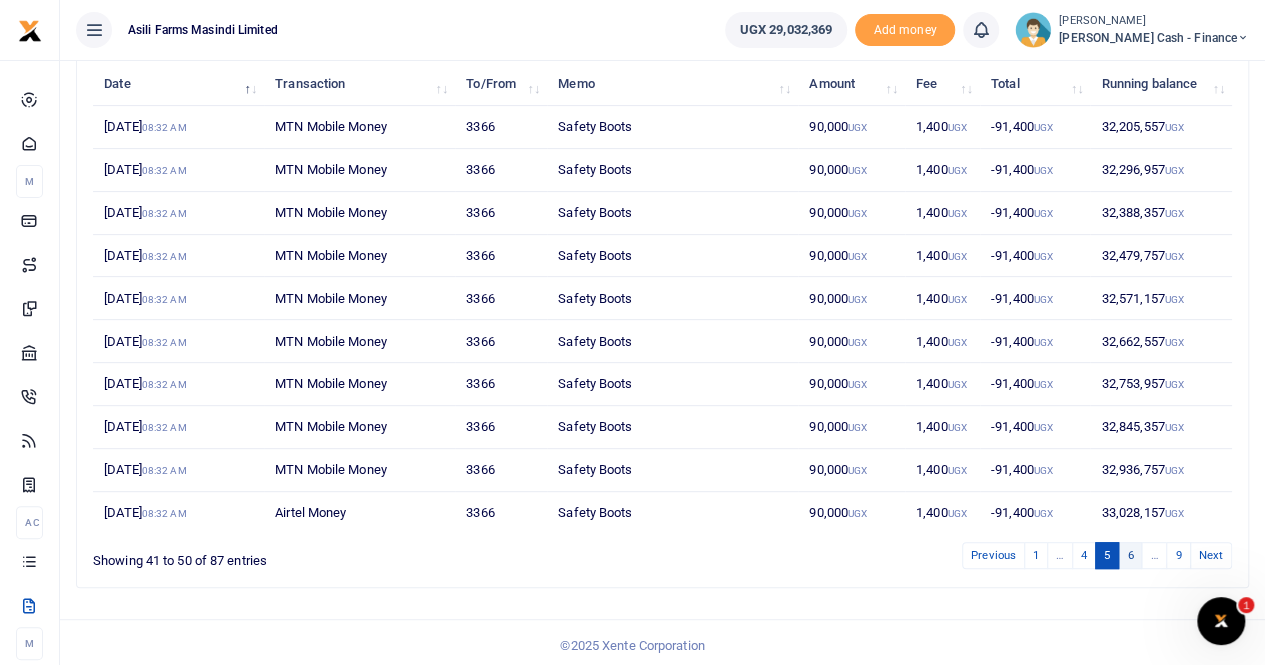 click on "6" at bounding box center (1130, 555) 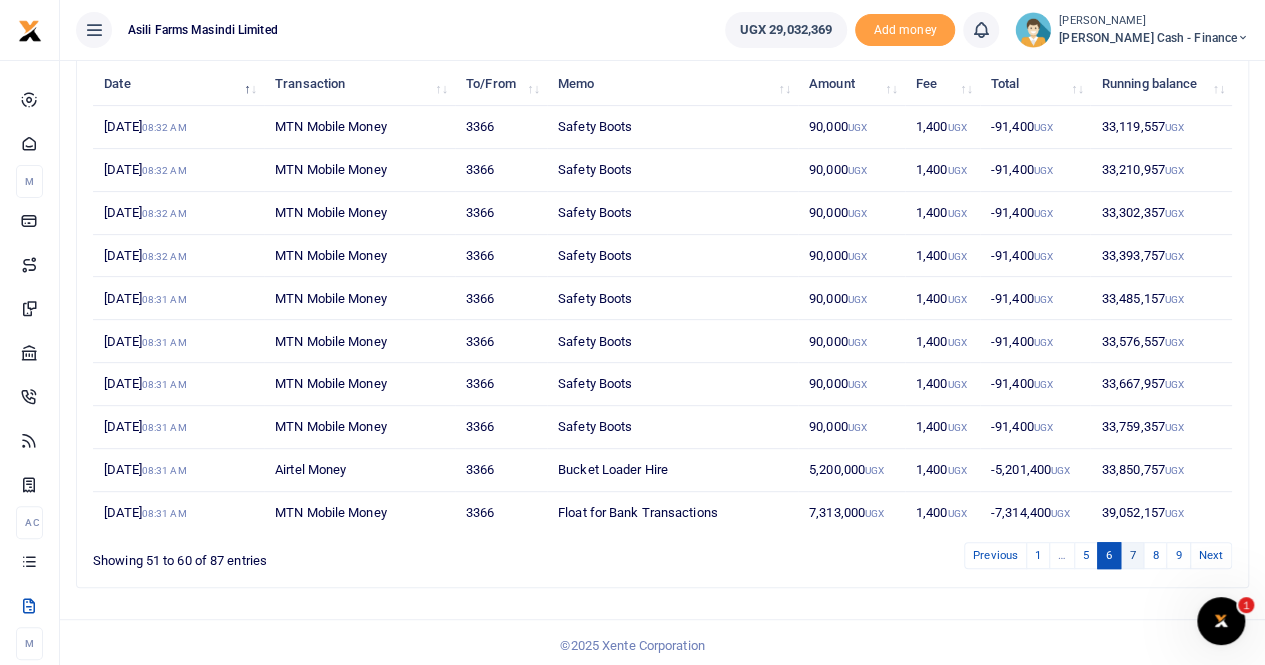 click on "7" at bounding box center (1132, 555) 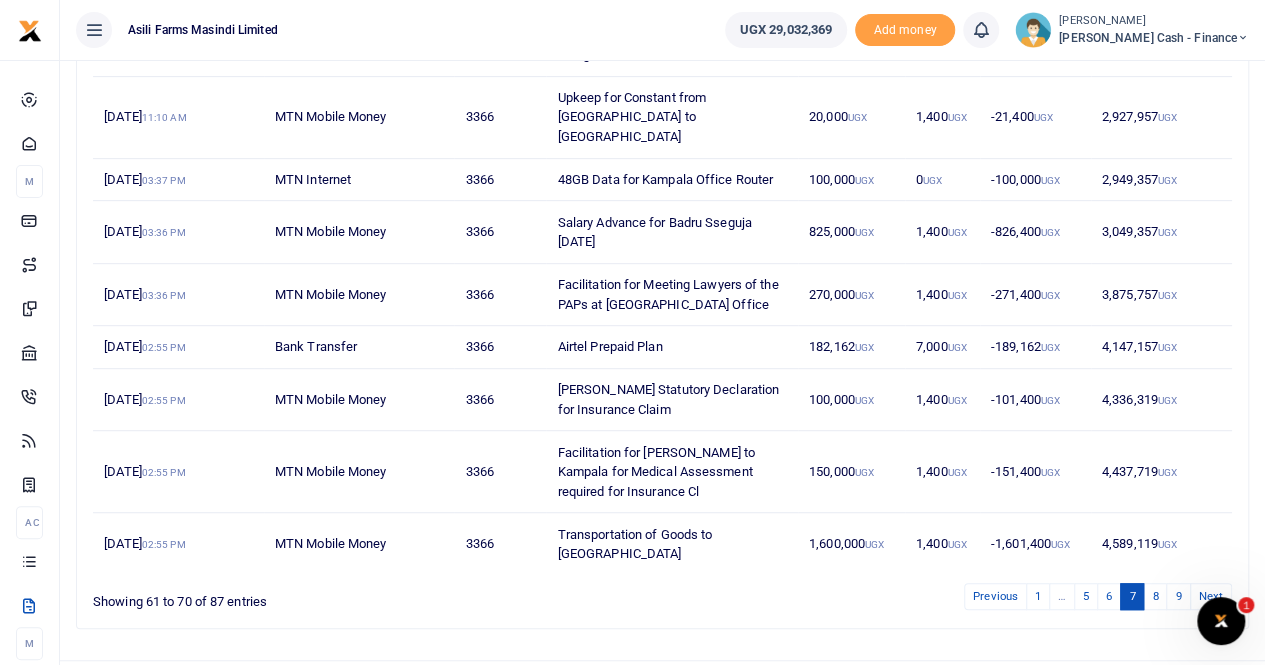 scroll, scrollTop: 404, scrollLeft: 0, axis: vertical 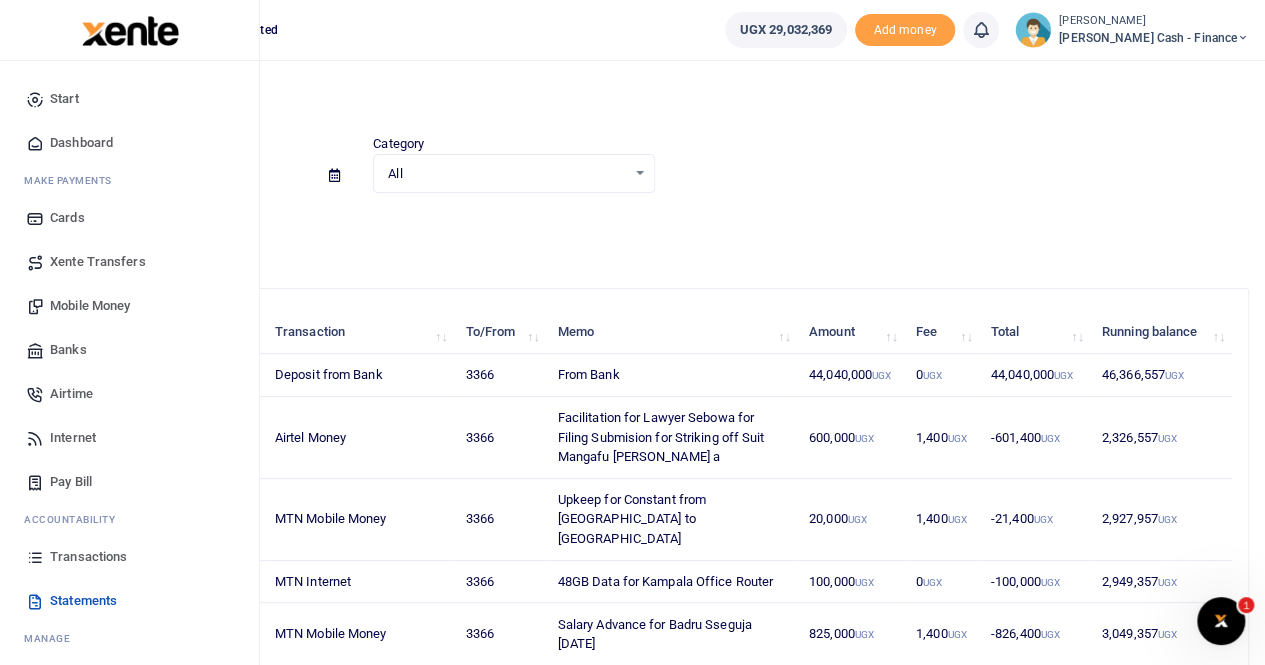click on "Transactions" at bounding box center (88, 557) 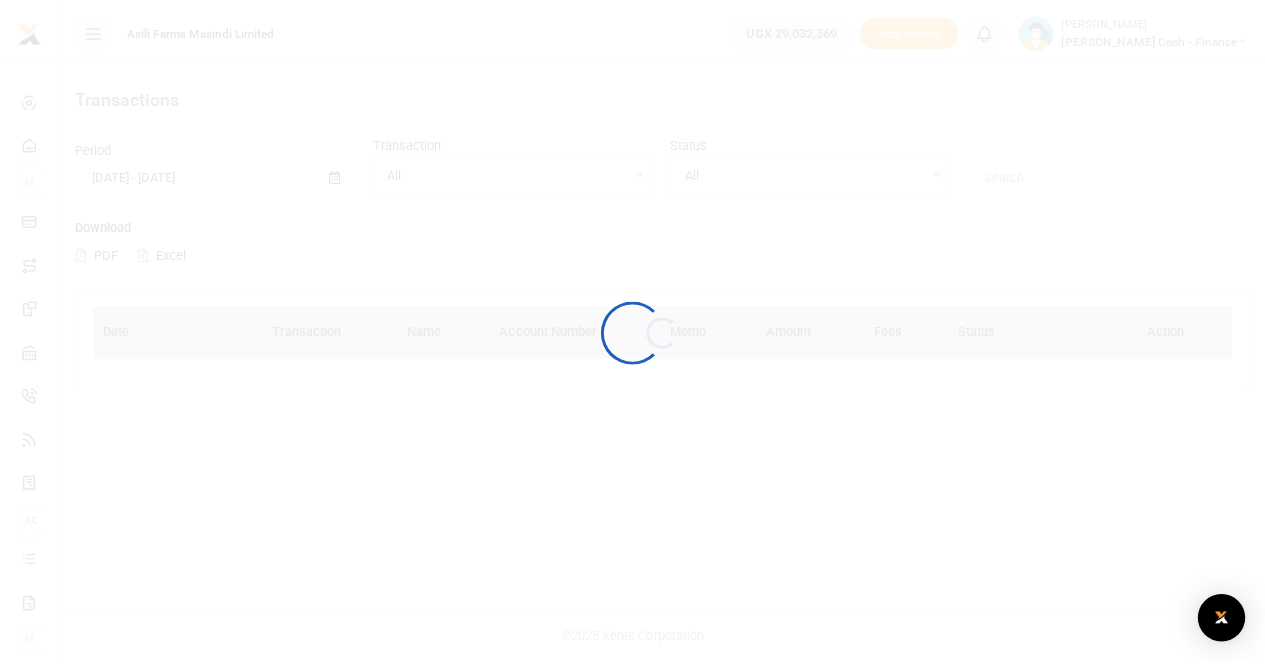 scroll, scrollTop: 0, scrollLeft: 0, axis: both 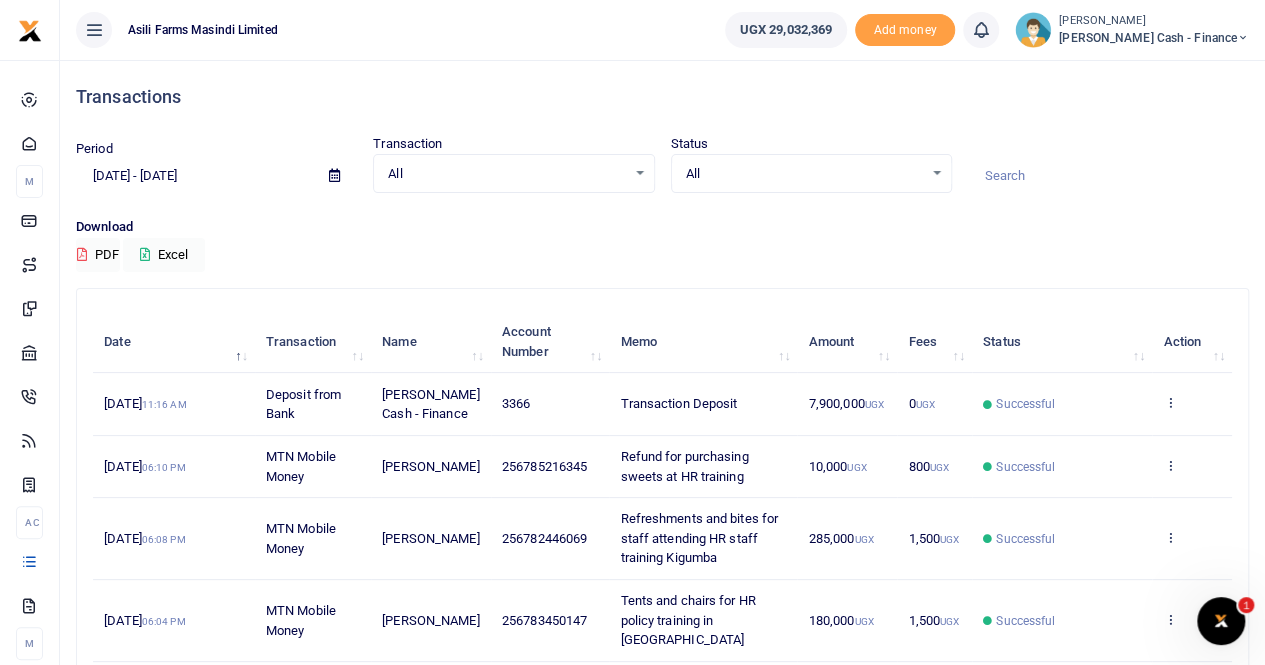 click at bounding box center (334, 175) 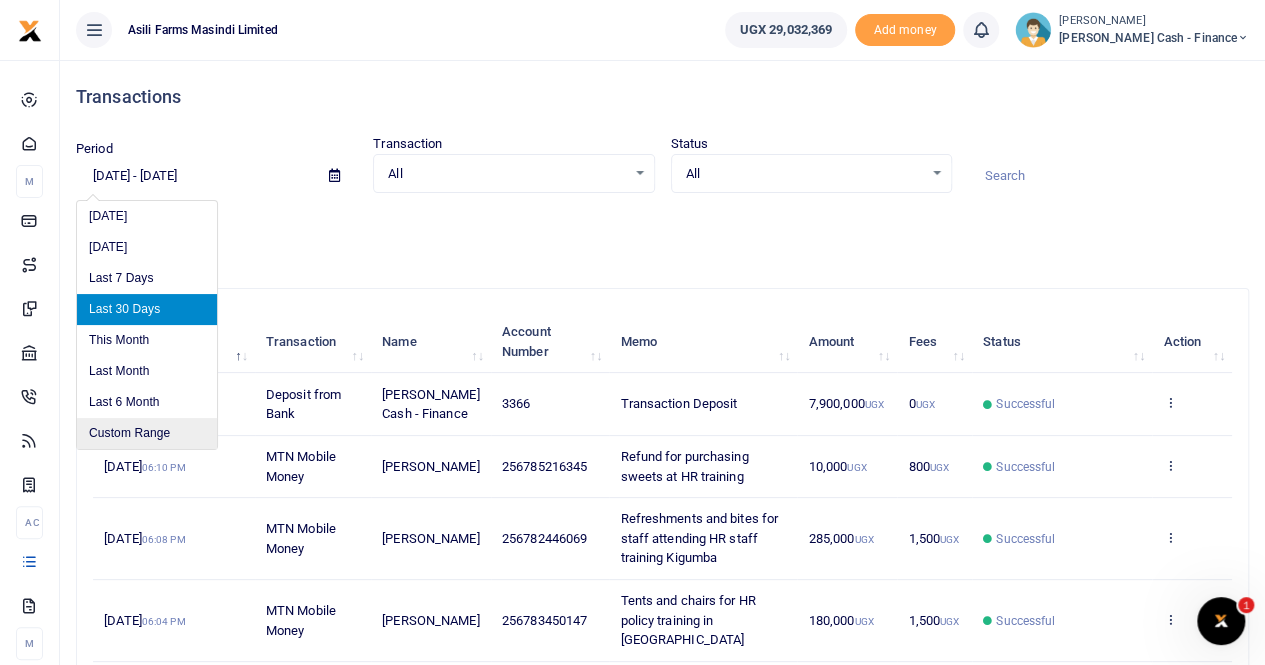 click on "Custom Range" at bounding box center [147, 433] 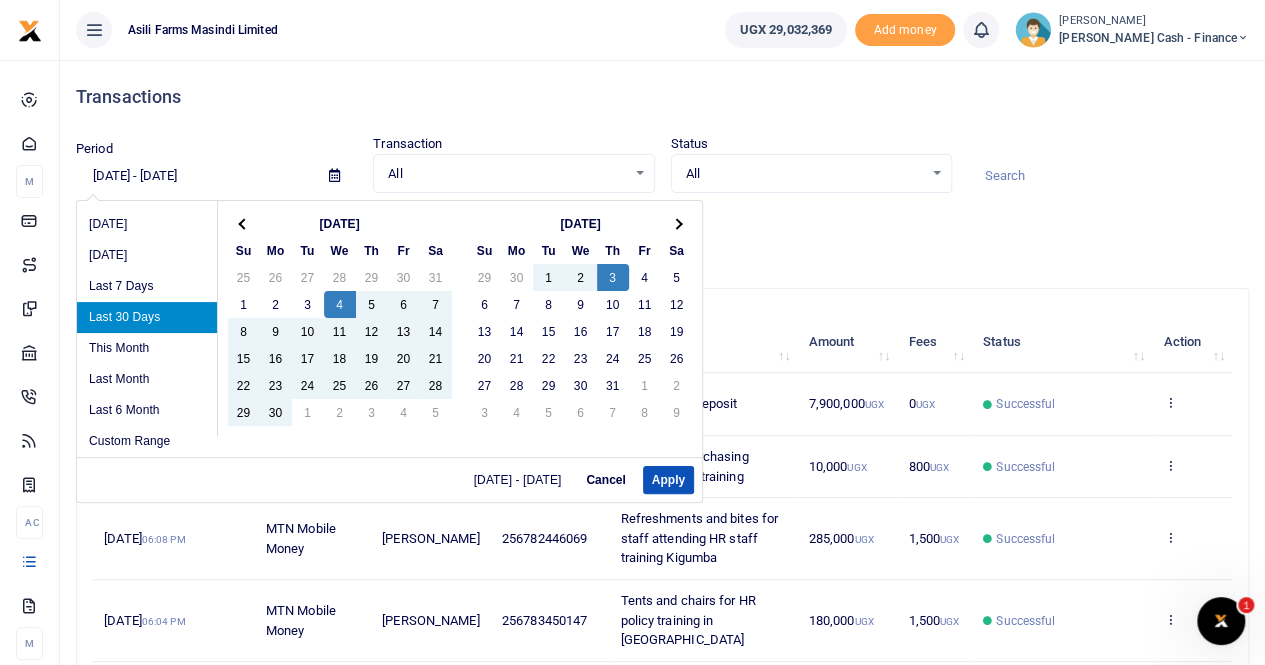 click on "[DATE] - [DATE]" at bounding box center [194, 176] 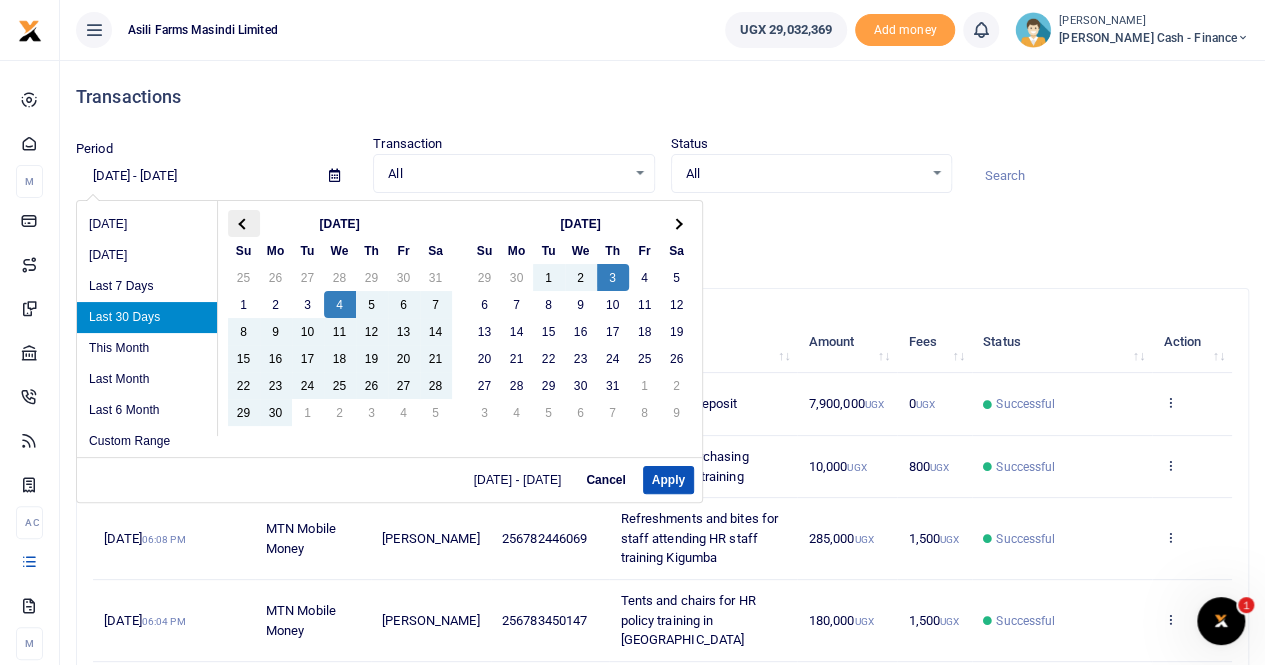 click at bounding box center [243, 223] 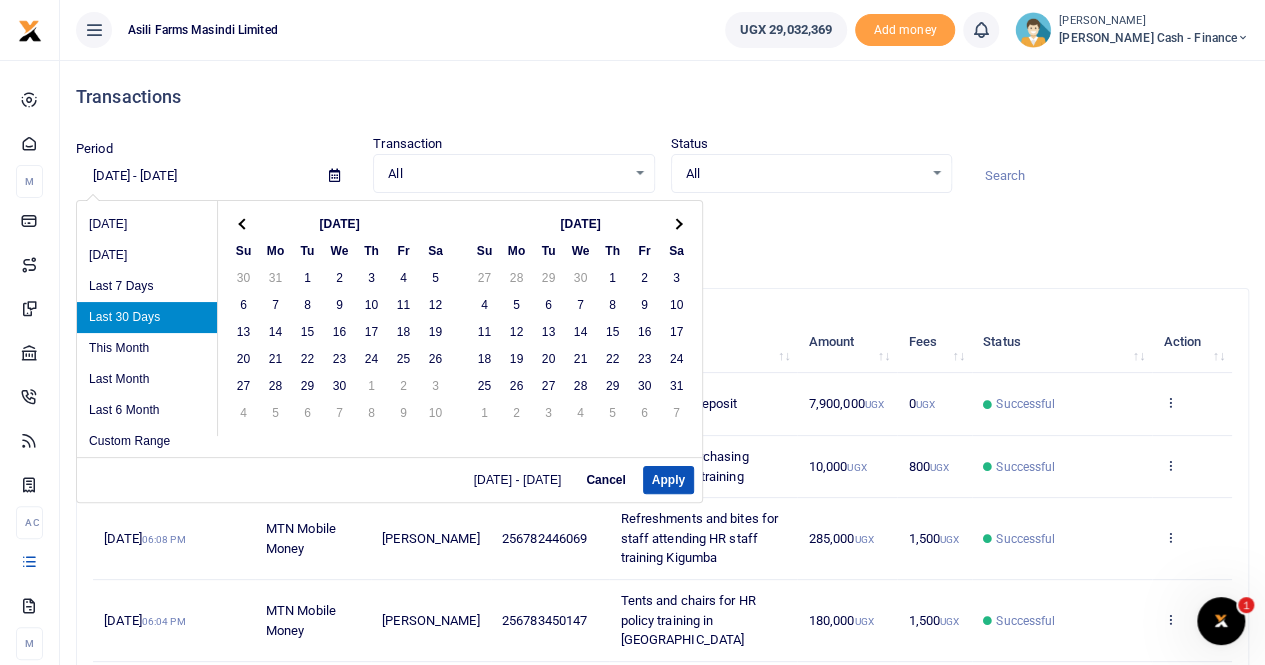 click at bounding box center [243, 223] 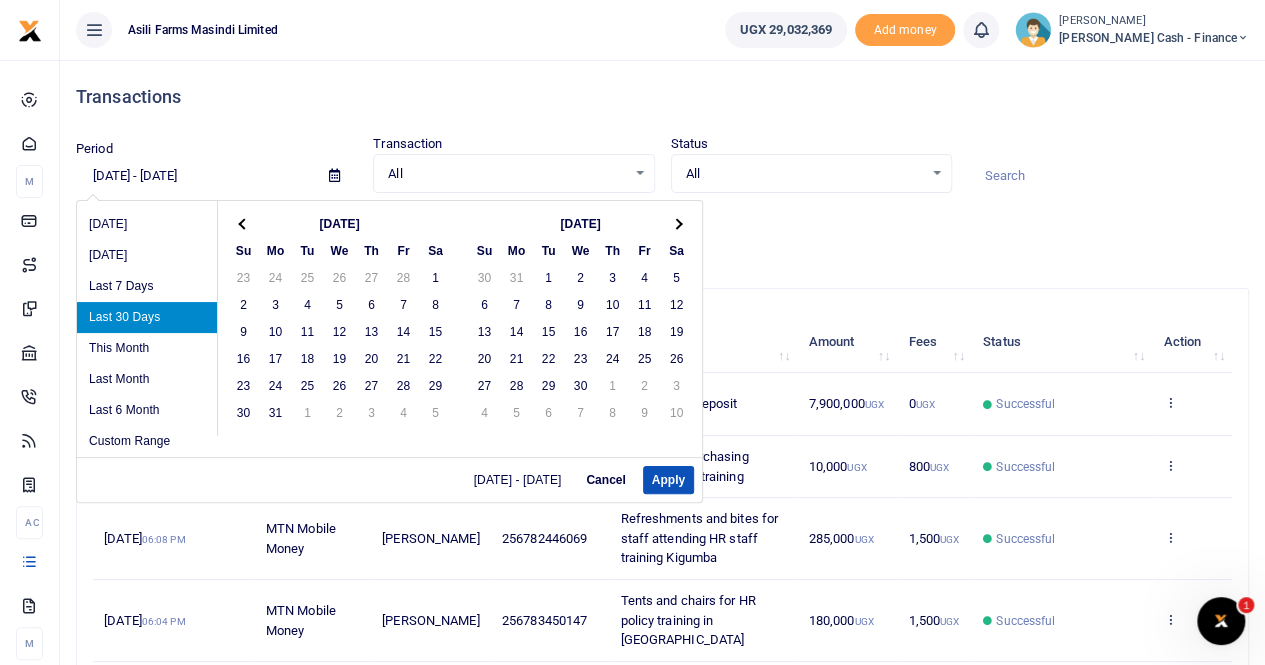 click at bounding box center (243, 223) 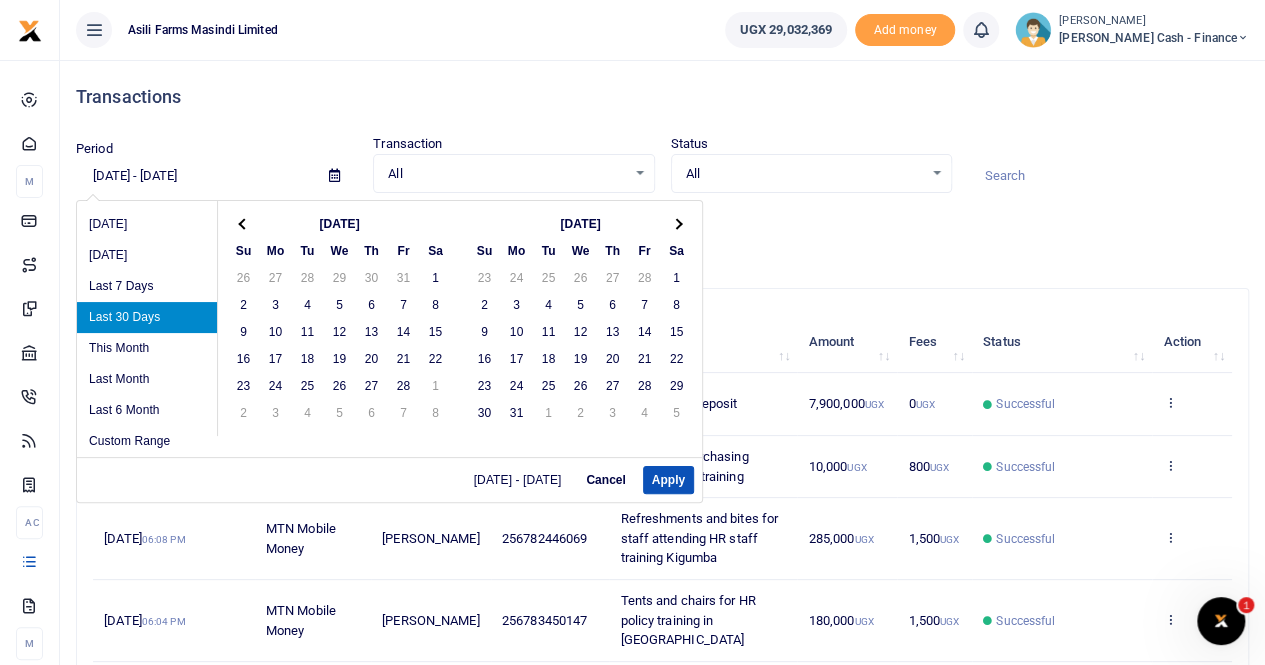 click at bounding box center [243, 223] 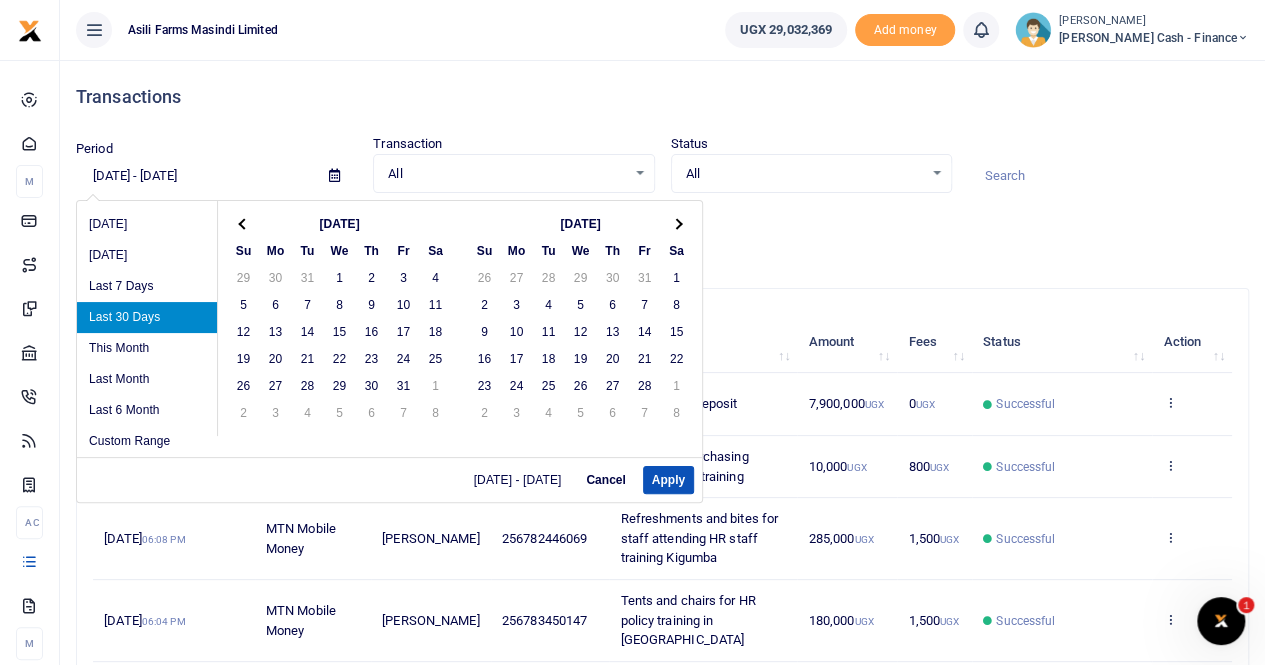 click at bounding box center [243, 223] 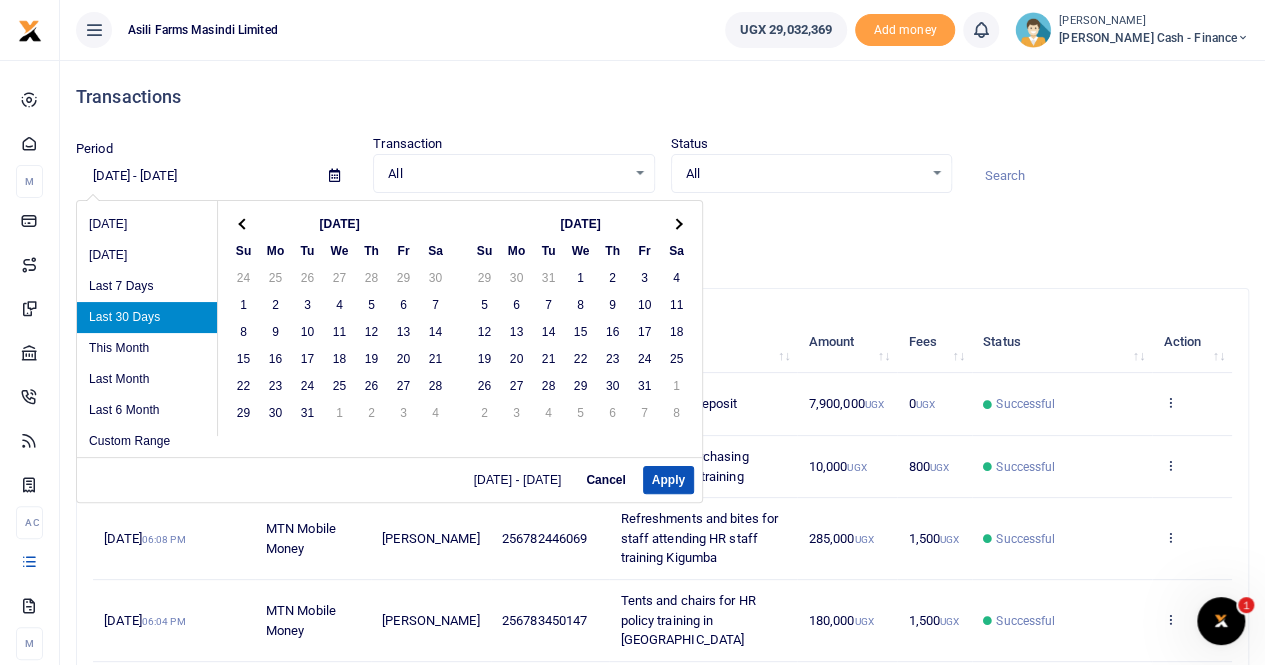 click at bounding box center [243, 223] 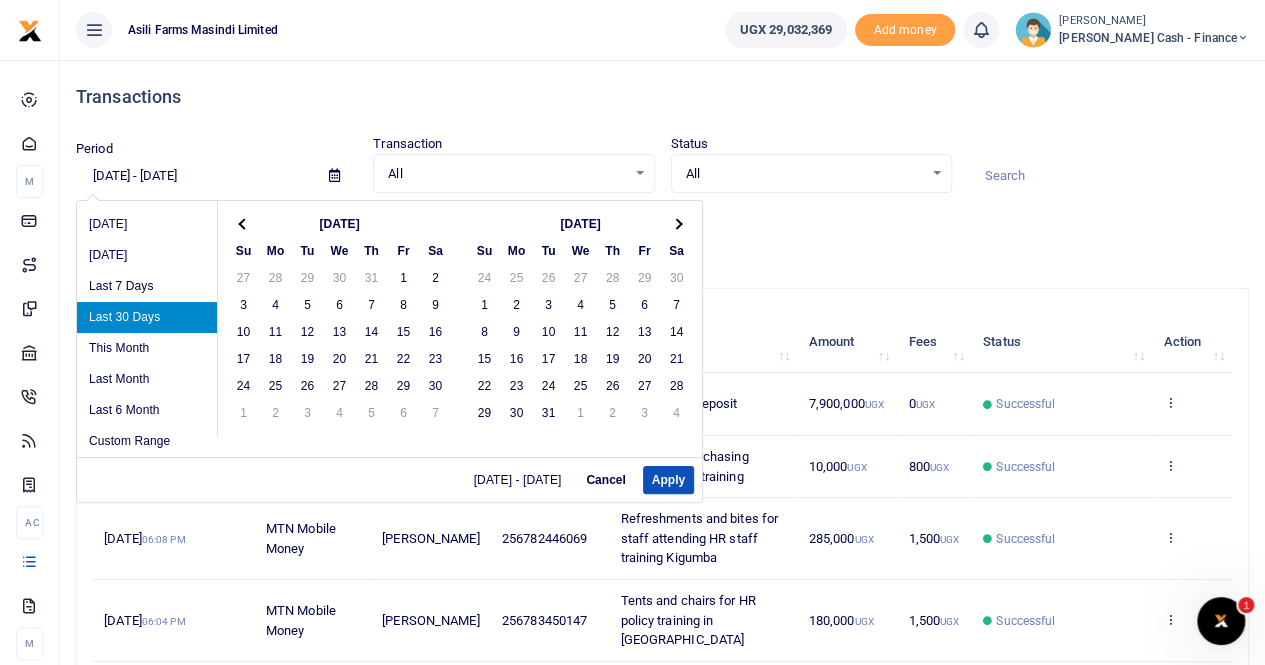 click at bounding box center (243, 223) 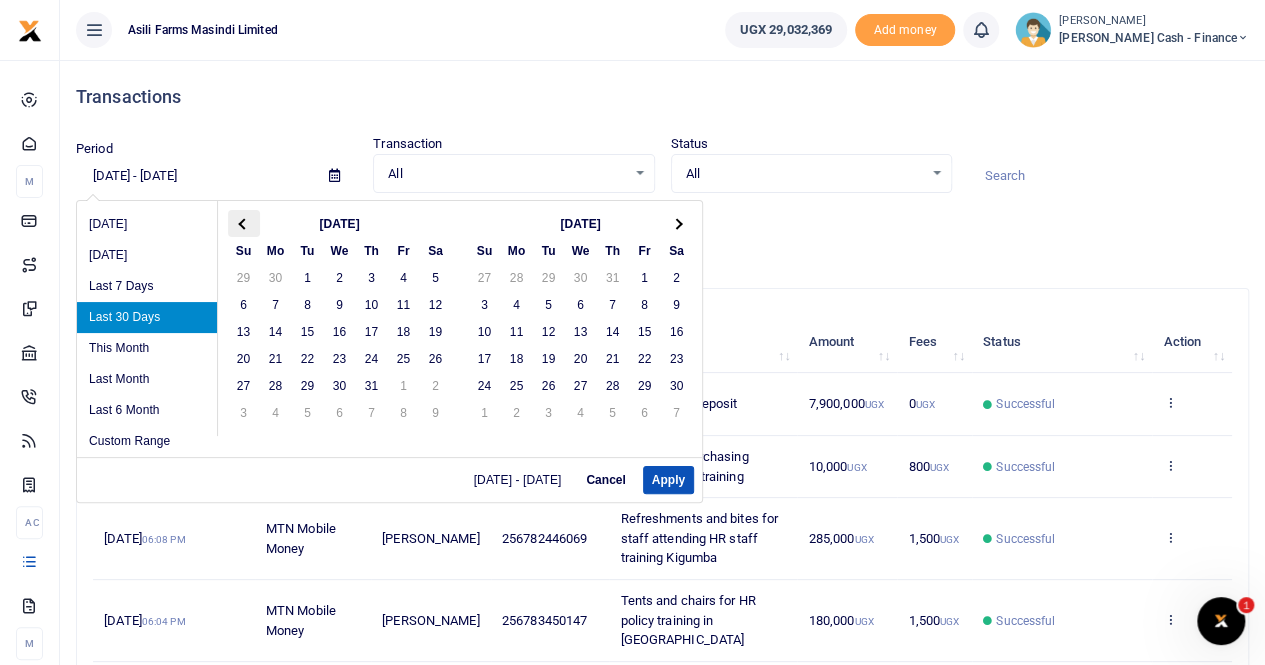 click at bounding box center [244, 223] 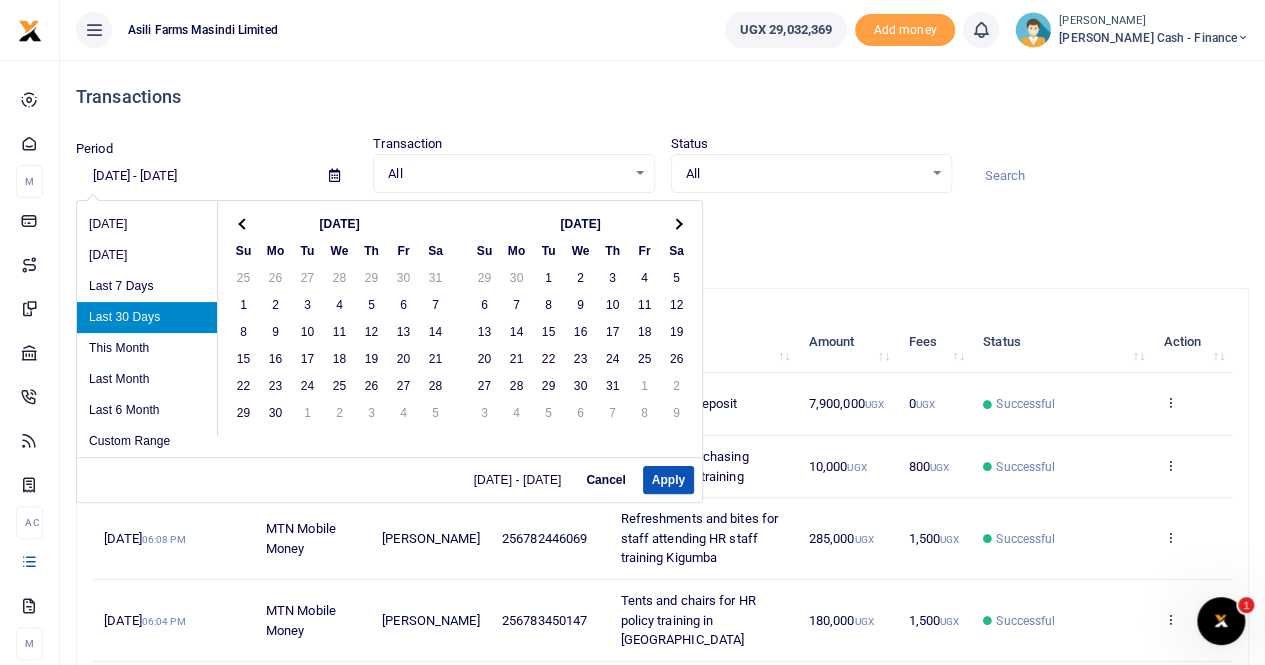 click at bounding box center [244, 223] 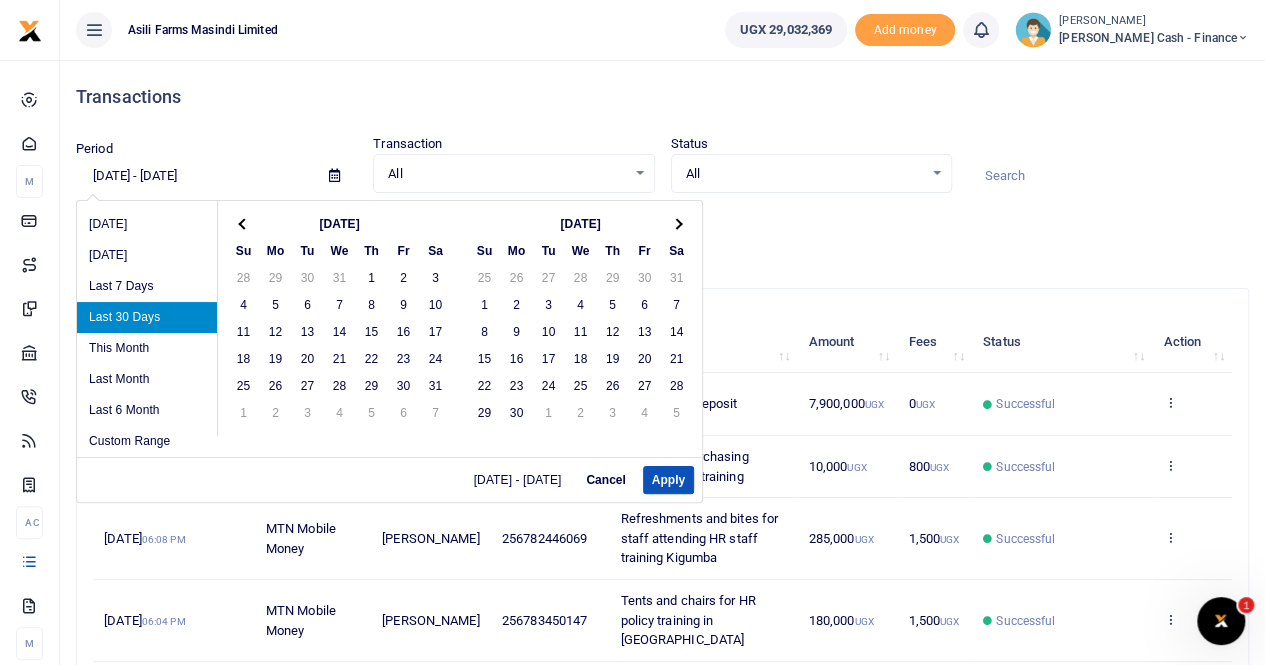 click at bounding box center (244, 223) 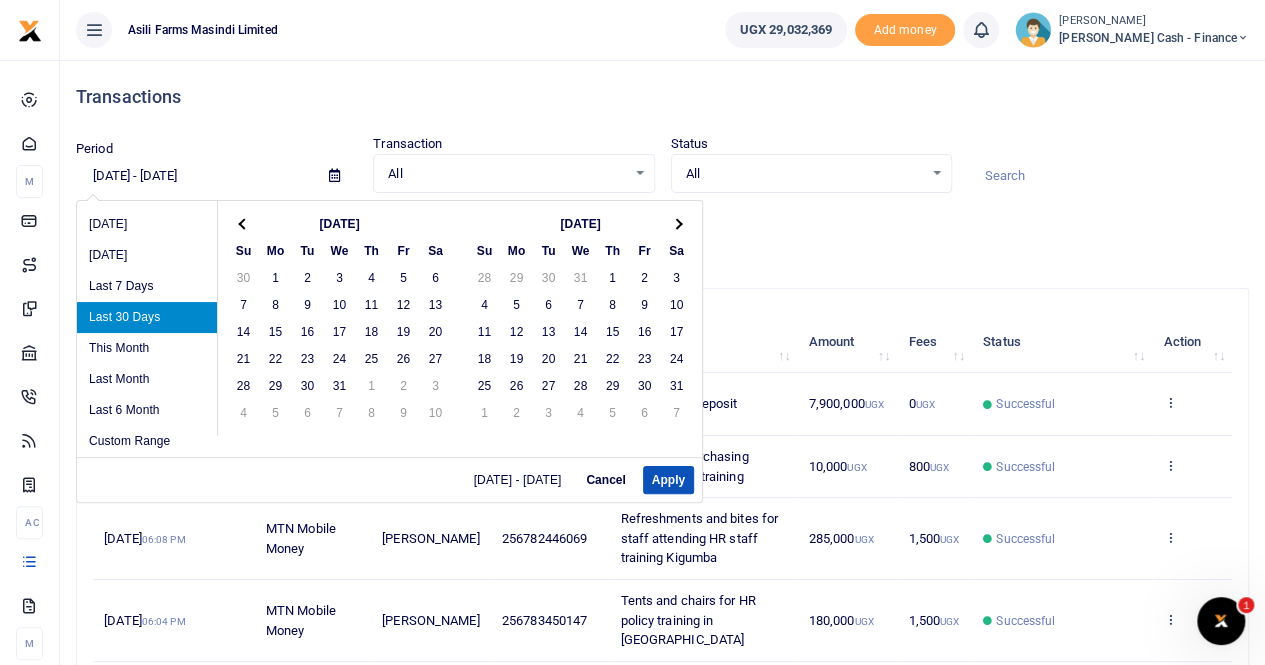 click at bounding box center (244, 223) 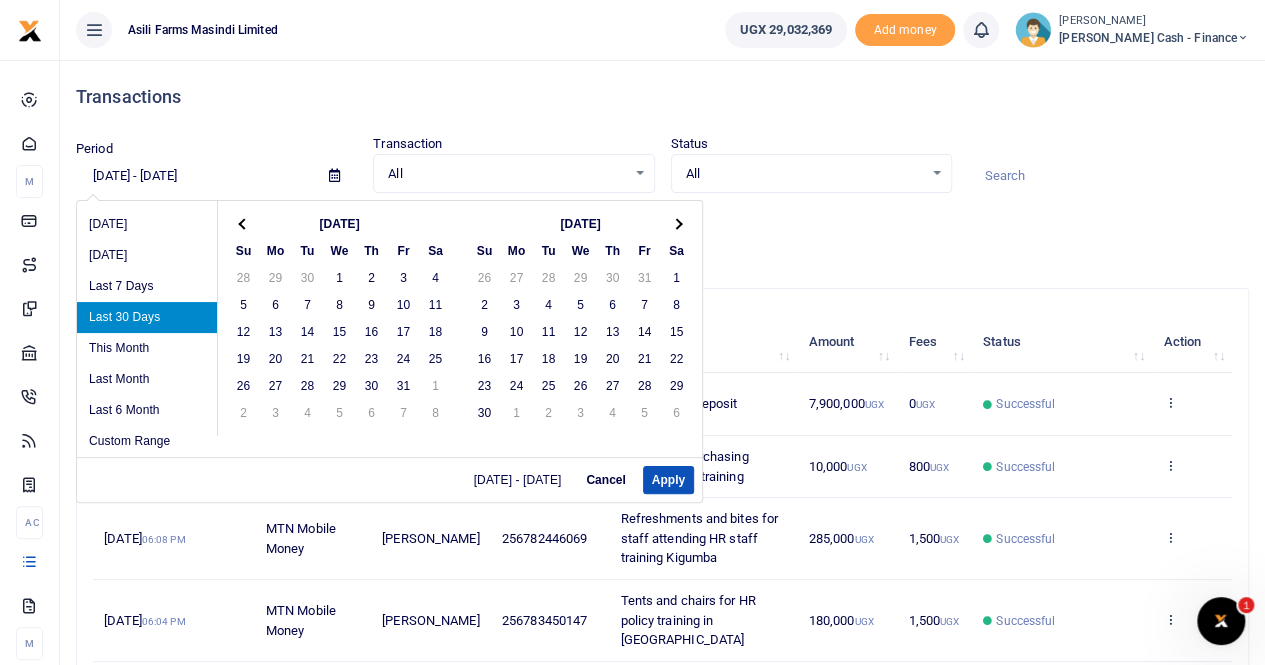 click at bounding box center (244, 223) 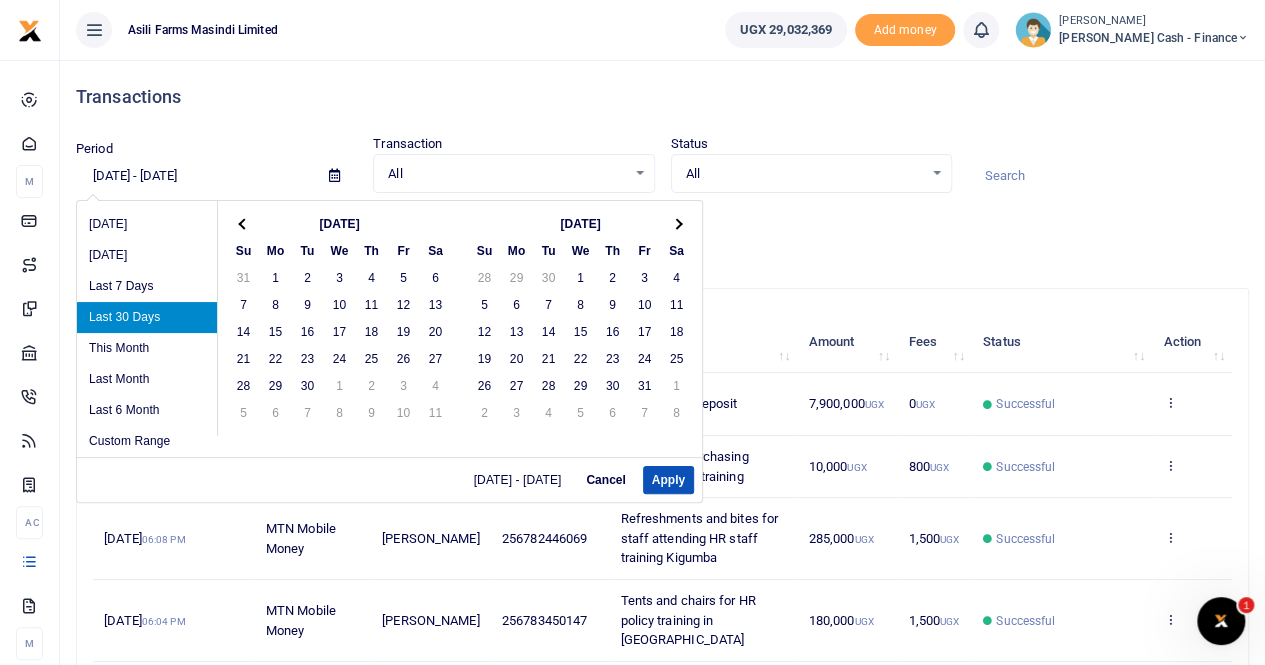 click at bounding box center [244, 223] 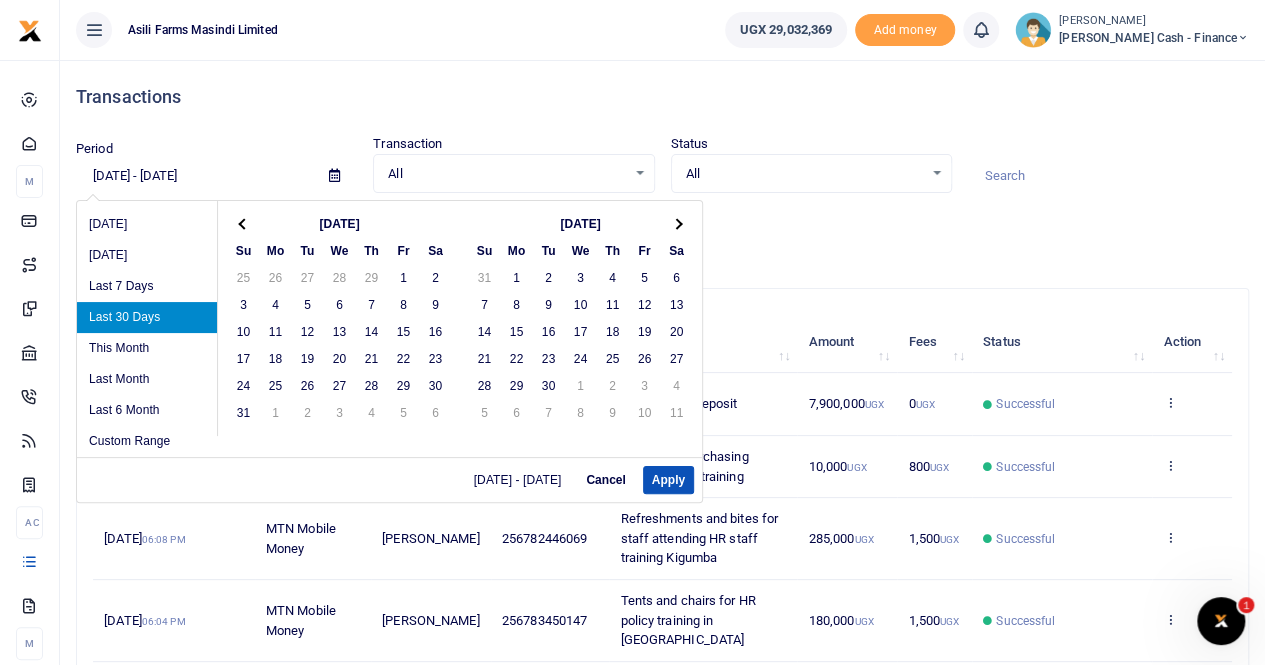 click at bounding box center (244, 223) 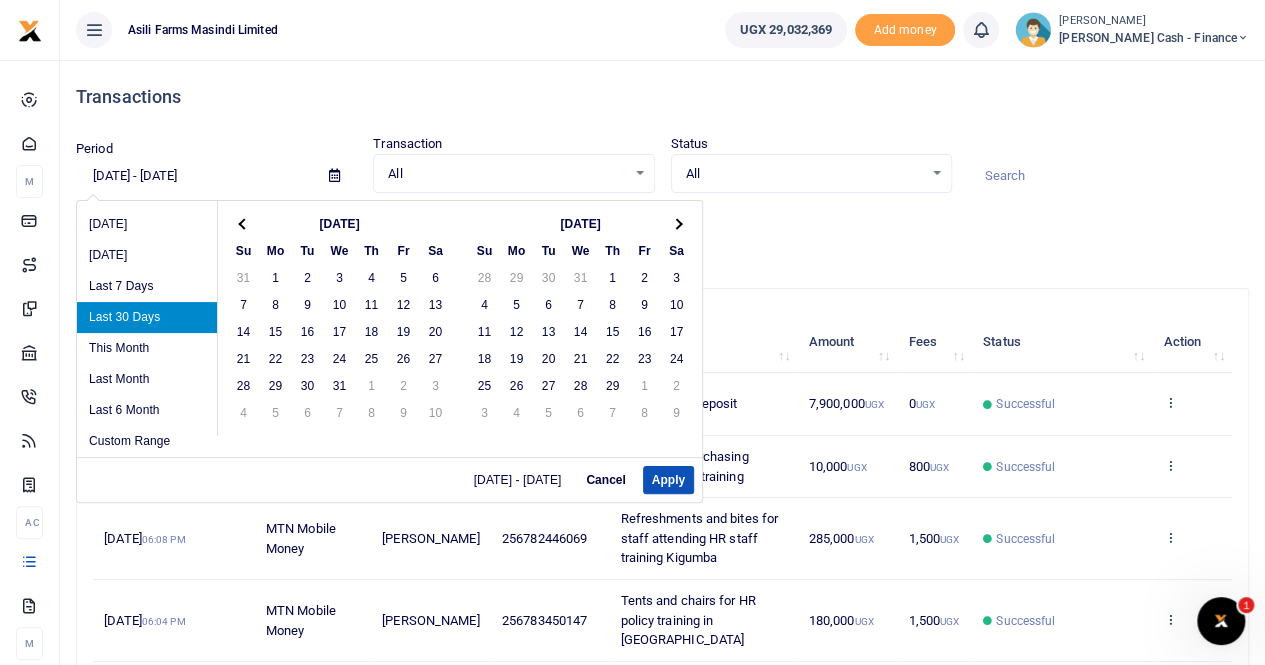 click at bounding box center [244, 223] 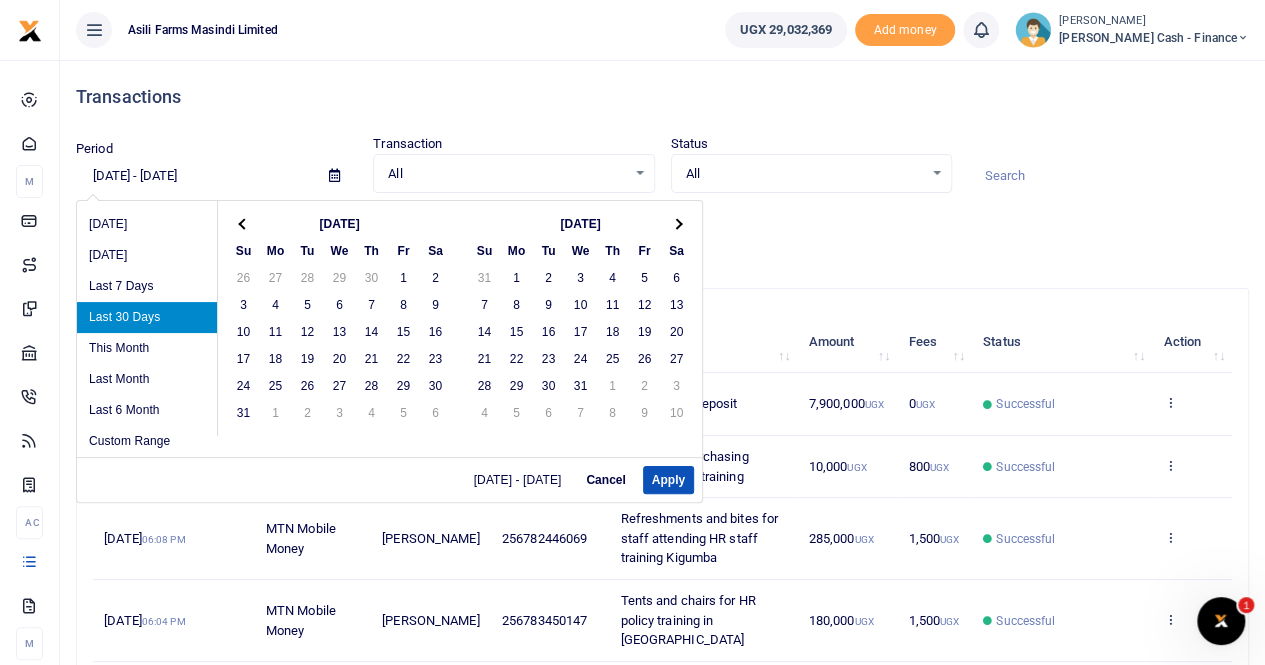 click at bounding box center [244, 223] 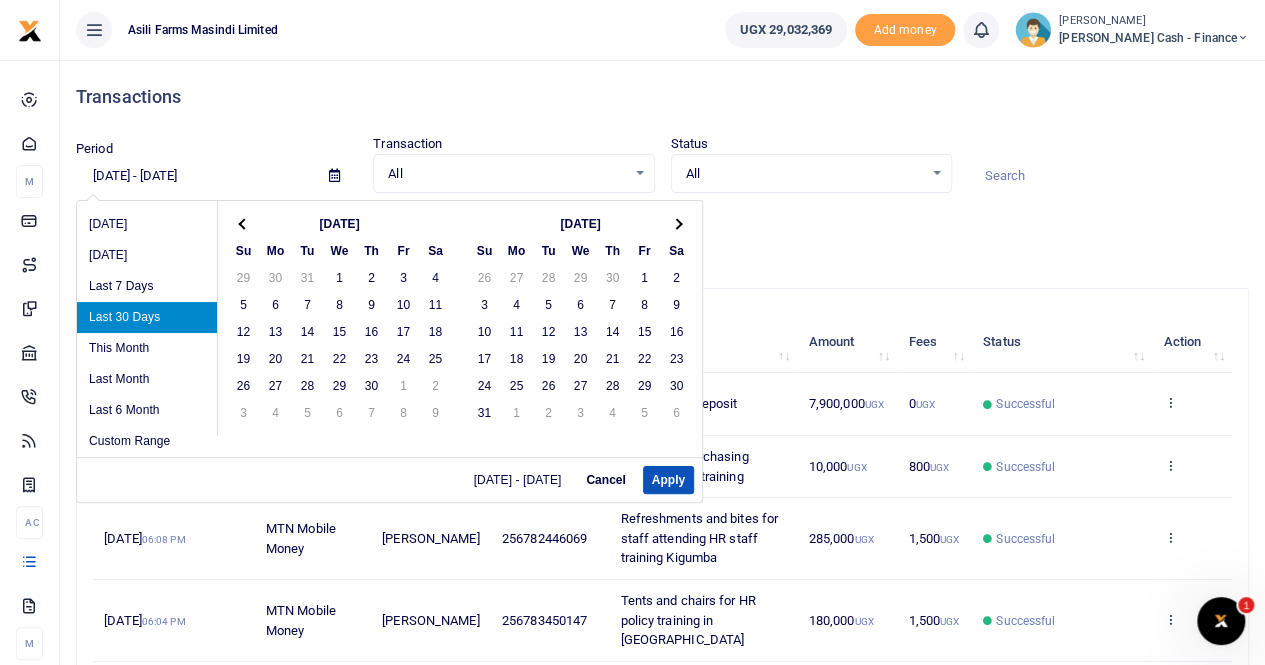 click at bounding box center (244, 223) 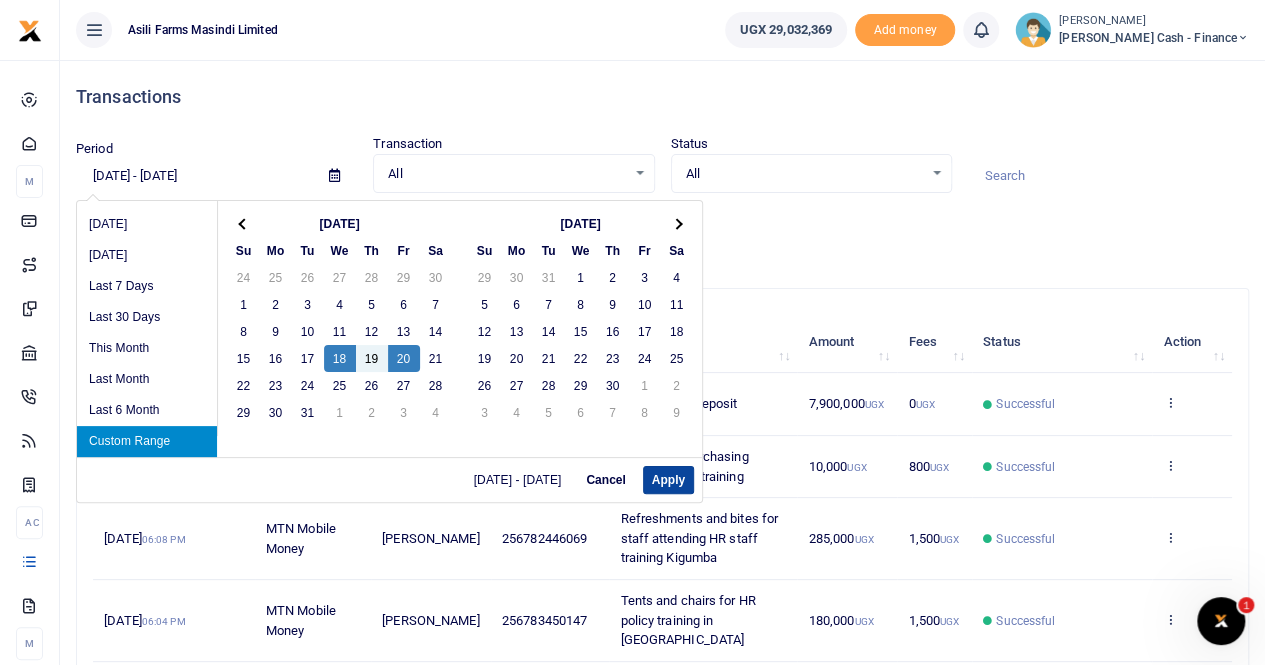 click on "Apply" at bounding box center [668, 480] 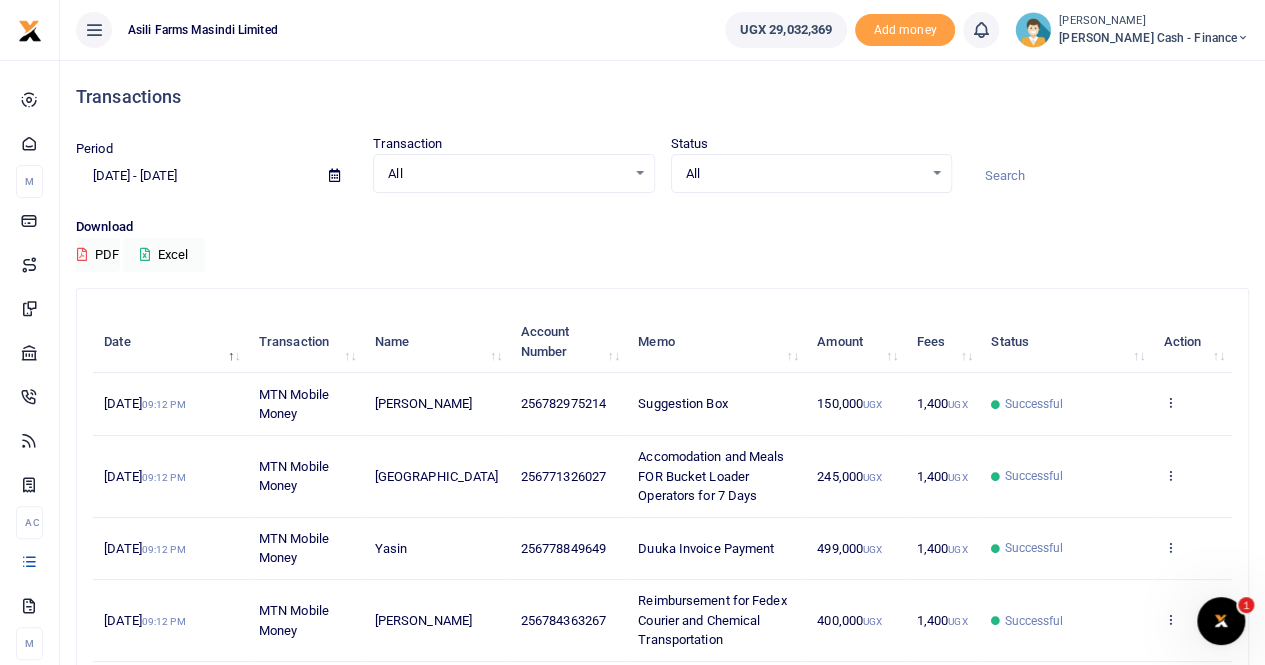 scroll, scrollTop: 502, scrollLeft: 0, axis: vertical 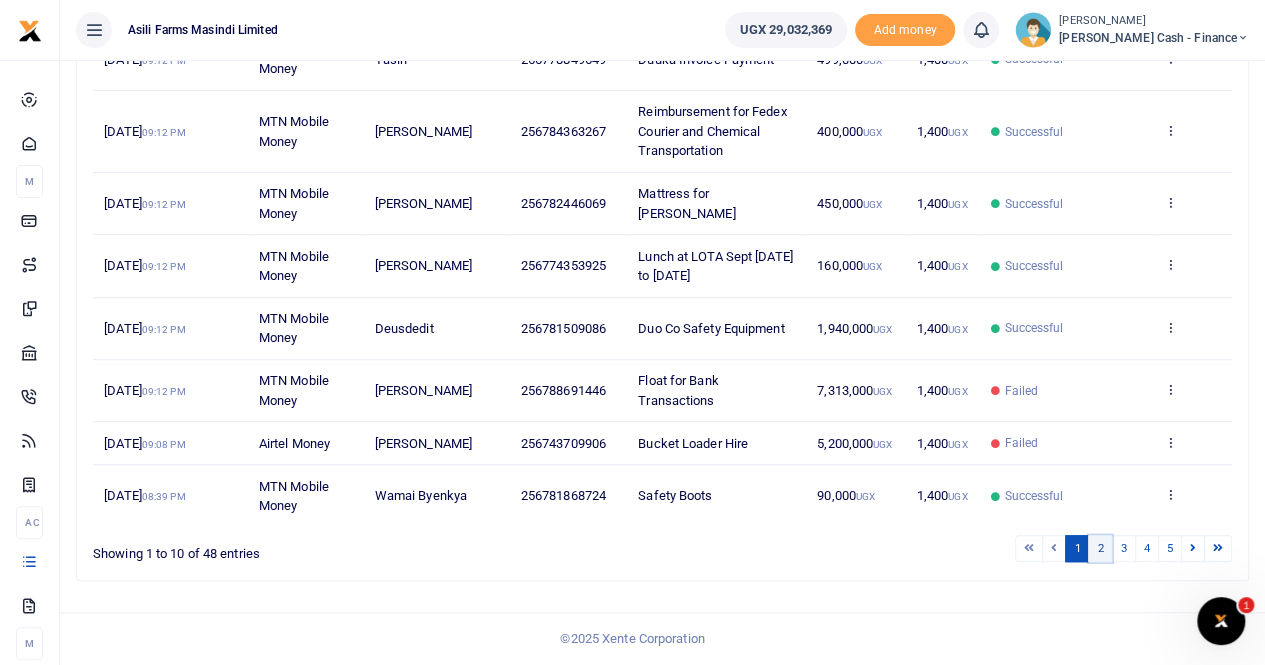 click on "2" at bounding box center (1100, 548) 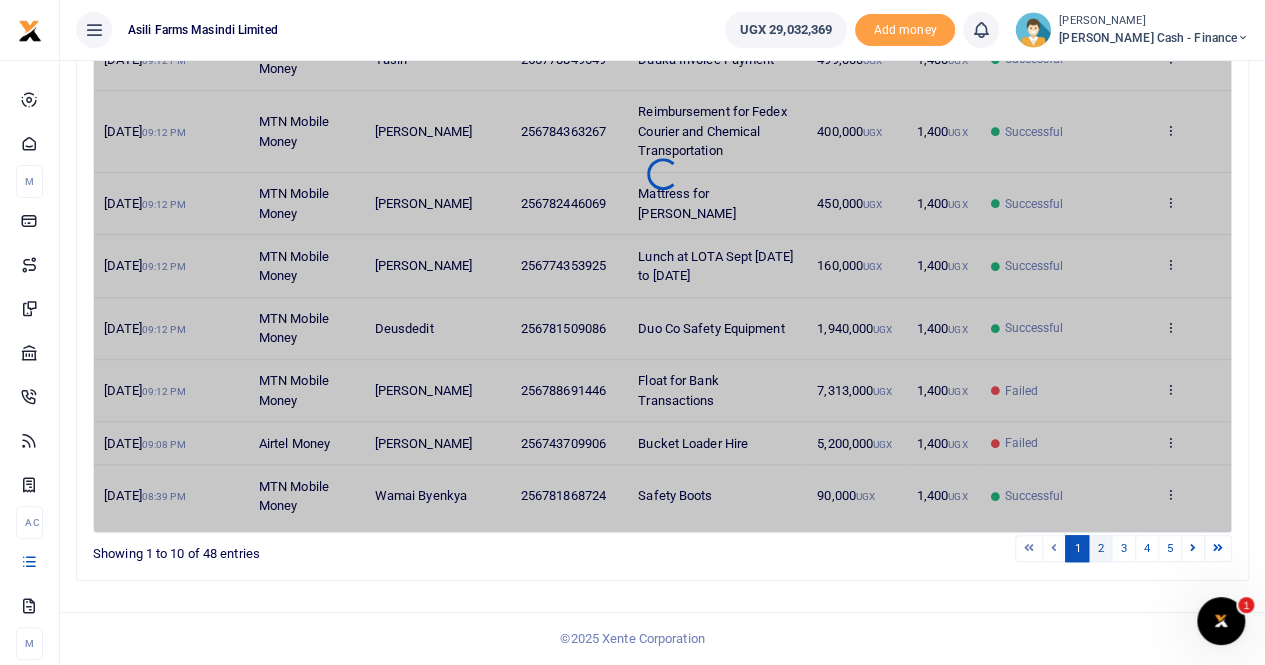 scroll, scrollTop: 0, scrollLeft: 0, axis: both 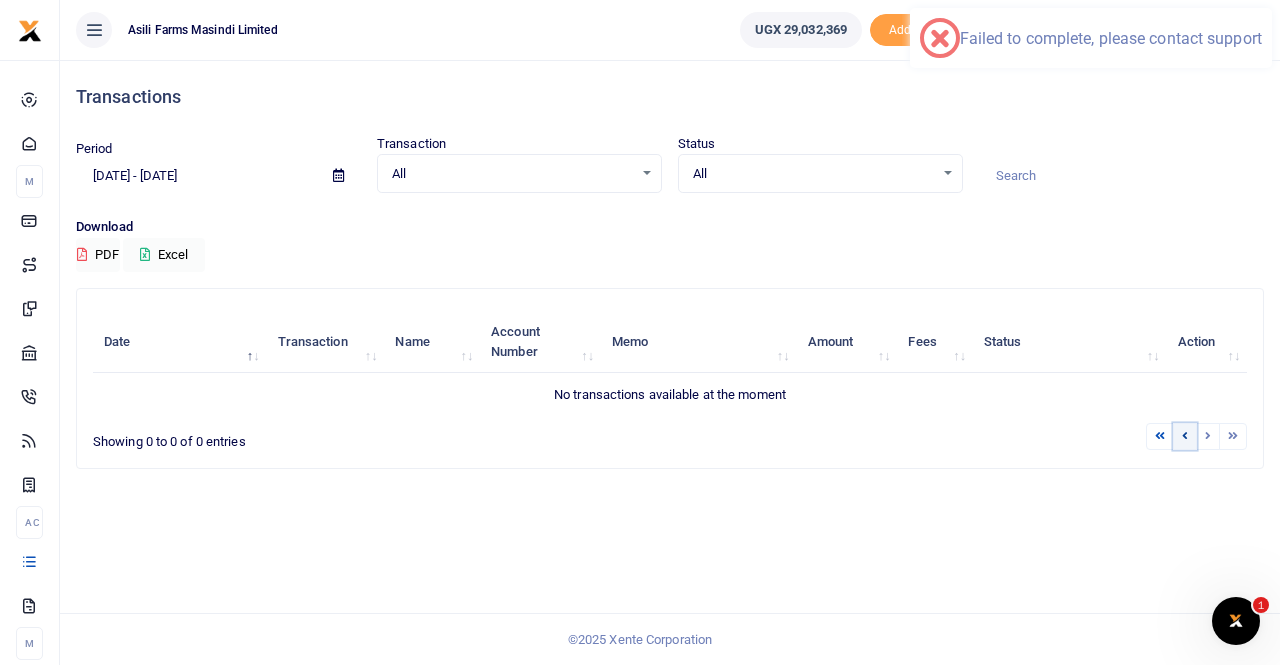 click at bounding box center [1185, 436] 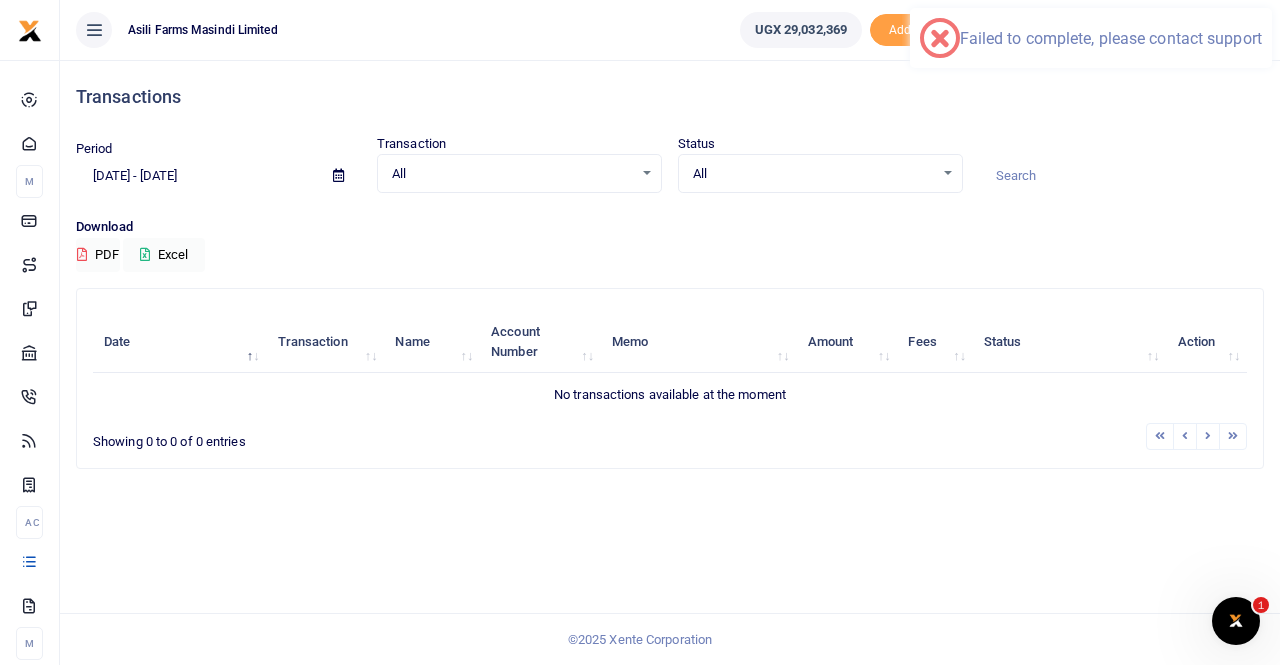 click at bounding box center (338, 175) 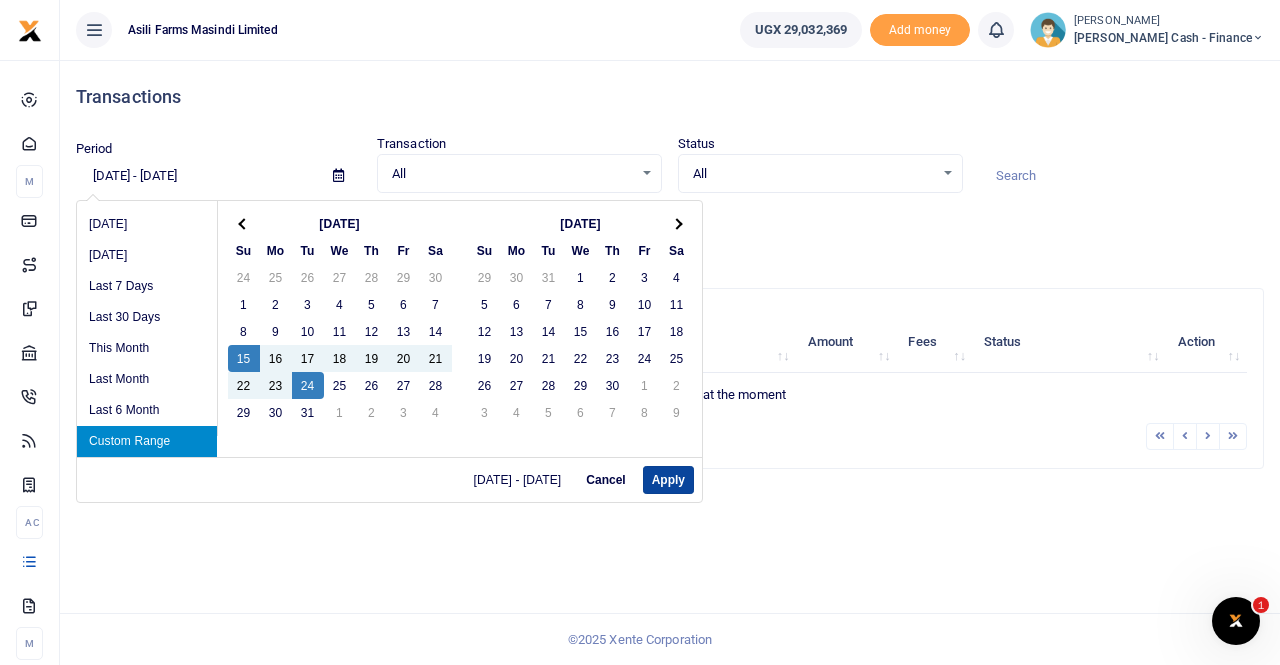 click on "Apply" at bounding box center [668, 480] 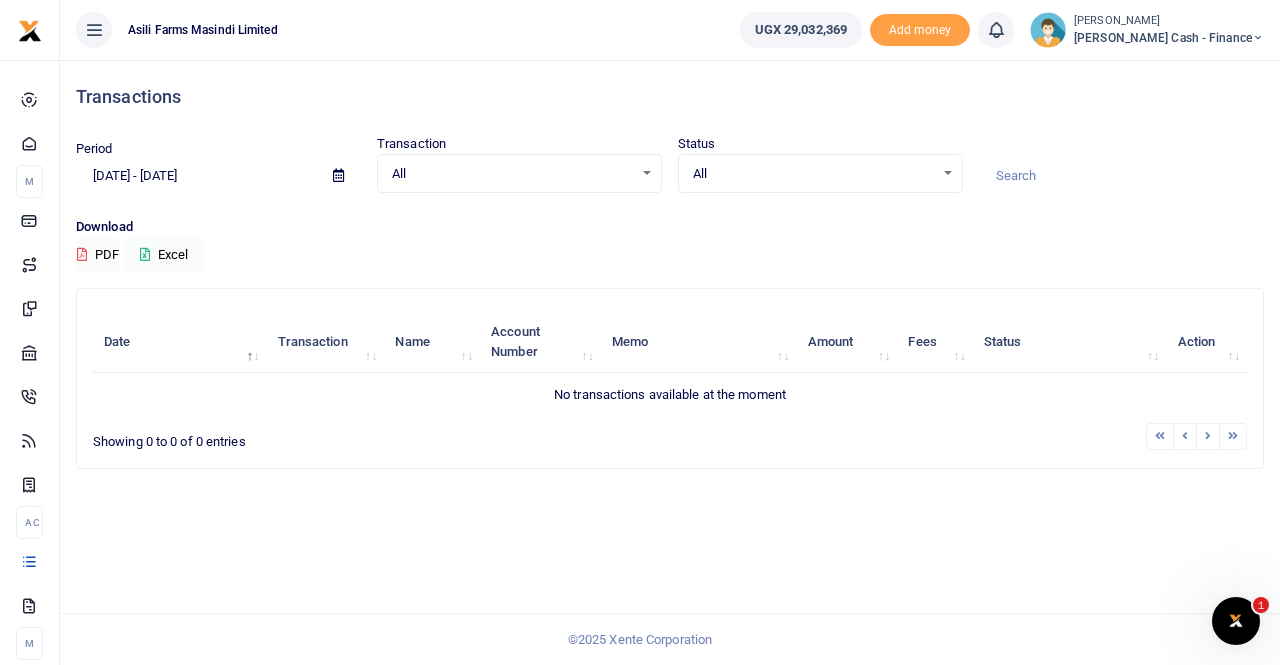 click at bounding box center (338, 175) 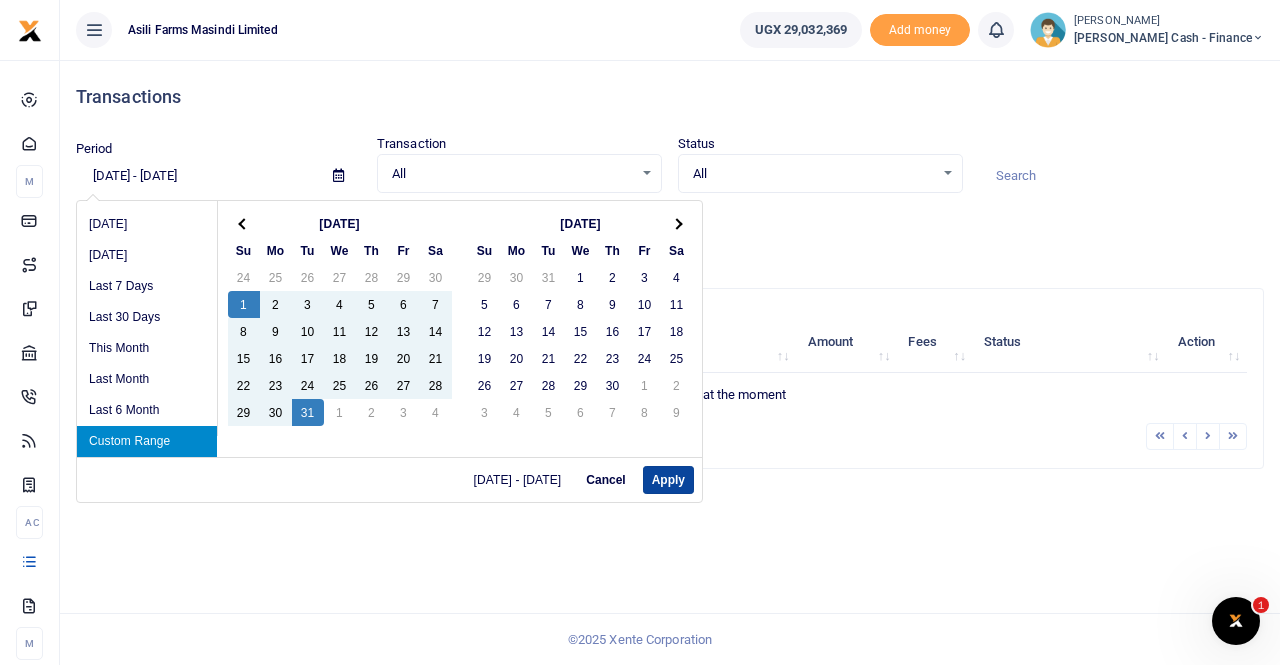 click on "Apply" at bounding box center [668, 480] 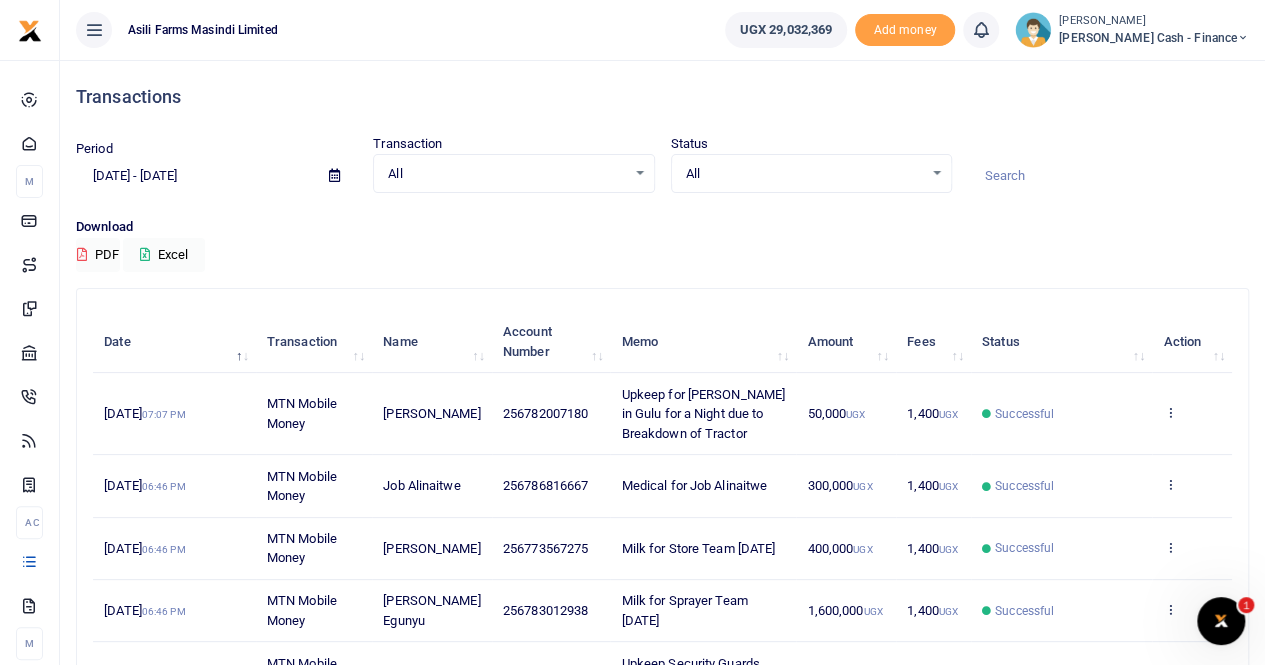 scroll, scrollTop: 482, scrollLeft: 0, axis: vertical 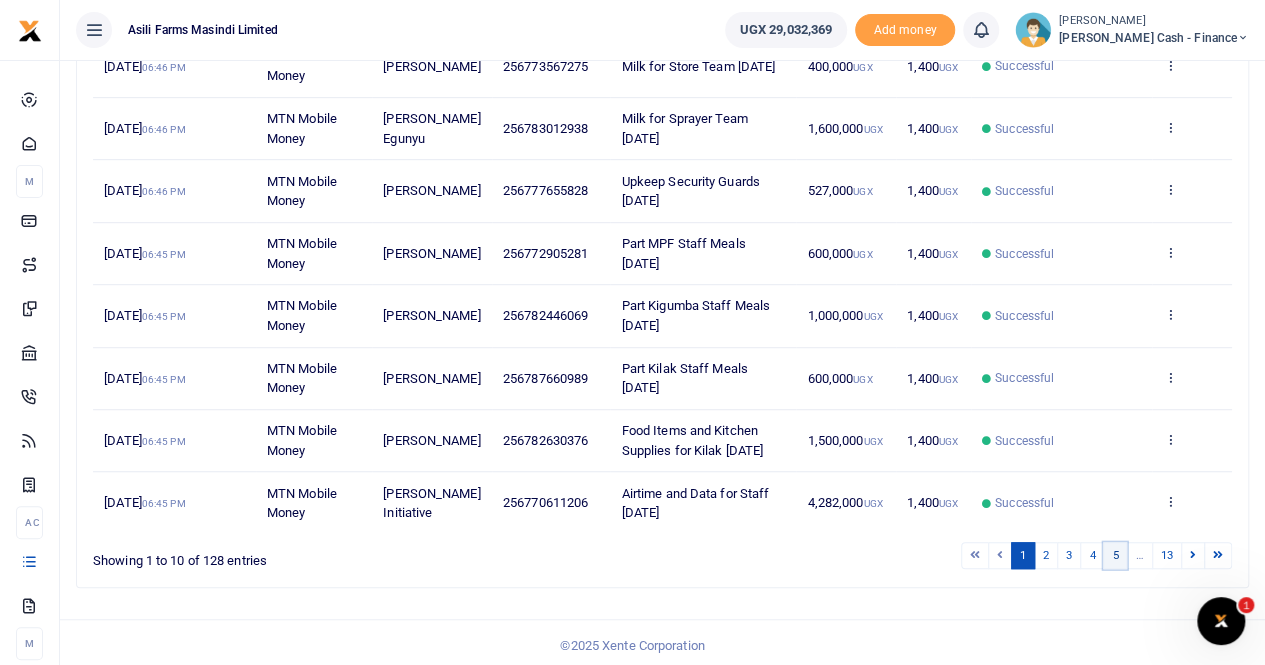 click on "5" at bounding box center (1115, 555) 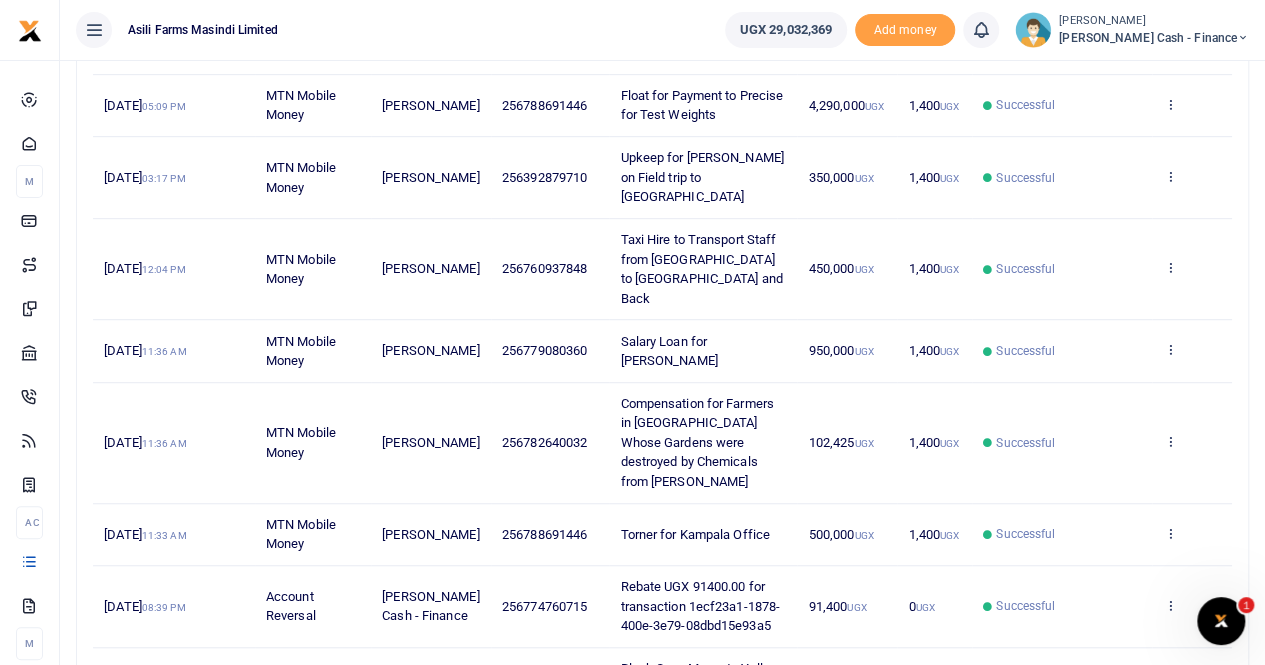 click on "6" at bounding box center (1115, 750) 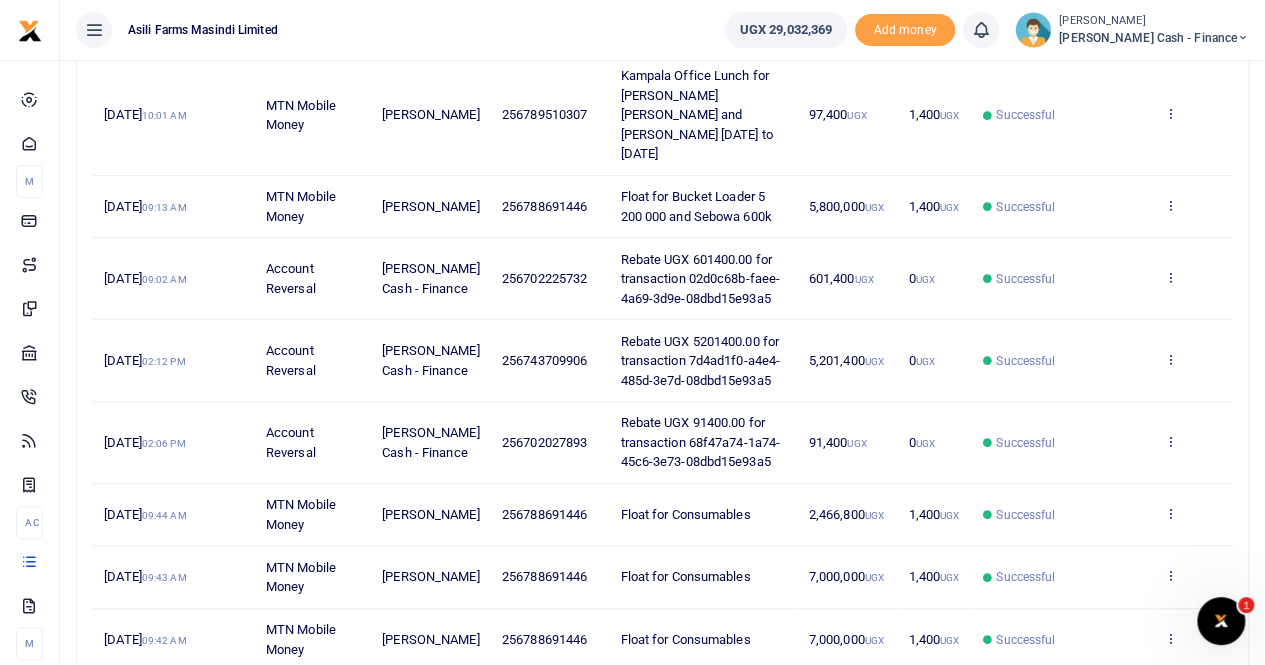 click on "7" at bounding box center (1115, 691) 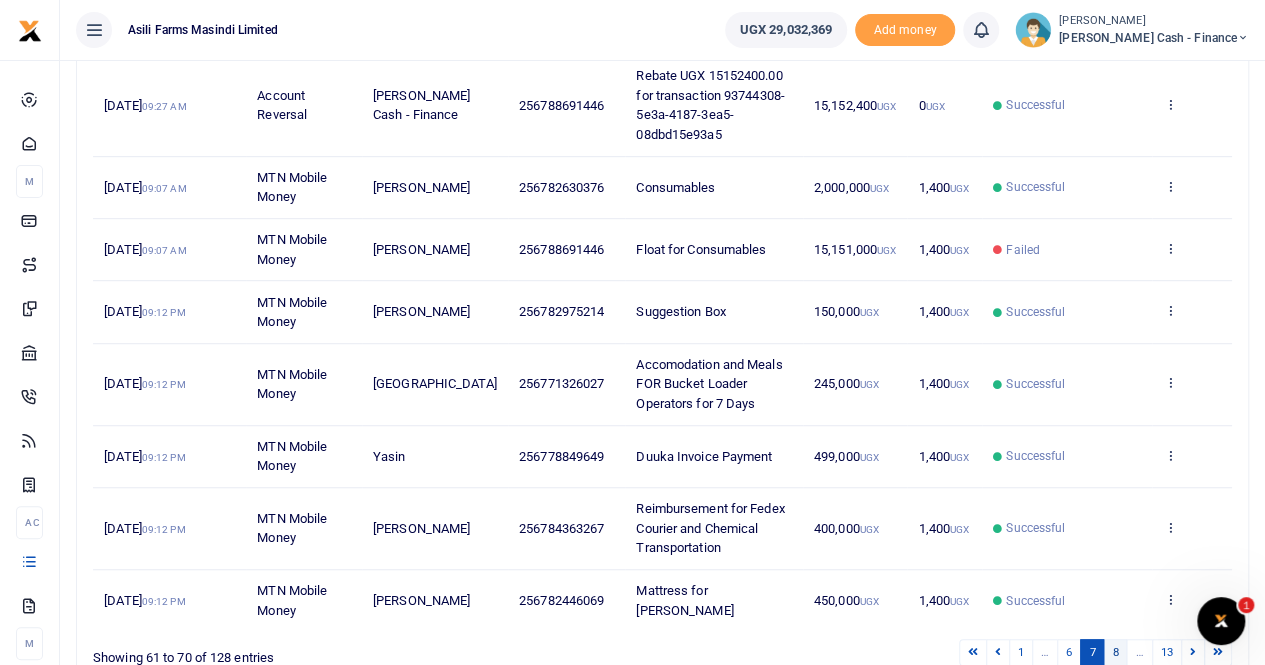 click on "8" at bounding box center [1115, 652] 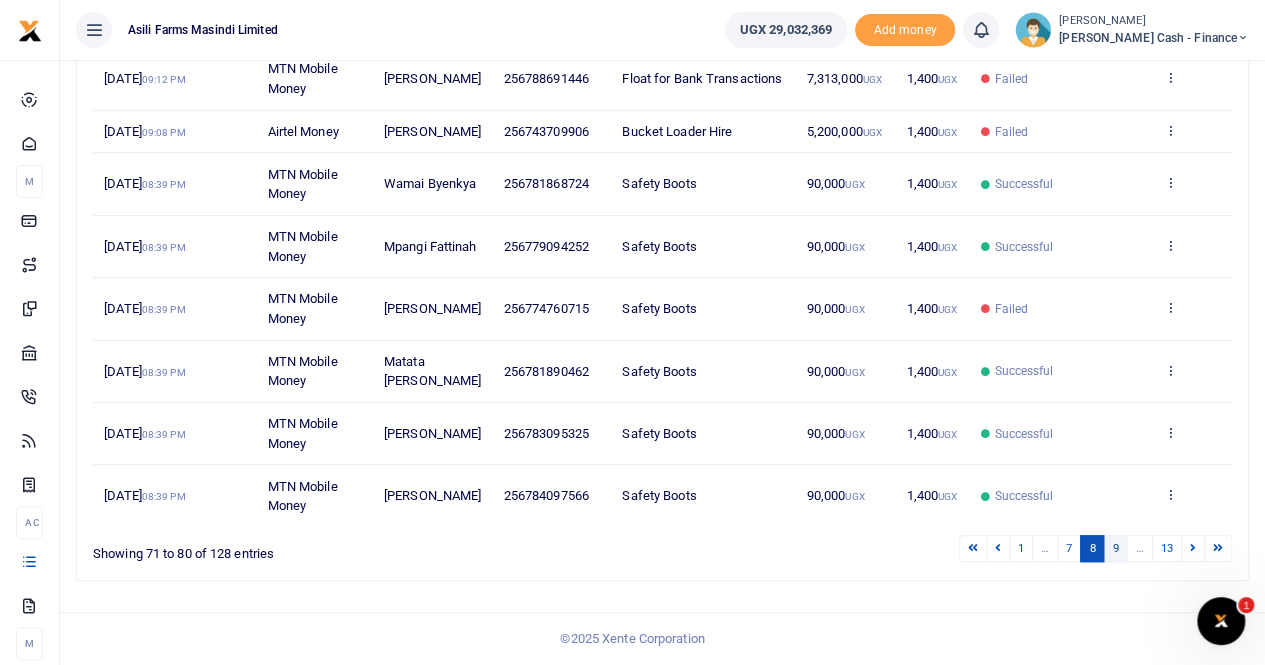 click on "9" at bounding box center (1115, 548) 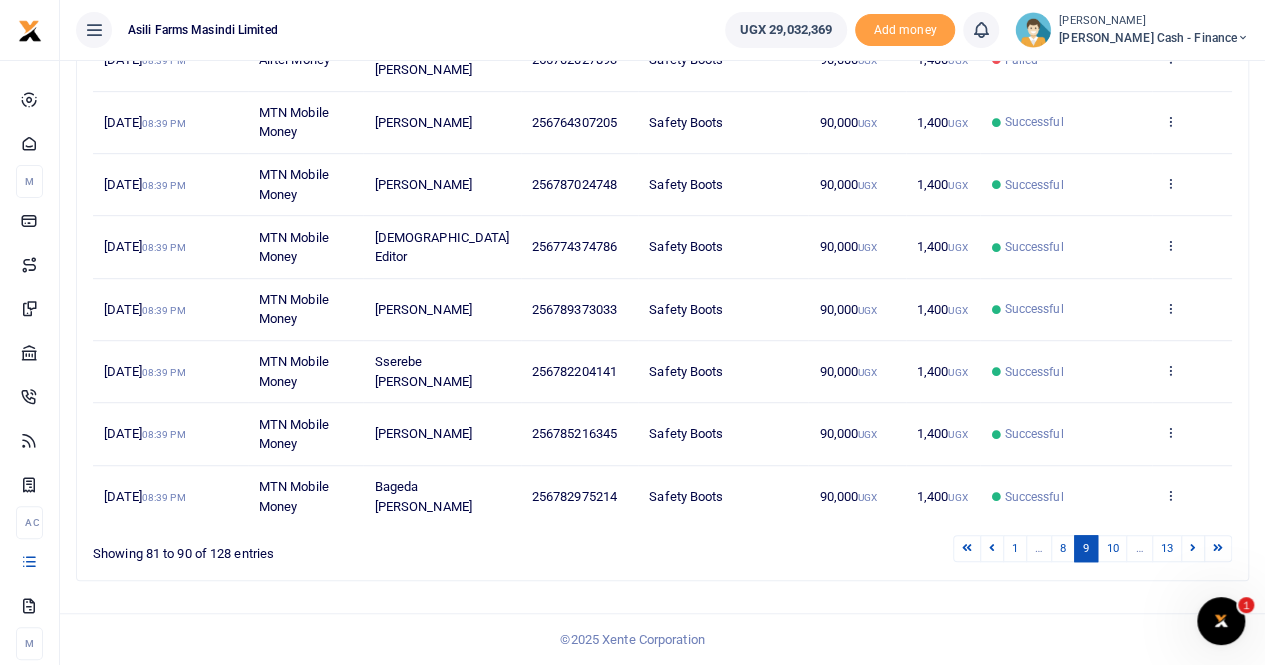 scroll, scrollTop: 463, scrollLeft: 0, axis: vertical 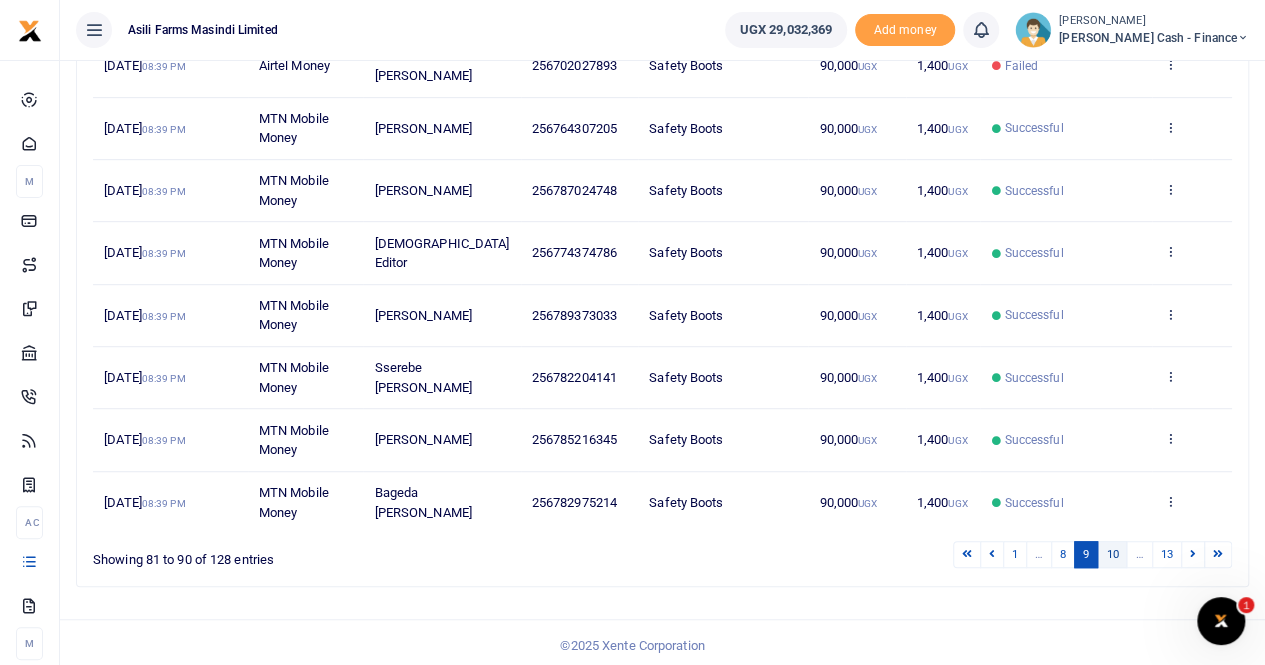 click on "10" at bounding box center (1112, 554) 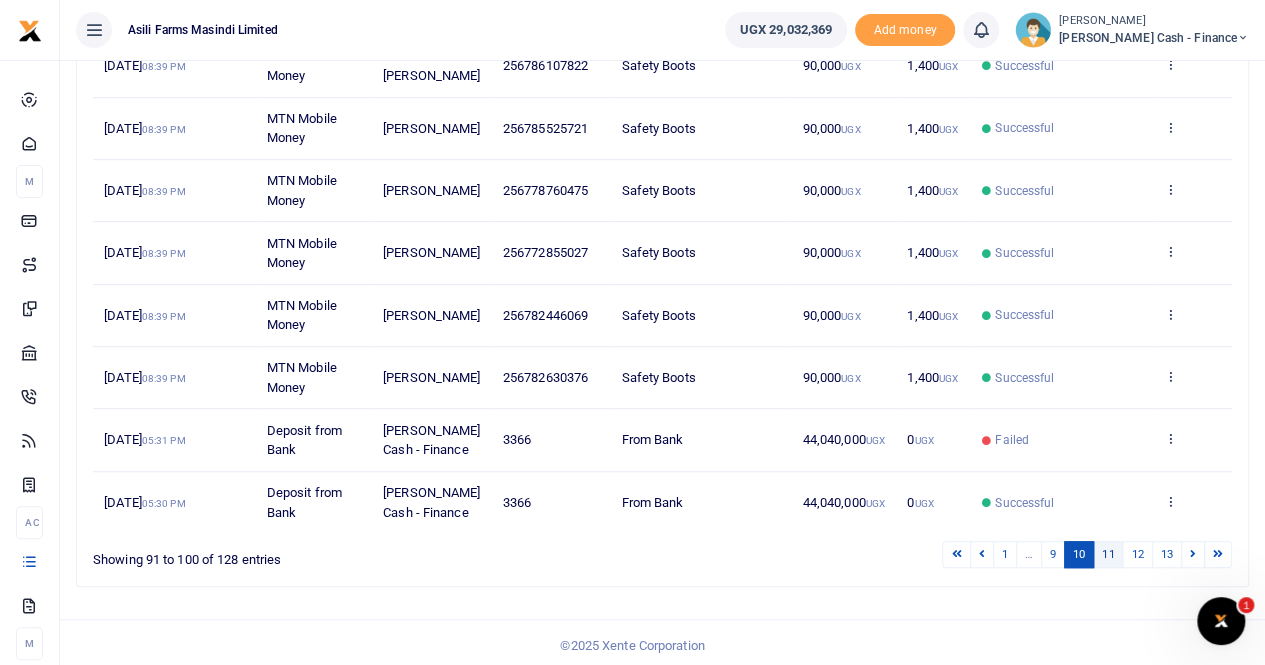 click on "11" at bounding box center [1108, 554] 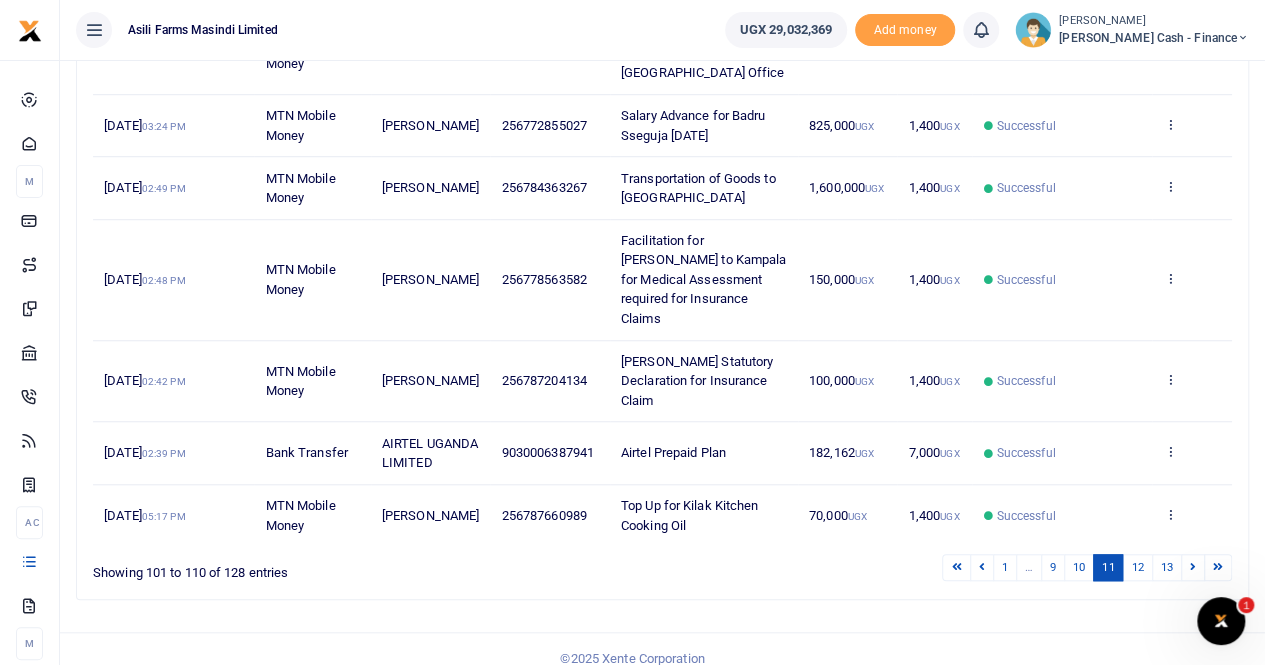 scroll, scrollTop: 658, scrollLeft: 0, axis: vertical 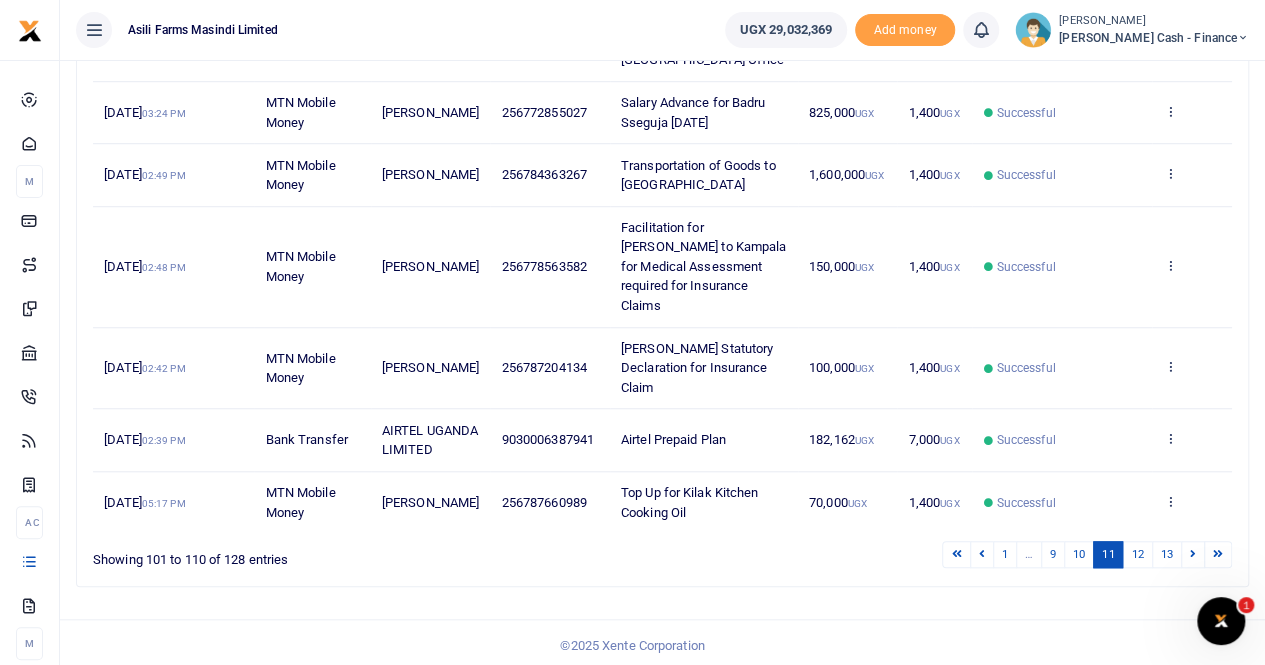 click on "View details
Send again" at bounding box center [1192, 113] 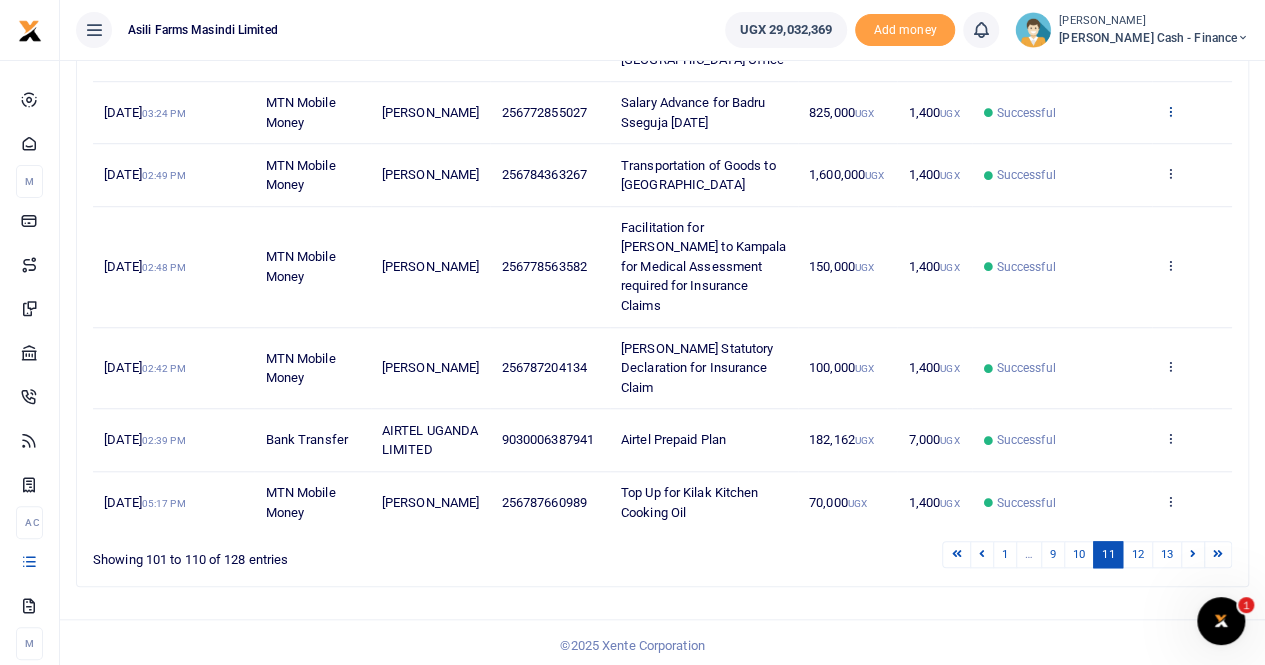 click at bounding box center (1169, 111) 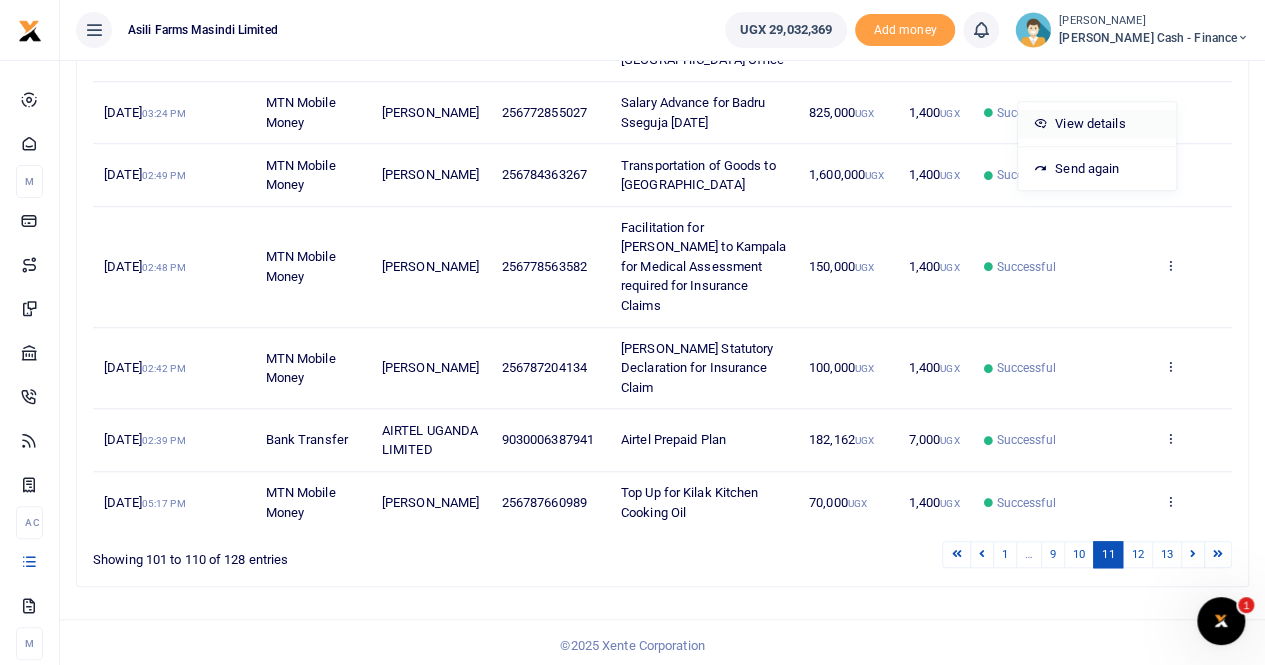 click on "View details" at bounding box center [1097, 124] 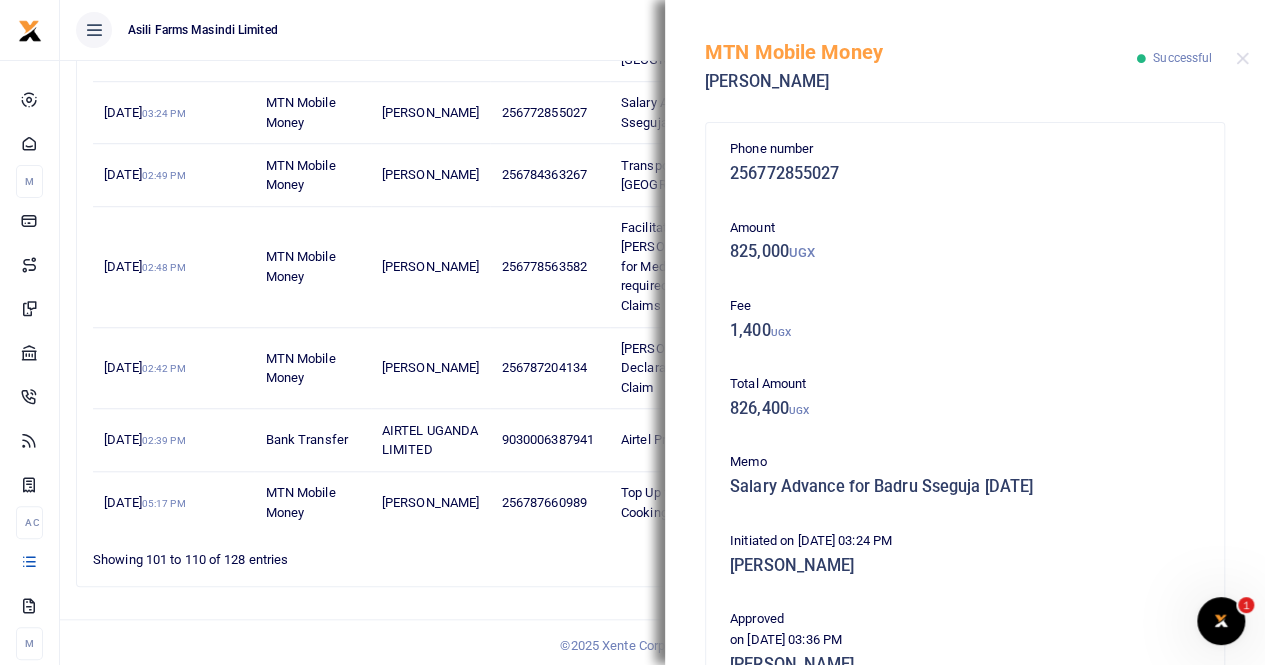 scroll, scrollTop: 397, scrollLeft: 0, axis: vertical 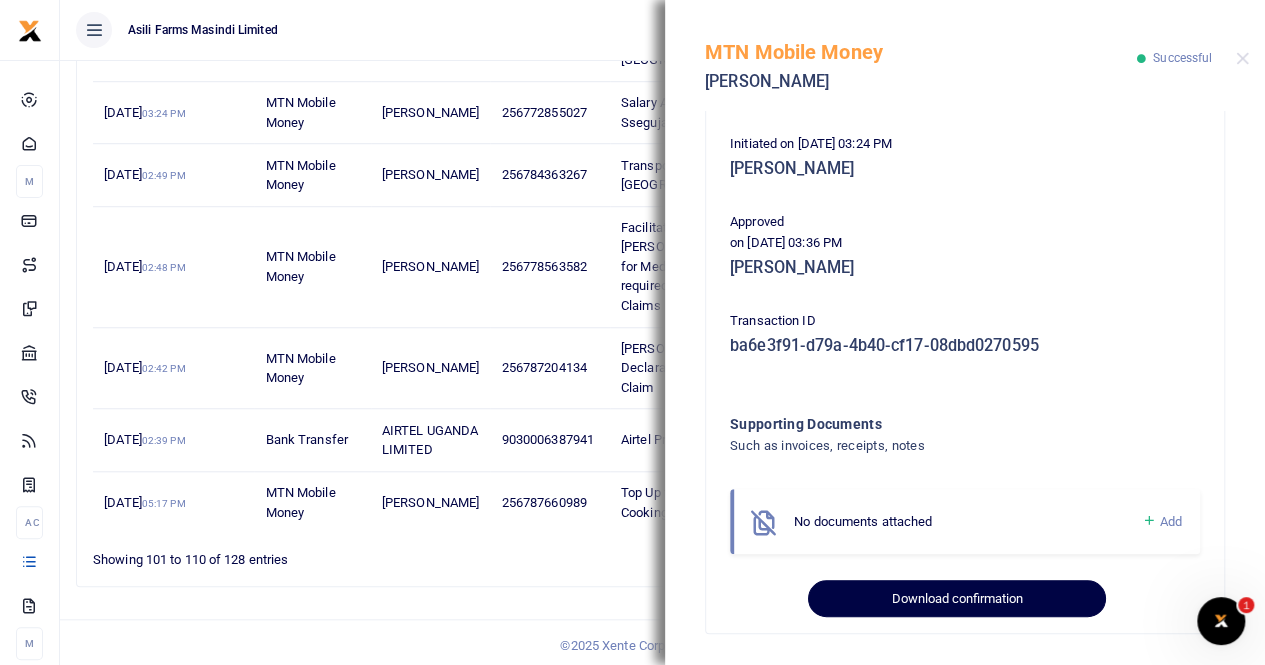 click on "Download confirmation" at bounding box center (956, 599) 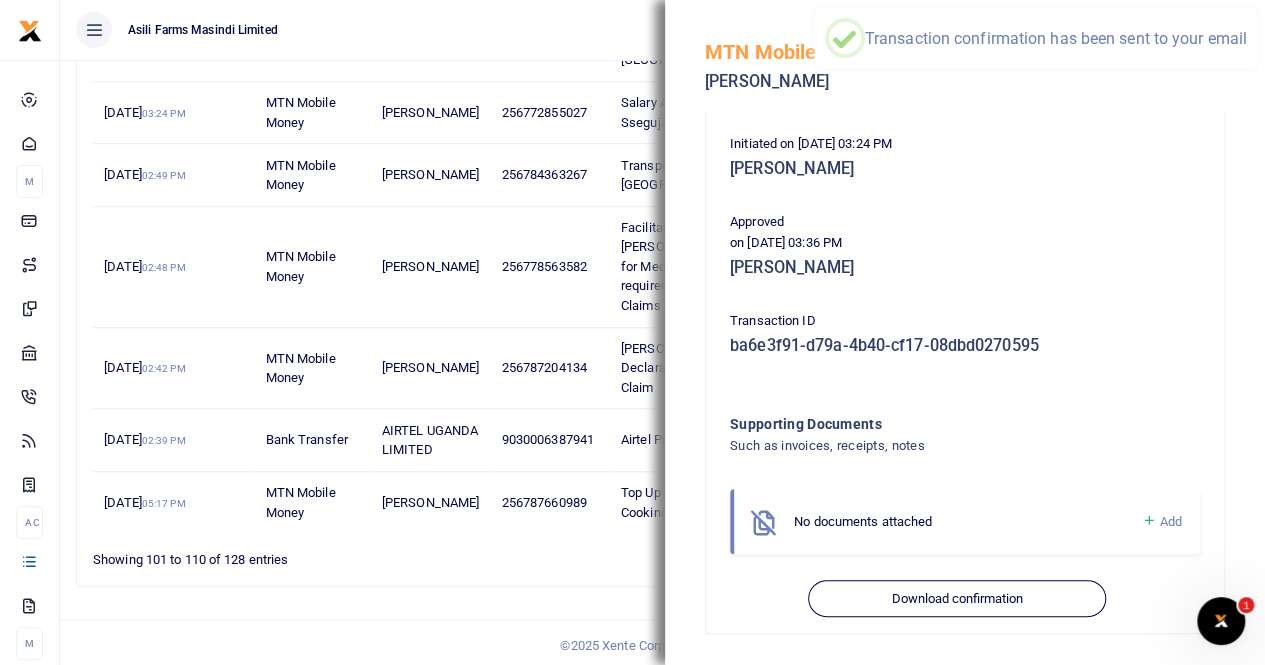 scroll, scrollTop: 0, scrollLeft: 0, axis: both 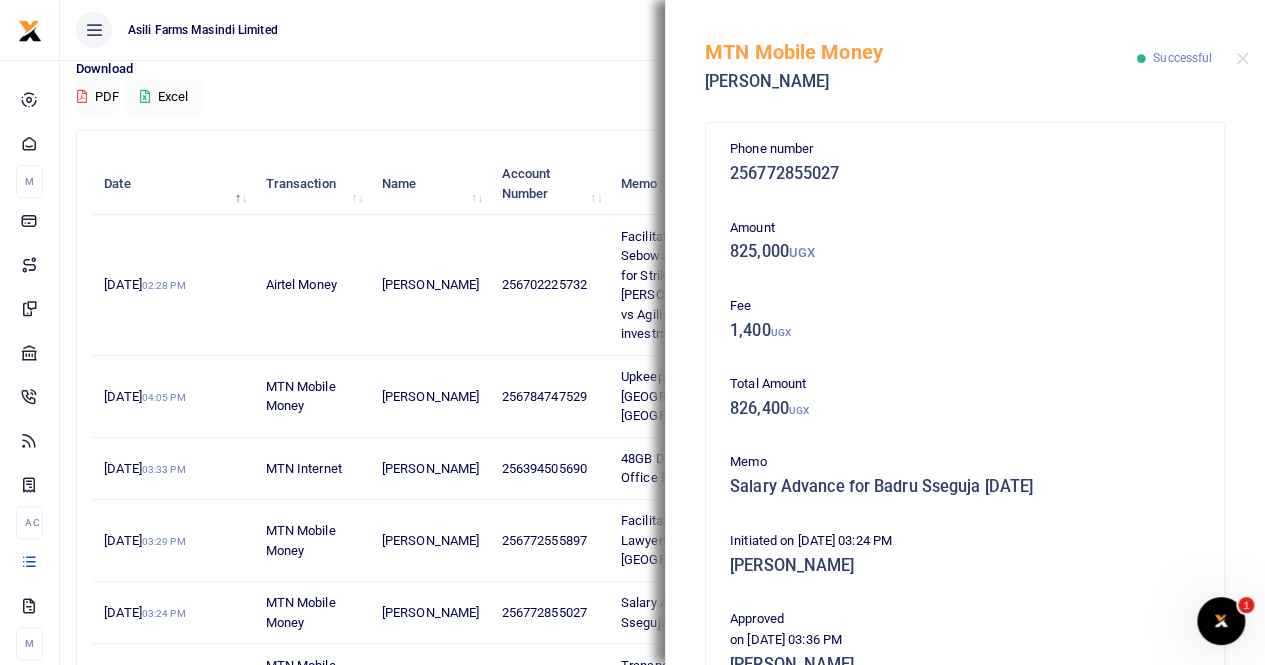click on "Phone number
256772855027
Amount
825,000 UGX
Fee
1,400 UGX
Total Amount
826,400 UGX
Memo
Salary Advance for Badru Sseguja October 2023
Initiated on 19th Oct 2023 03:24 PM
Brian Wamani
Approved
on 19th Oct 2023 03:36 PM browse Uppy" at bounding box center (965, 576) 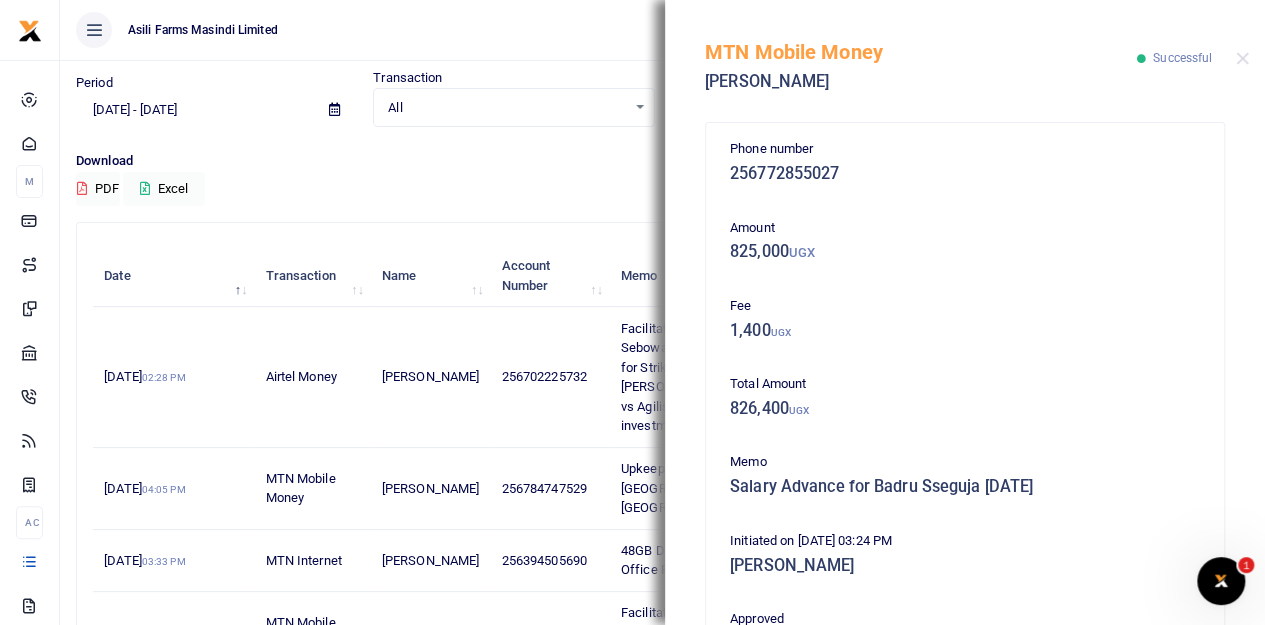 scroll, scrollTop: 0, scrollLeft: 0, axis: both 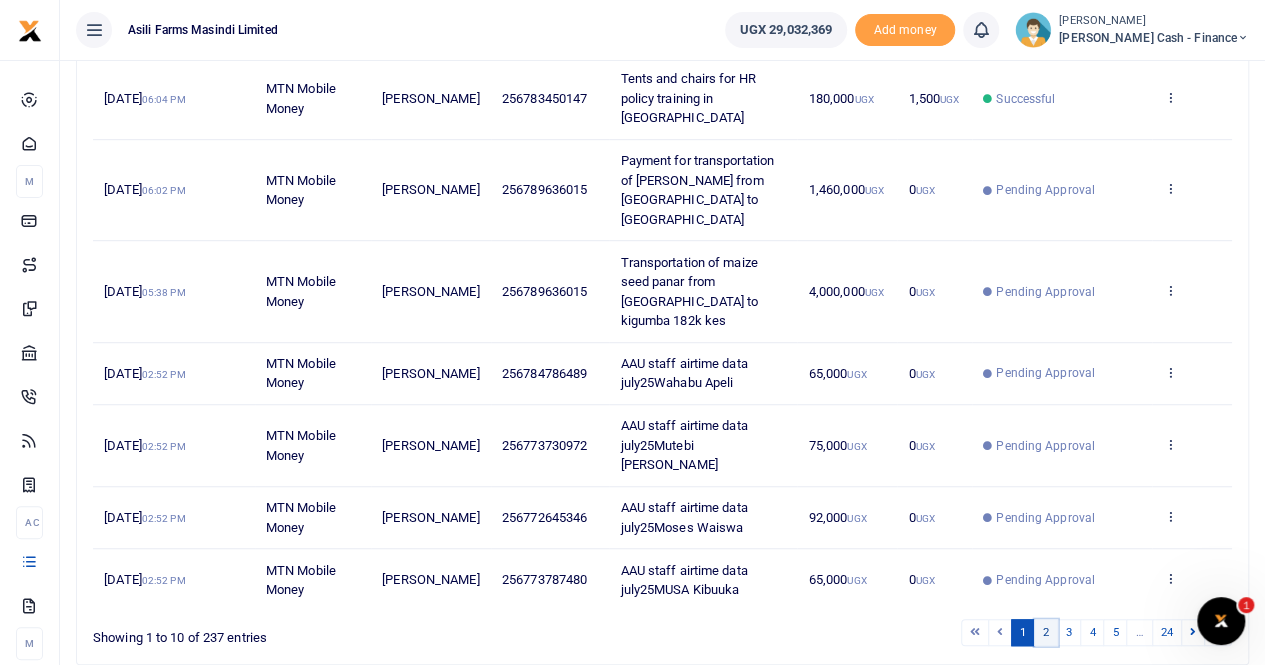 click on "2" at bounding box center [1046, 632] 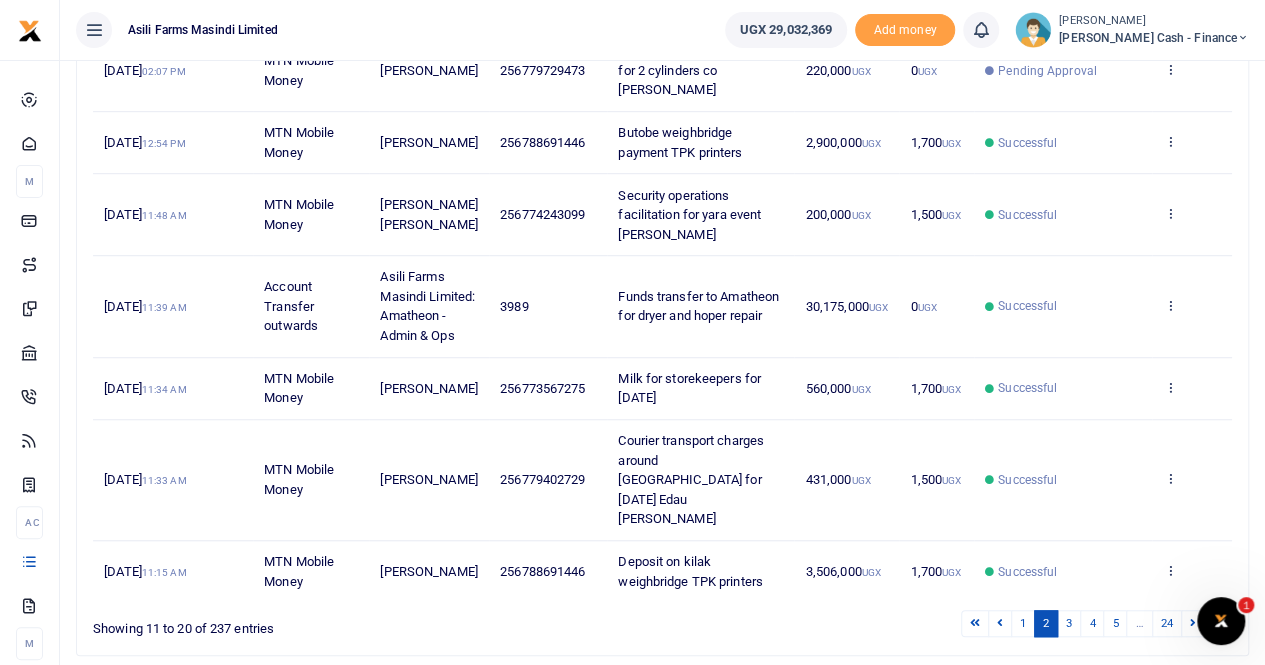 scroll, scrollTop: 600, scrollLeft: 0, axis: vertical 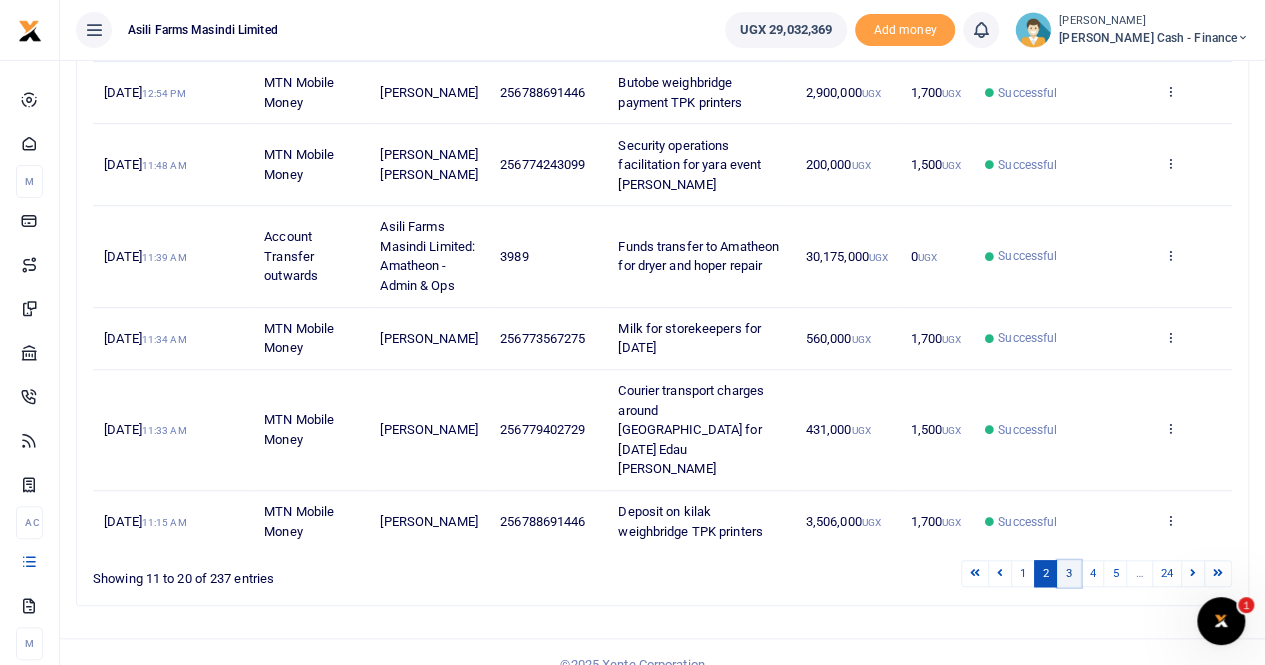 click on "3" at bounding box center (1069, 573) 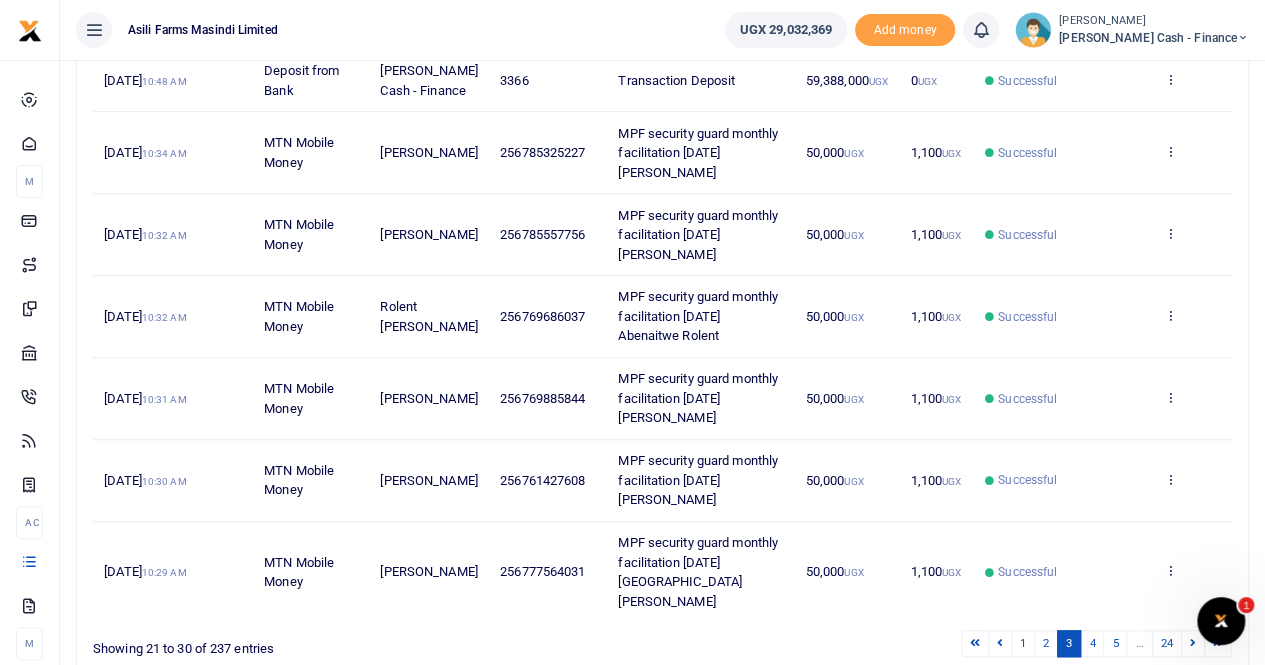 scroll, scrollTop: 638, scrollLeft: 0, axis: vertical 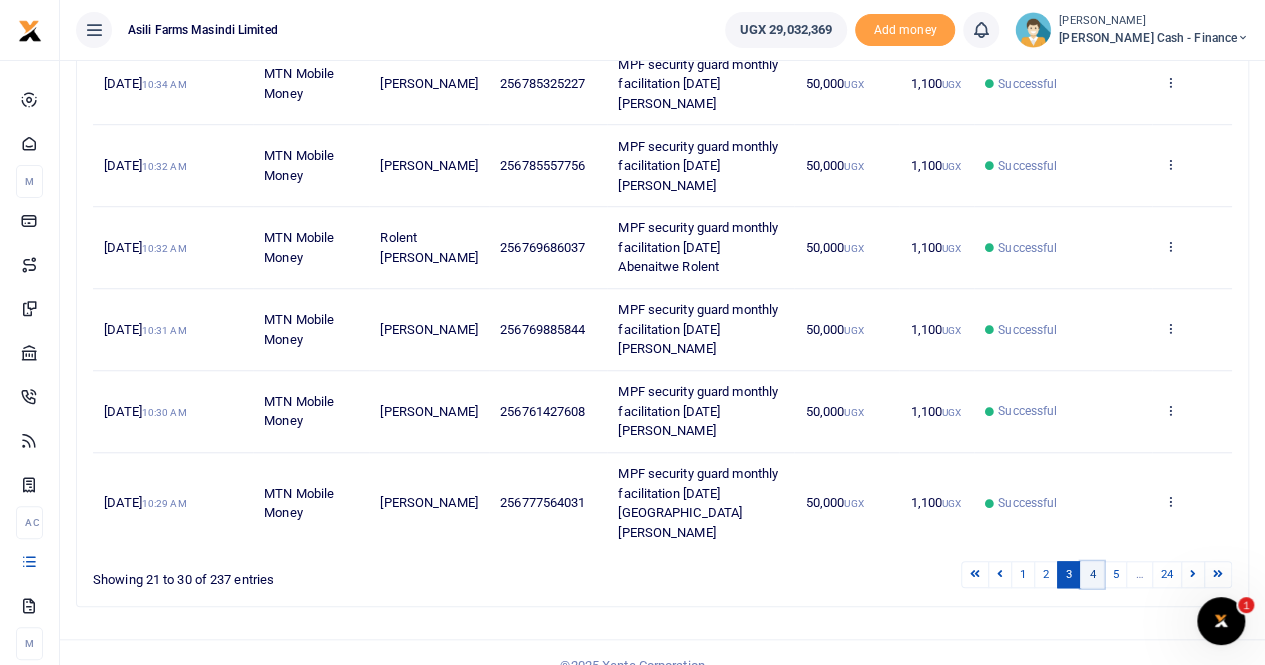 click on "4" at bounding box center (1092, 574) 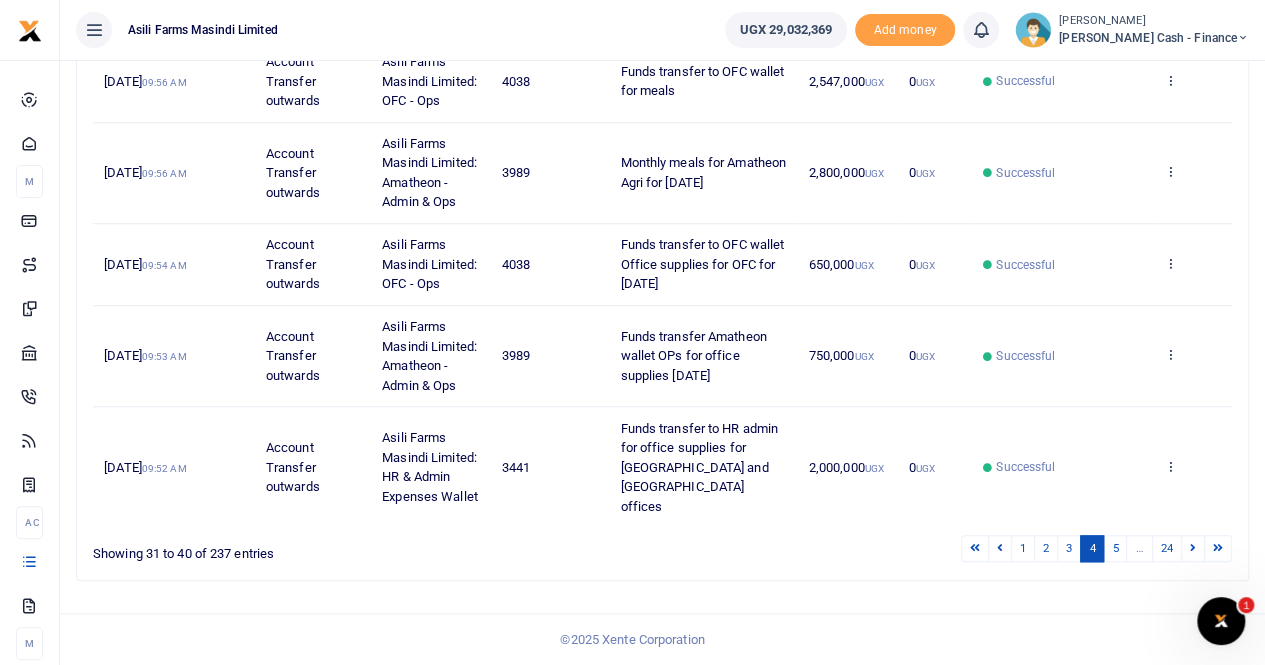 scroll, scrollTop: 950, scrollLeft: 0, axis: vertical 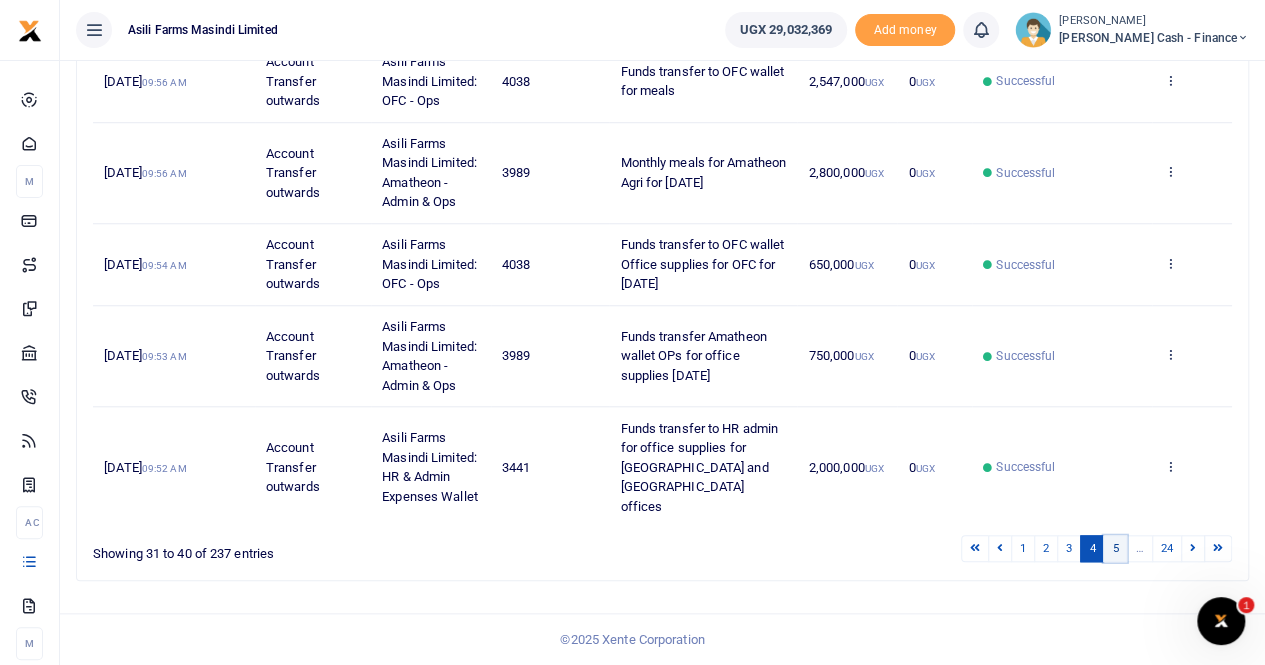 click on "5" at bounding box center (1115, 548) 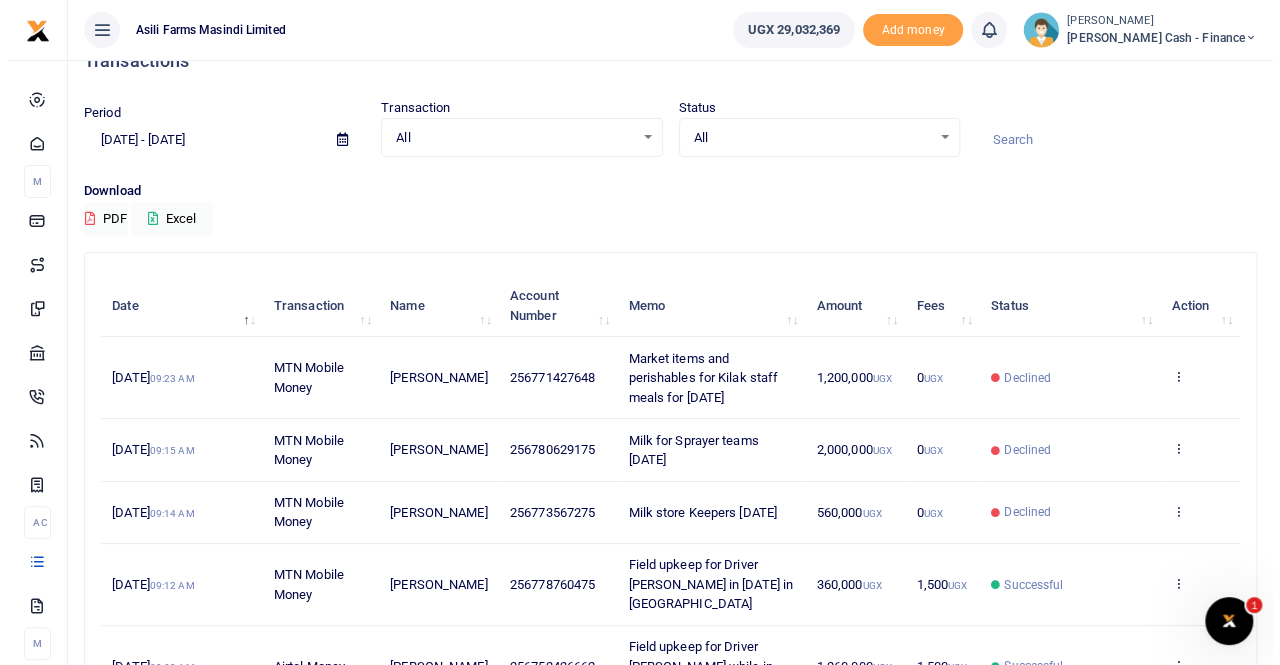 scroll, scrollTop: 0, scrollLeft: 0, axis: both 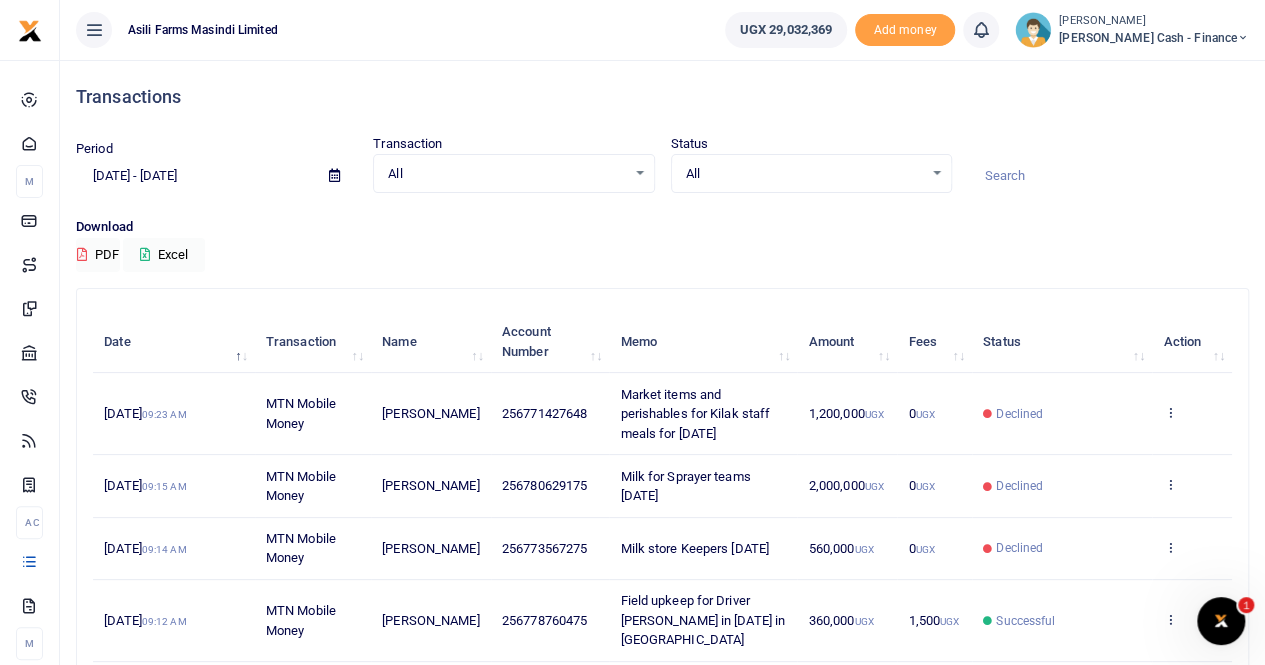 click at bounding box center (334, 175) 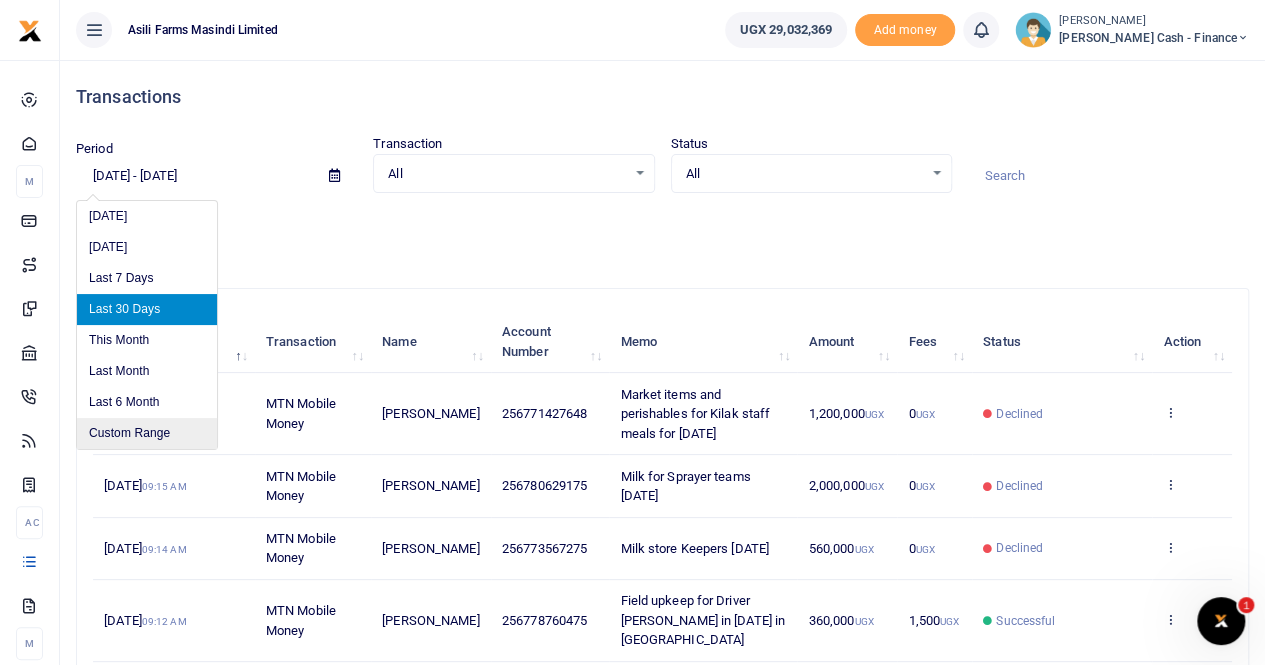 click on "Custom Range" at bounding box center (147, 433) 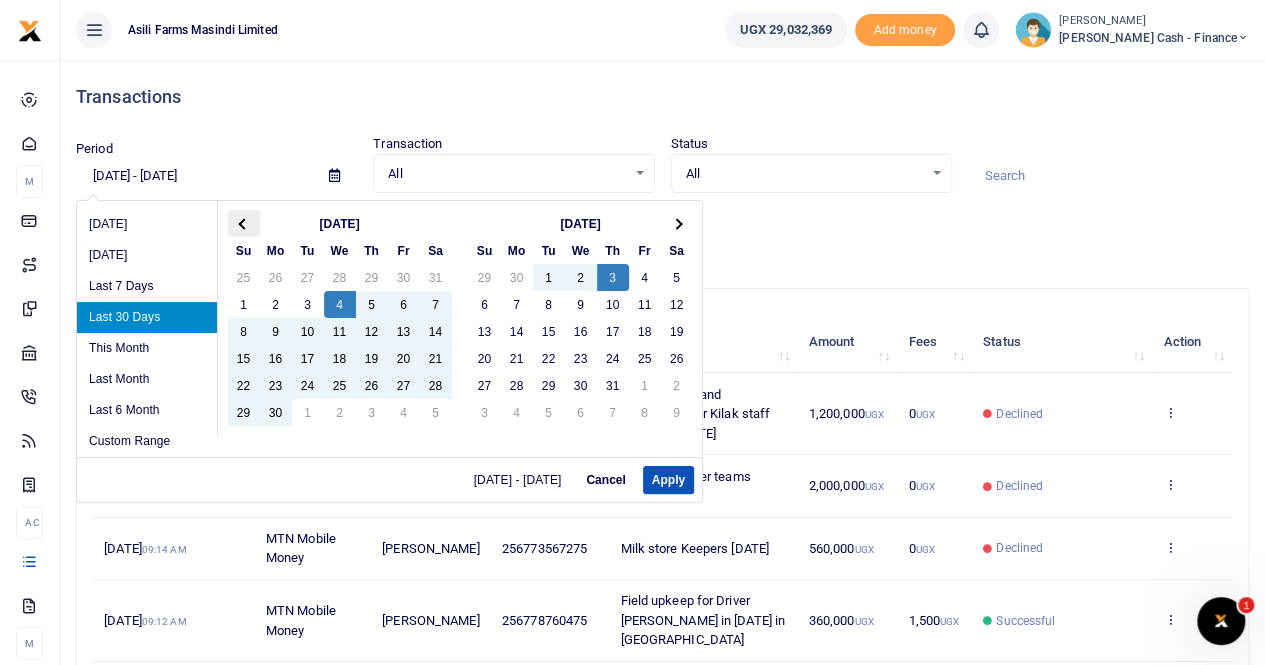 click at bounding box center [244, 223] 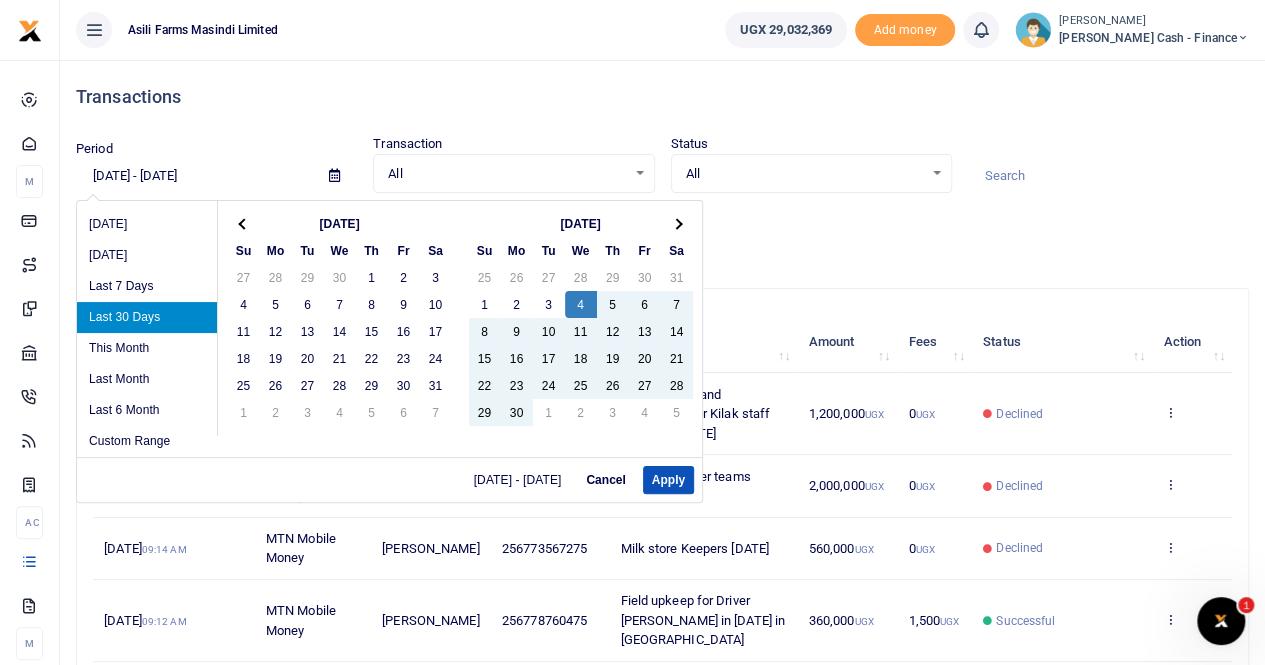 click at bounding box center [244, 223] 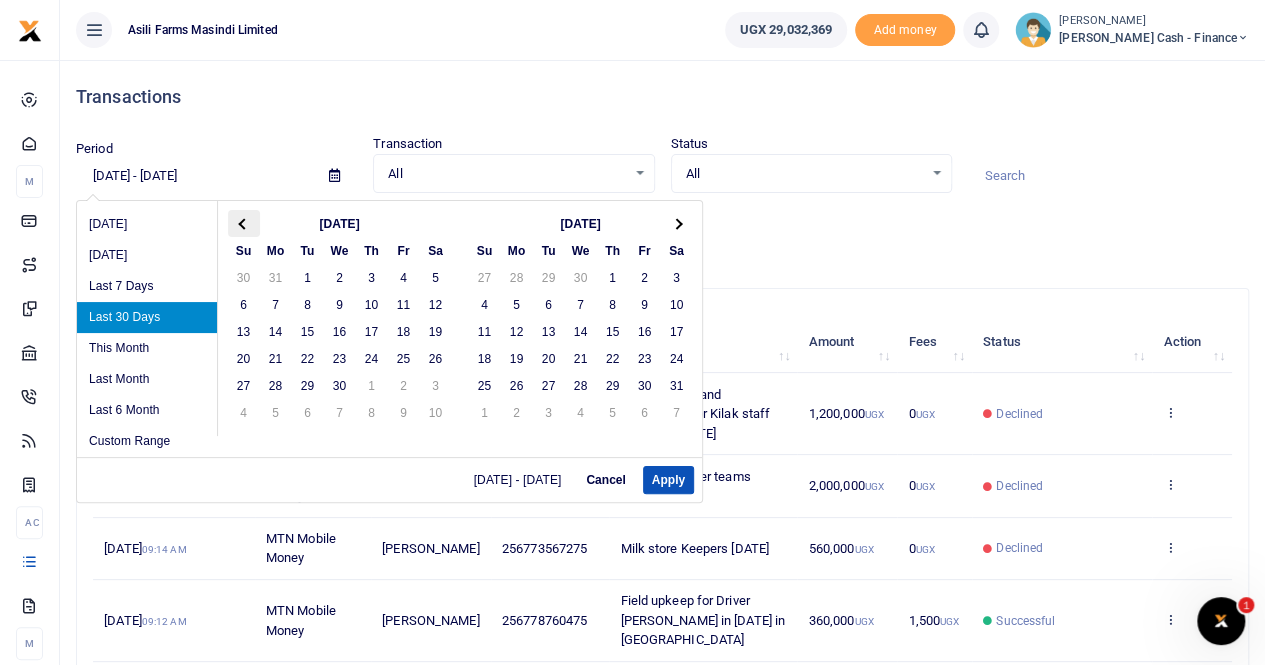 click at bounding box center [244, 223] 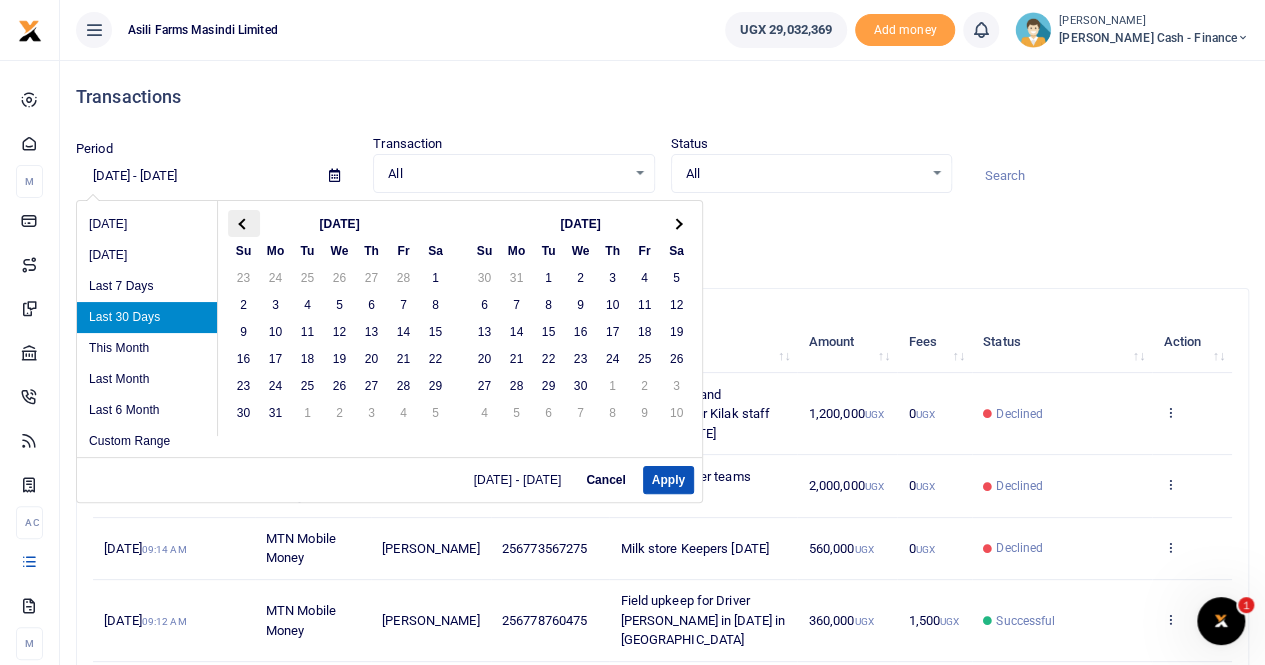 click at bounding box center [244, 223] 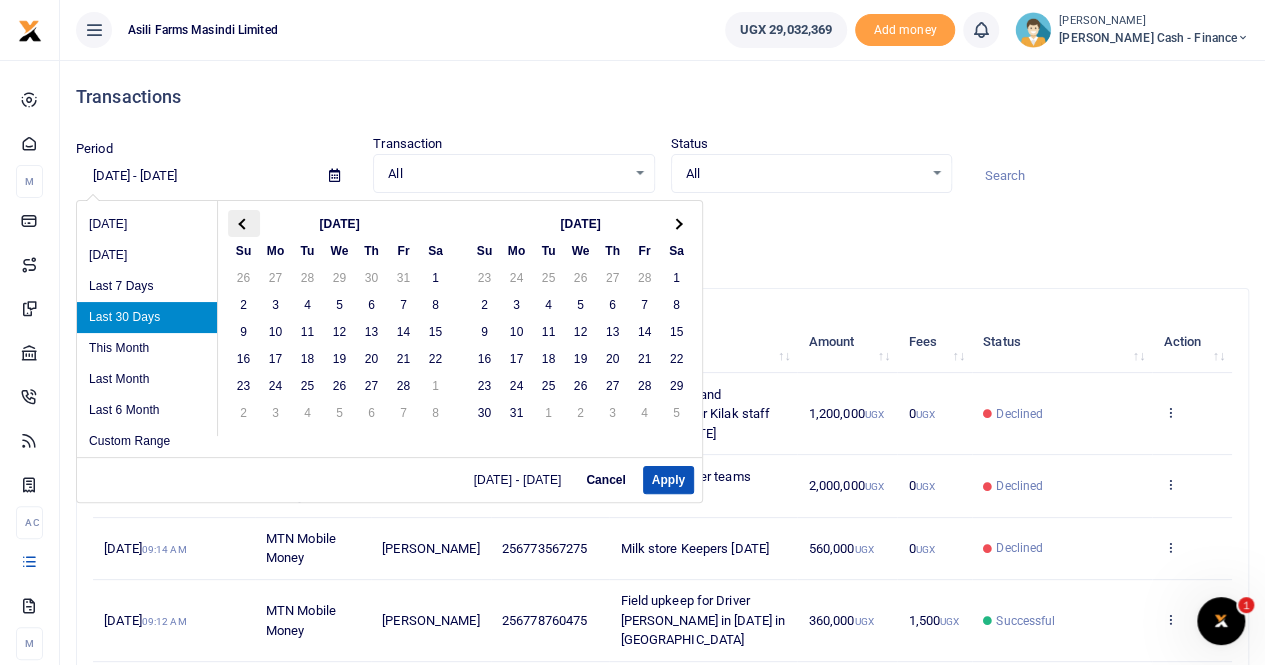 click at bounding box center [244, 223] 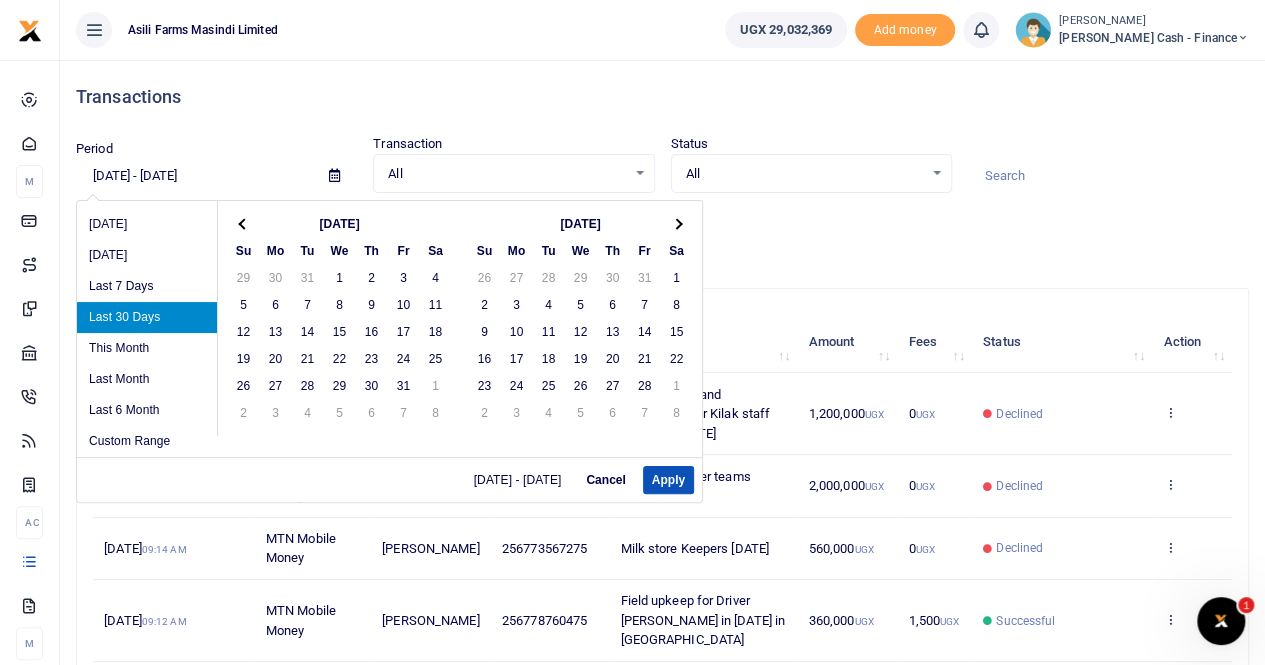 click at bounding box center [244, 223] 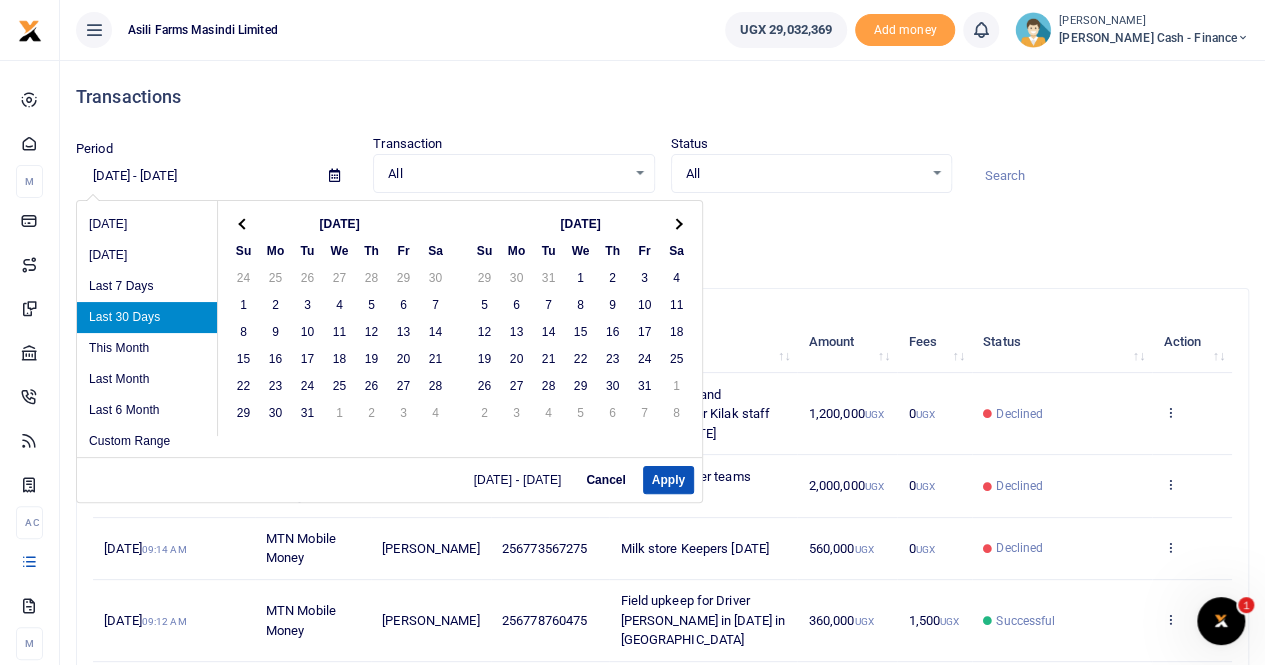 click at bounding box center (244, 223) 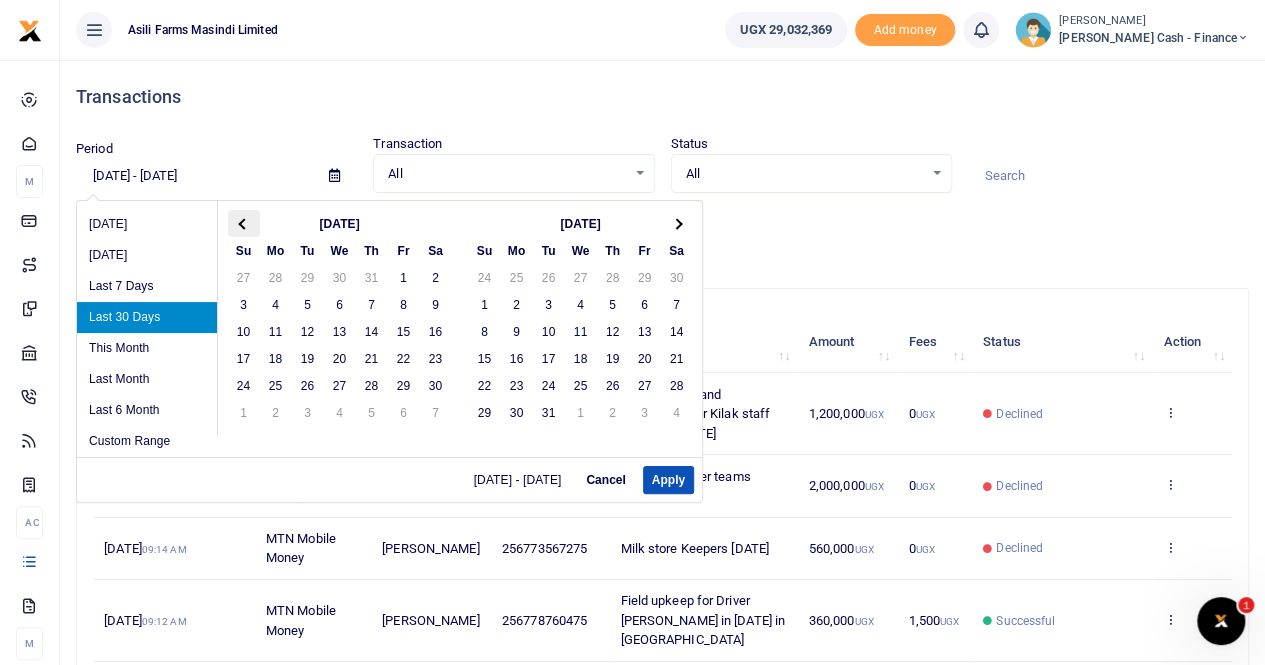 click at bounding box center [244, 223] 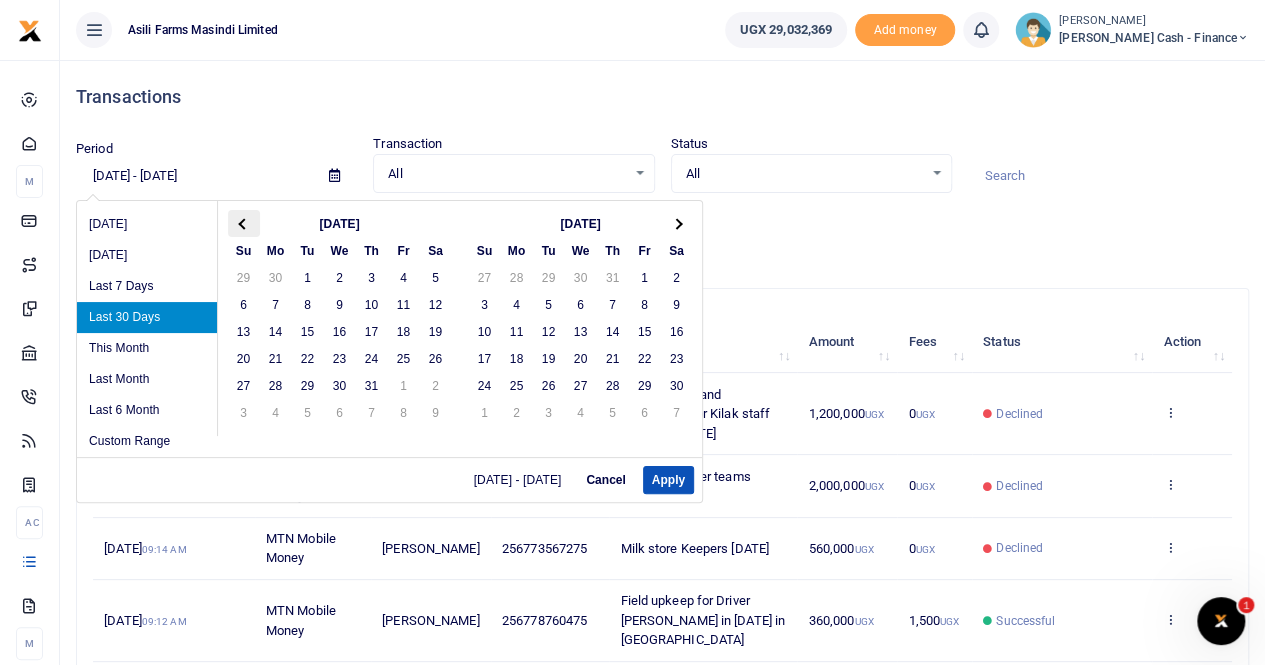 click at bounding box center (244, 223) 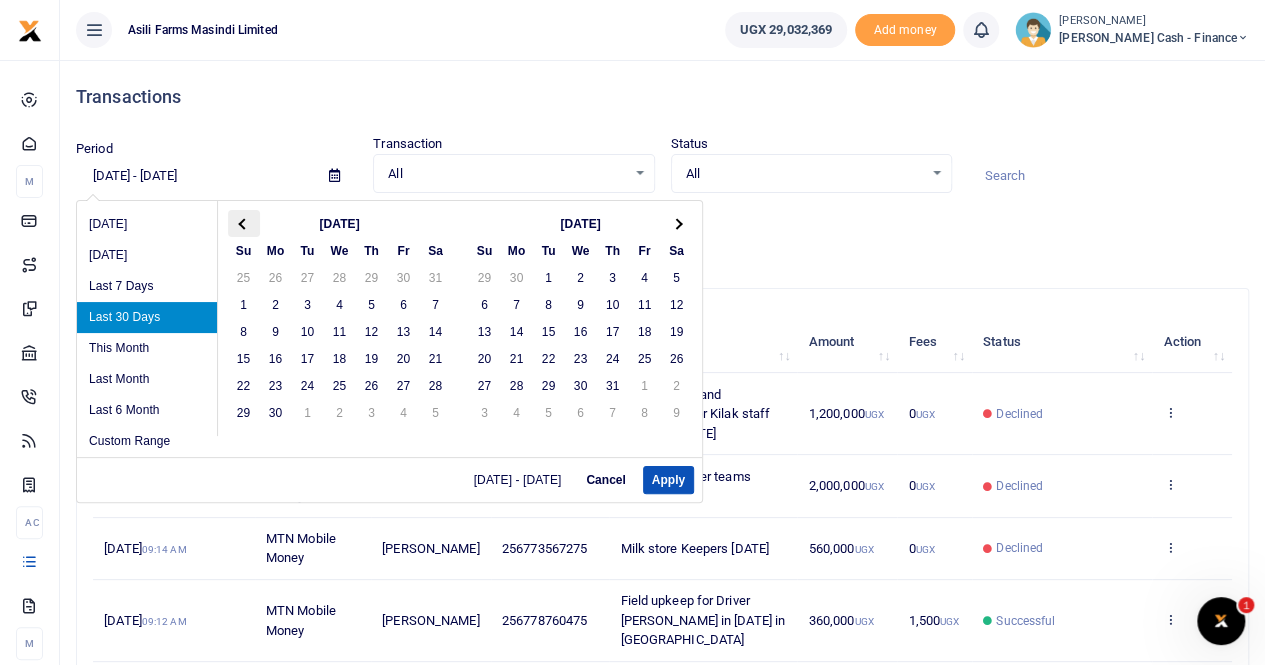 click at bounding box center (243, 223) 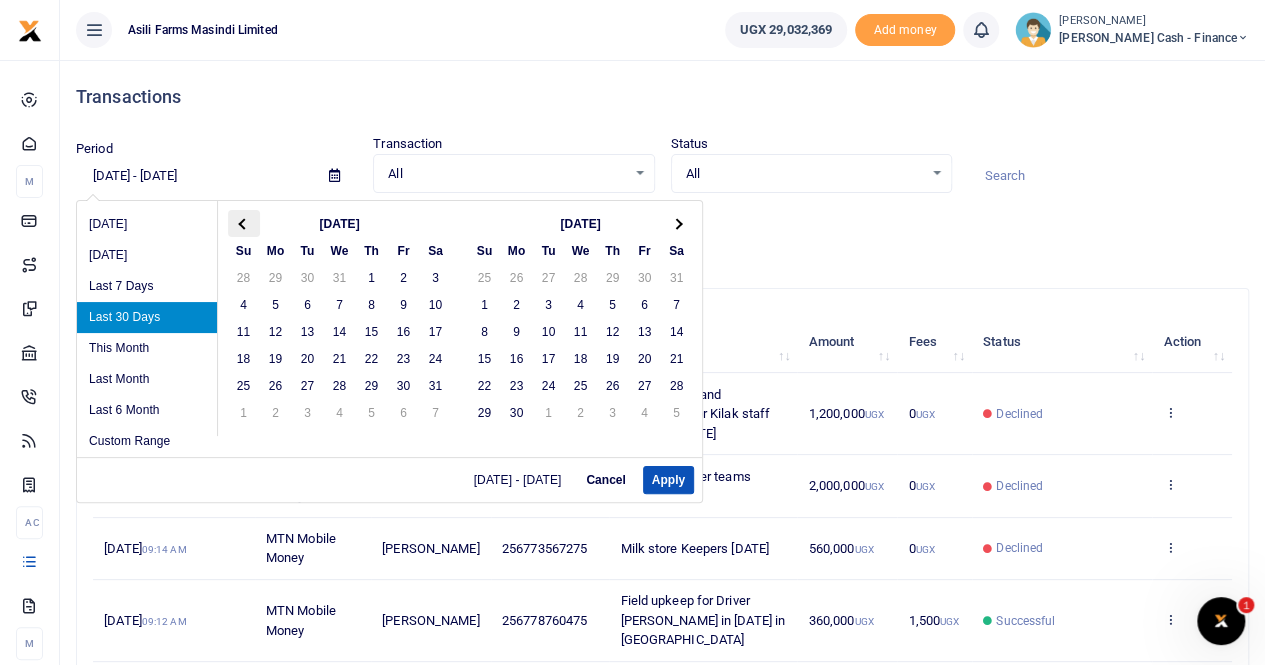 click at bounding box center [244, 223] 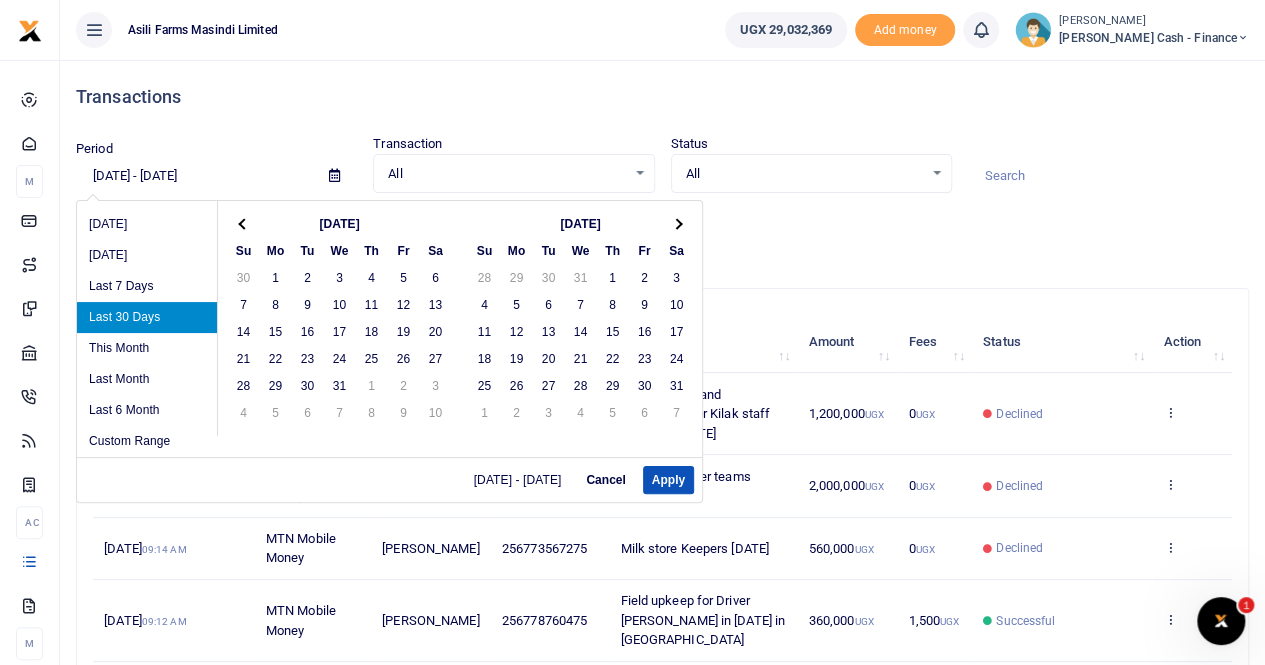 click at bounding box center (244, 223) 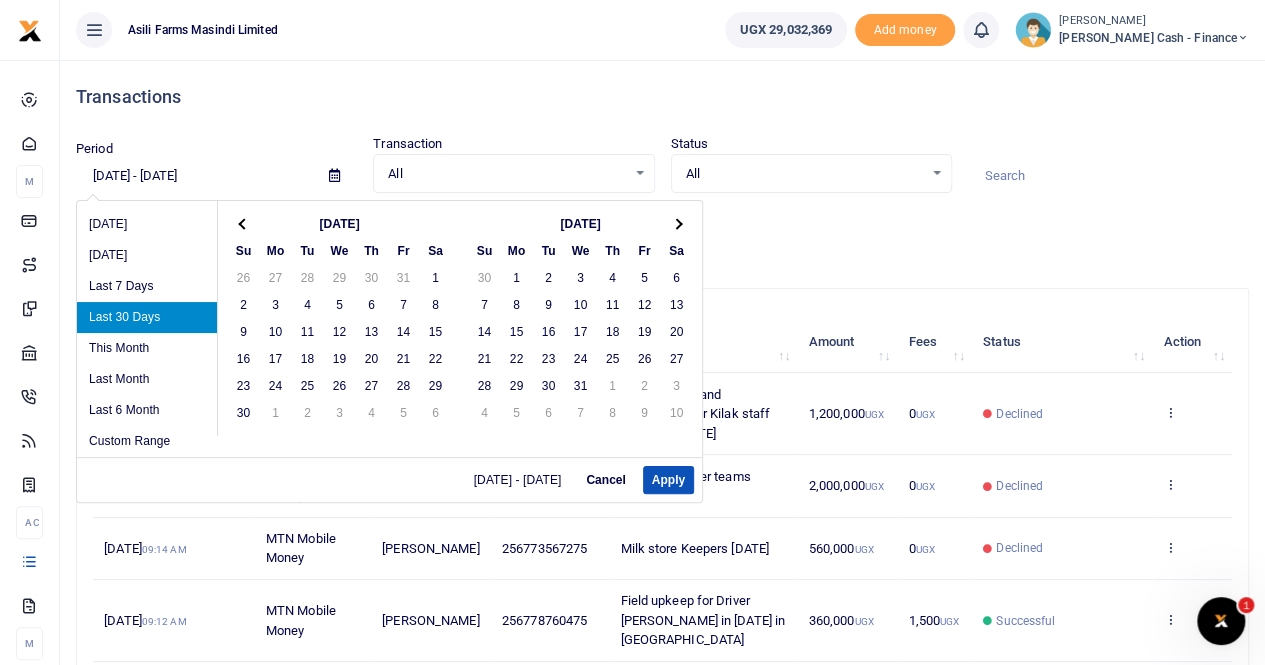 click at bounding box center (244, 223) 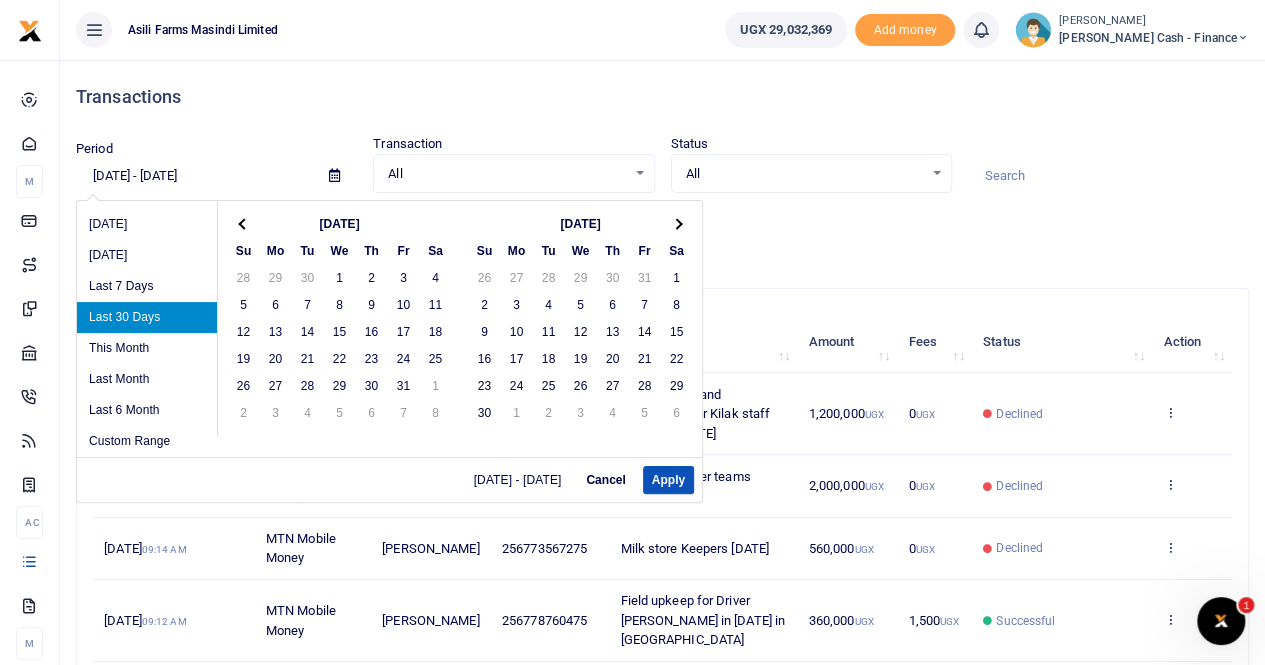 click at bounding box center [244, 223] 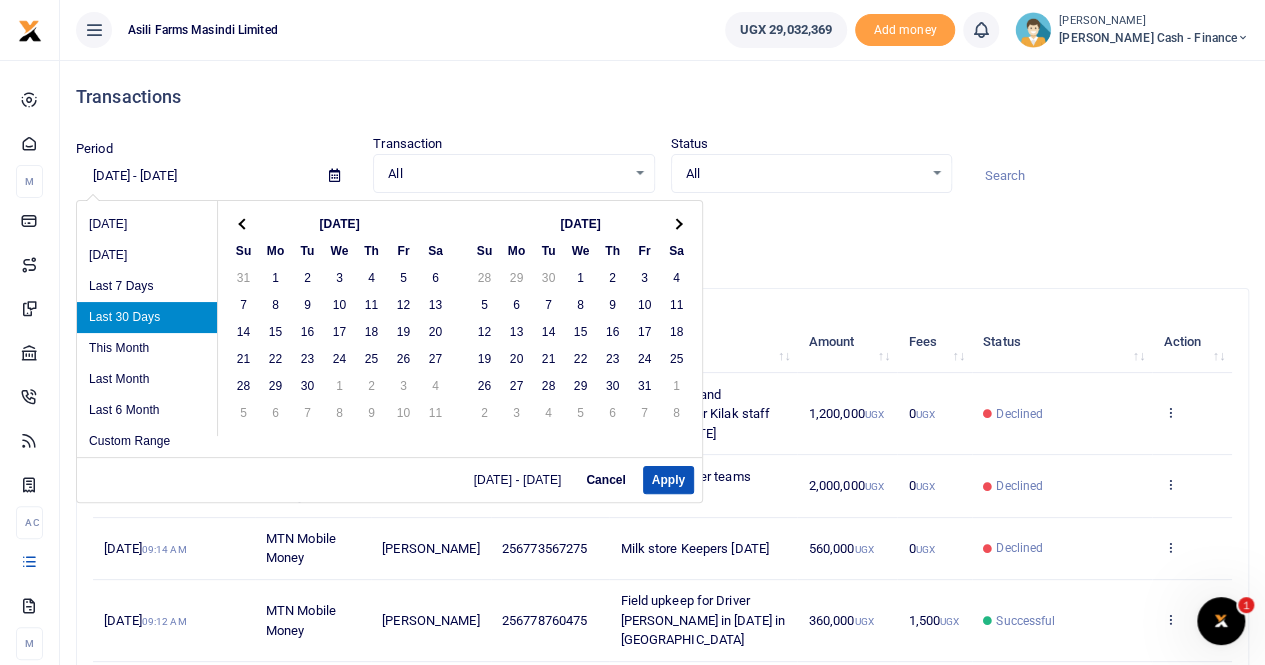 click at bounding box center [244, 223] 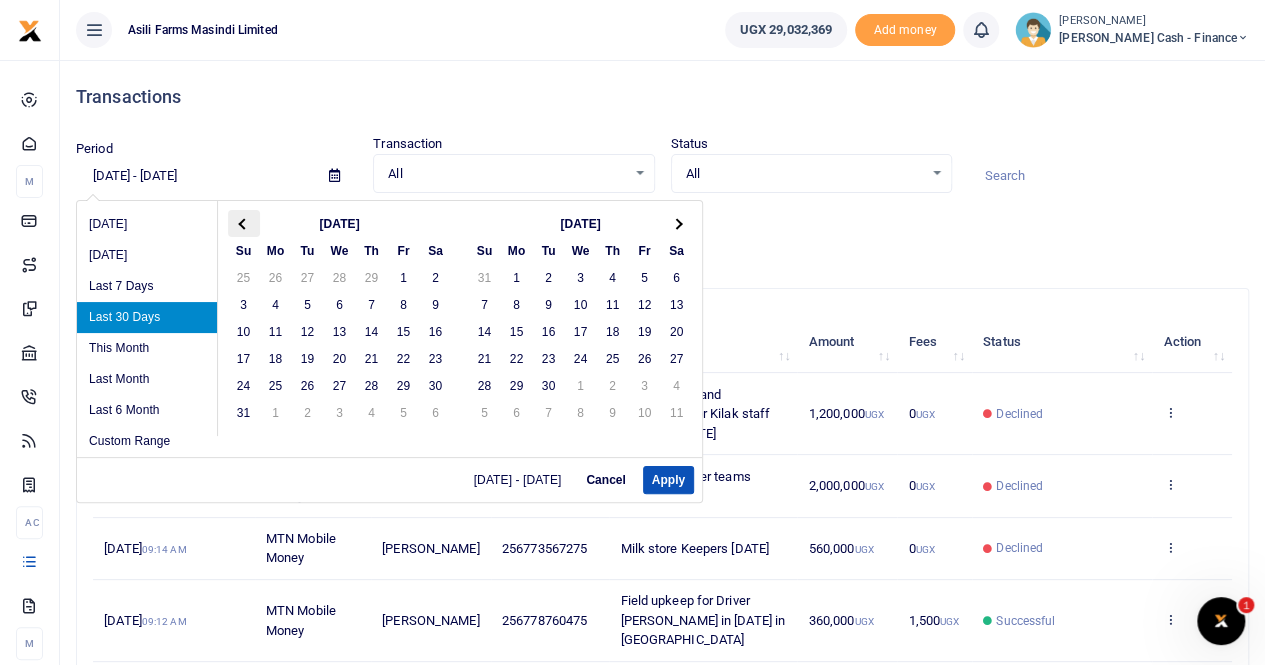 click at bounding box center [244, 223] 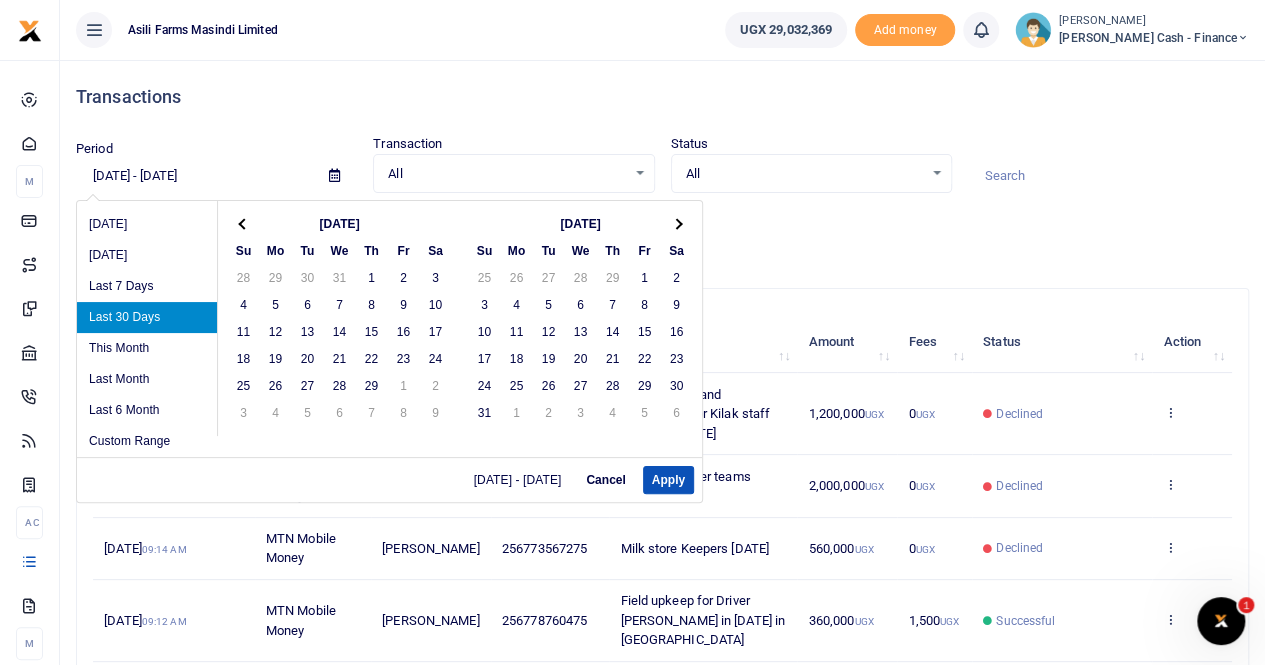 click at bounding box center [244, 223] 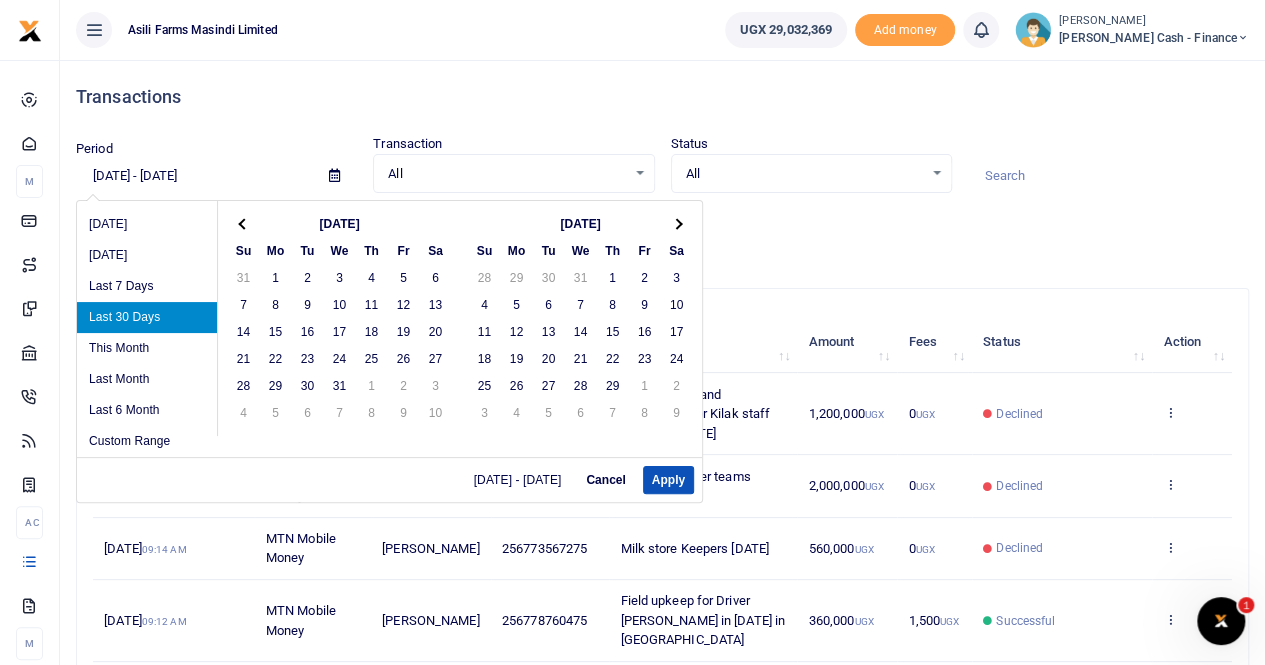 click at bounding box center (244, 223) 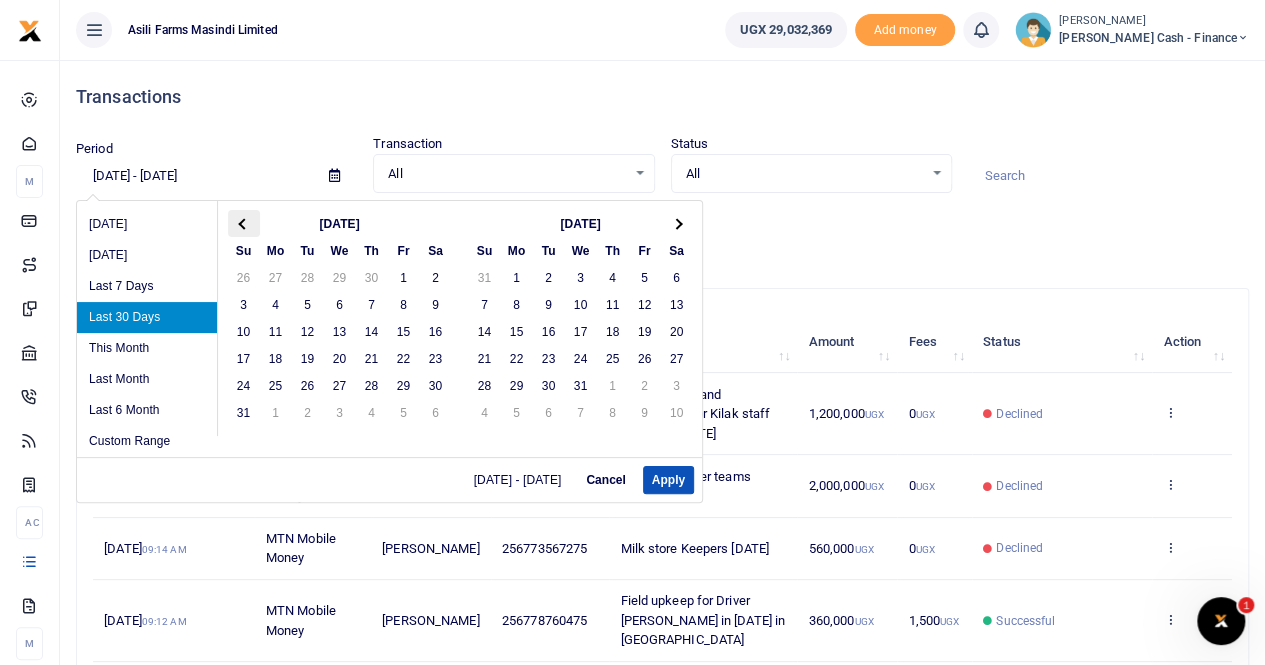 click at bounding box center (244, 223) 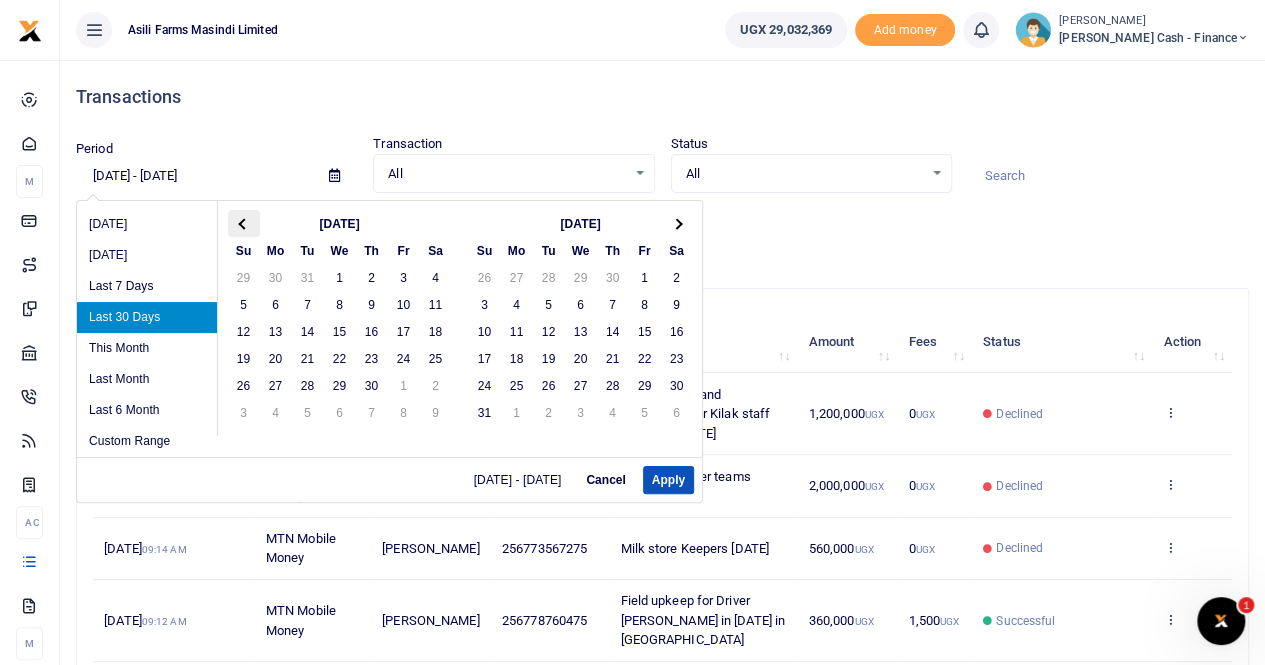 click at bounding box center [244, 223] 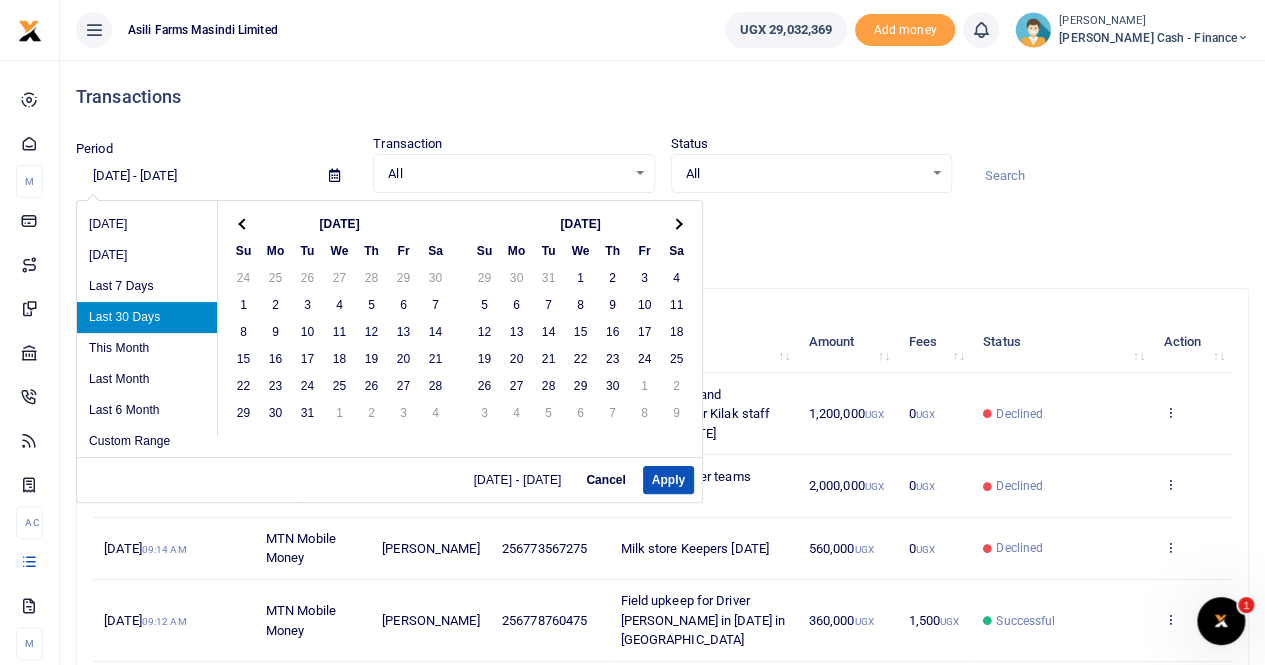 click at bounding box center [244, 223] 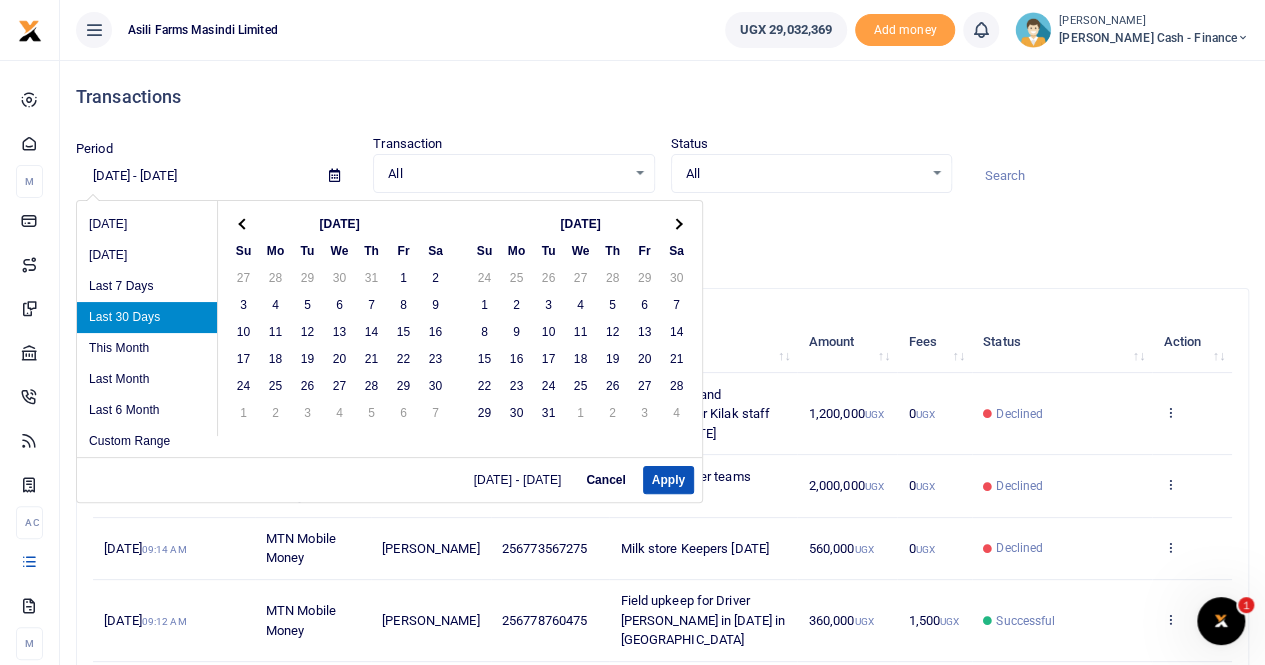click at bounding box center [244, 223] 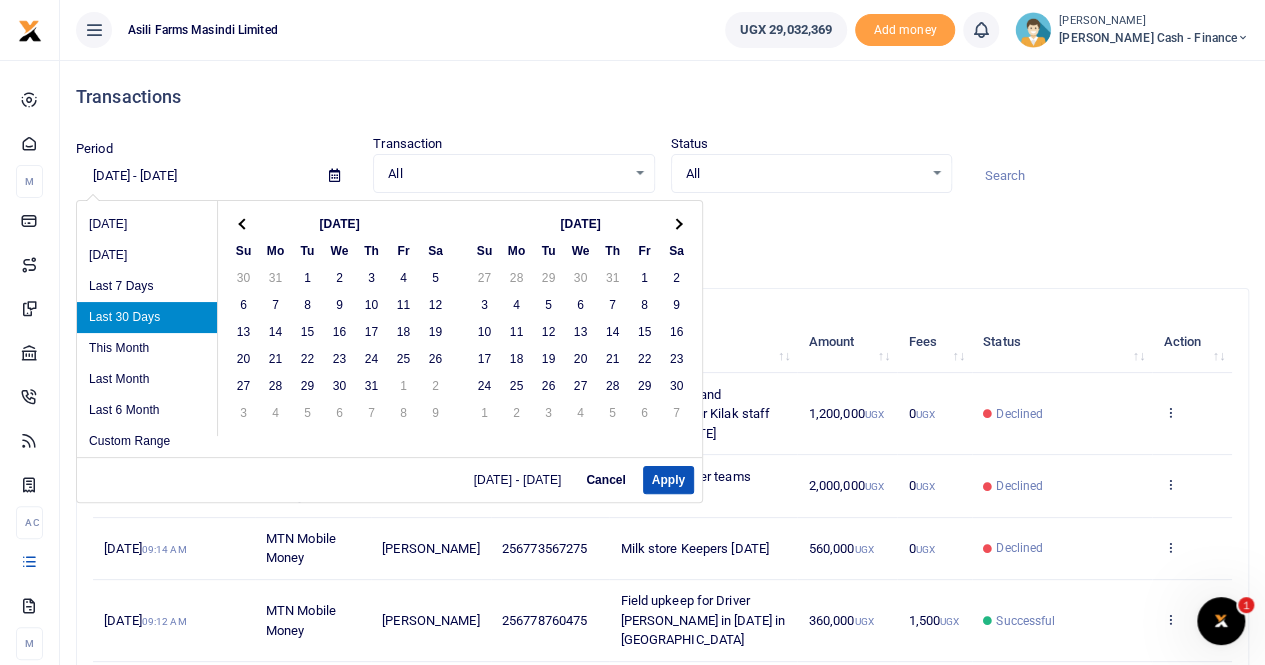 click at bounding box center [244, 223] 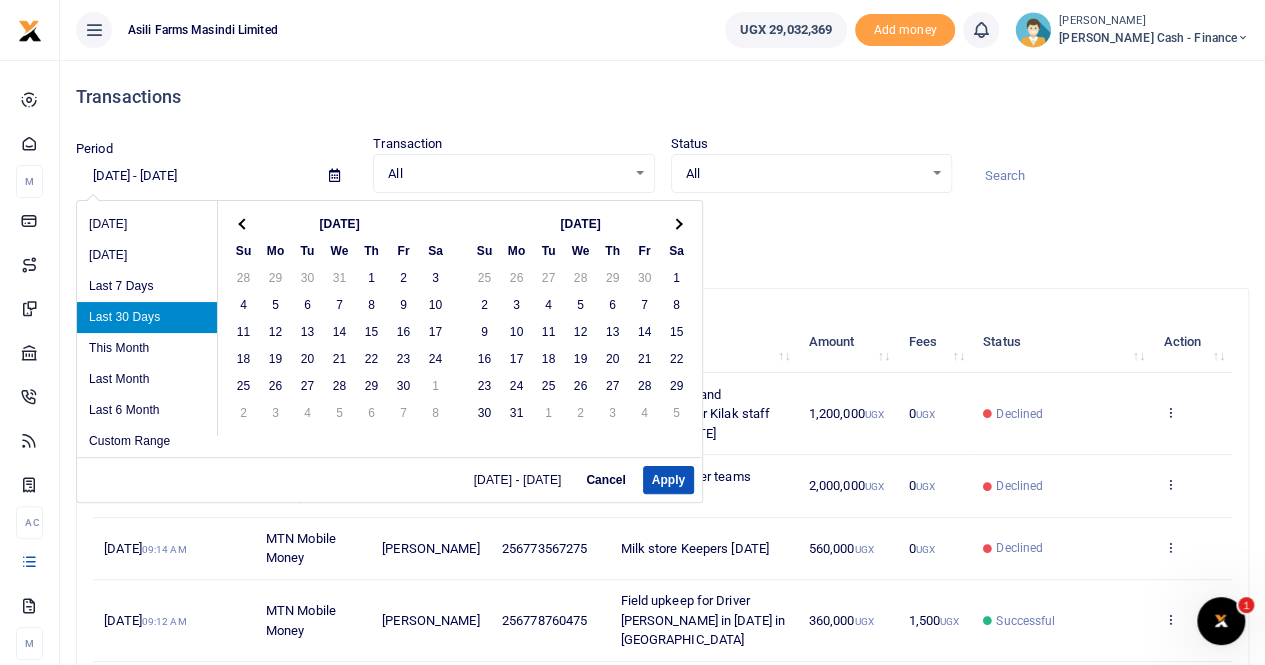 click at bounding box center [244, 223] 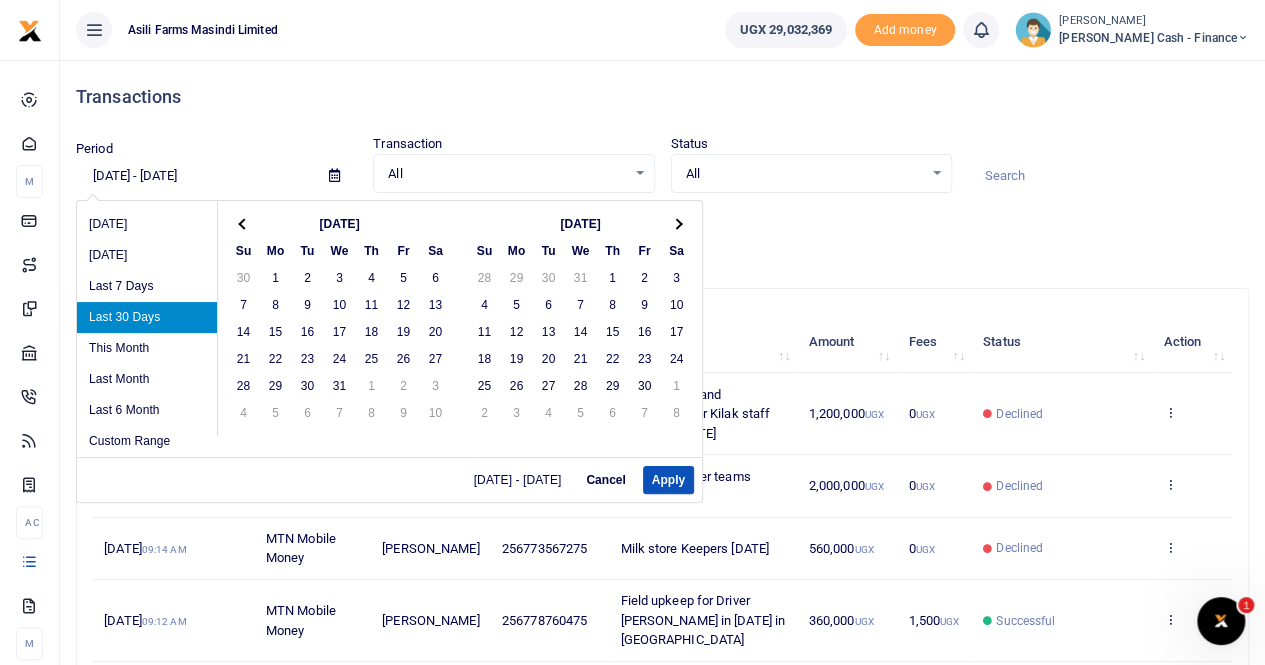 click at bounding box center [244, 223] 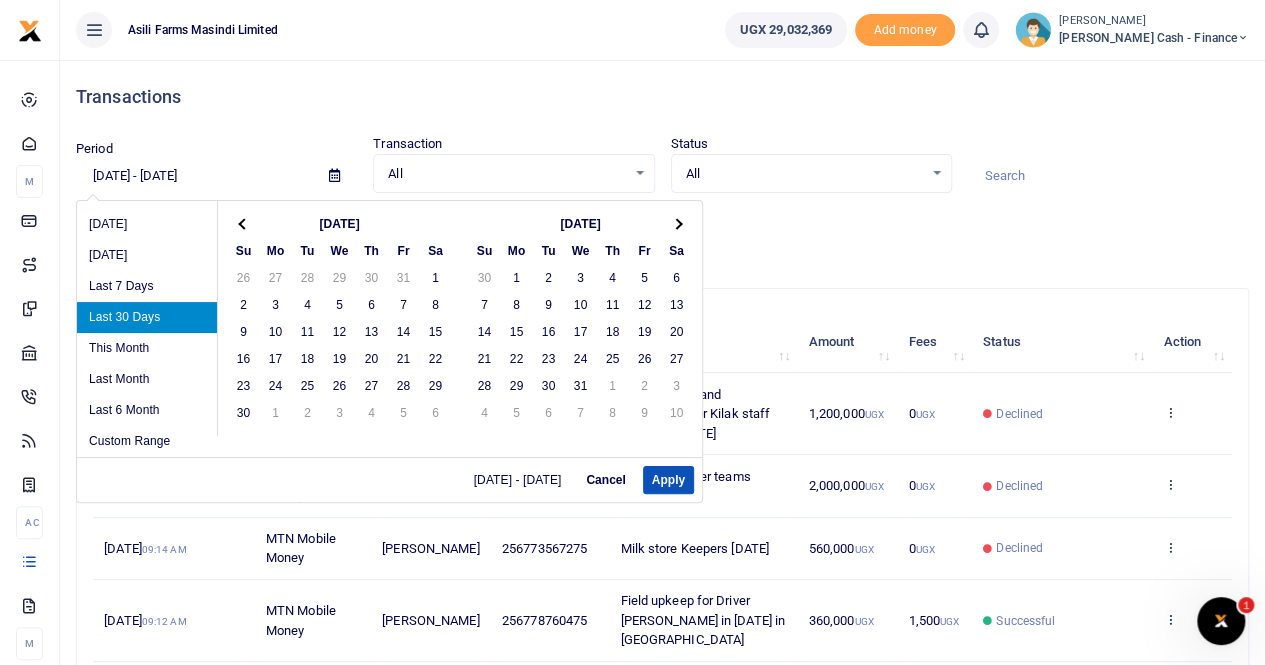 click at bounding box center [244, 223] 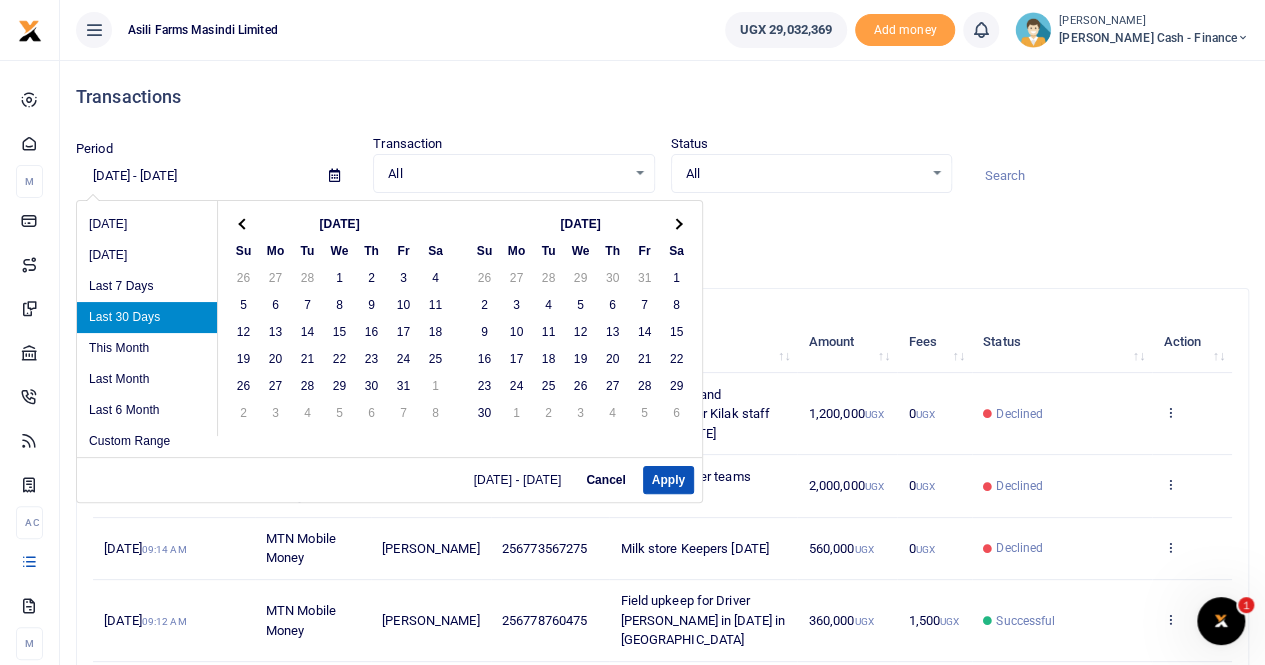 click at bounding box center (244, 223) 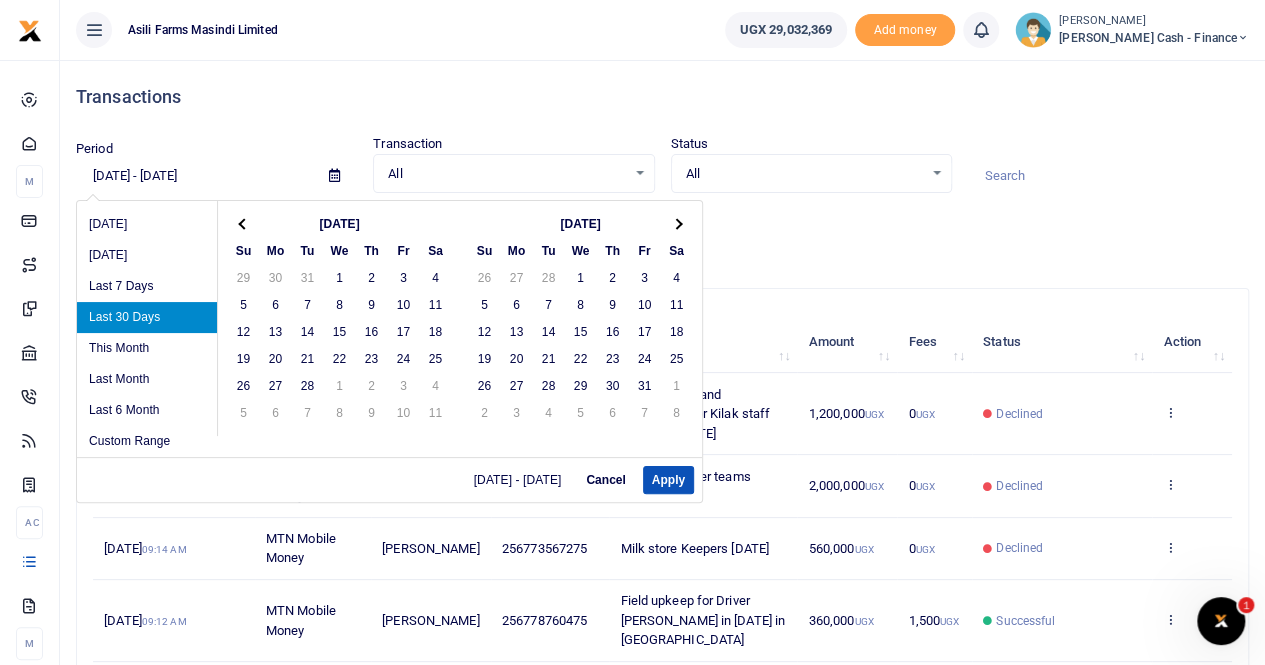 click at bounding box center [244, 223] 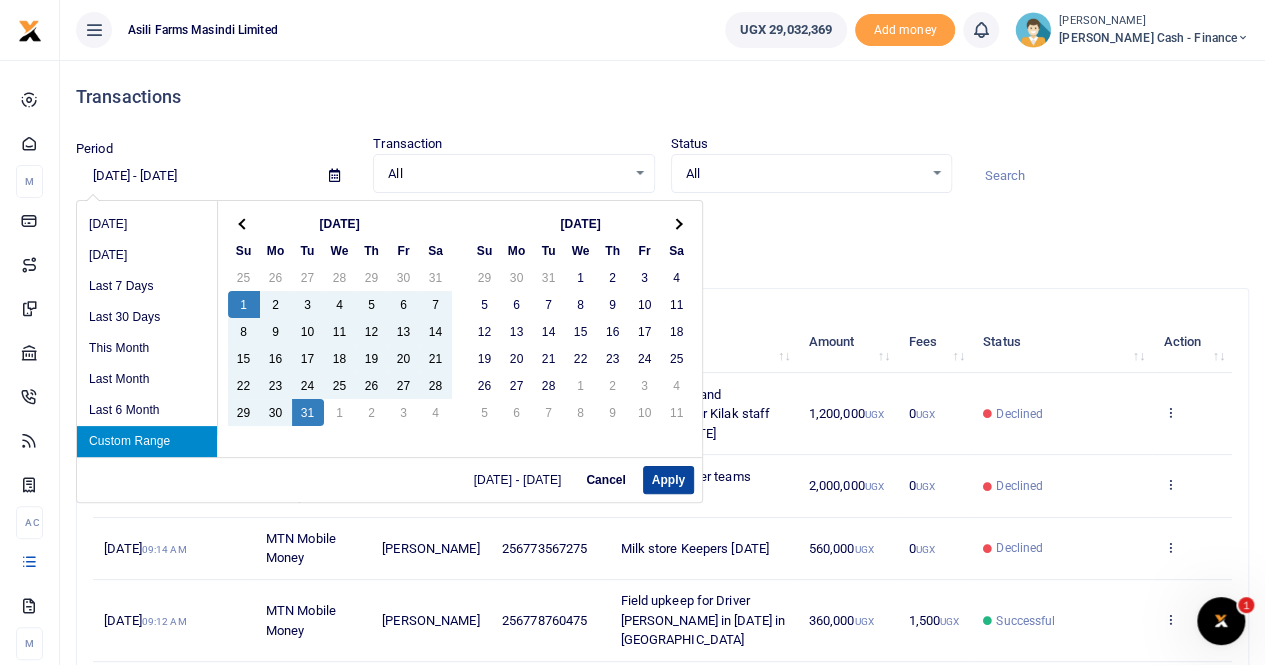 click on "Apply" at bounding box center [668, 480] 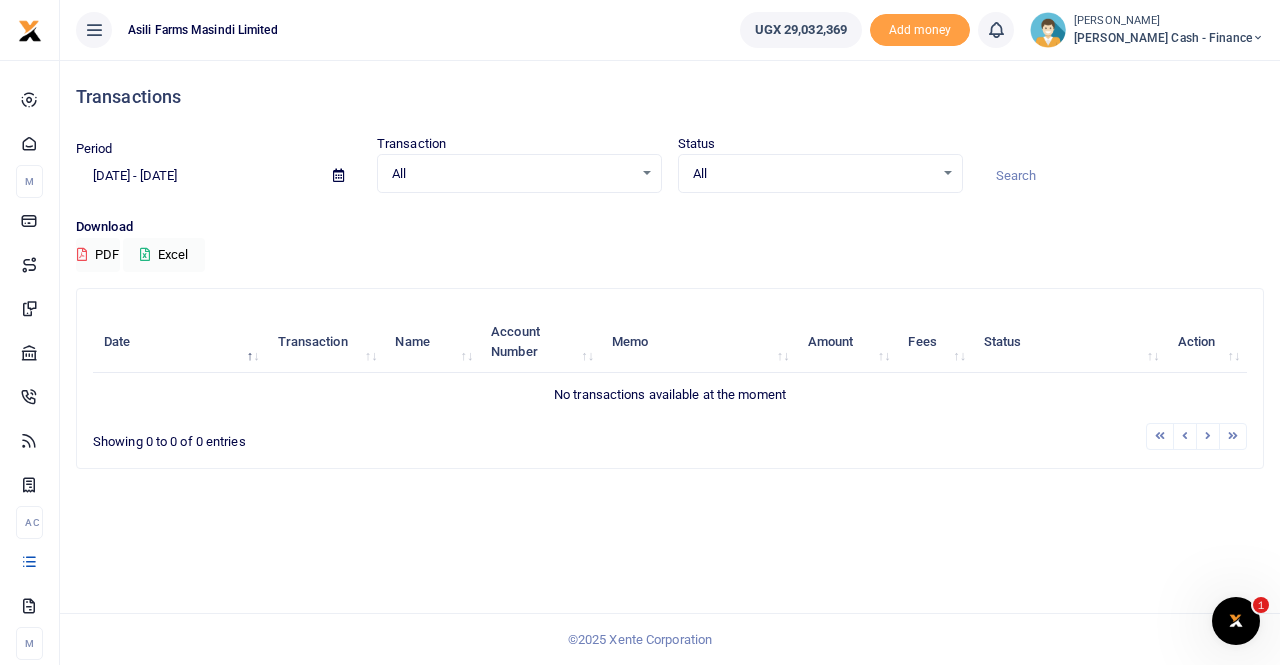 click at bounding box center [338, 176] 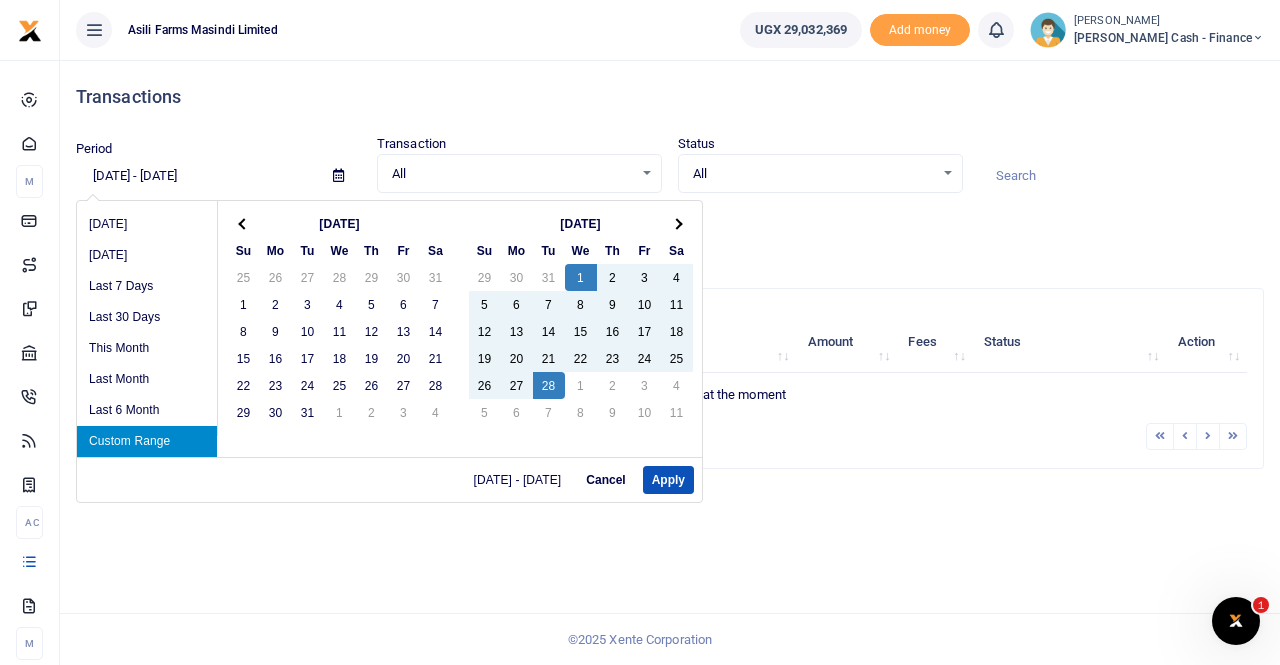 click on "Custom Range" at bounding box center [147, 441] 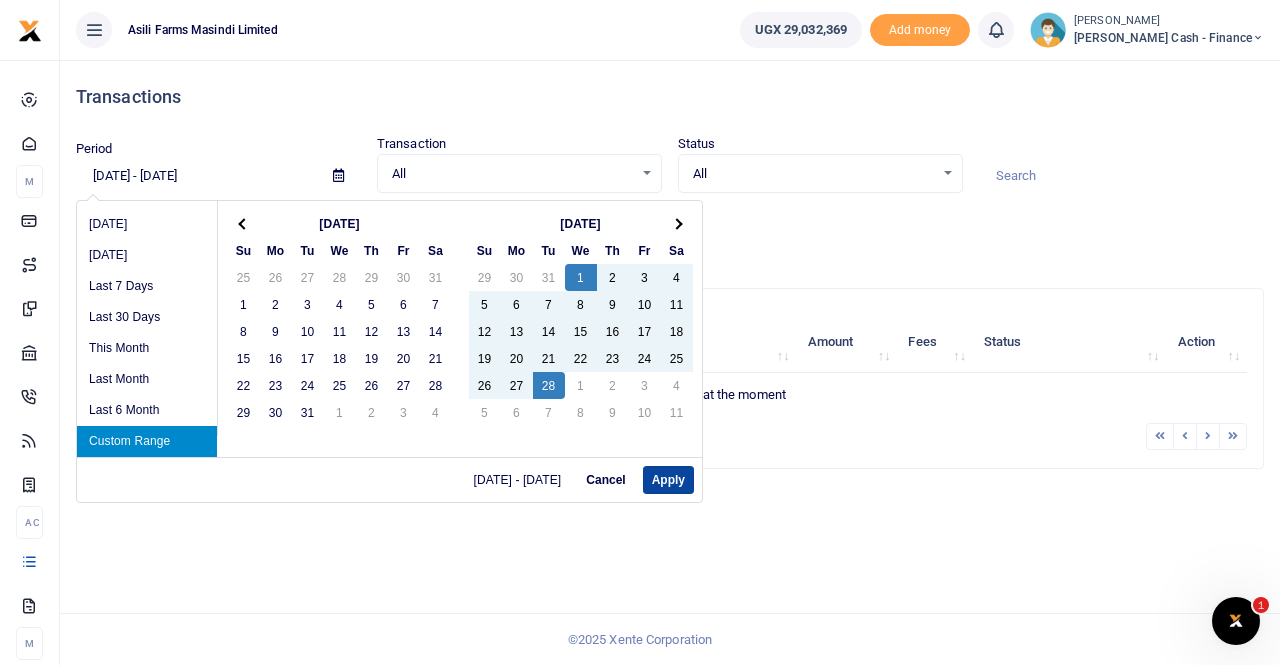 click on "Apply" at bounding box center (668, 480) 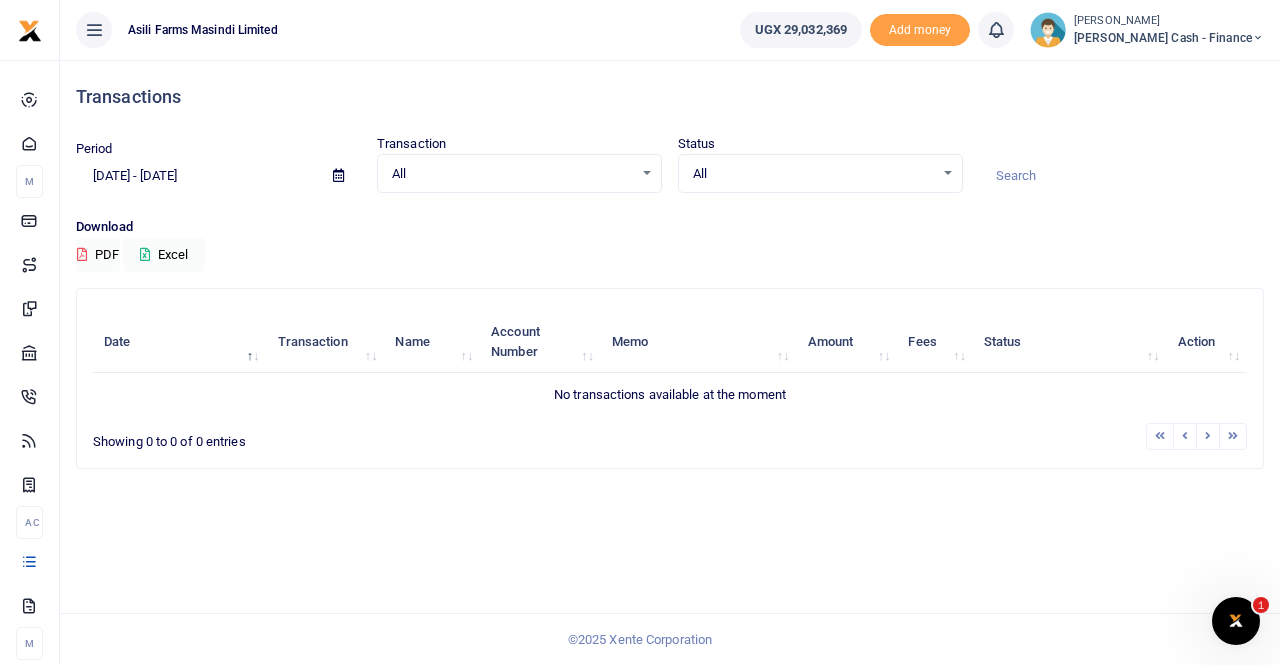 click on "[PERSON_NAME] Cash - Finance" at bounding box center [1169, 38] 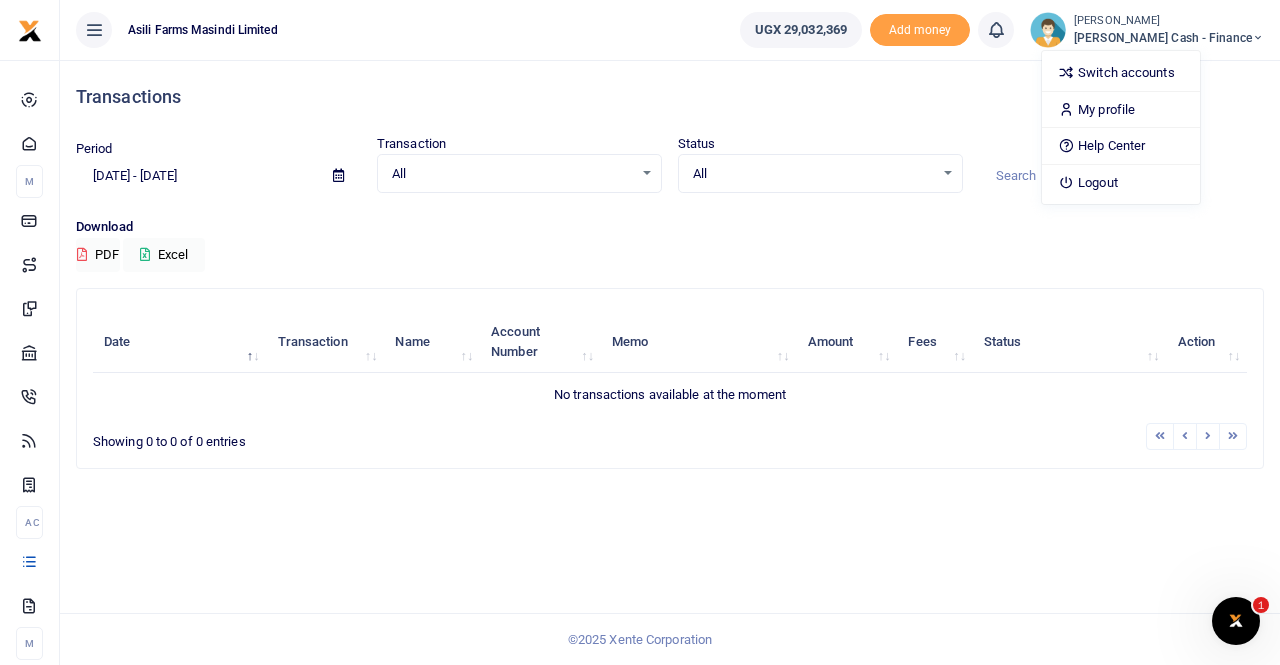 click at bounding box center (338, 175) 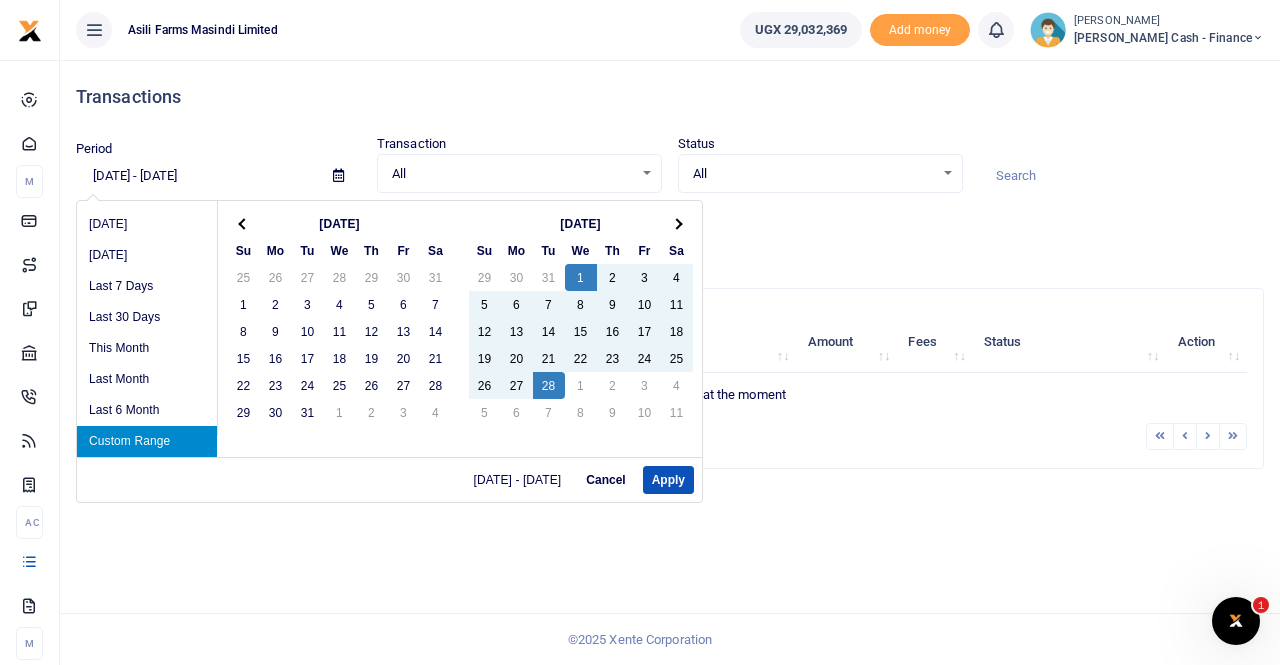 click on "Custom Range" at bounding box center [147, 441] 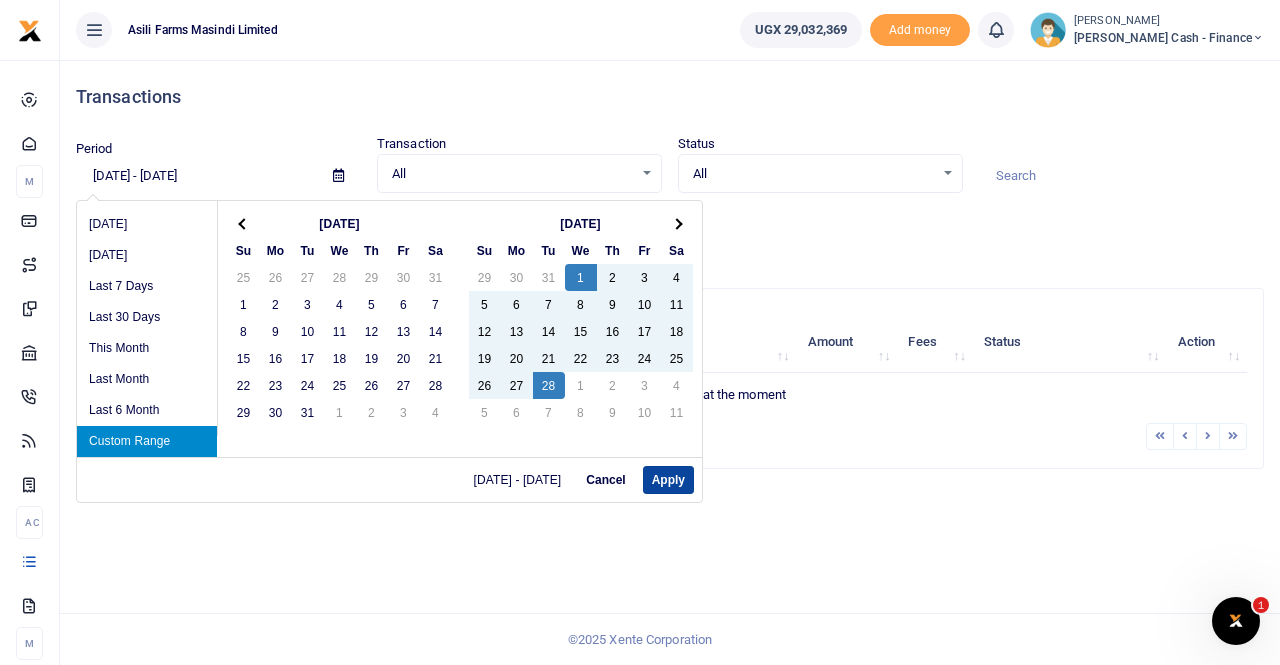 click on "Apply" at bounding box center (668, 480) 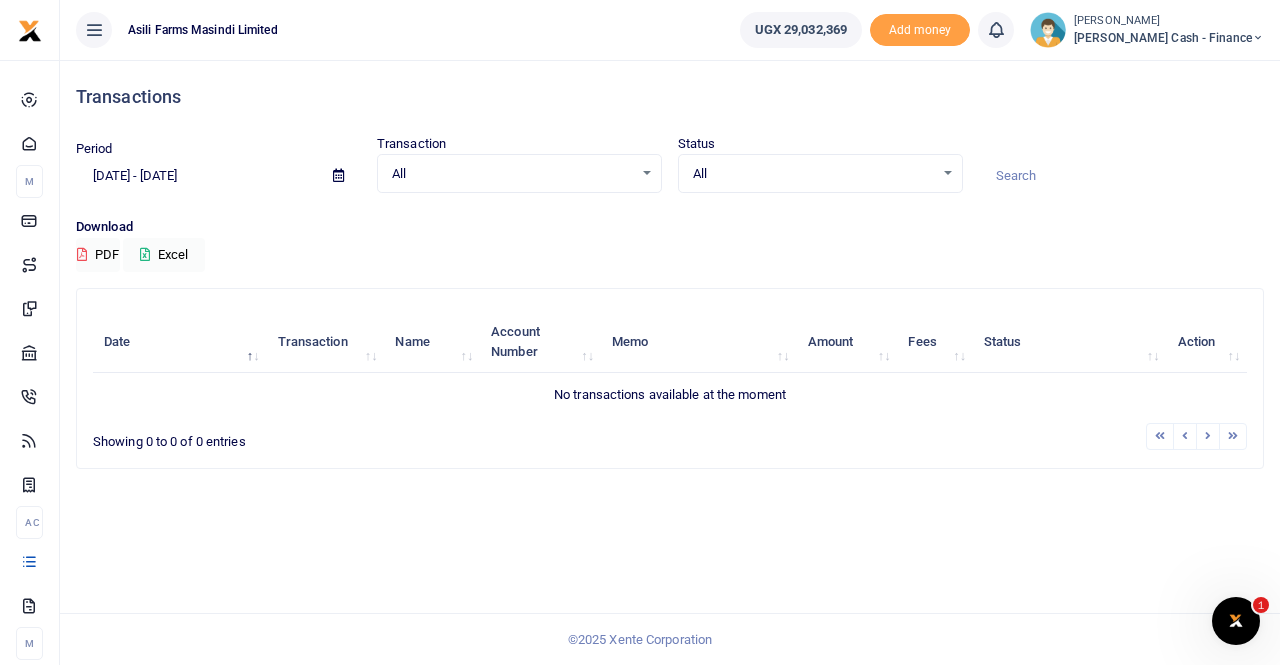 click at bounding box center [338, 175] 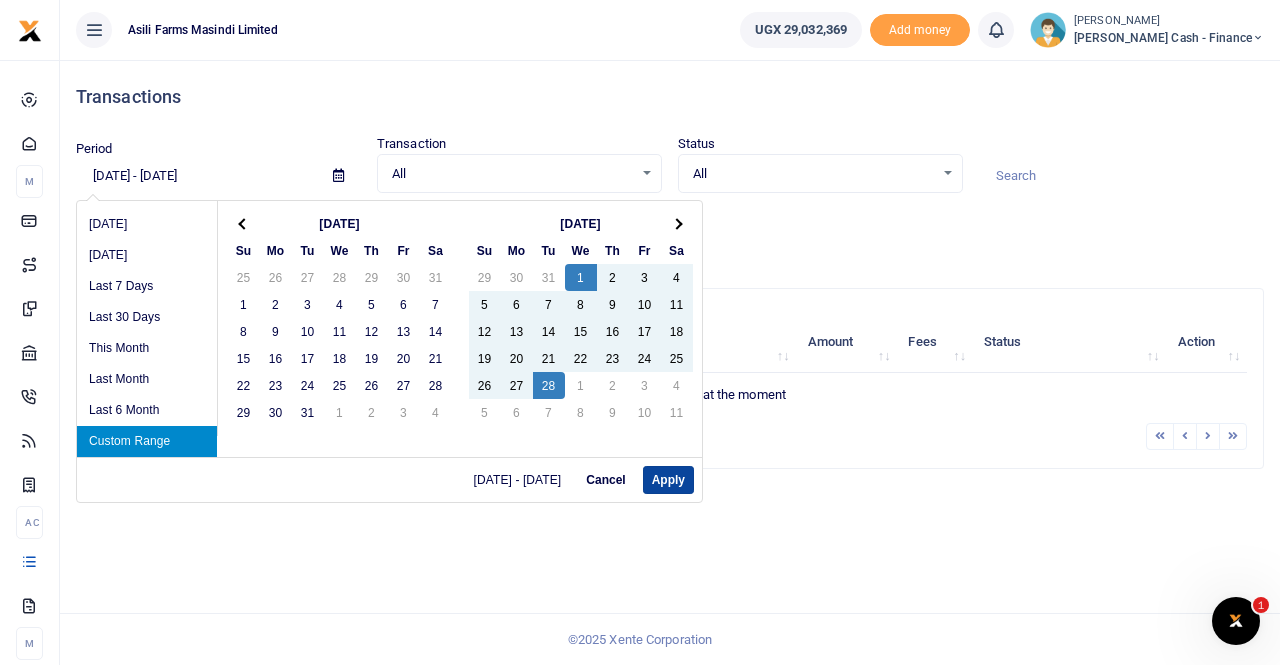 click on "Apply" at bounding box center [668, 480] 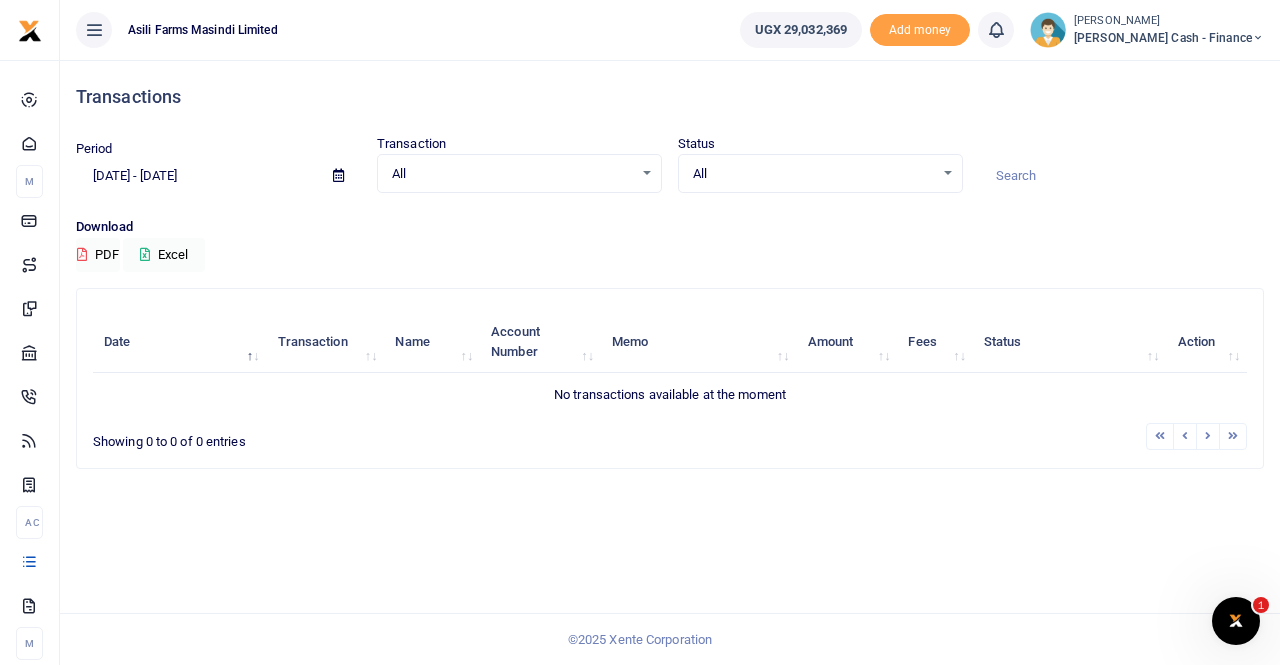 click at bounding box center [1160, 436] 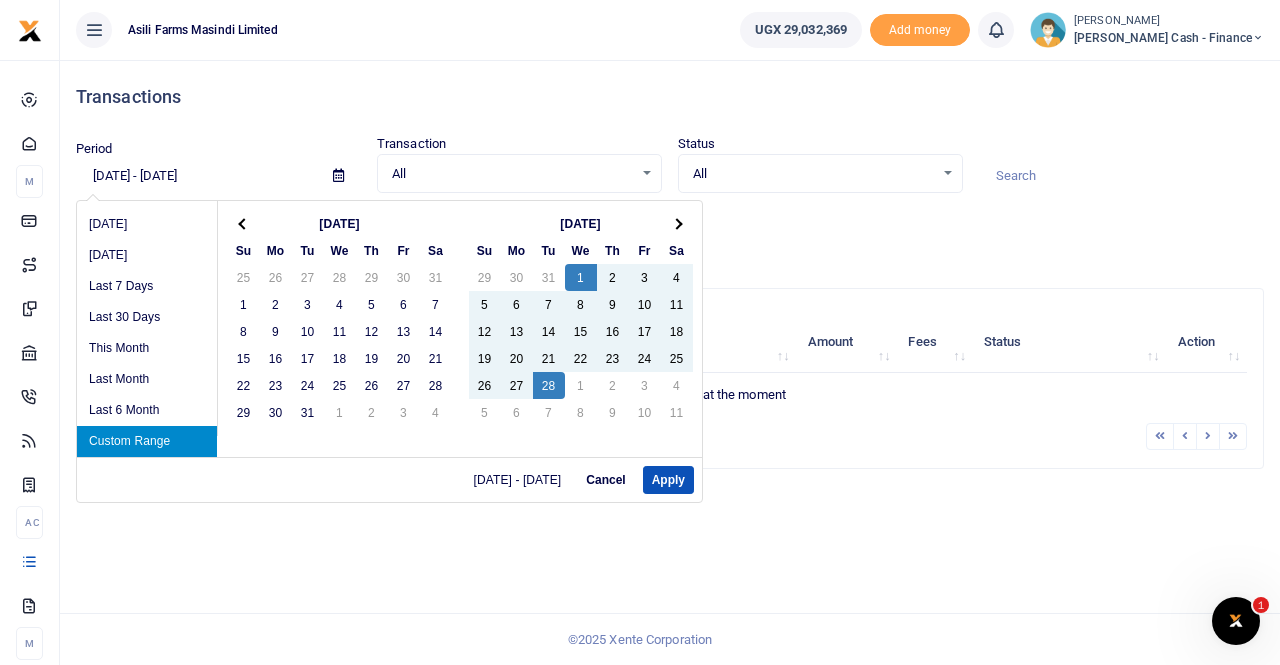 click on "Custom Range" at bounding box center (147, 441) 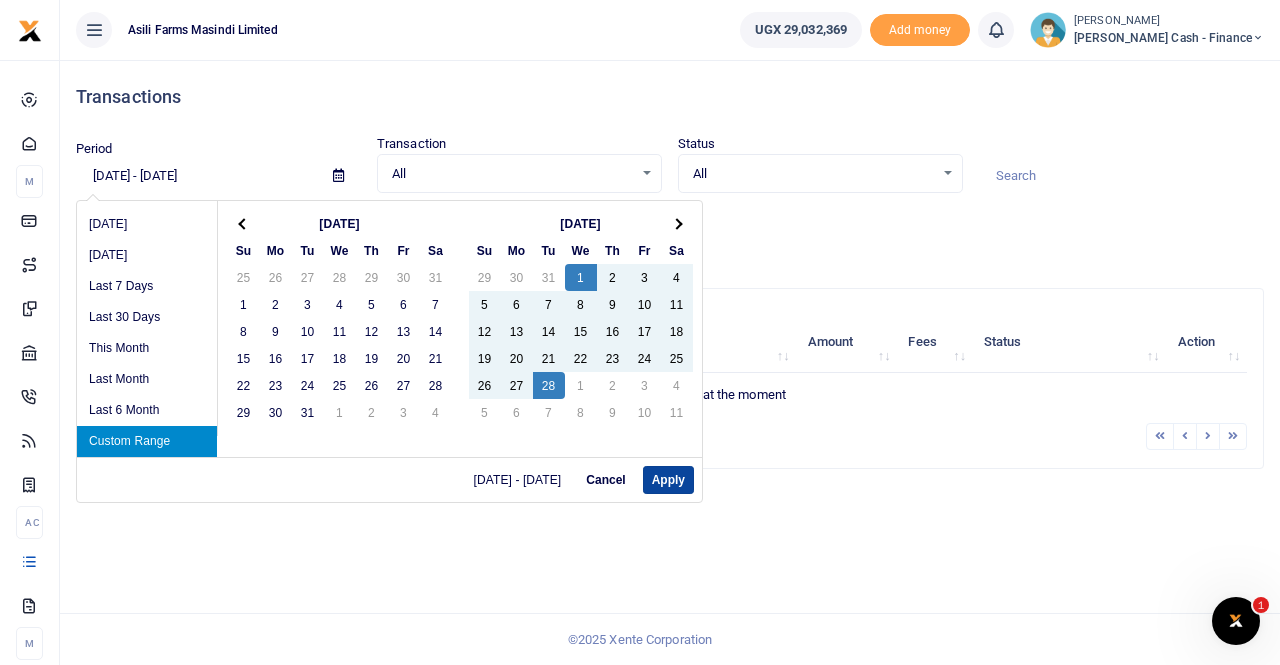 click on "Apply" at bounding box center [668, 480] 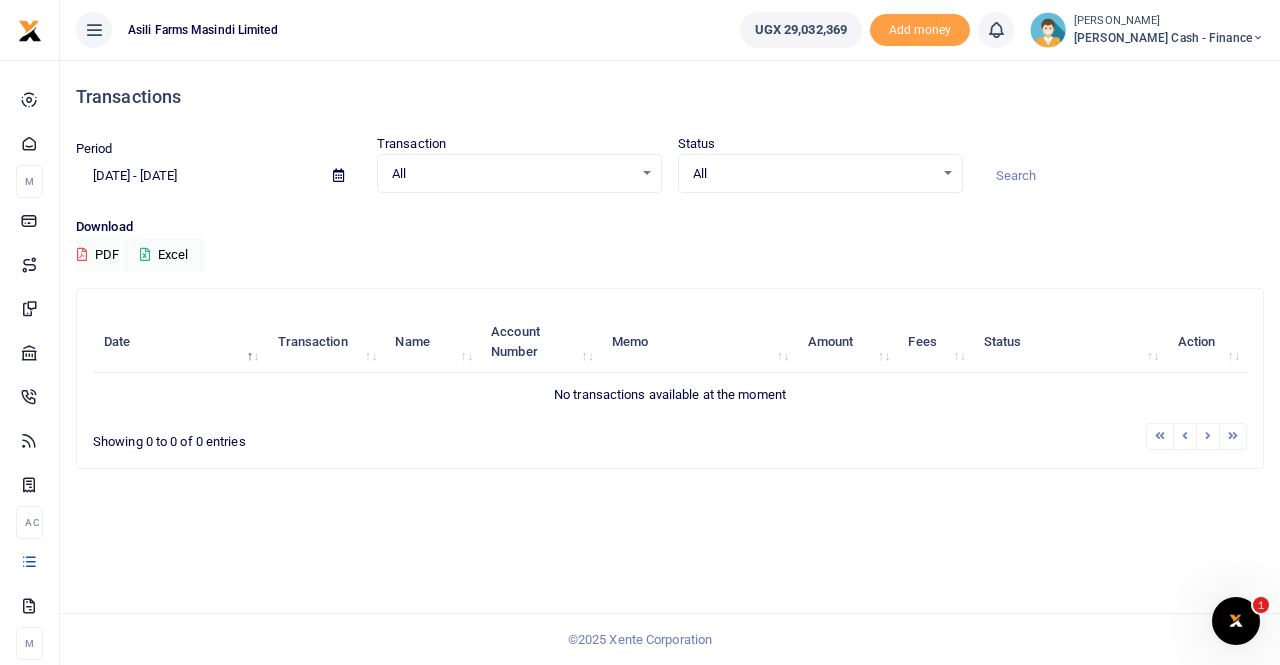 click at bounding box center [338, 175] 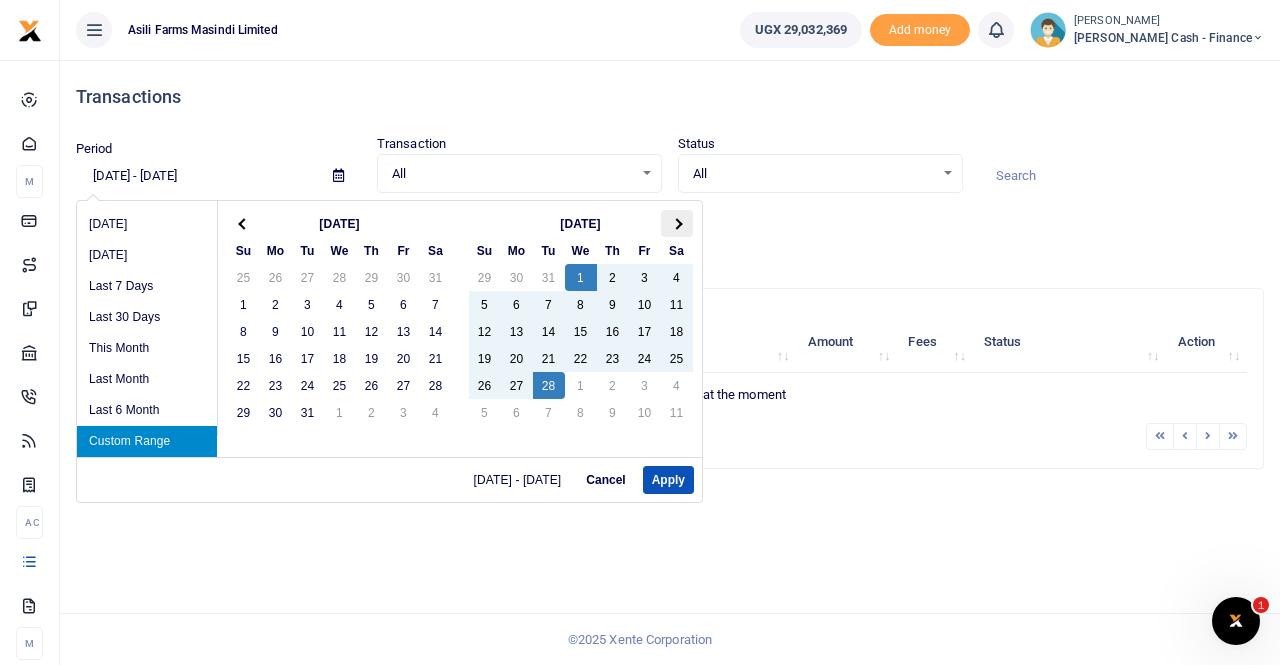 click at bounding box center (677, 223) 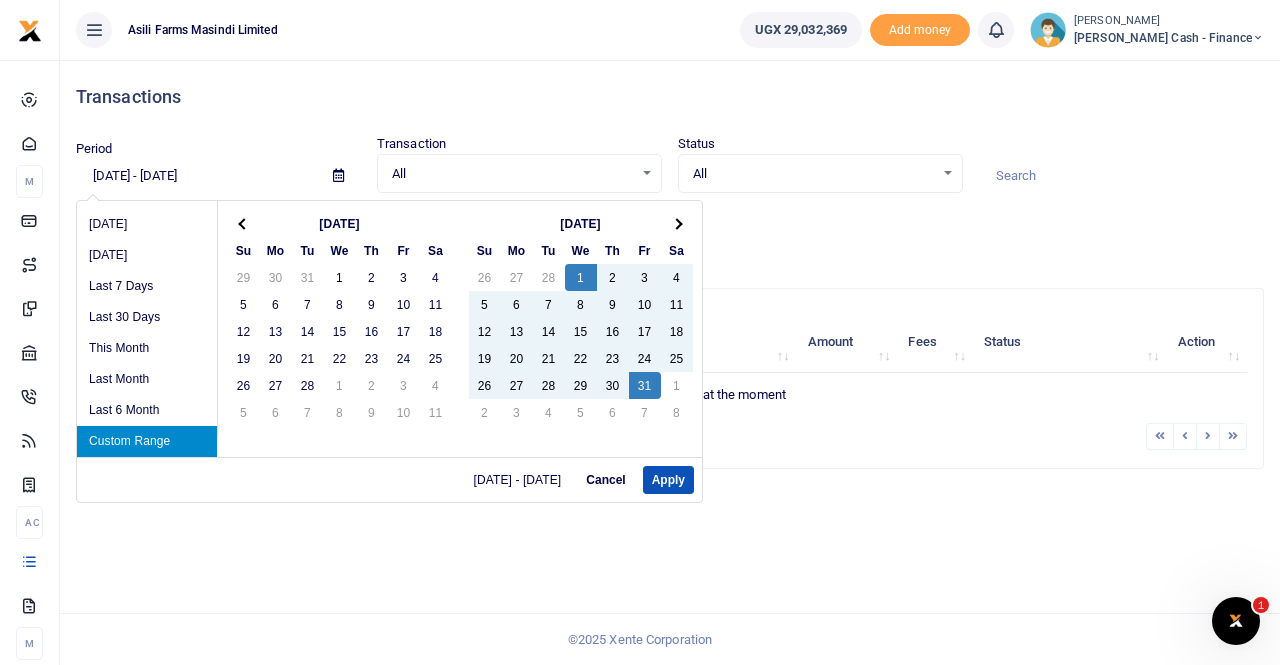 click on "Custom Range" at bounding box center (147, 441) 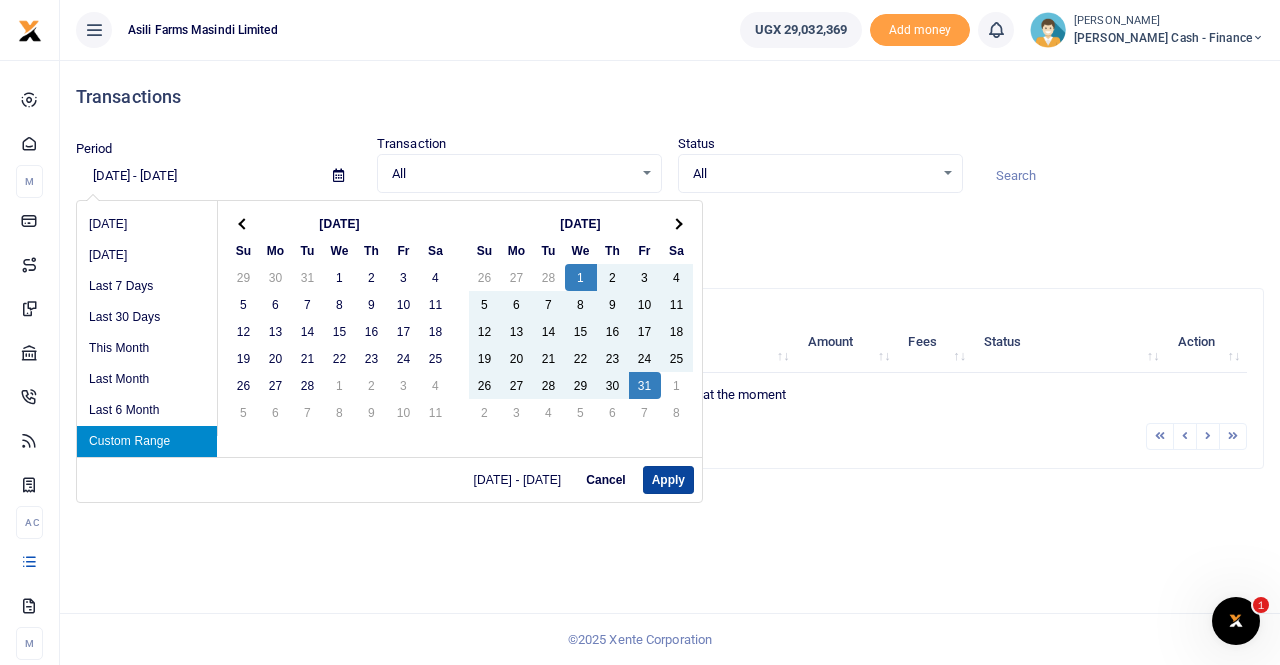 click on "Apply" at bounding box center (668, 480) 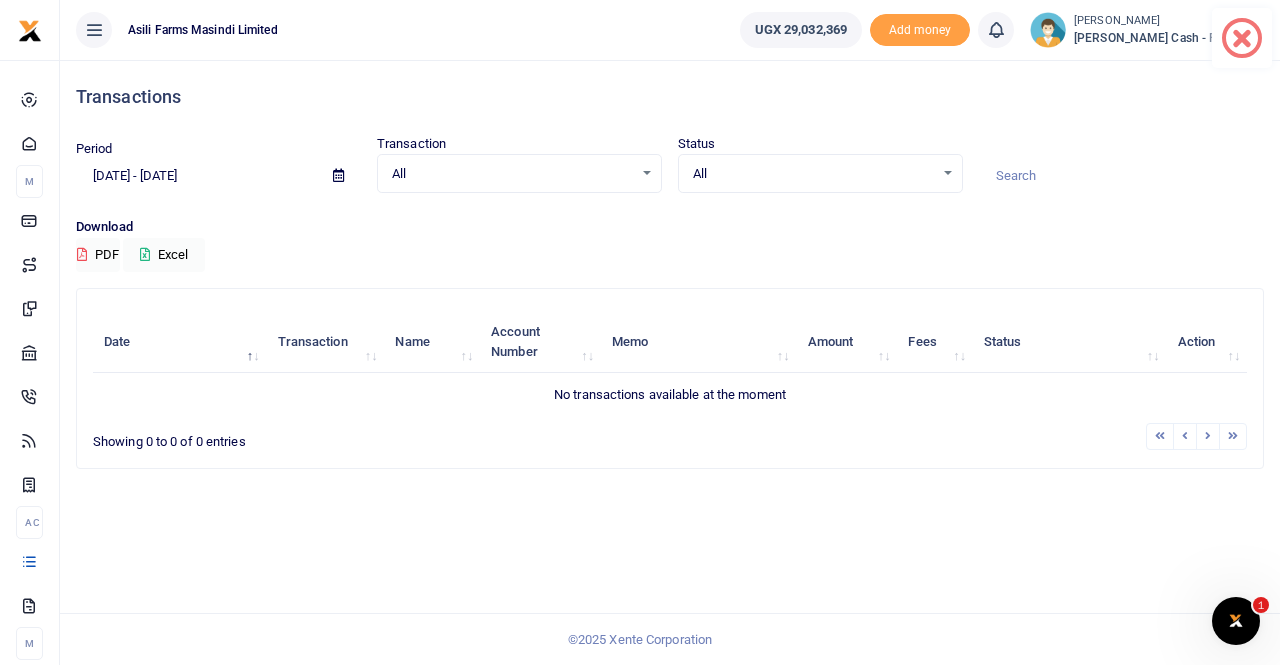 click at bounding box center [1160, 436] 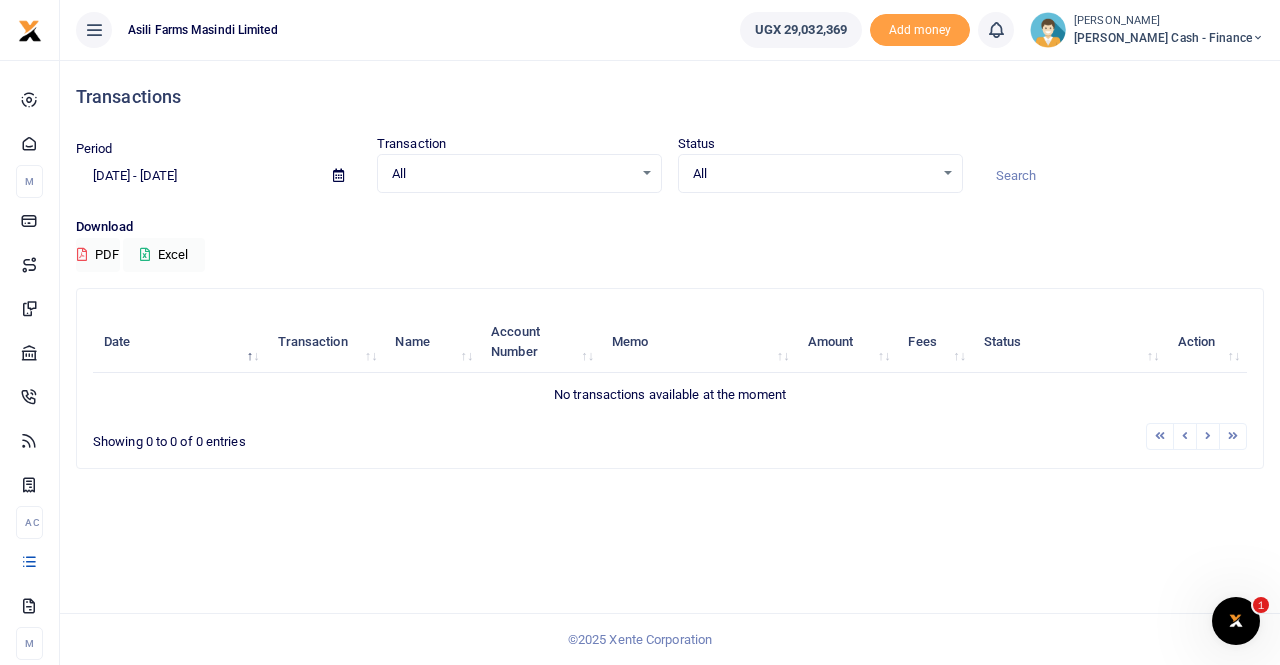 click at bounding box center [1208, 436] 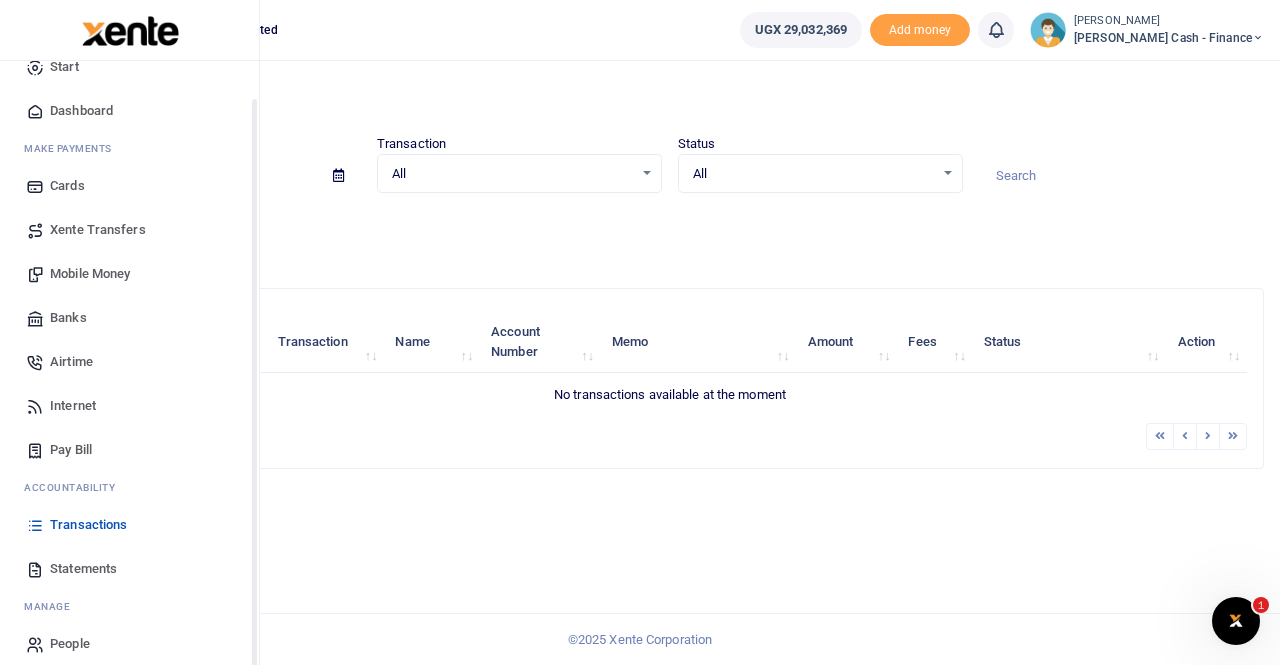 scroll, scrollTop: 48, scrollLeft: 0, axis: vertical 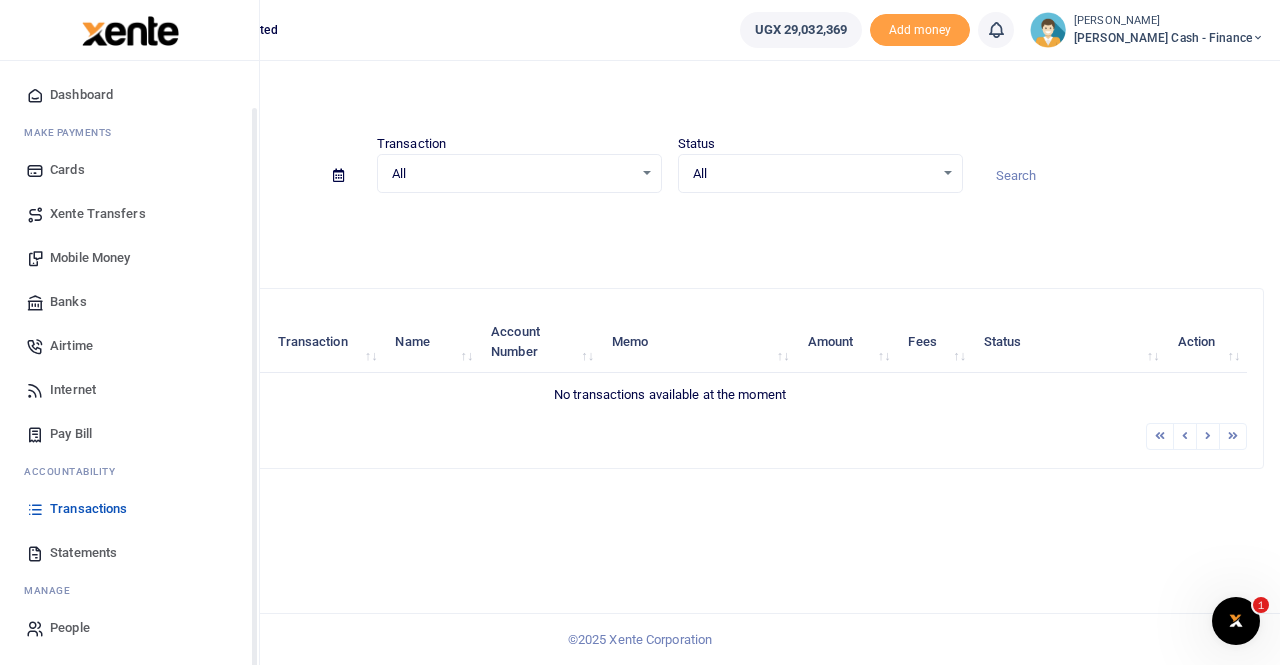 click on "Transactions" at bounding box center [88, 509] 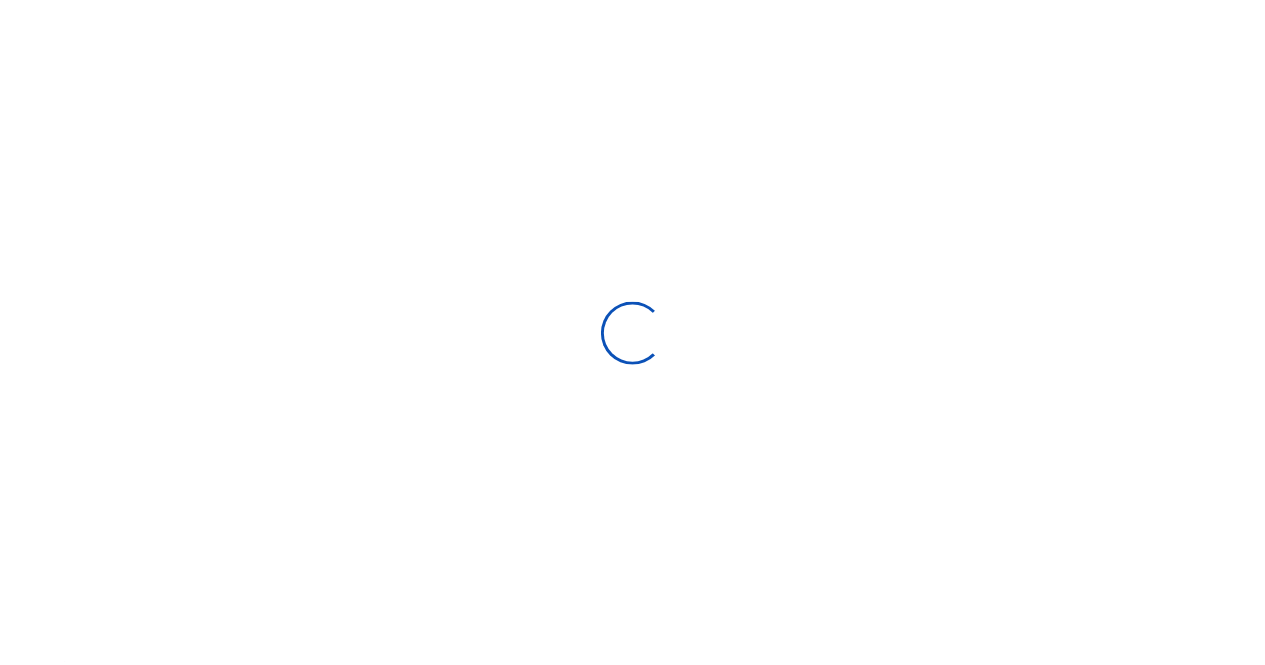 scroll, scrollTop: 0, scrollLeft: 0, axis: both 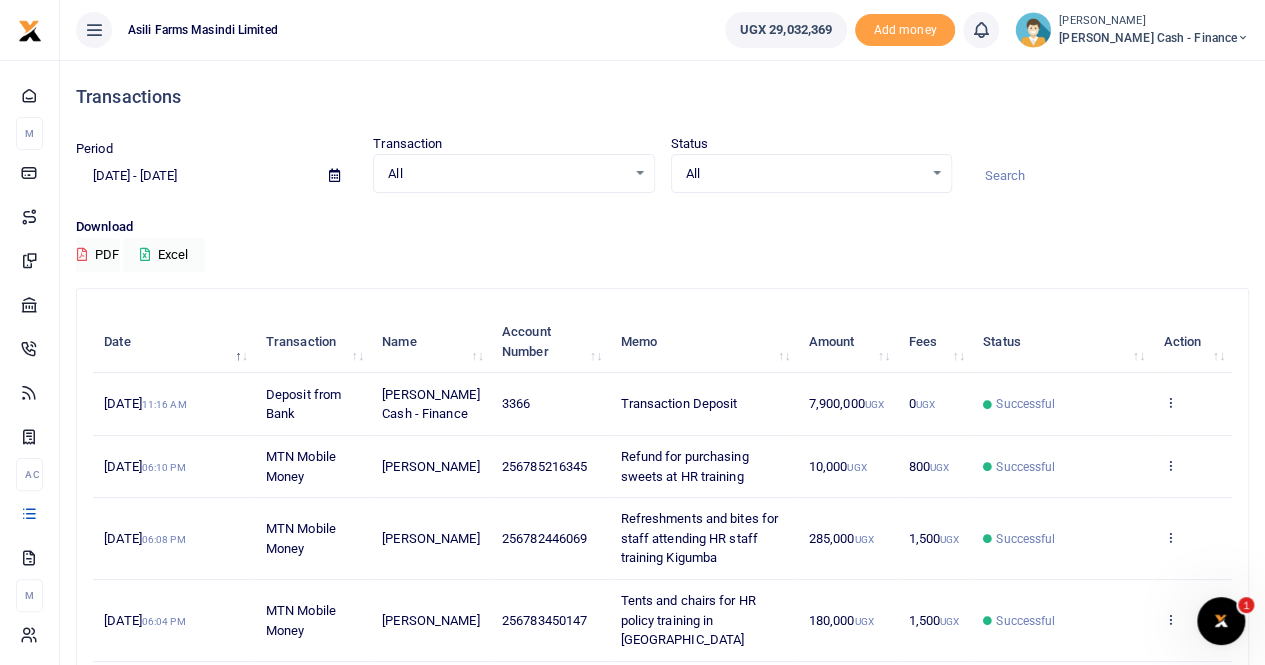 click at bounding box center (334, 175) 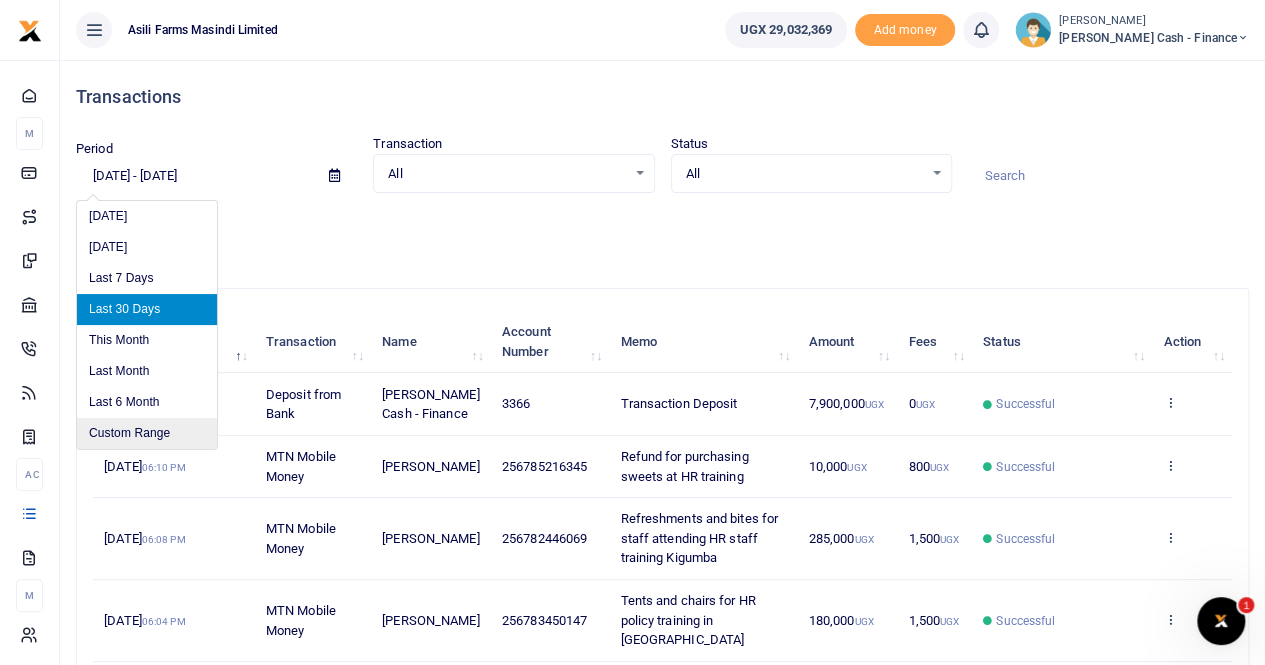 click on "Custom Range" at bounding box center (147, 433) 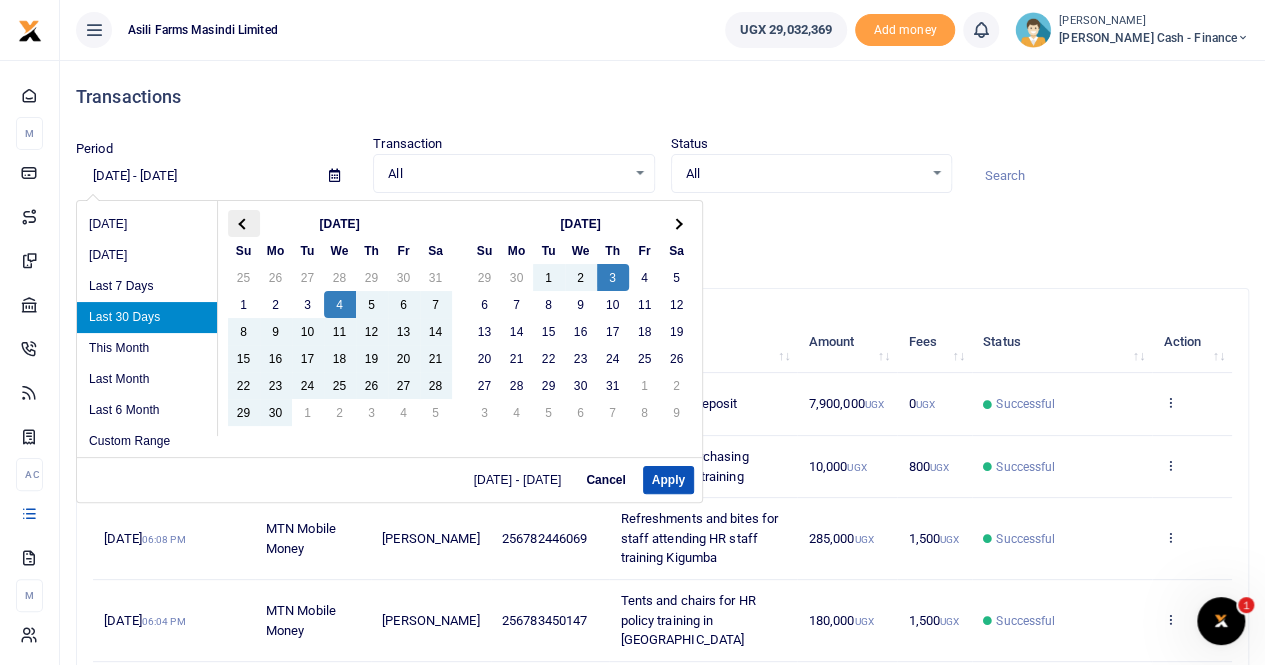 click at bounding box center [244, 223] 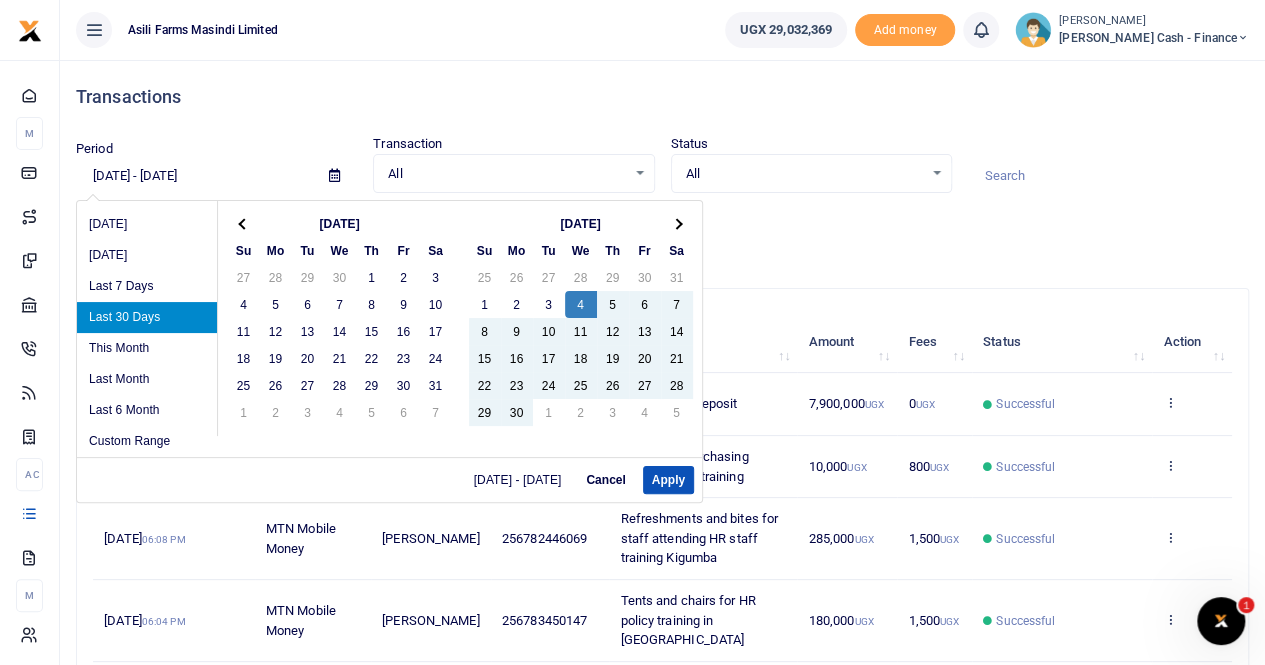 click at bounding box center (244, 223) 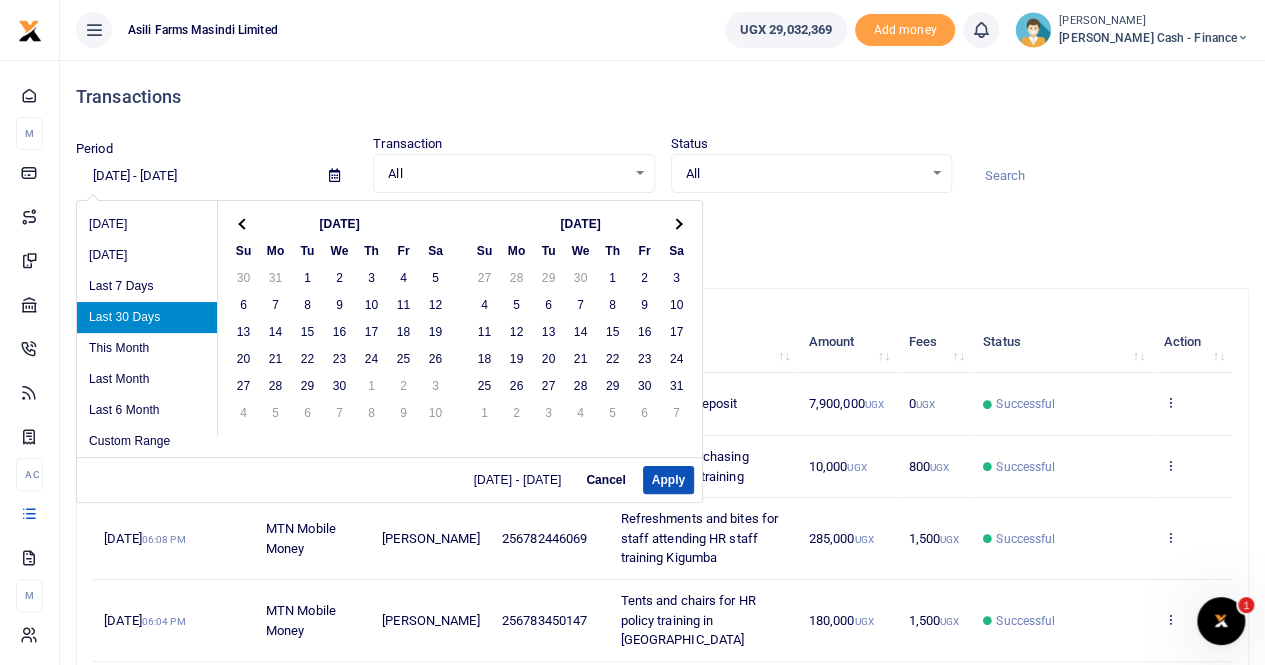 click at bounding box center [244, 223] 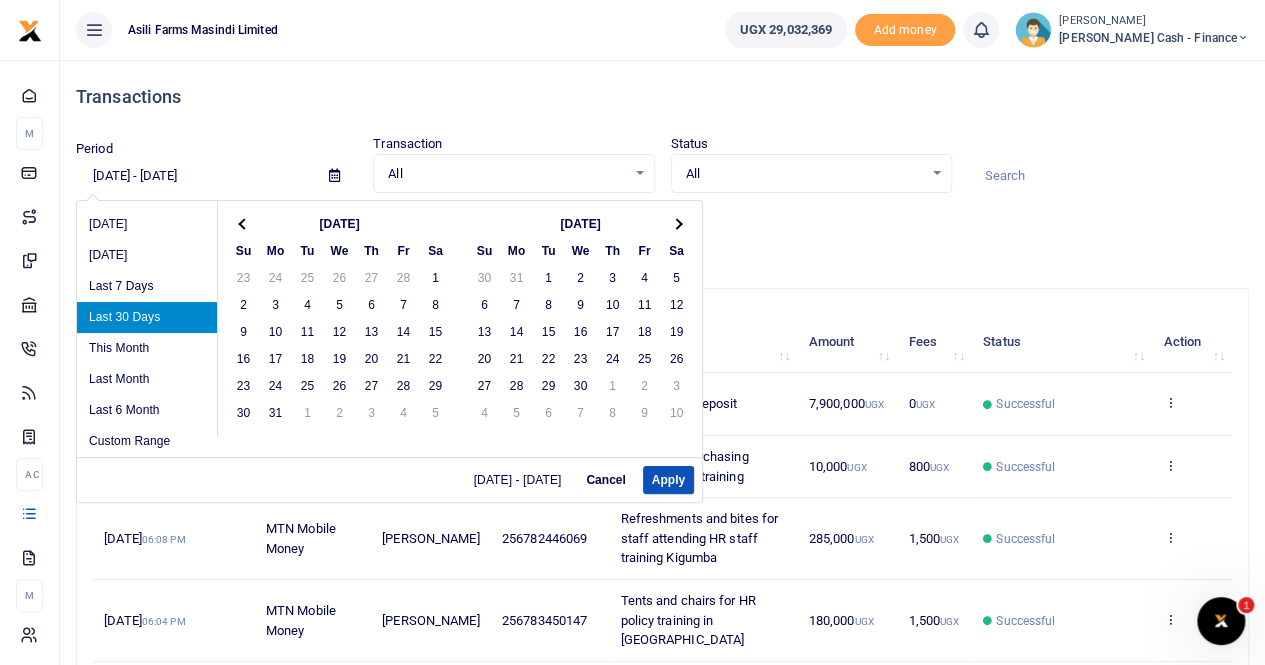 click at bounding box center (244, 223) 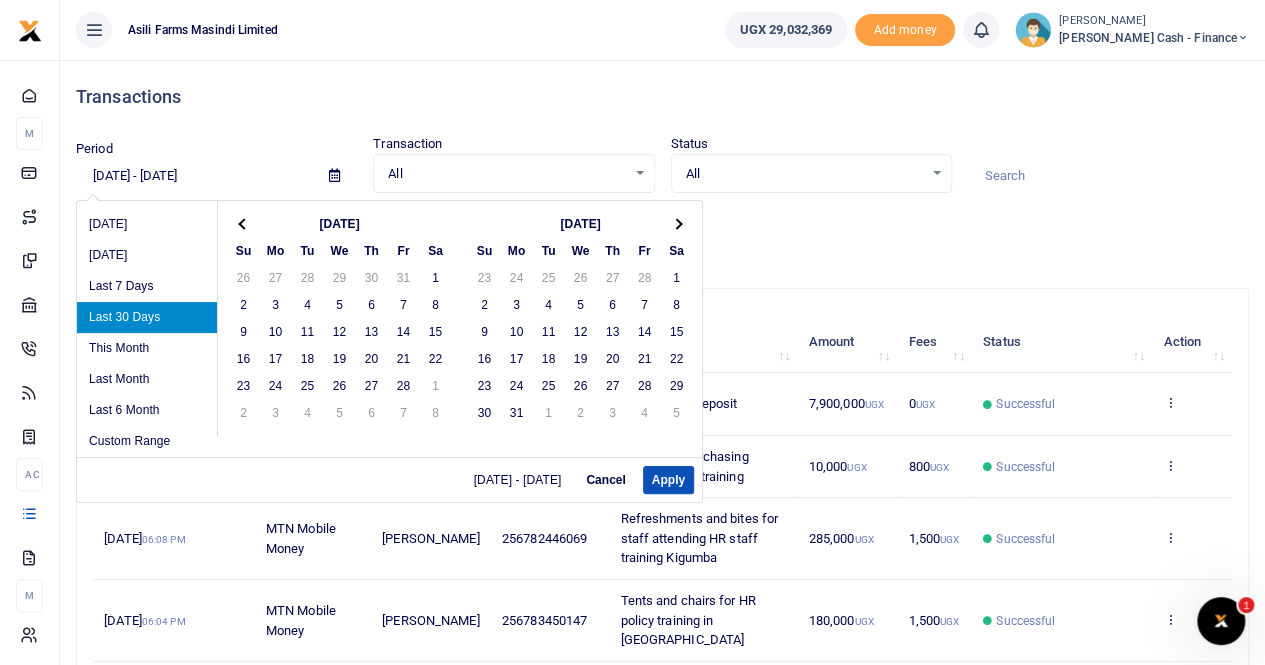 click at bounding box center (244, 223) 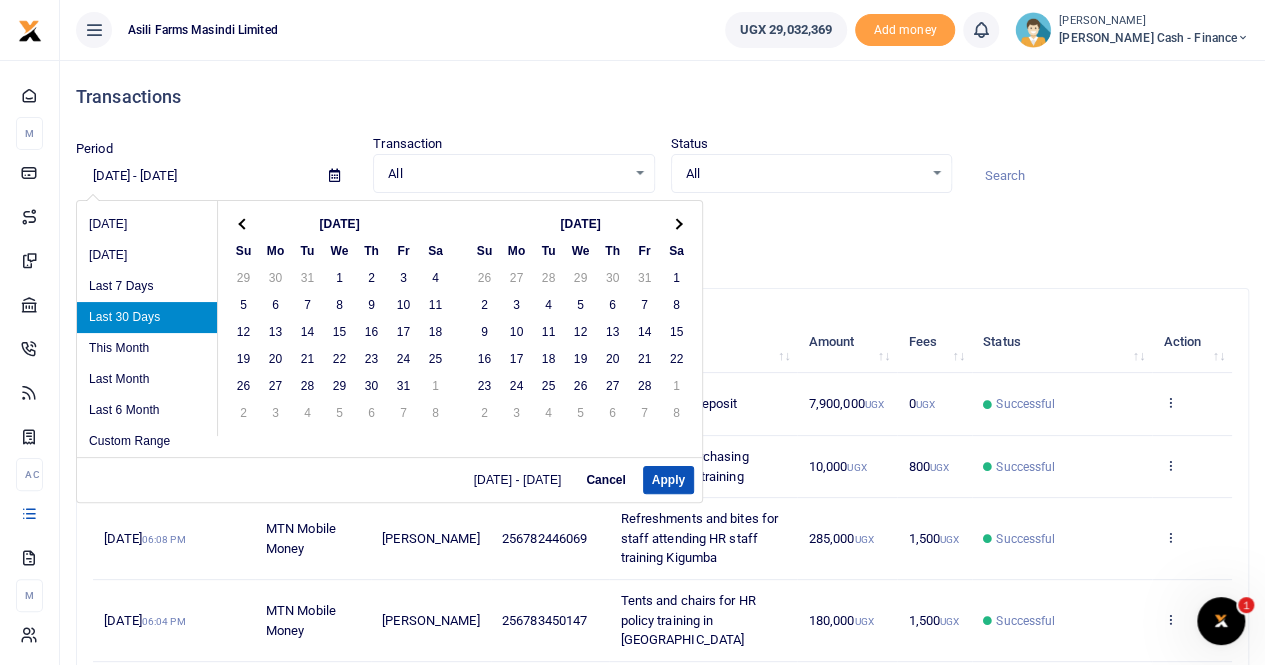 click at bounding box center [244, 223] 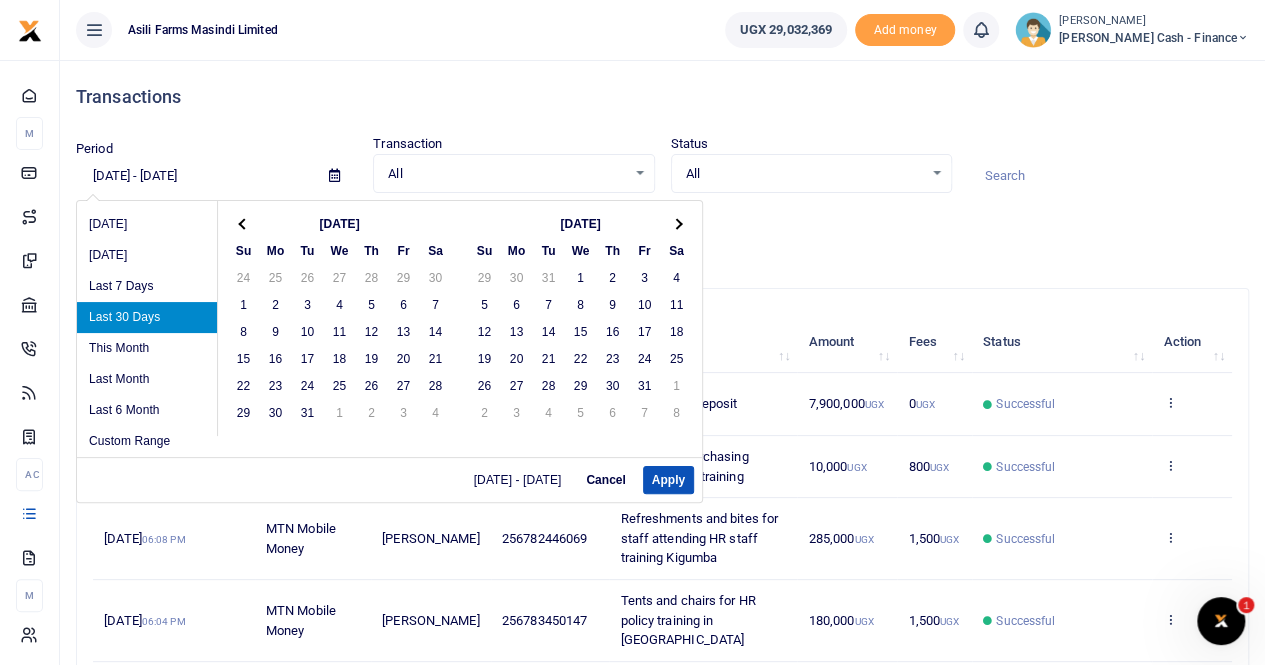 click at bounding box center (244, 223) 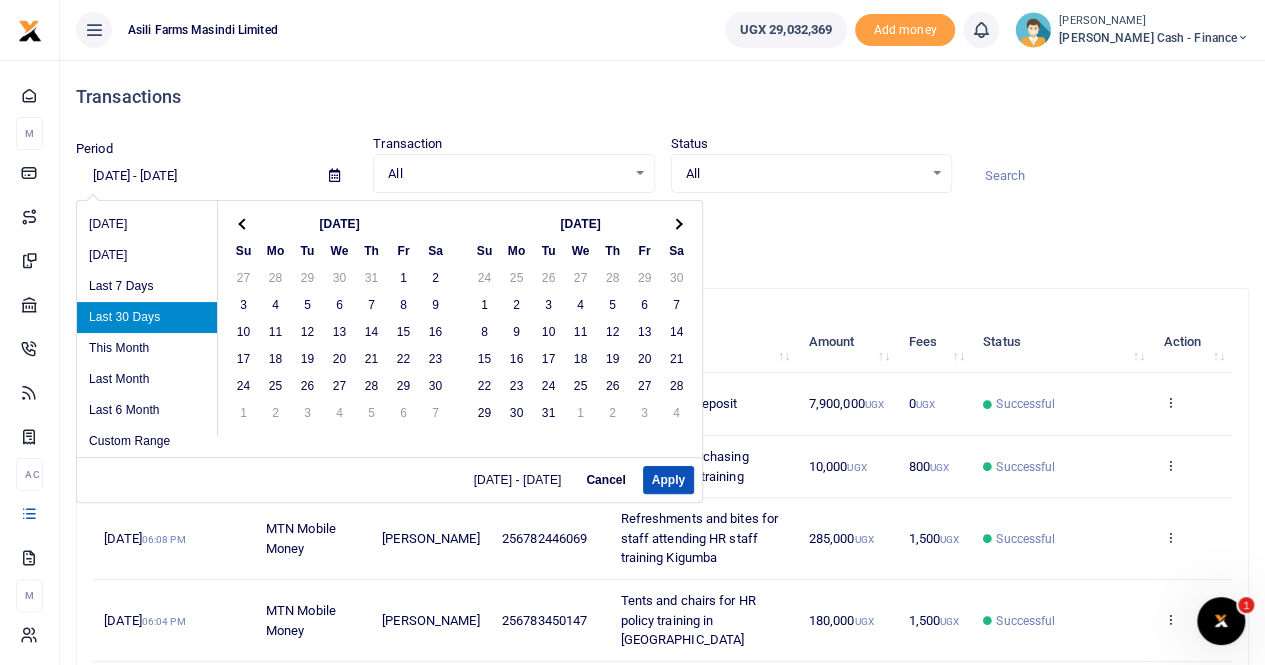 click at bounding box center (244, 223) 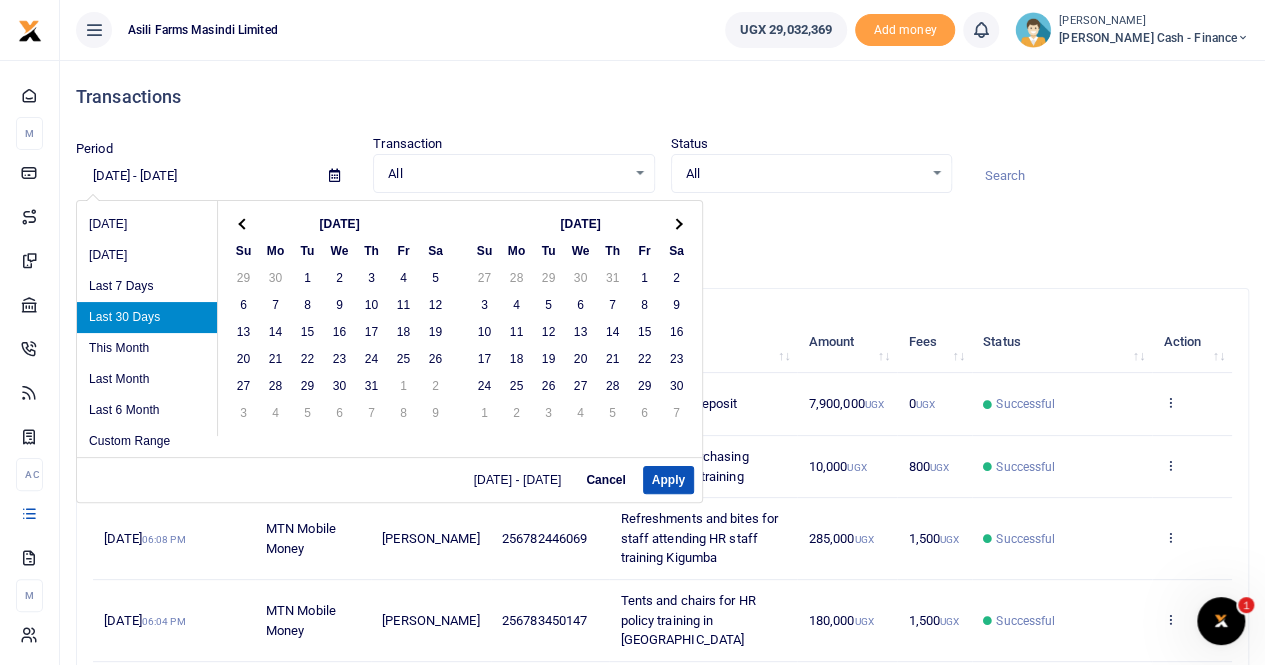 click at bounding box center [244, 223] 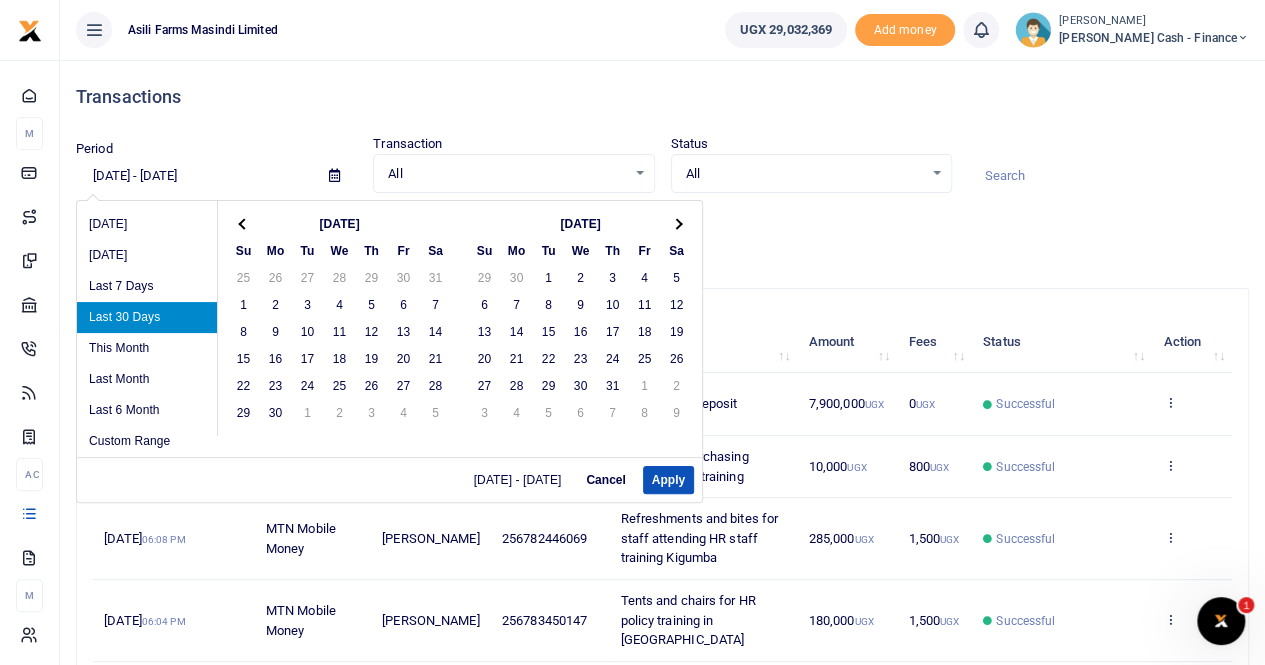 click at bounding box center (244, 223) 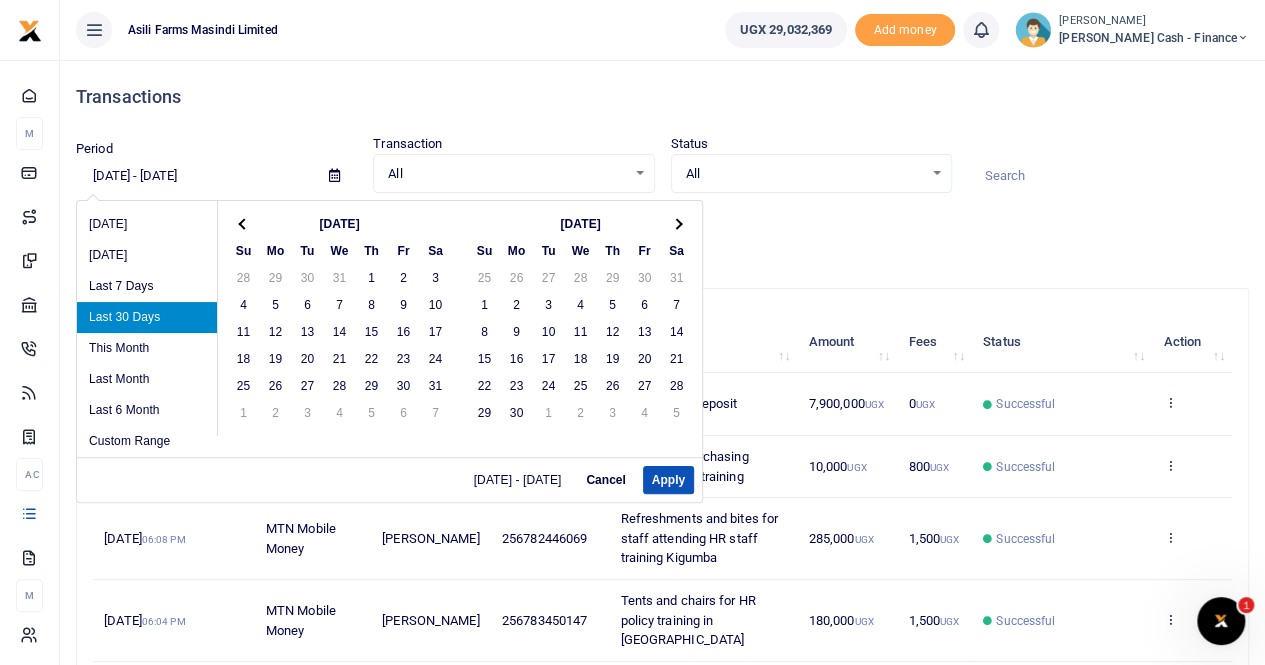 click at bounding box center [244, 223] 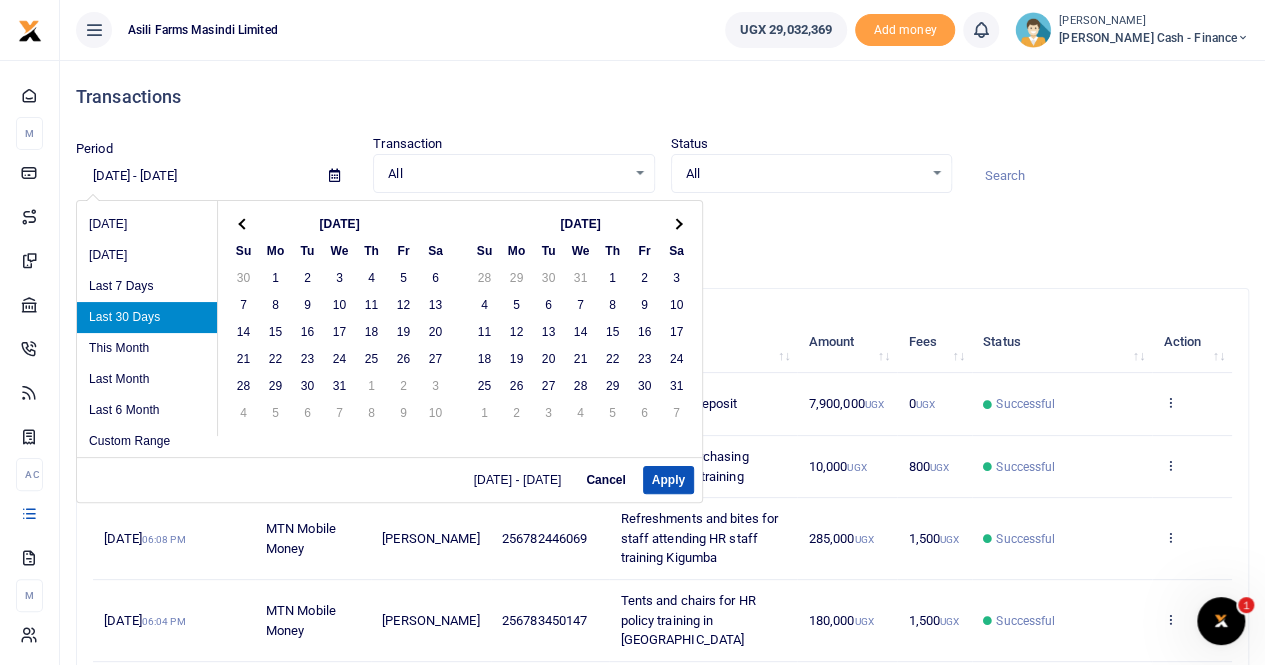click at bounding box center [244, 223] 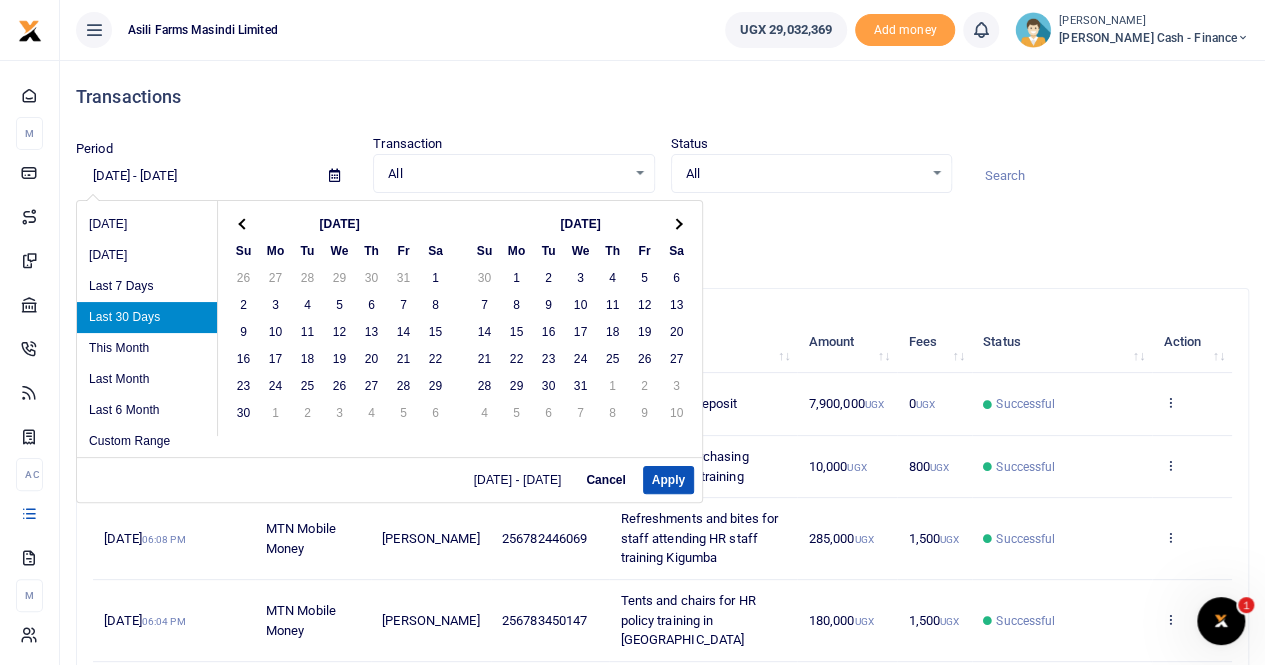 click at bounding box center (244, 223) 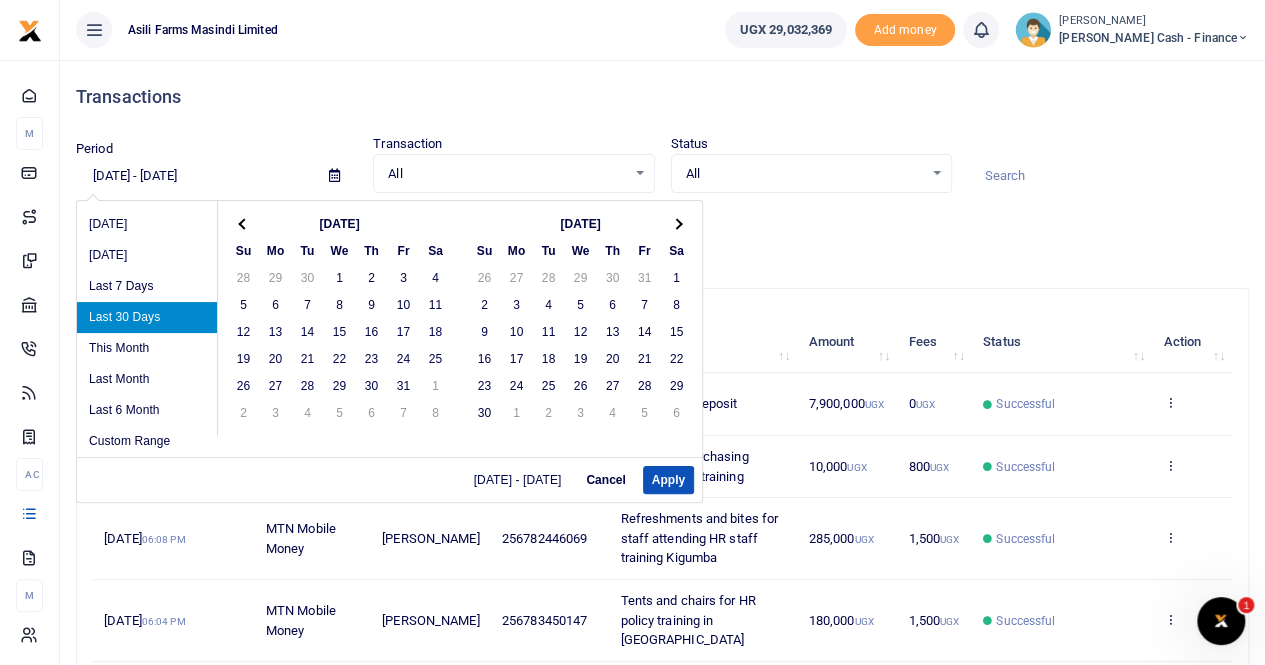 click at bounding box center [244, 223] 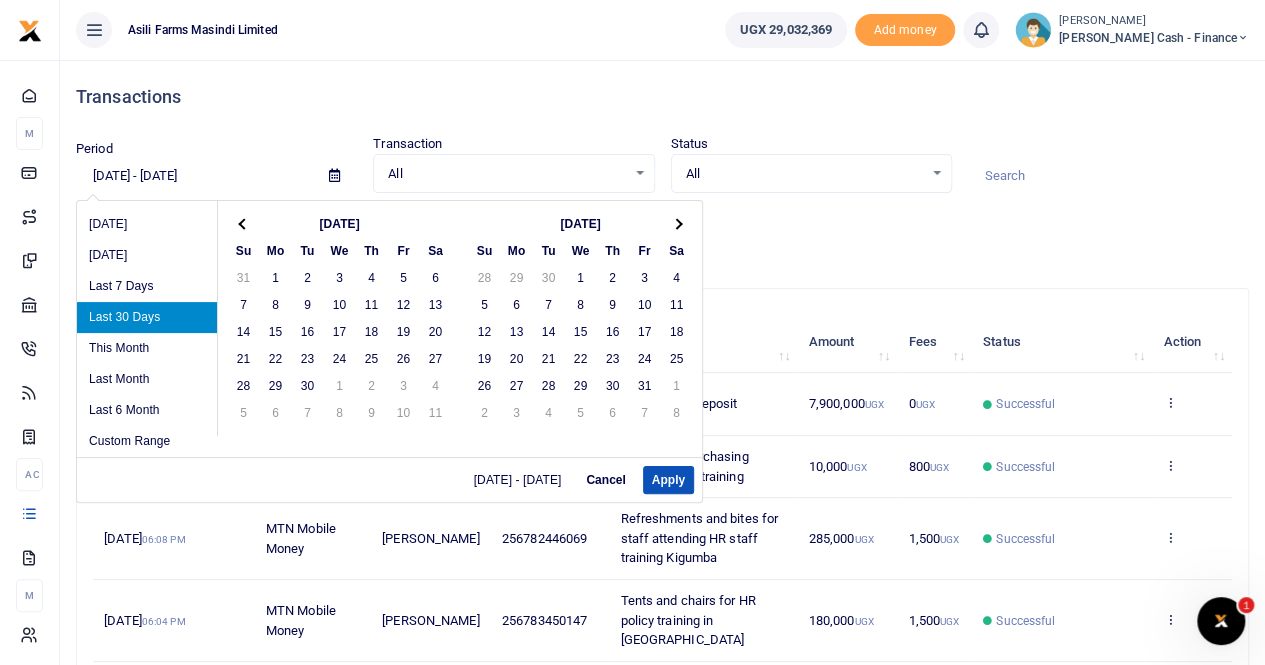 click at bounding box center [244, 223] 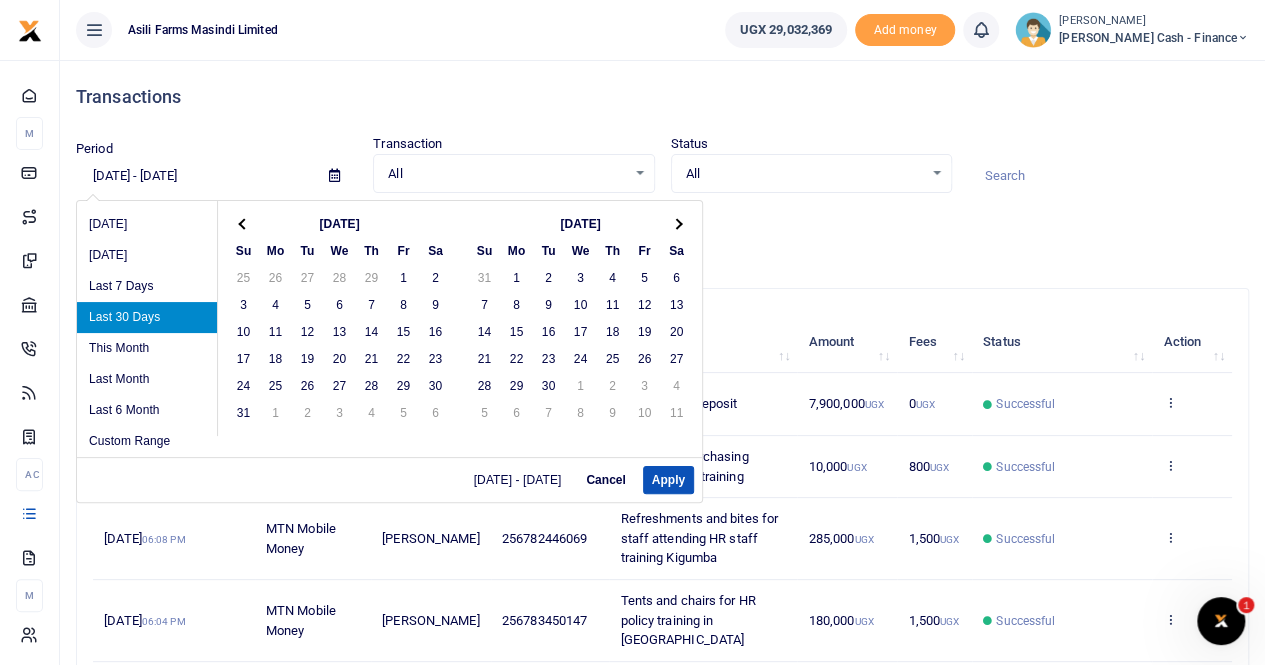 click at bounding box center [244, 223] 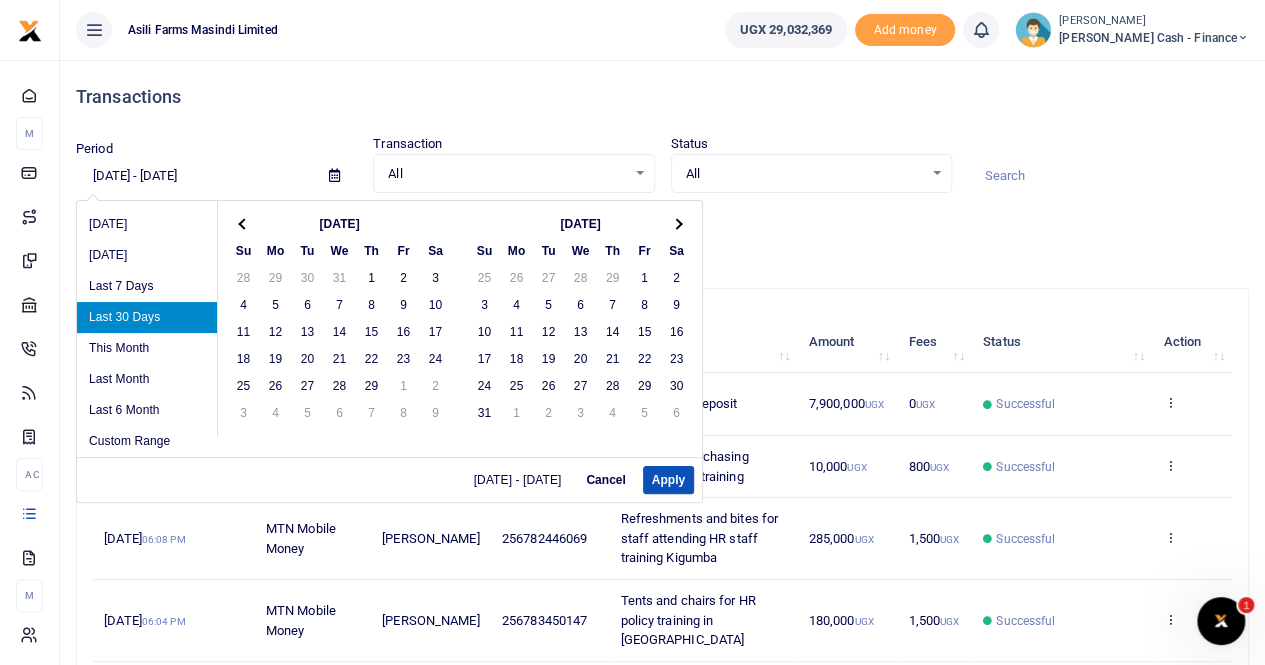 click at bounding box center [244, 223] 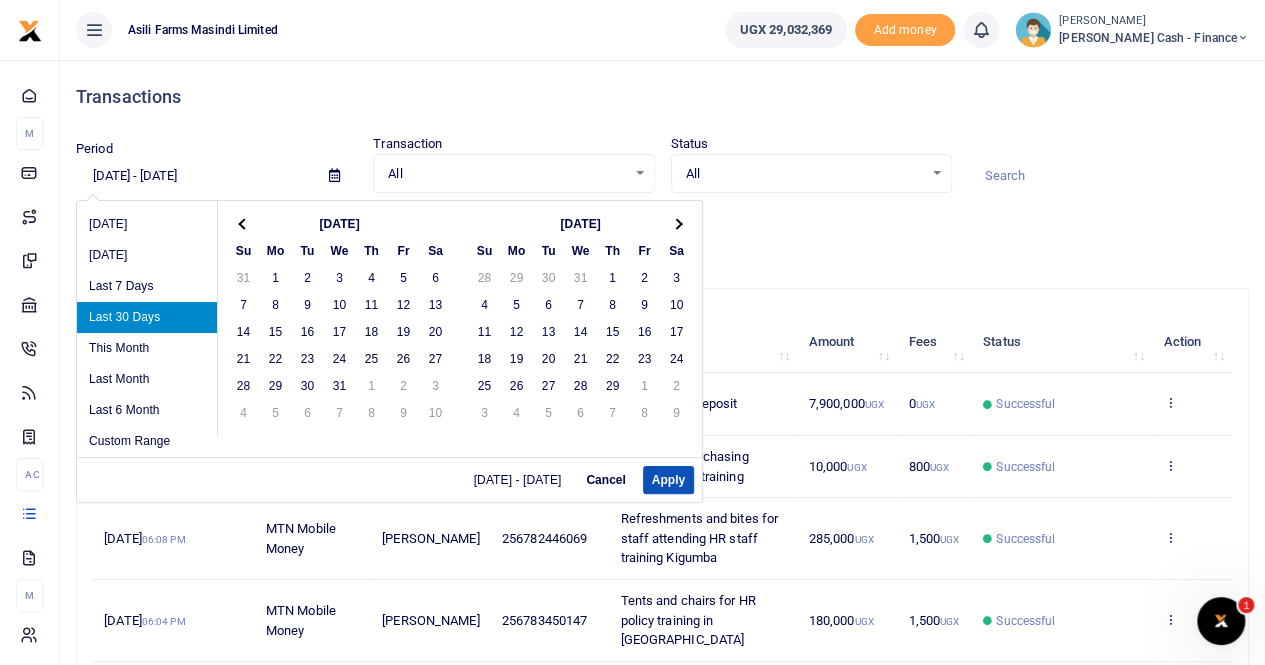 click at bounding box center (244, 223) 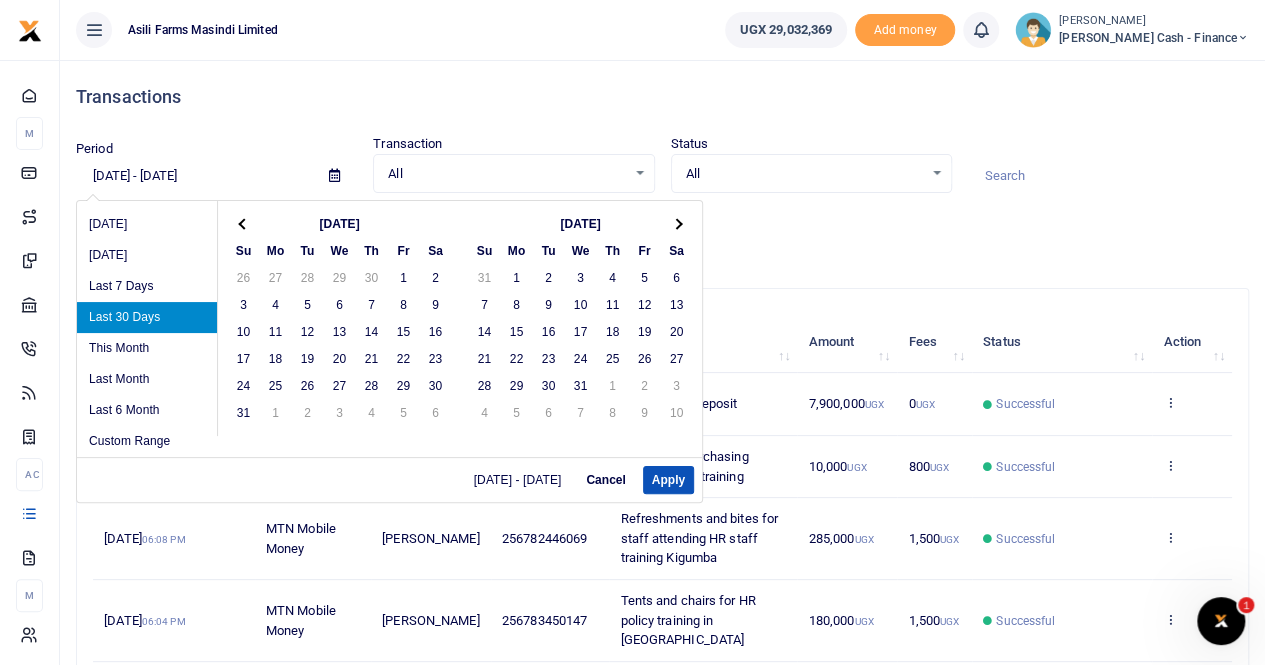 click at bounding box center (244, 223) 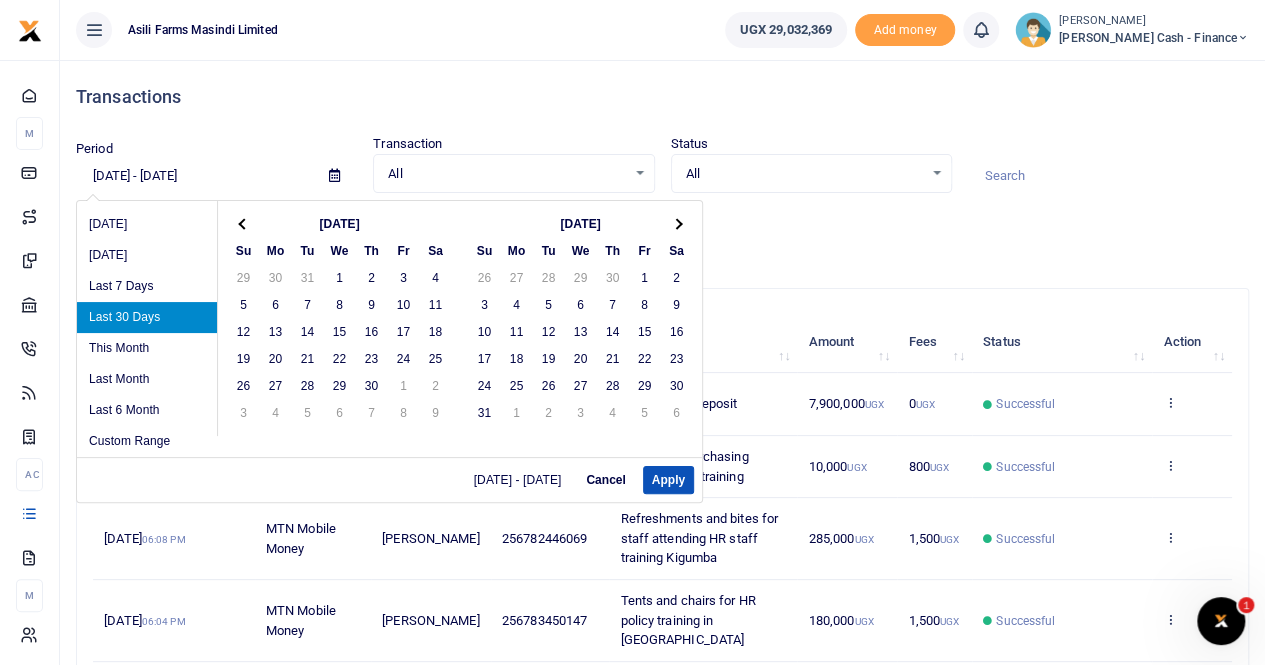 click at bounding box center [244, 223] 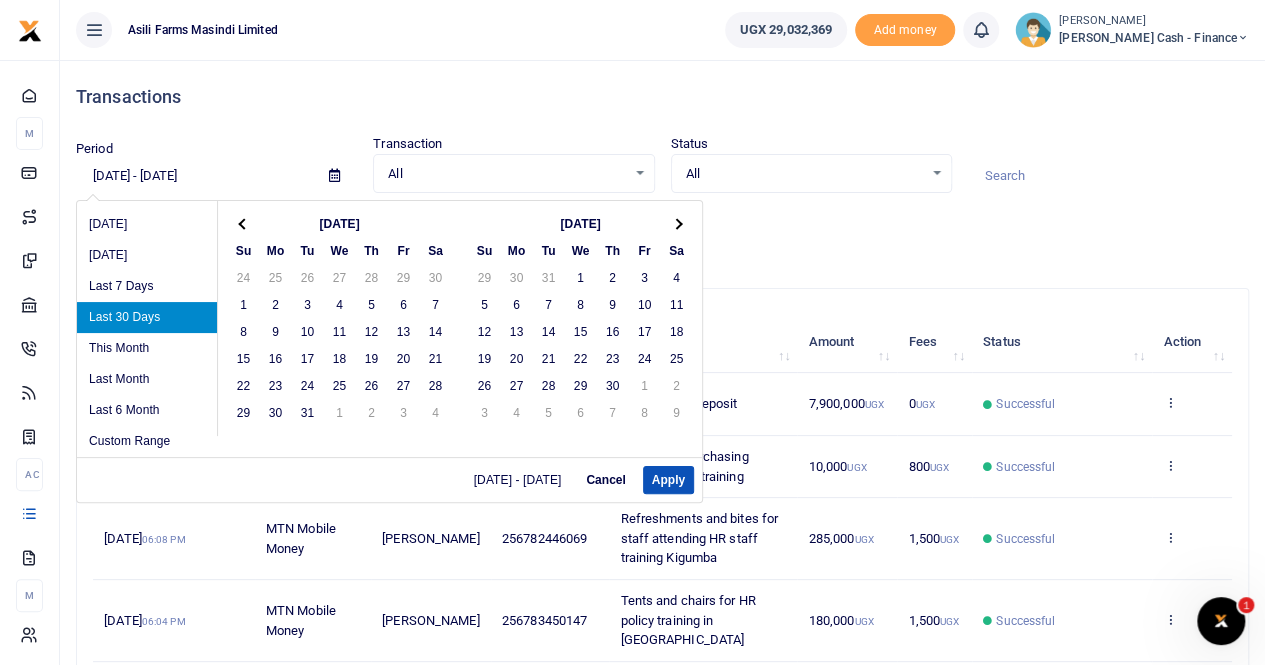 click at bounding box center (244, 223) 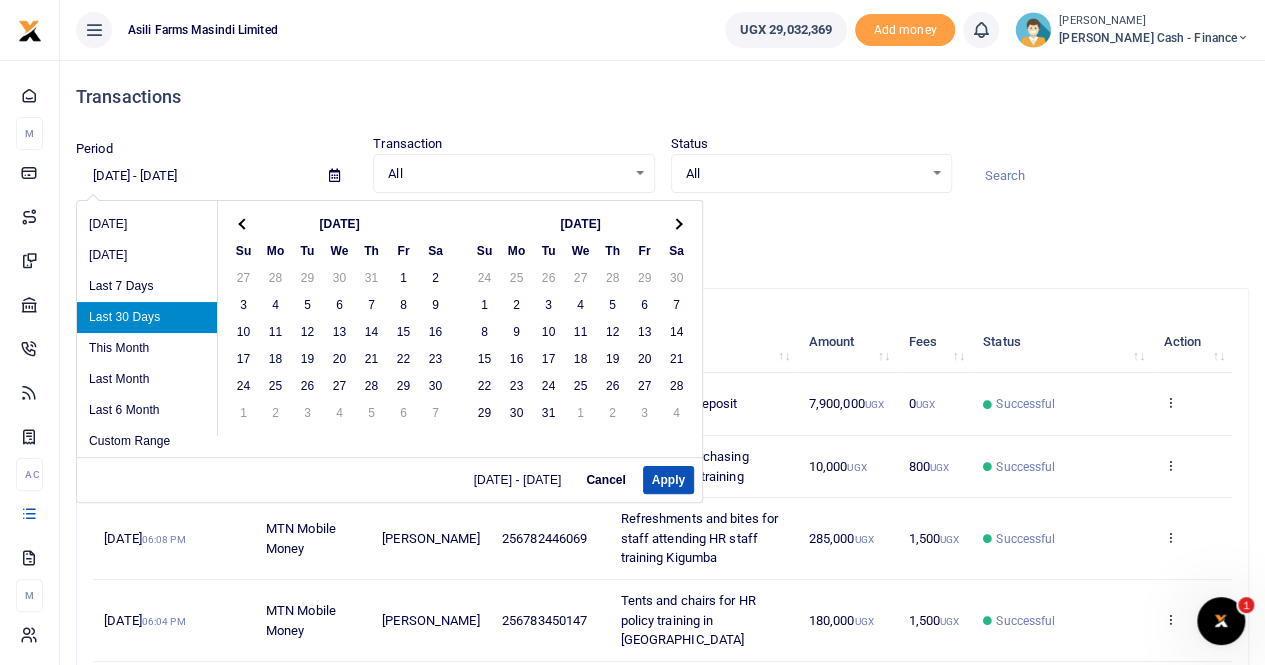 click at bounding box center (244, 223) 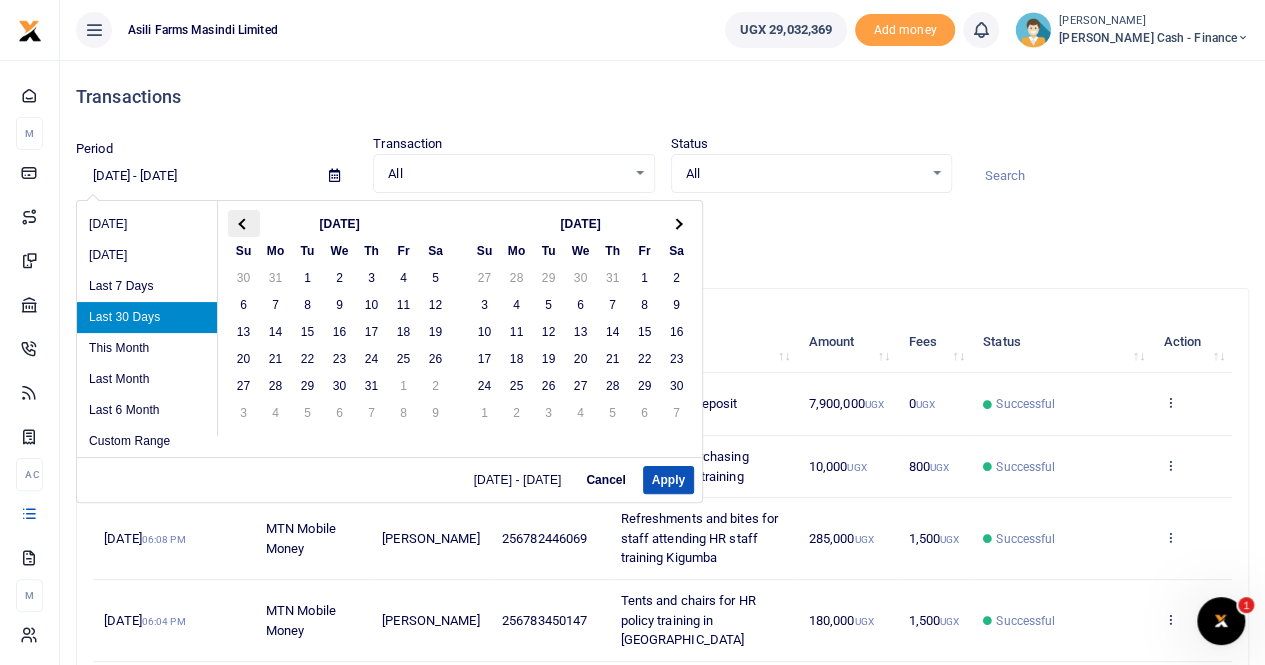 click at bounding box center [244, 223] 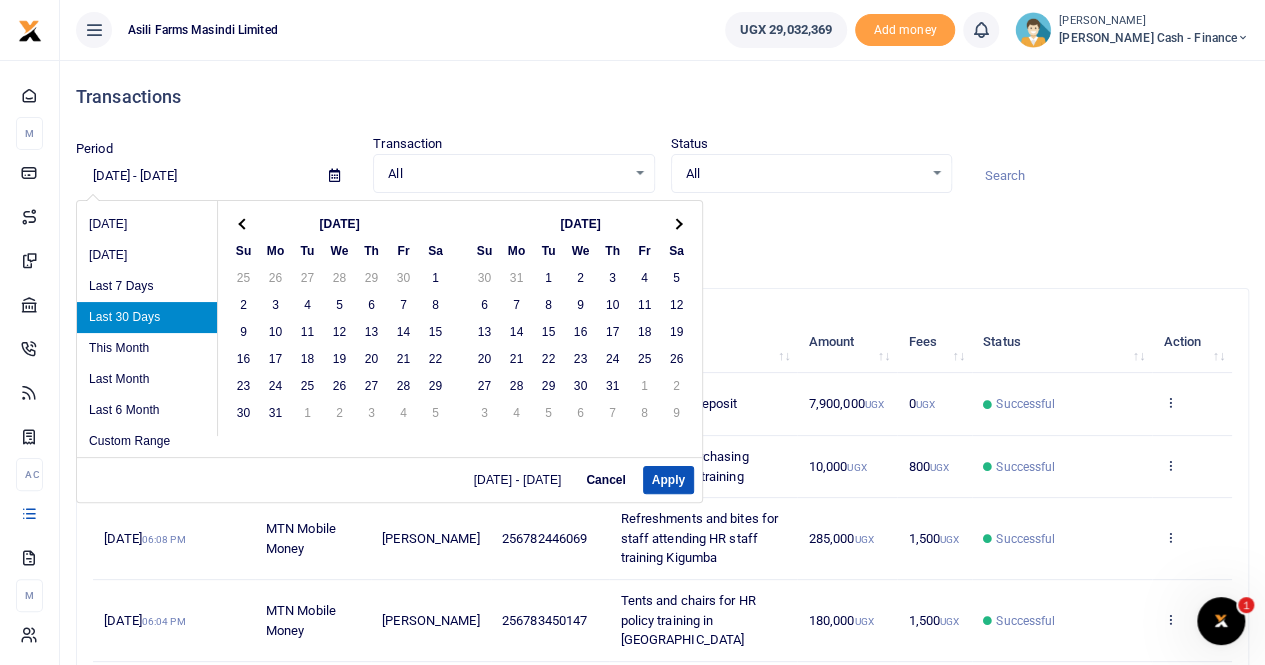 click at bounding box center [243, 223] 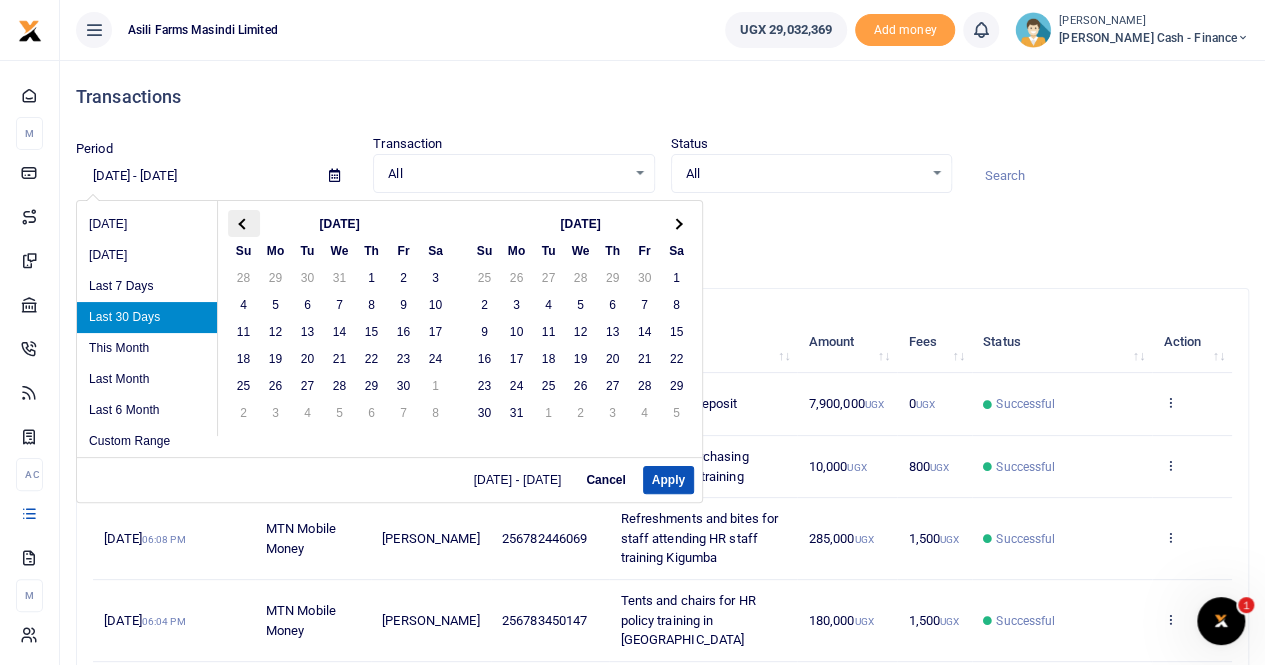 click at bounding box center [244, 223] 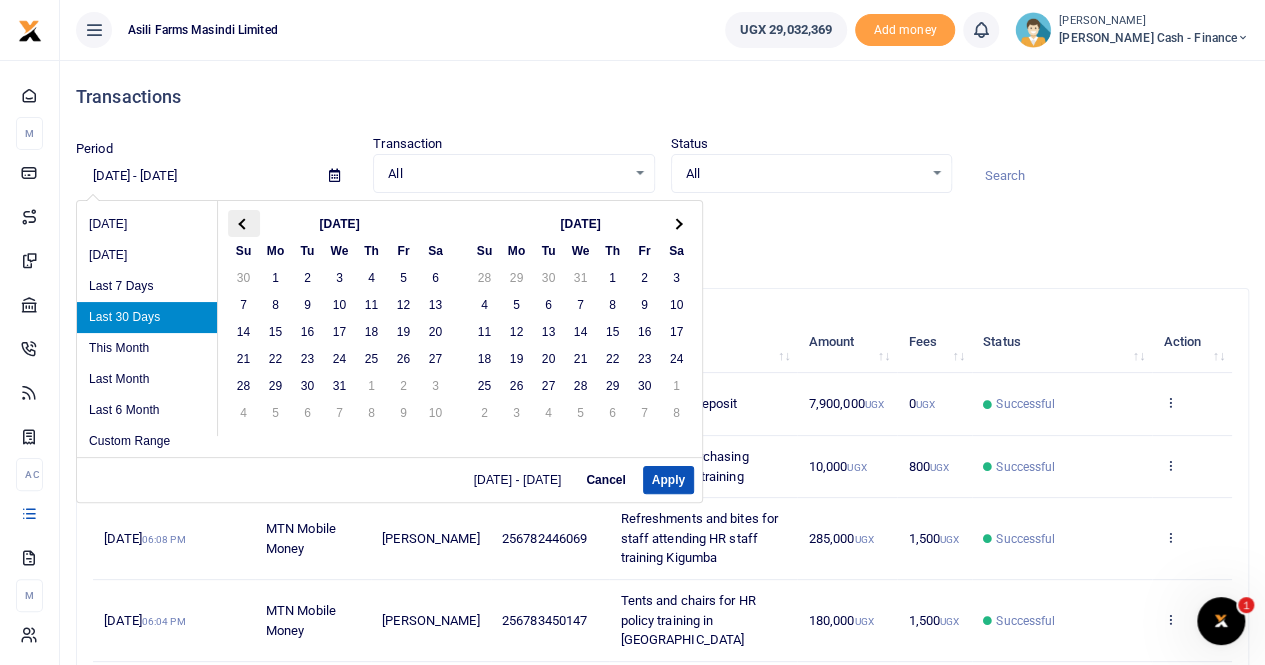 click at bounding box center [244, 223] 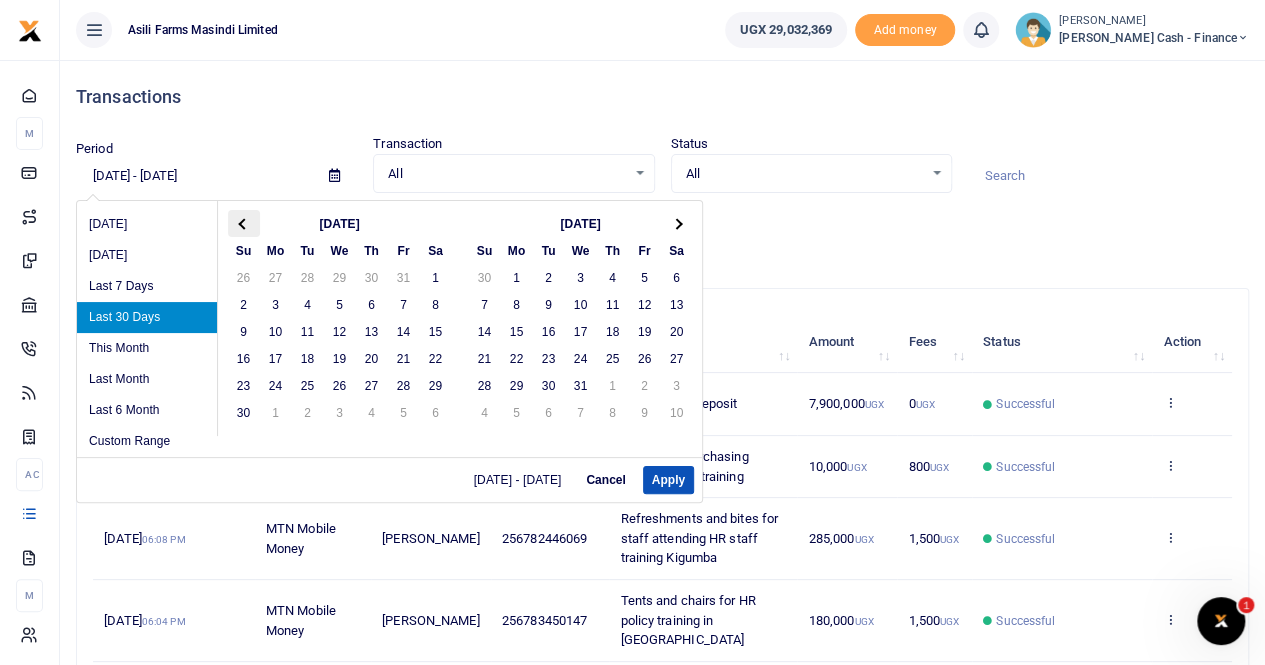 click at bounding box center (243, 223) 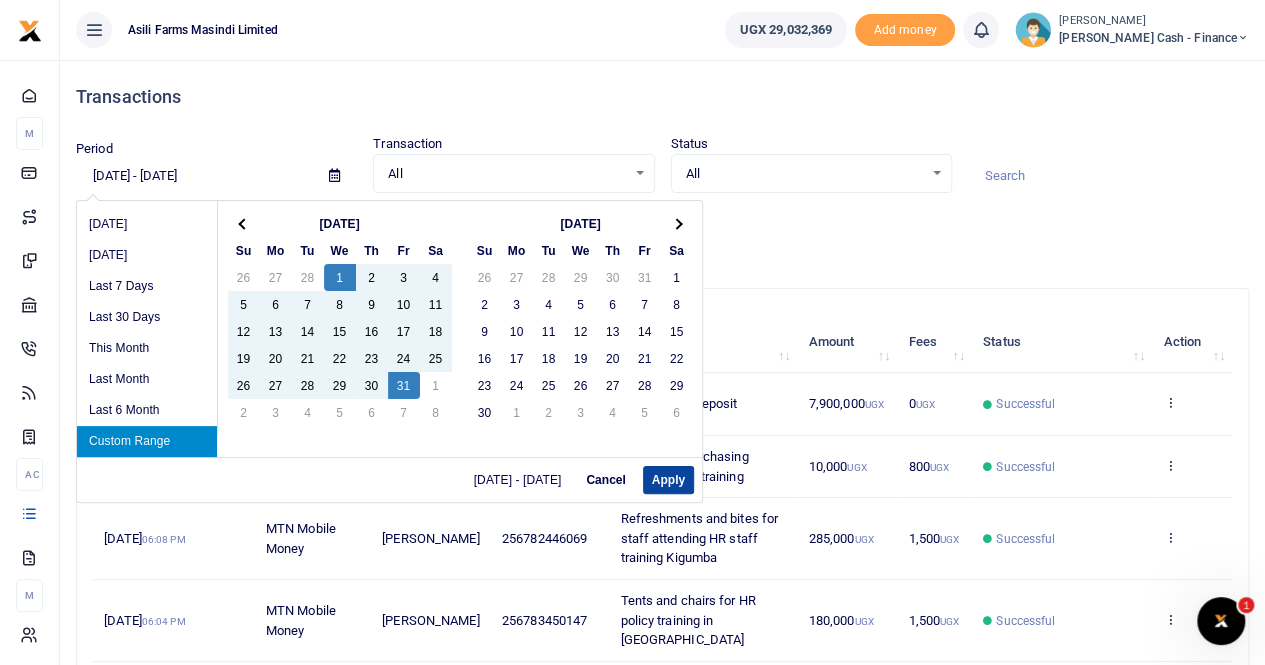 click on "Apply" at bounding box center (668, 480) 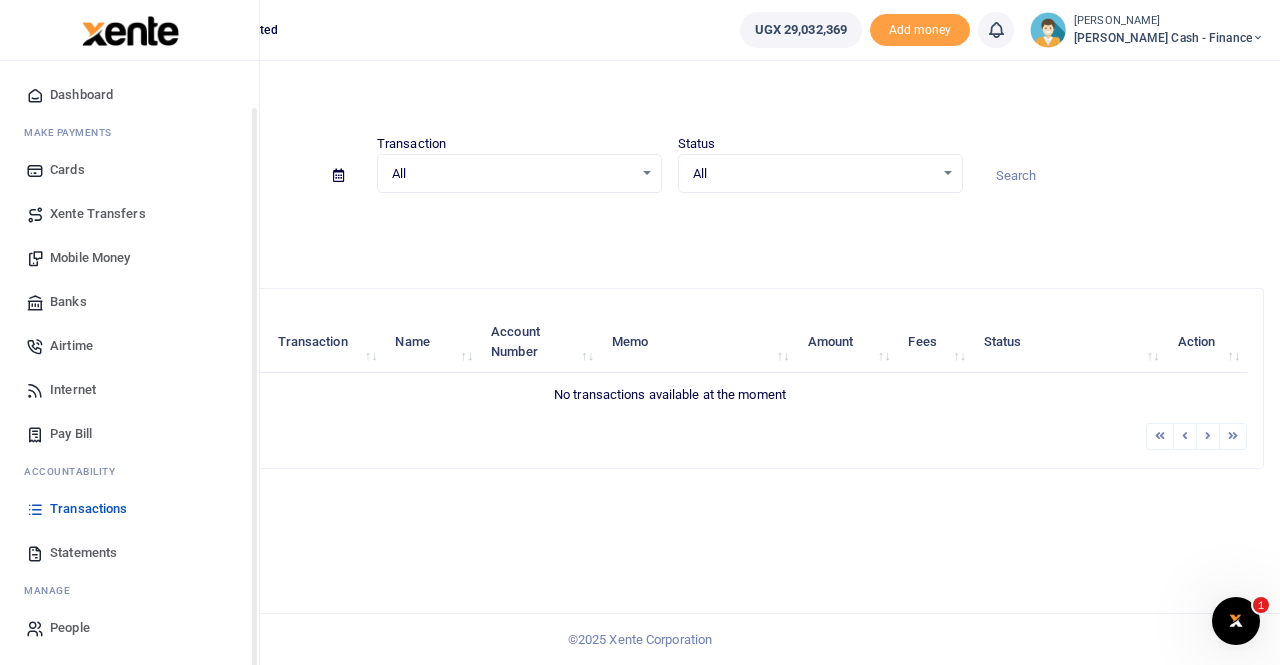 click on "Ac countability" at bounding box center (129, 471) 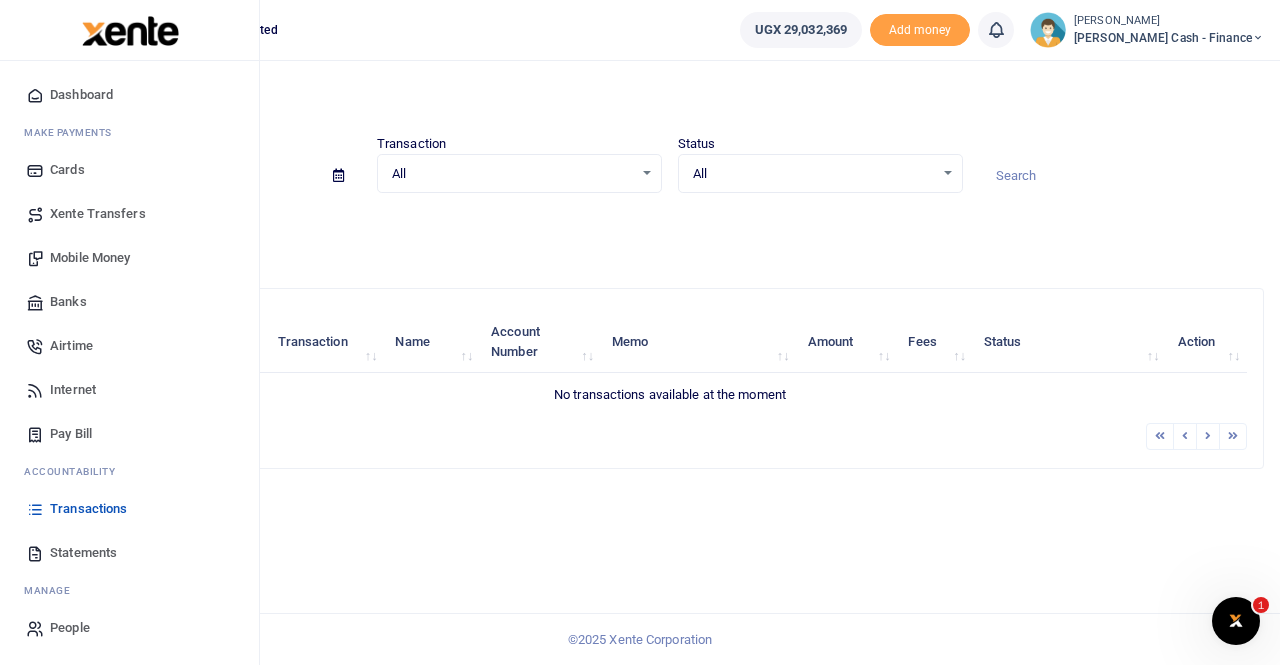 click on "Transactions" at bounding box center (88, 509) 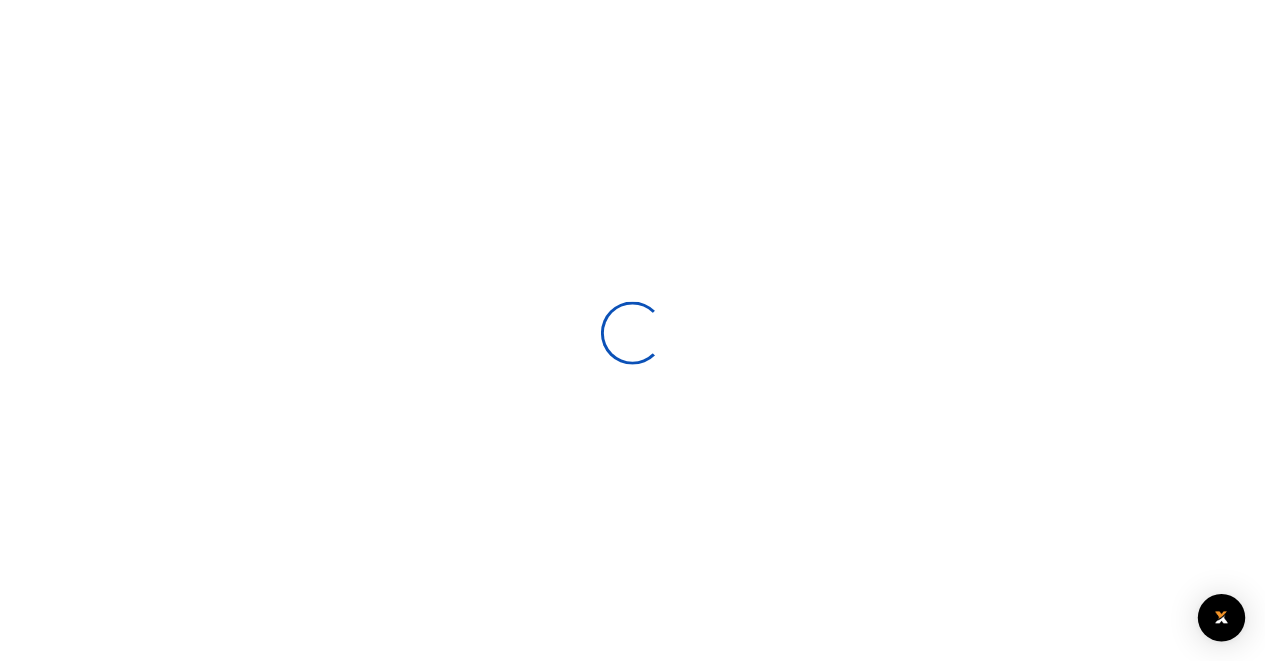 scroll, scrollTop: 0, scrollLeft: 0, axis: both 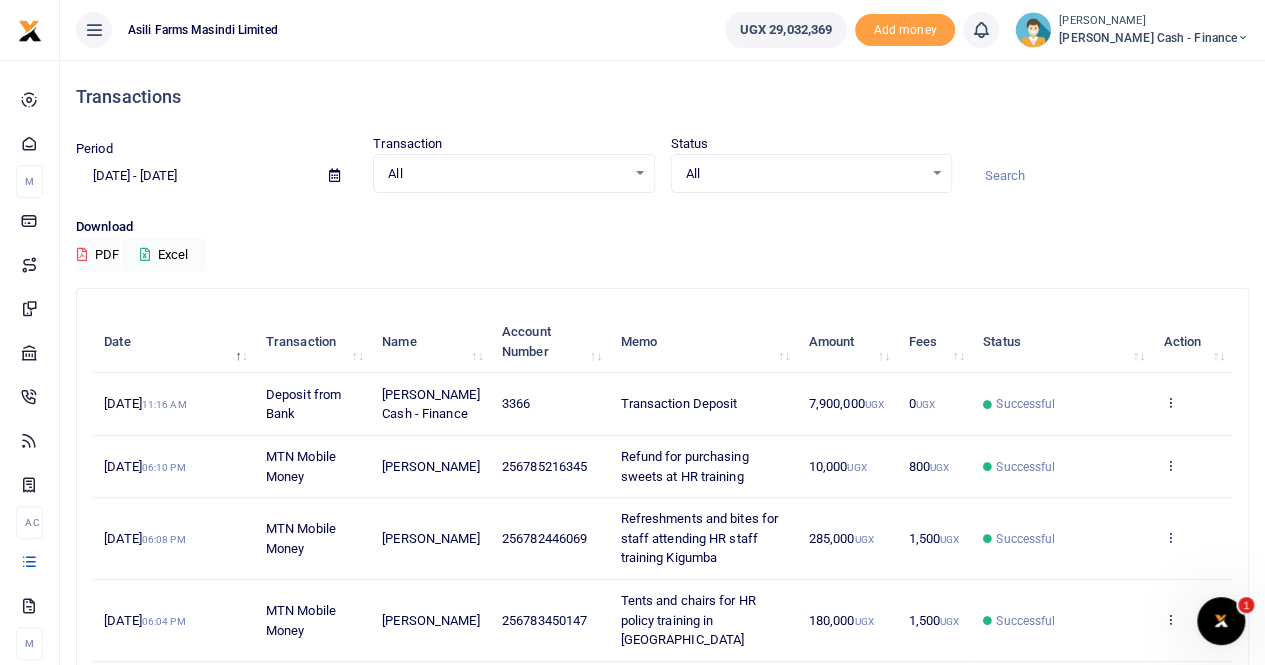 click at bounding box center (334, 176) 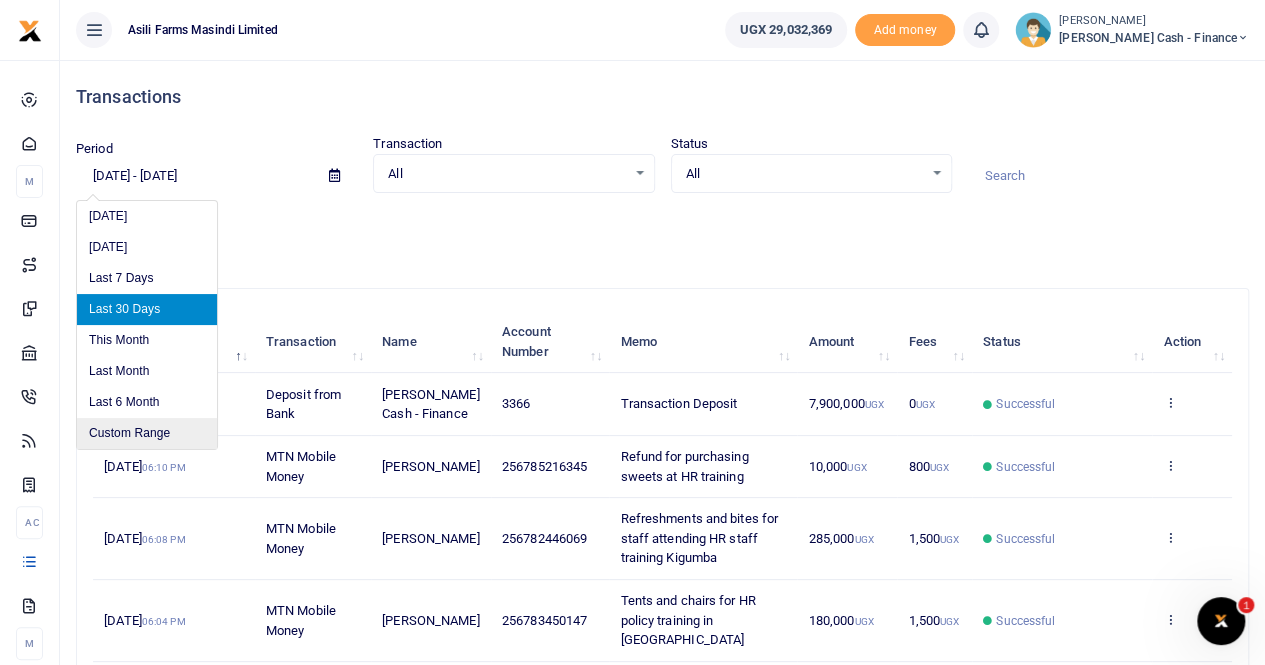 click on "Custom Range" at bounding box center [147, 433] 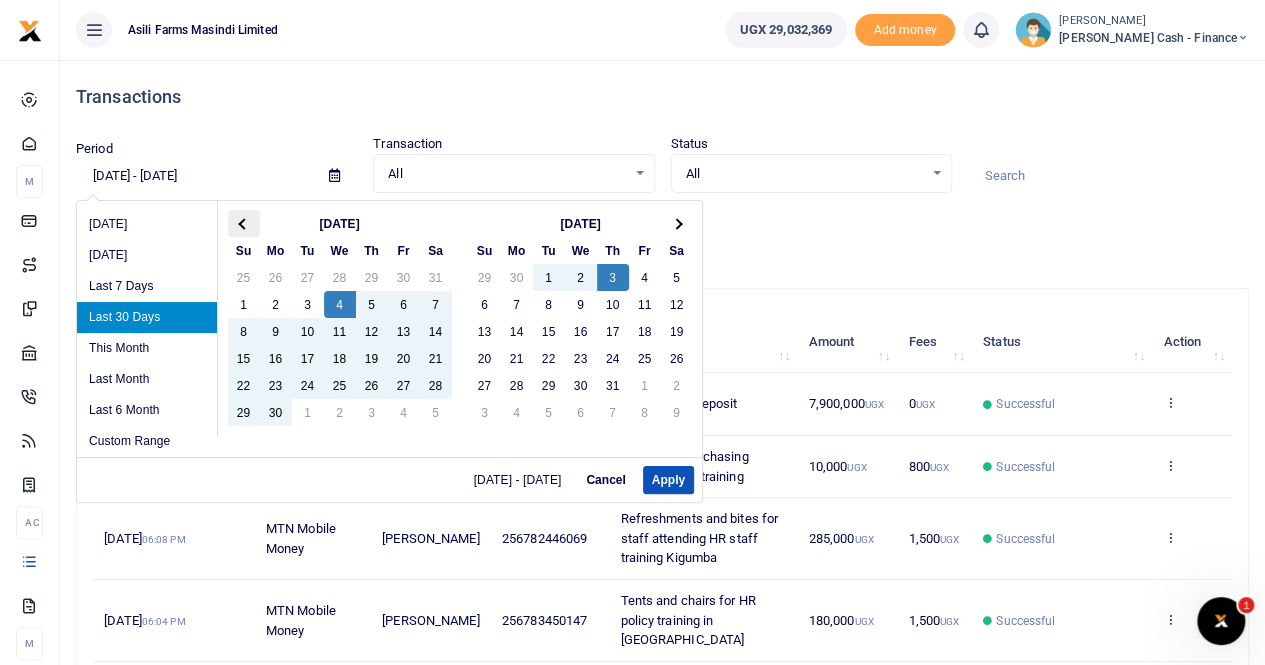 click at bounding box center [243, 223] 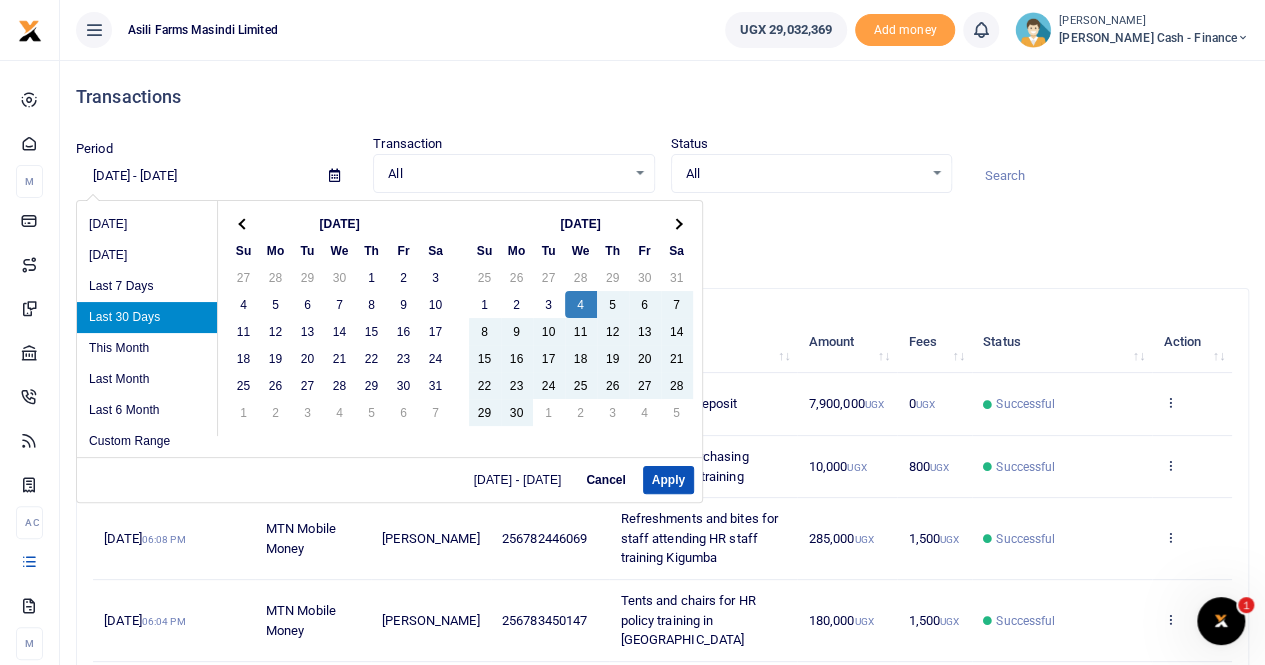 click at bounding box center (243, 223) 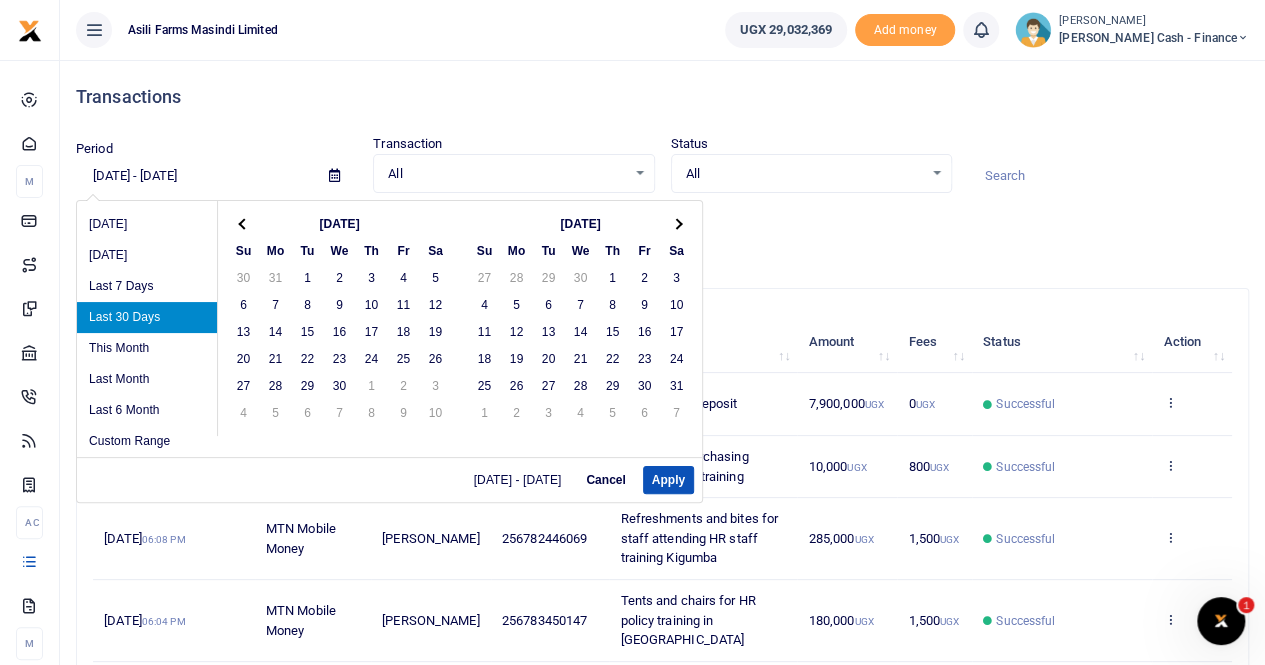 click at bounding box center [243, 223] 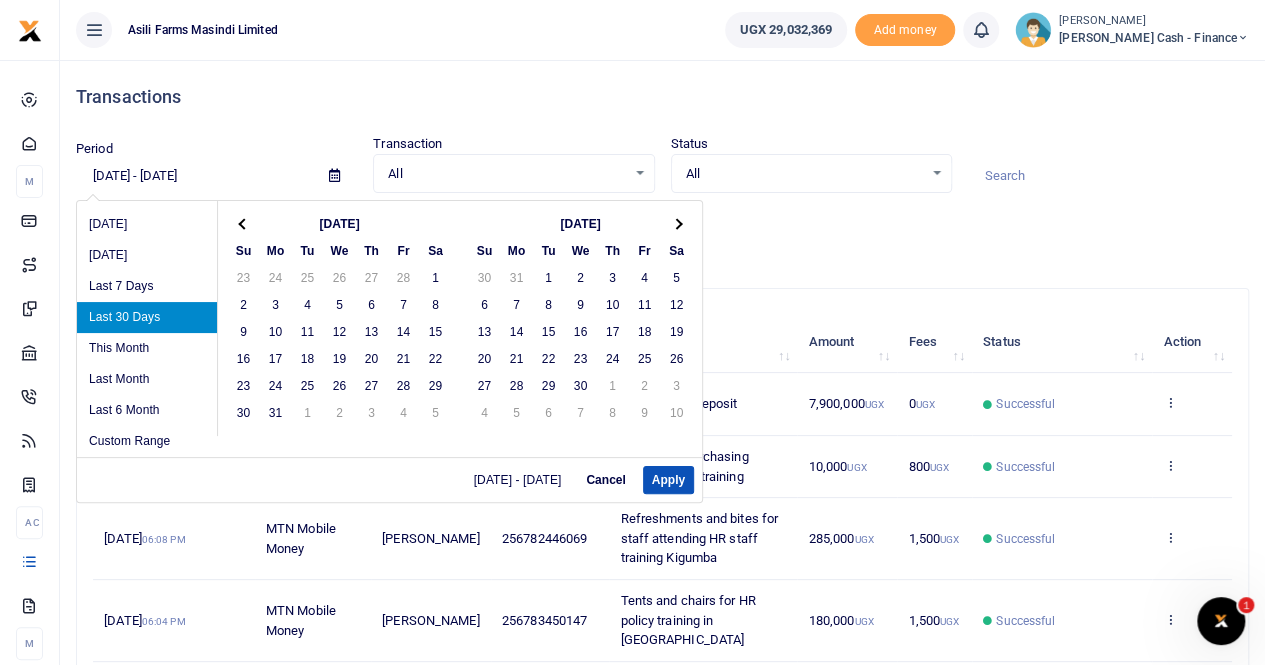 click at bounding box center (243, 223) 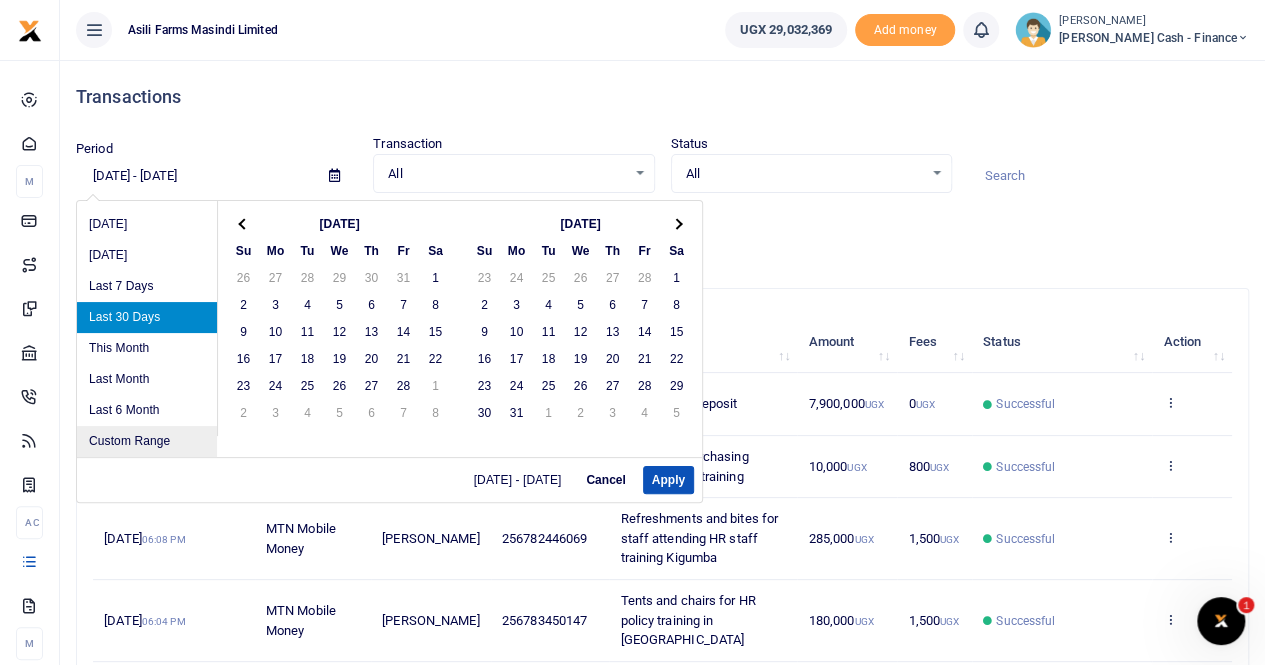 click on "Custom Range" at bounding box center (147, 441) 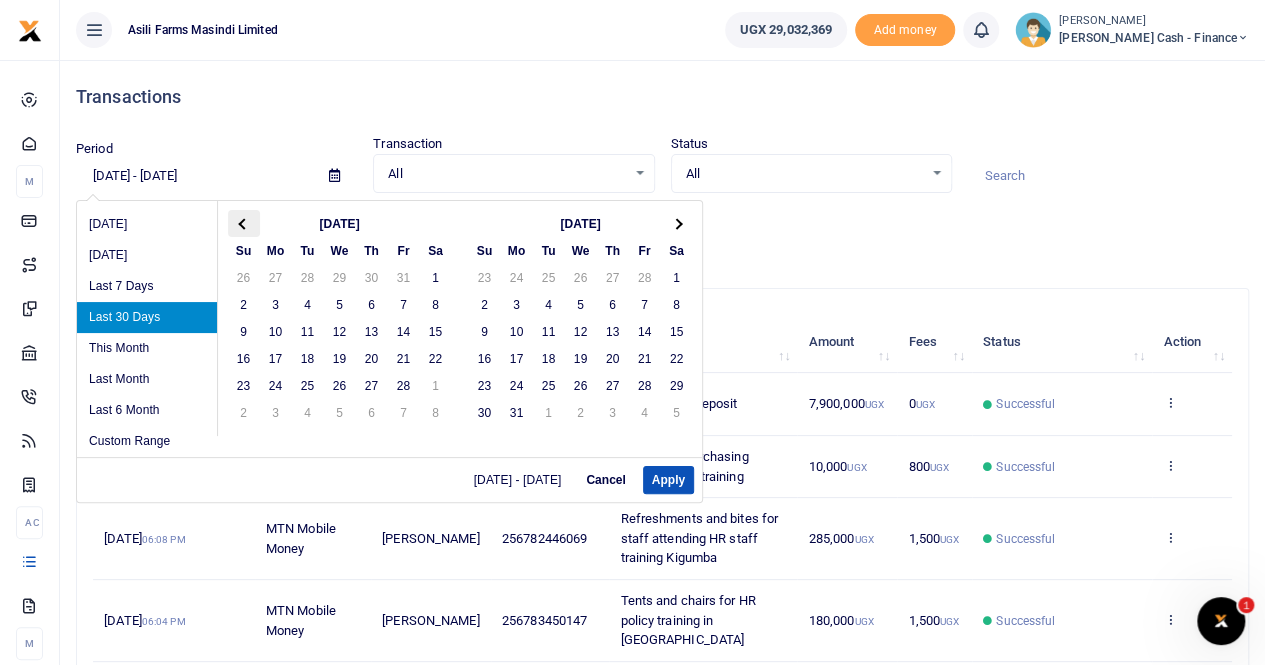 click at bounding box center [244, 223] 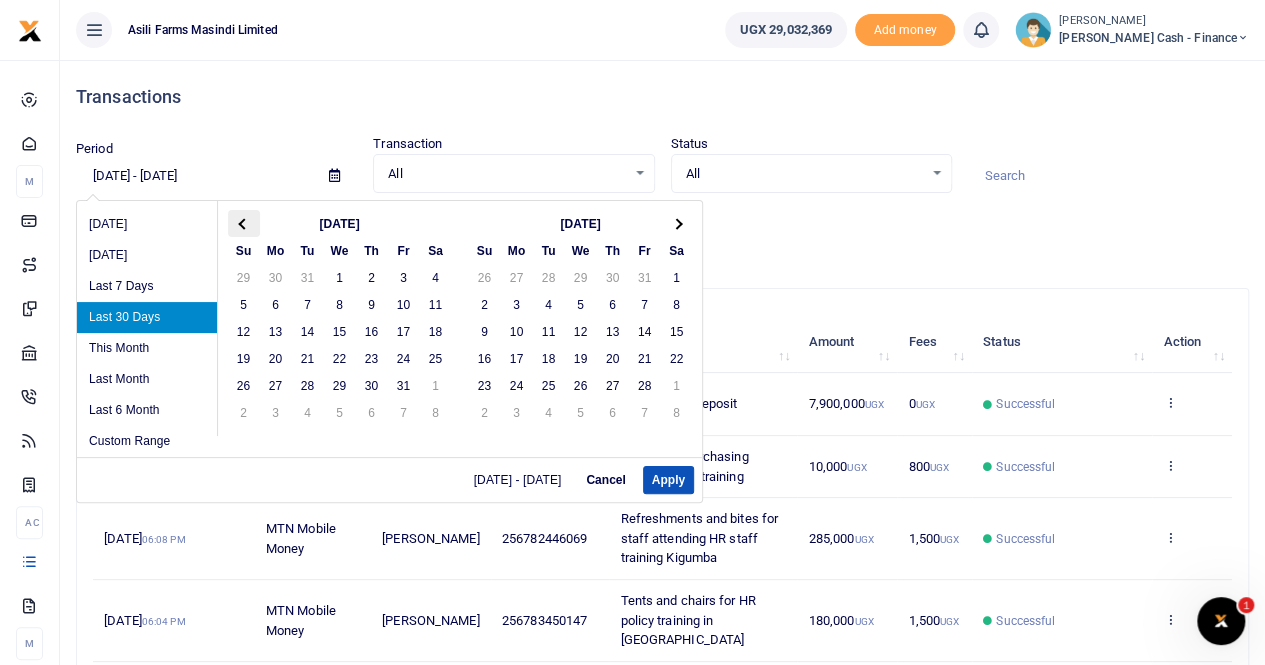 click at bounding box center (244, 223) 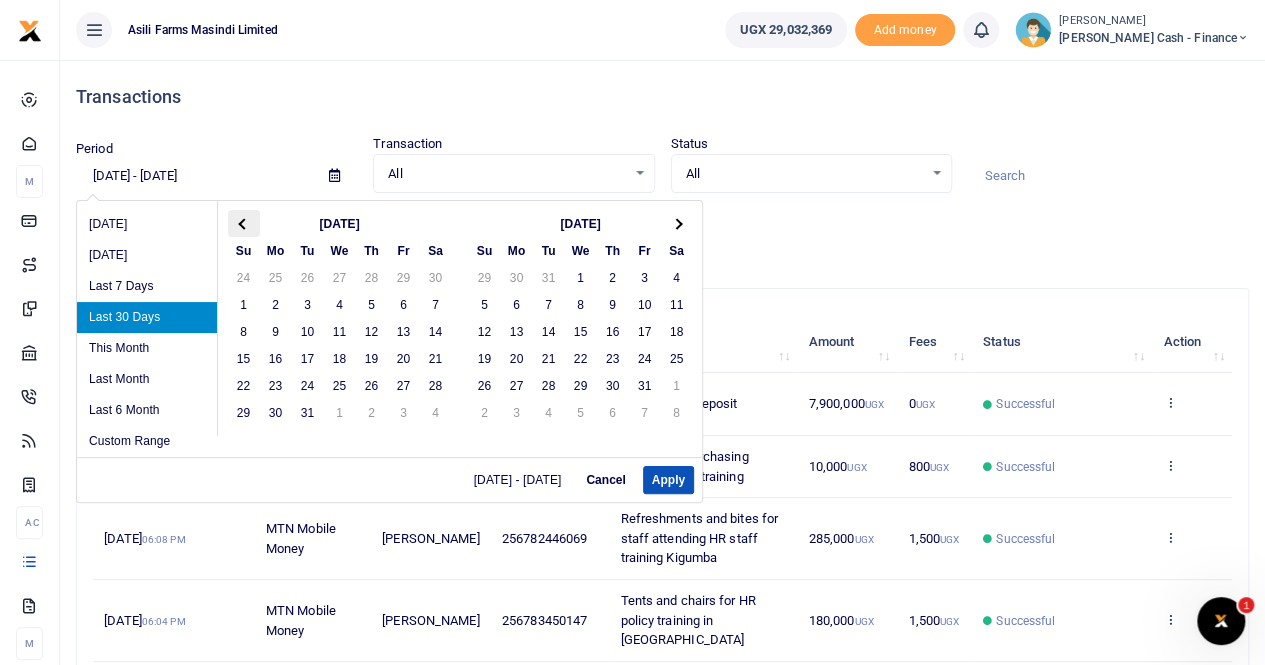 click at bounding box center (243, 223) 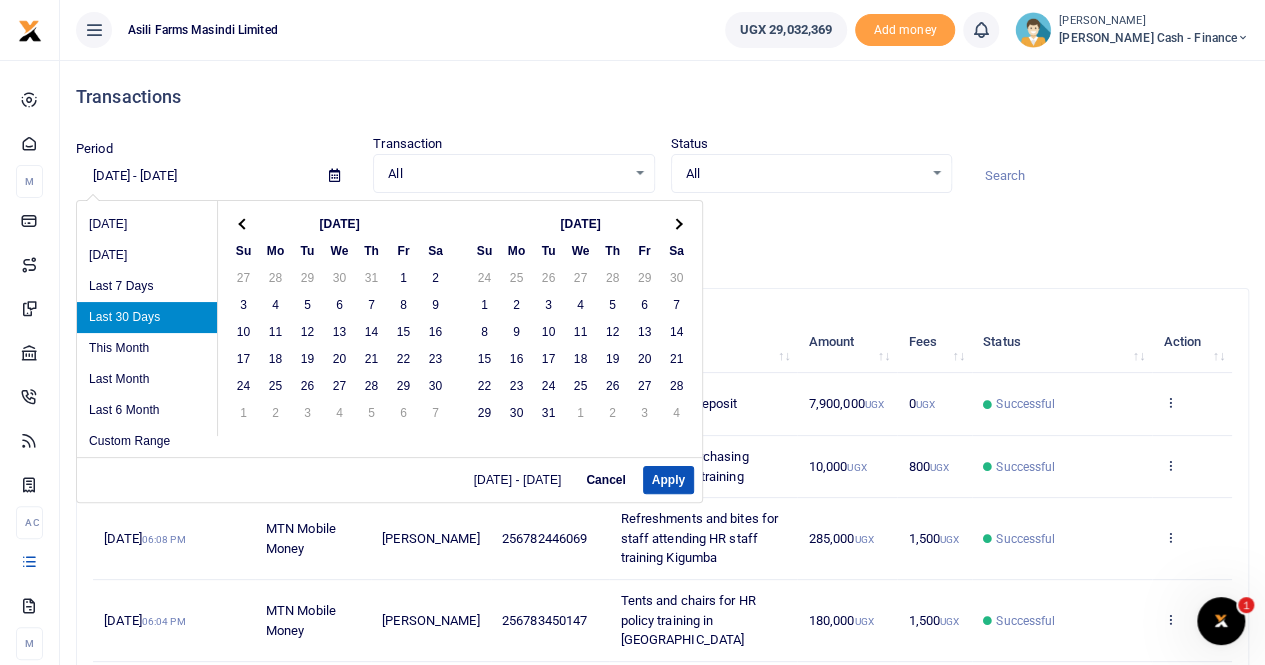 click at bounding box center (243, 223) 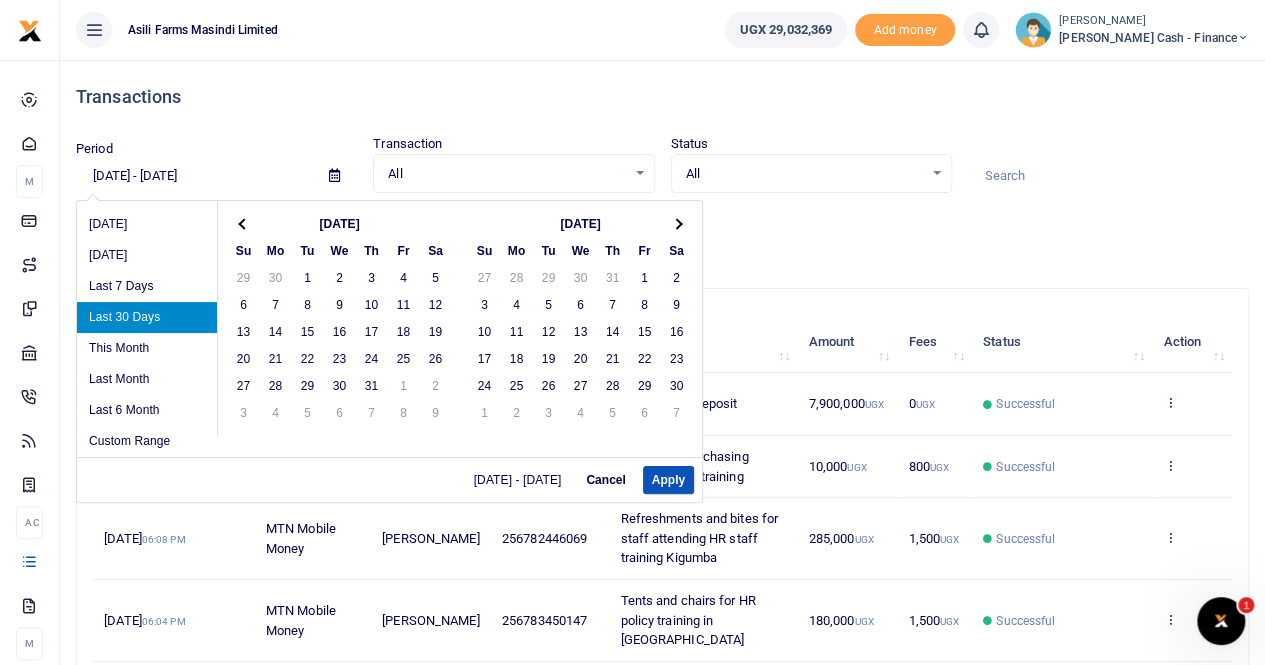 click at bounding box center [243, 223] 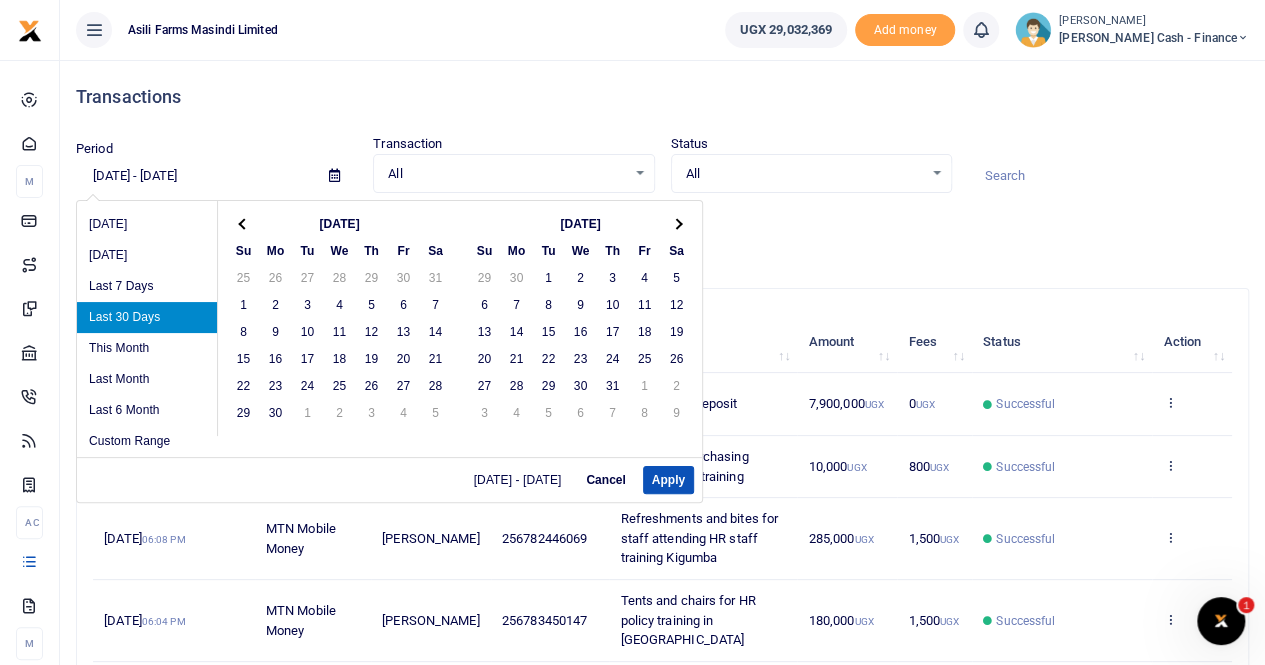 click at bounding box center (243, 223) 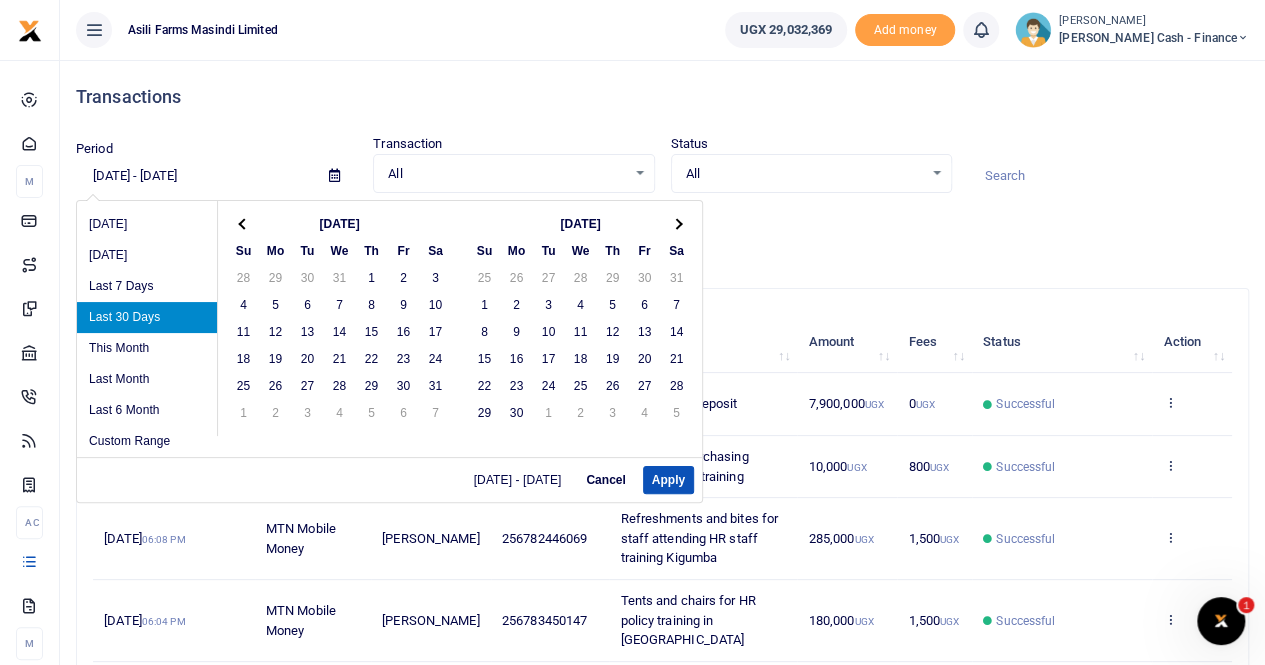 click at bounding box center [243, 223] 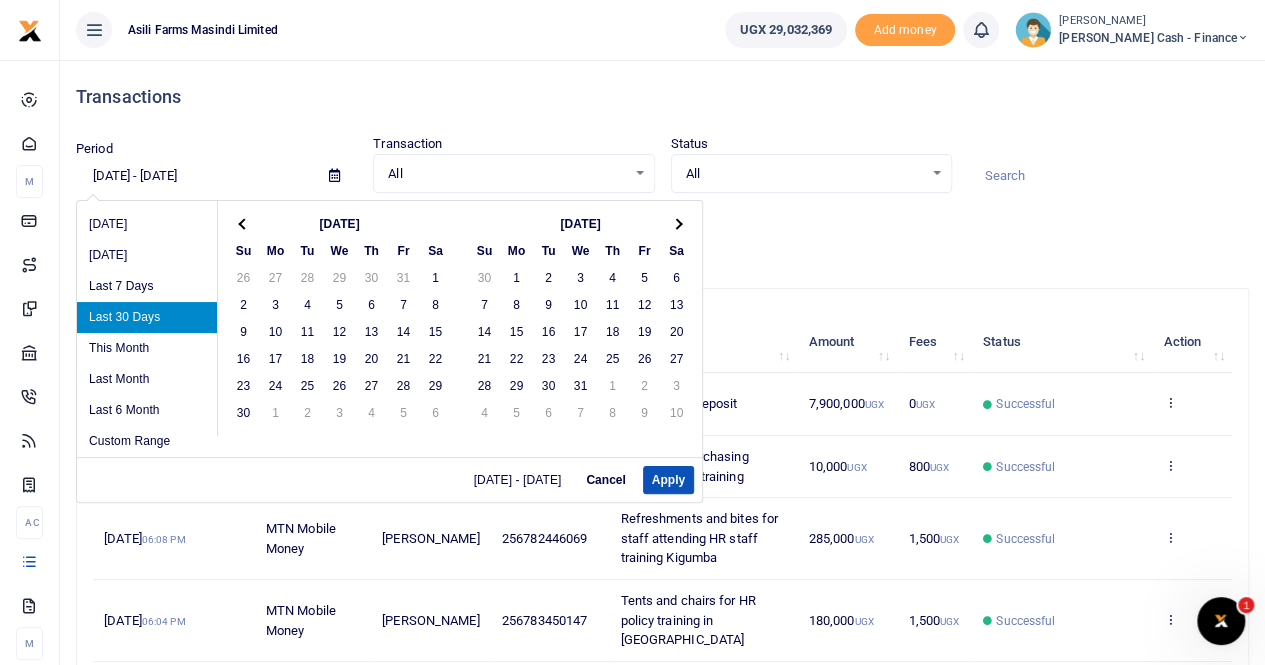 click at bounding box center [243, 223] 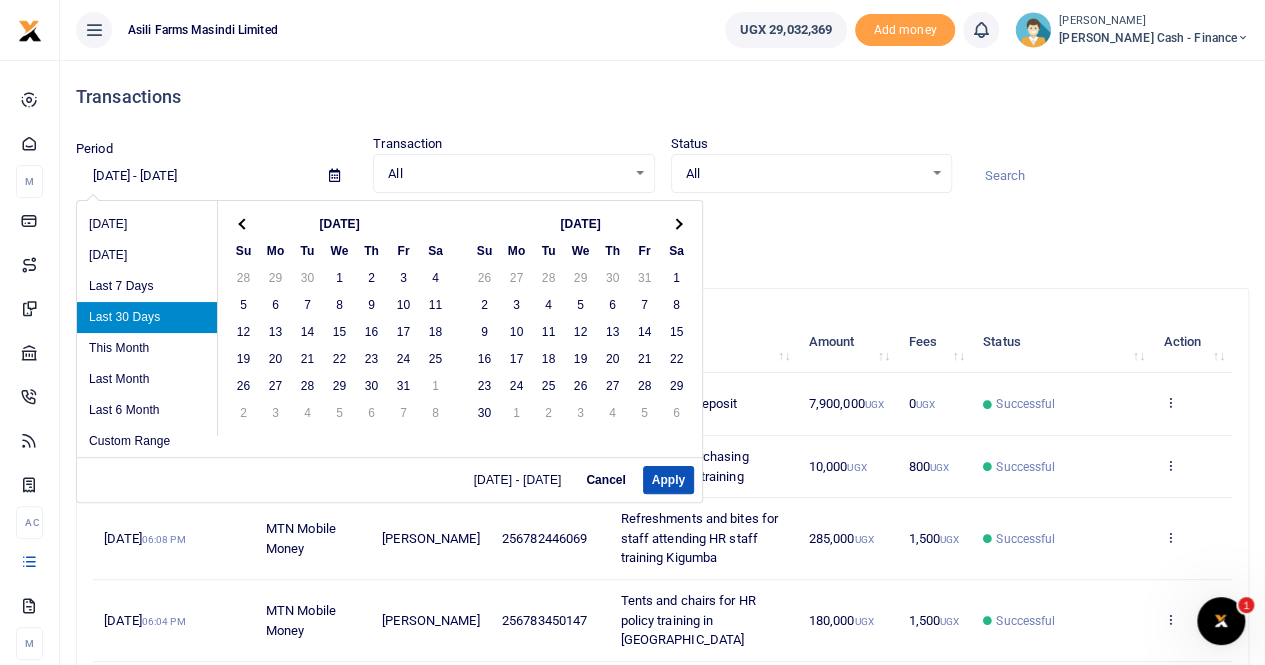 click at bounding box center (243, 223) 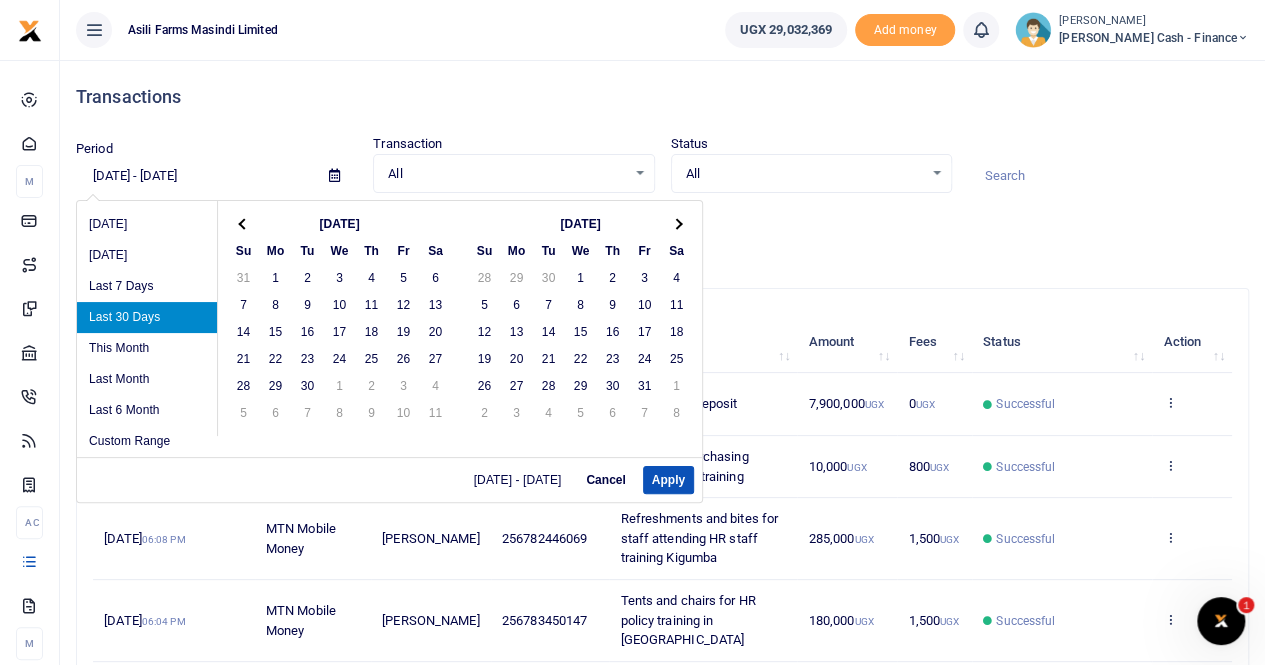click at bounding box center [243, 223] 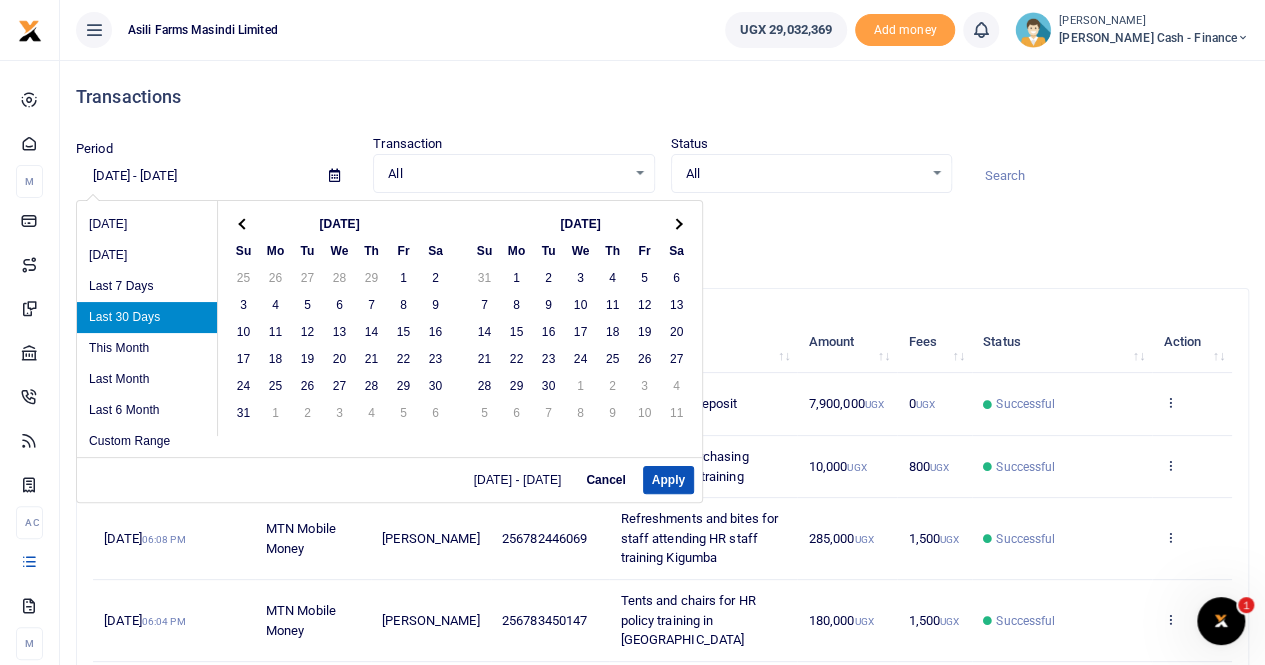 click at bounding box center (243, 223) 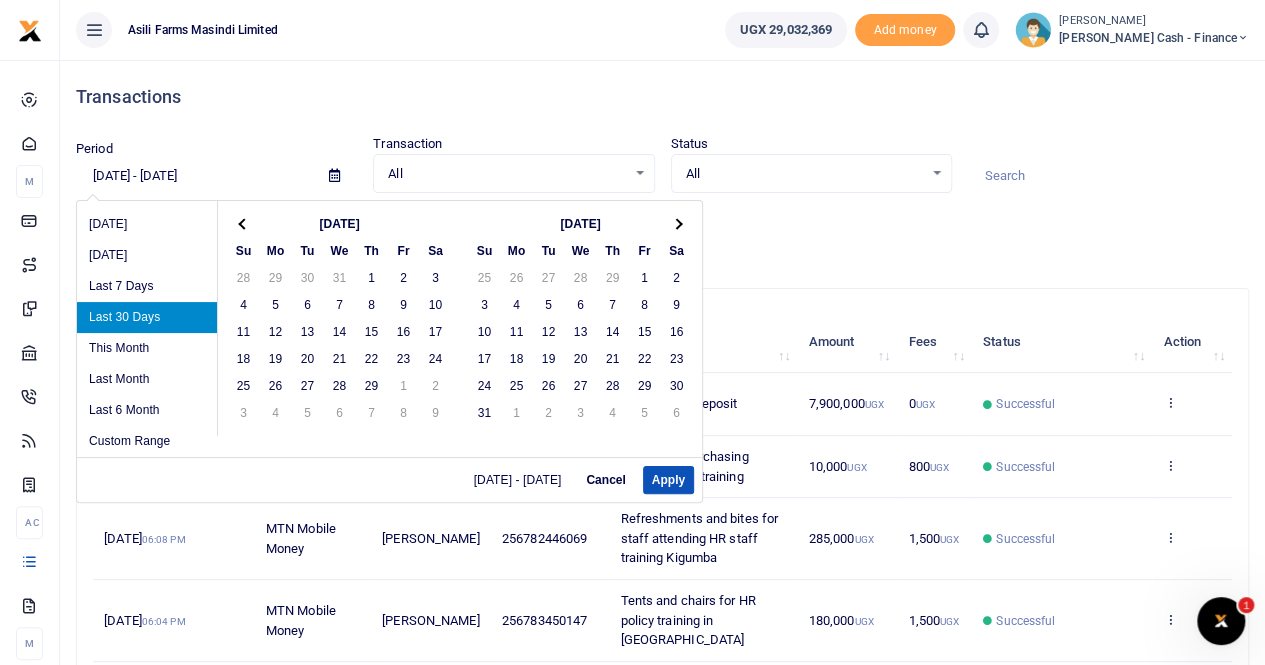 click at bounding box center [243, 223] 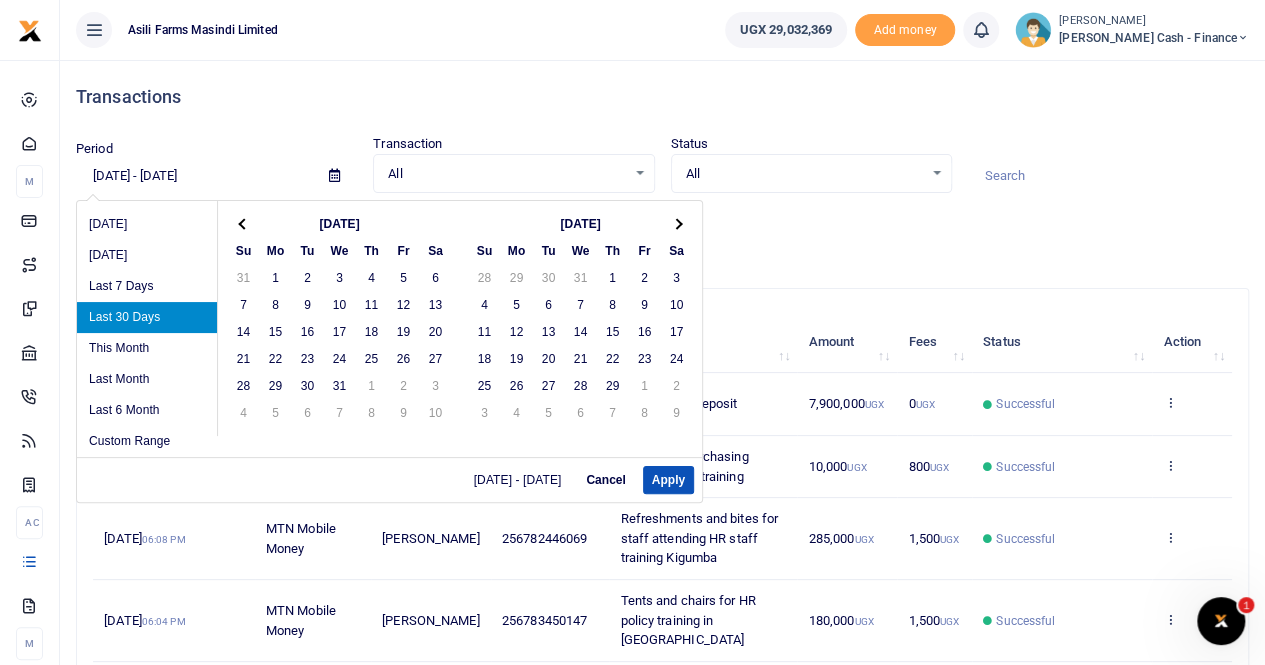 click at bounding box center [243, 223] 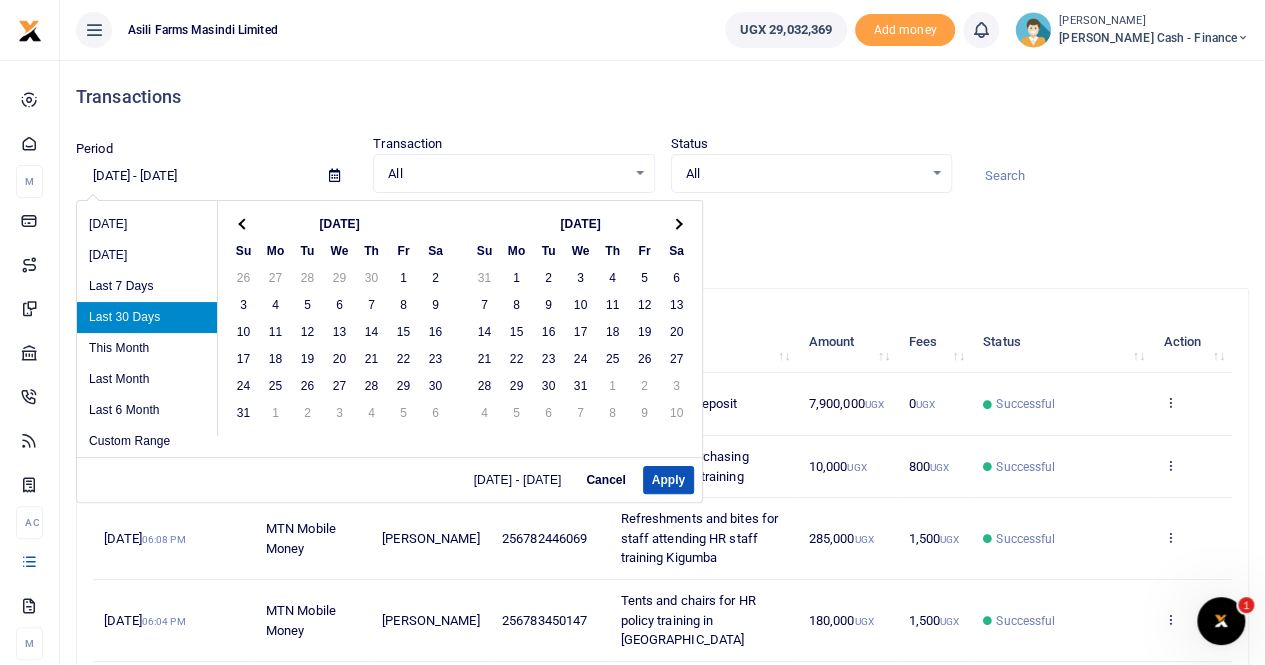 click at bounding box center [243, 223] 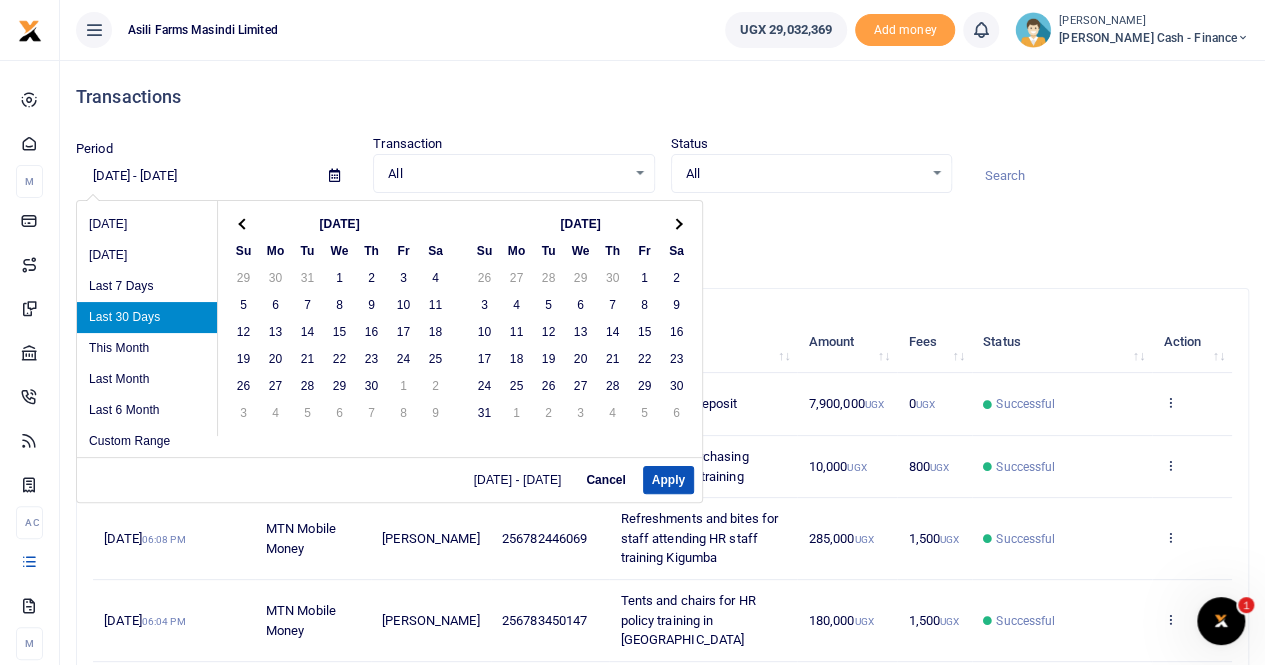 click at bounding box center [243, 223] 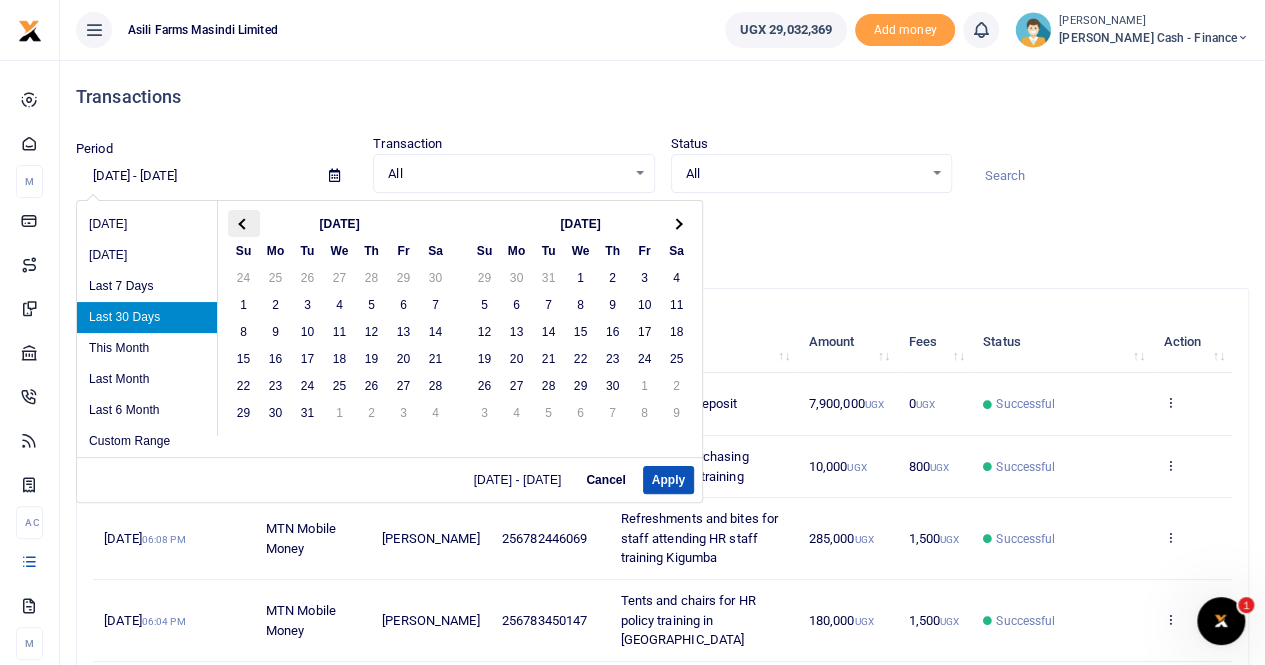 click at bounding box center (244, 223) 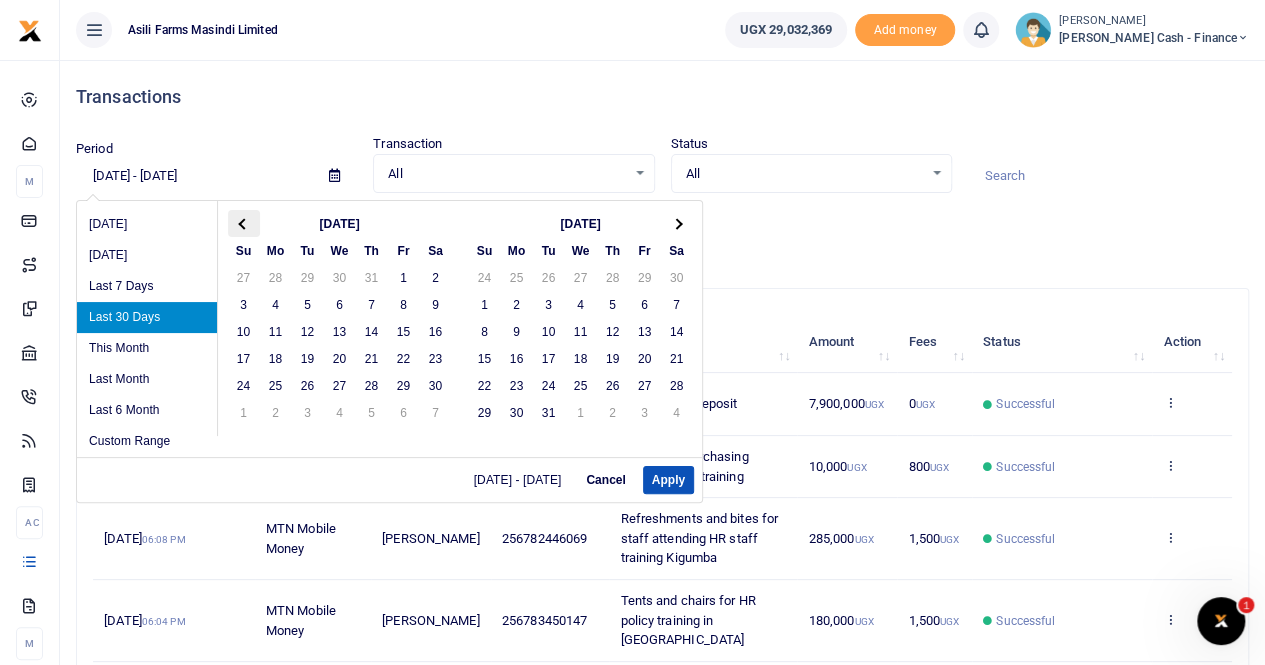 click at bounding box center [244, 223] 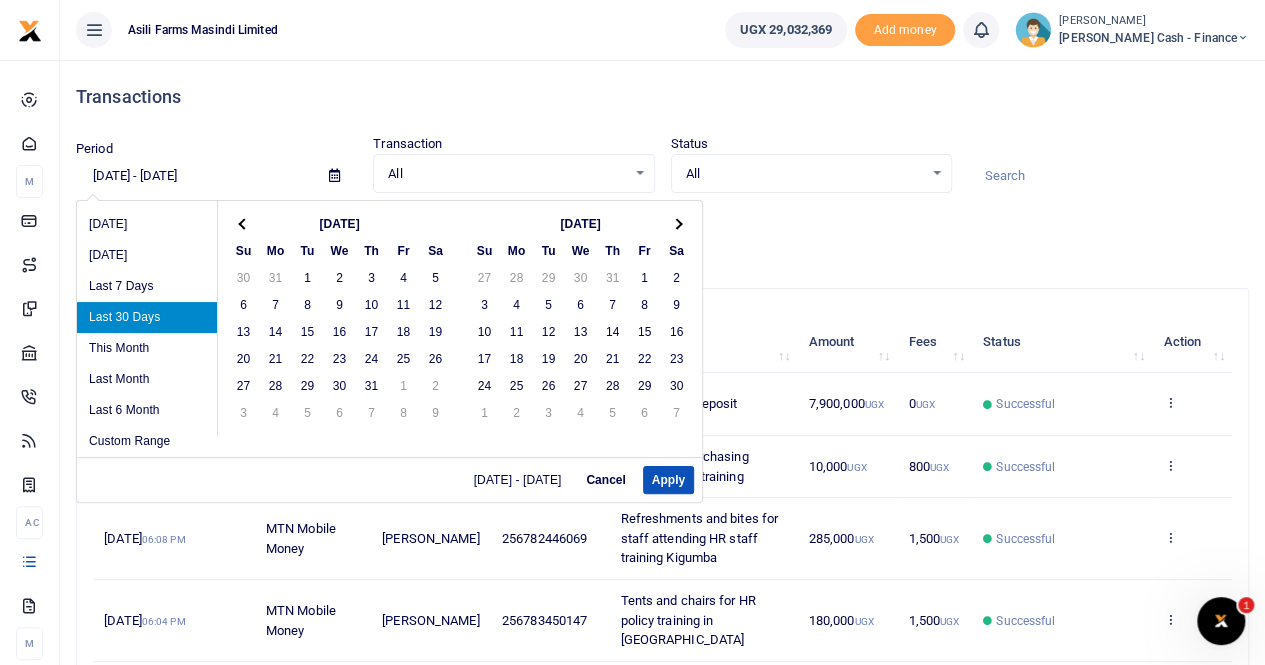 click at bounding box center [244, 223] 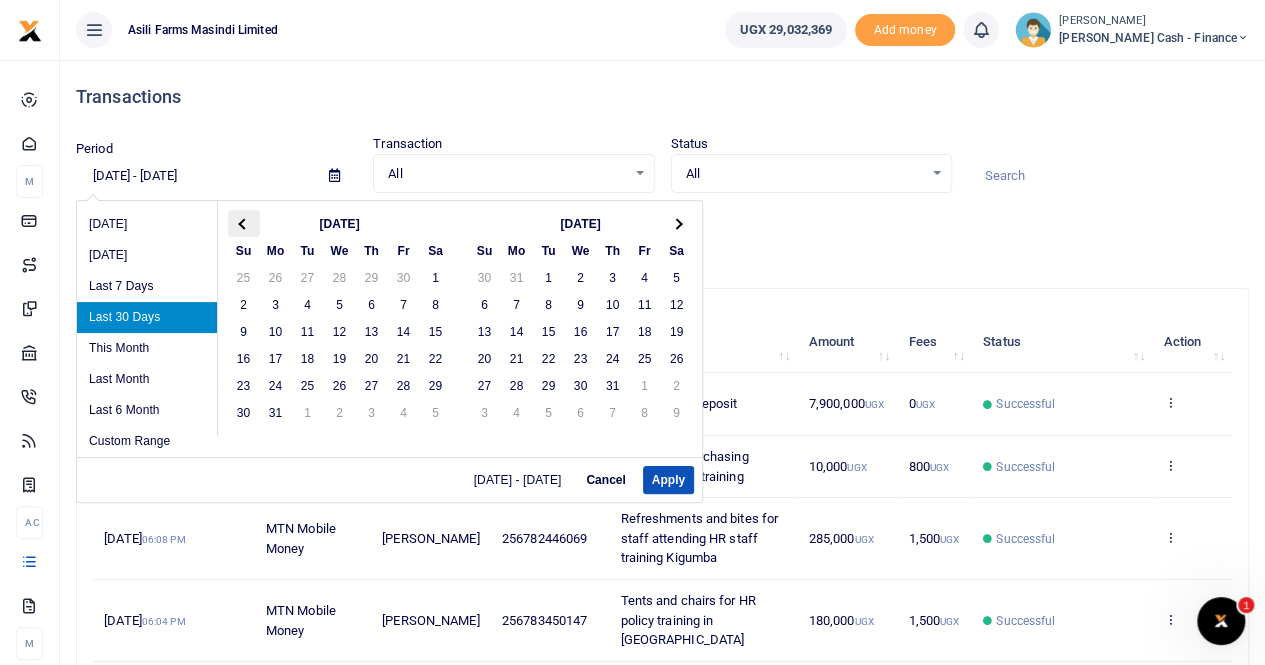 click at bounding box center [244, 223] 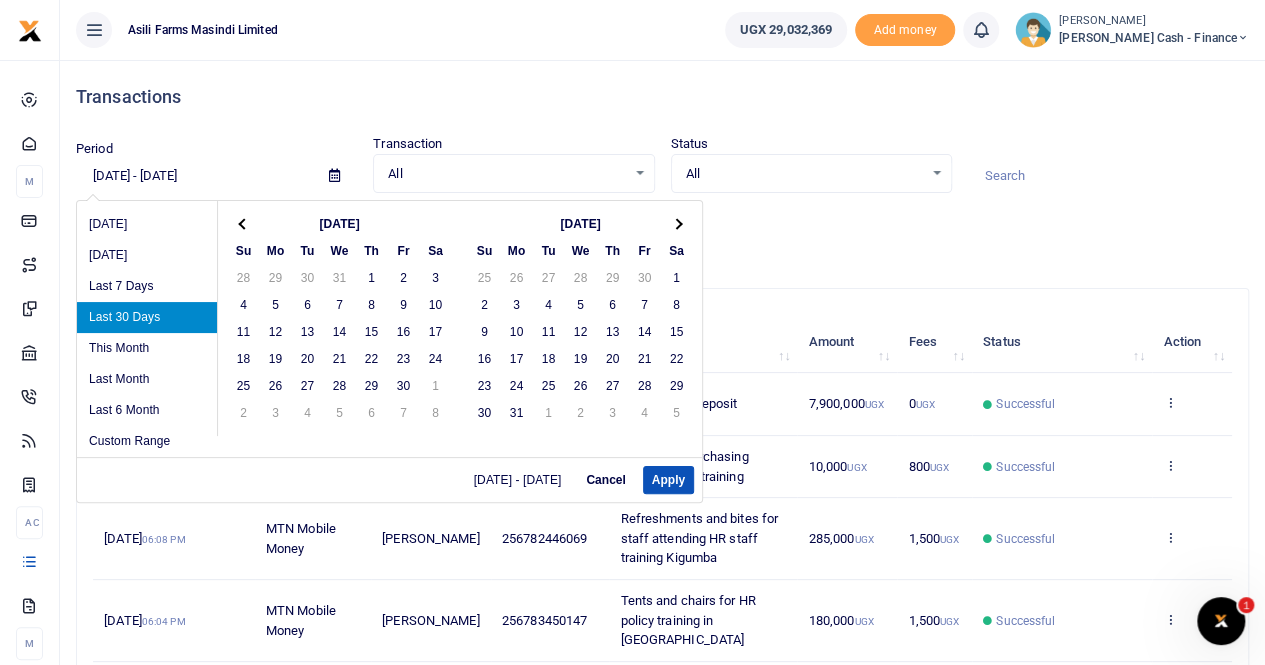 click at bounding box center (244, 223) 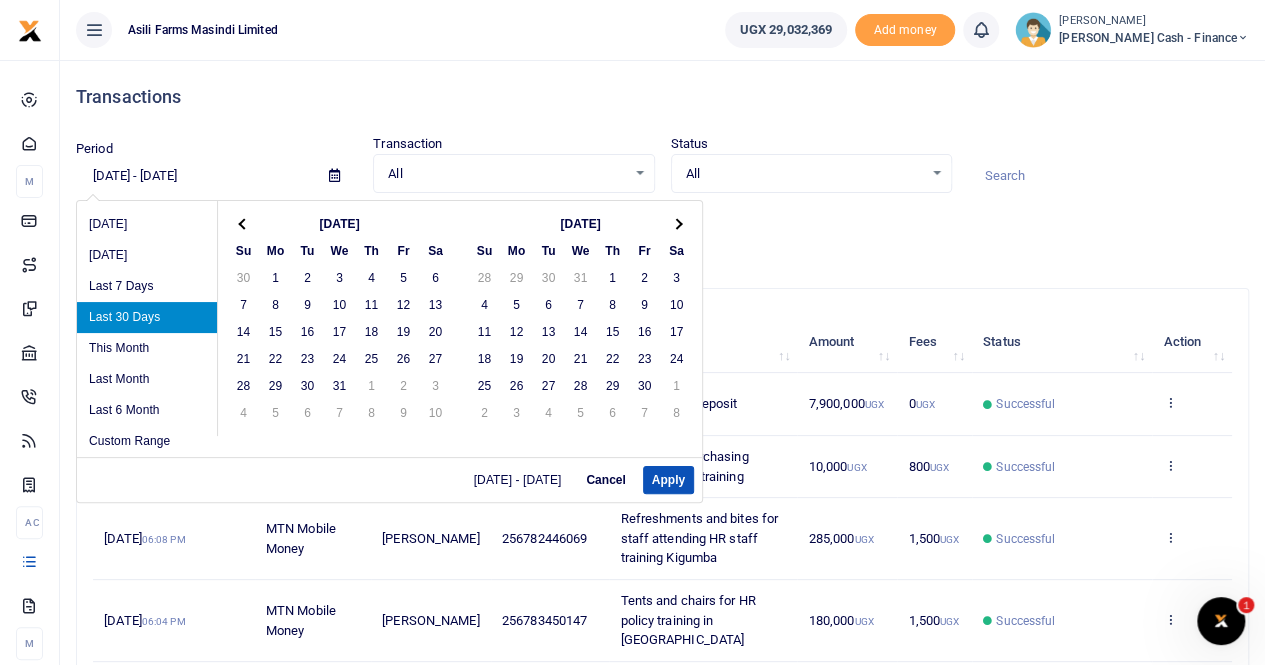 click at bounding box center [244, 223] 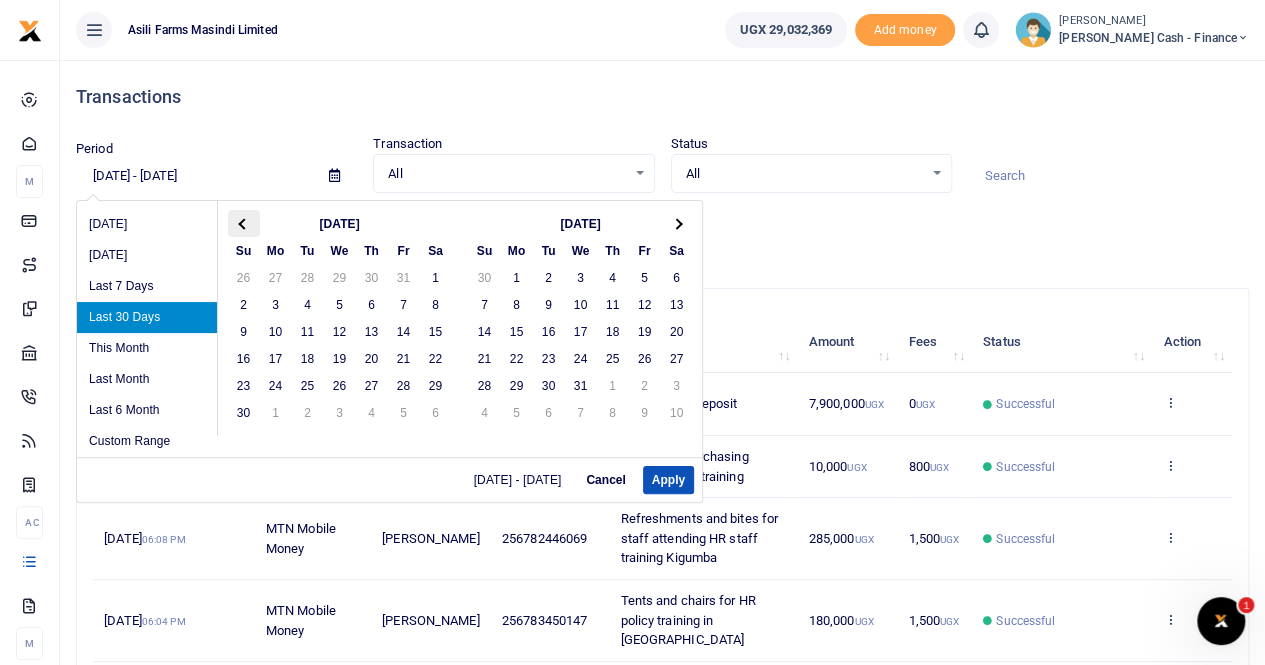 click at bounding box center [243, 223] 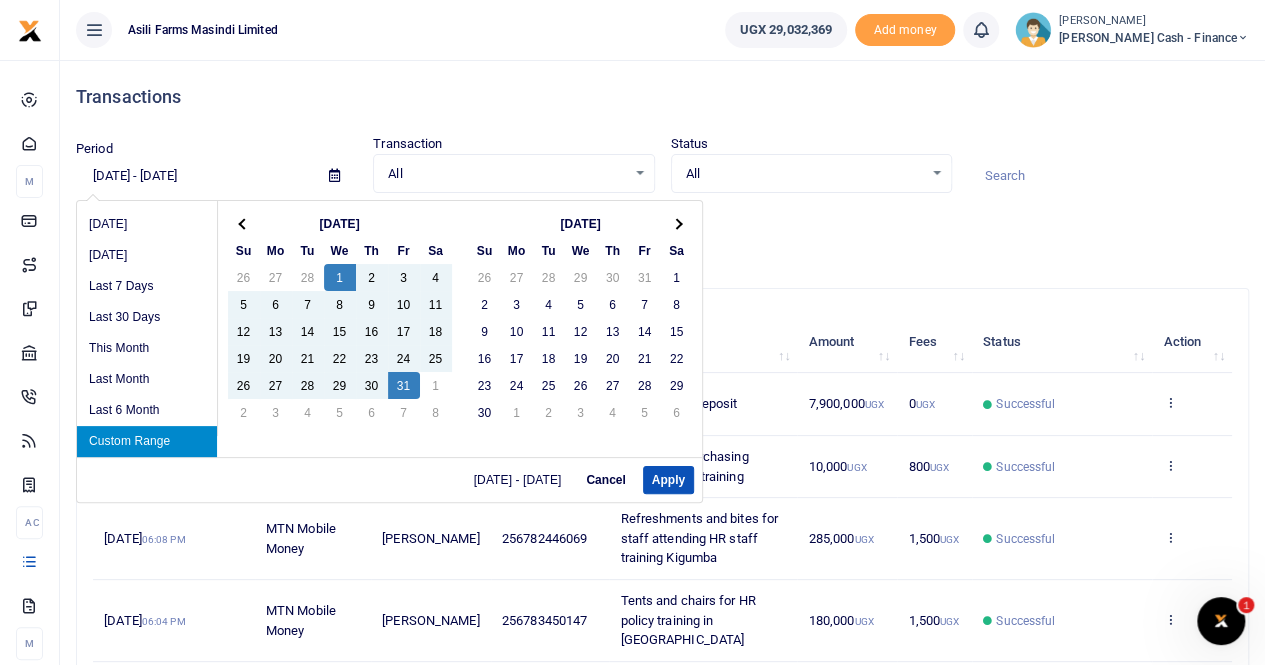 click on "Custom Range" at bounding box center [147, 441] 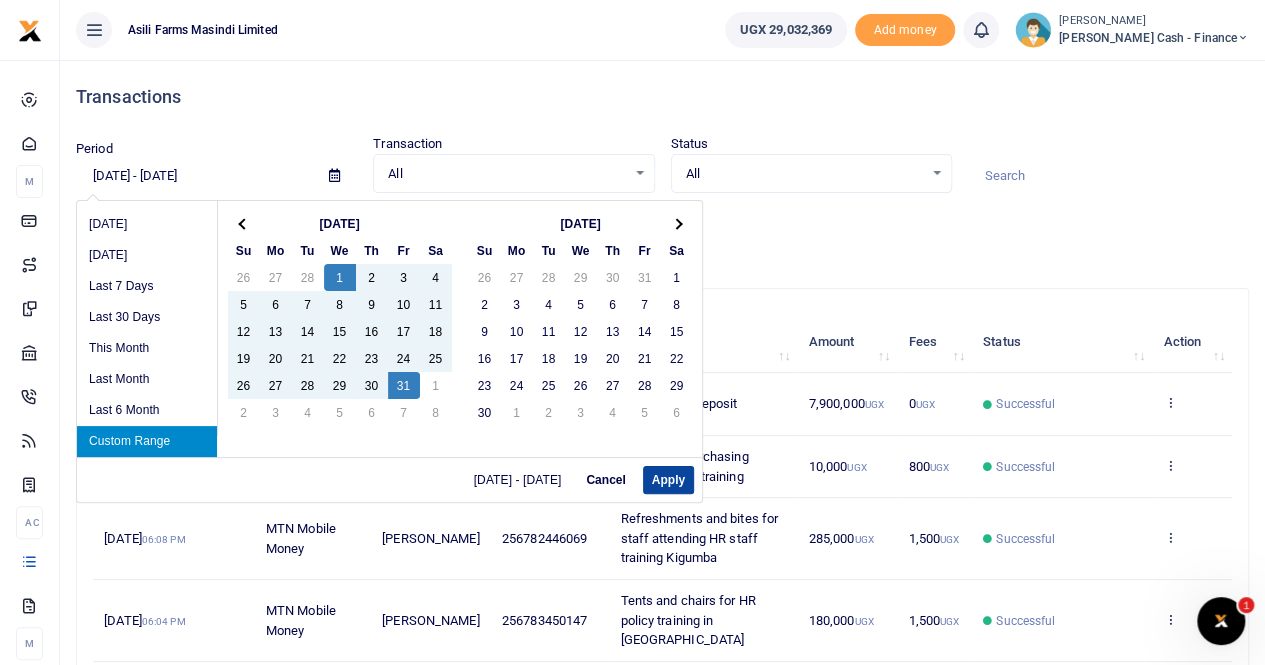 click on "Apply" at bounding box center [668, 480] 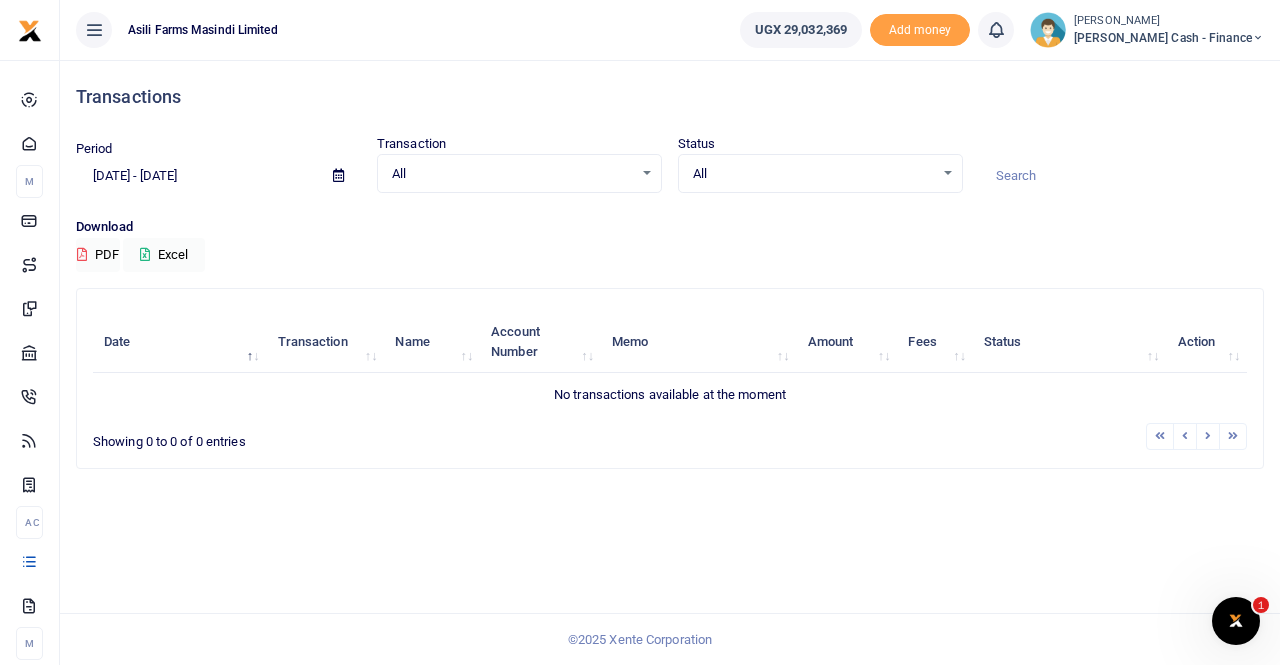 click at bounding box center [338, 176] 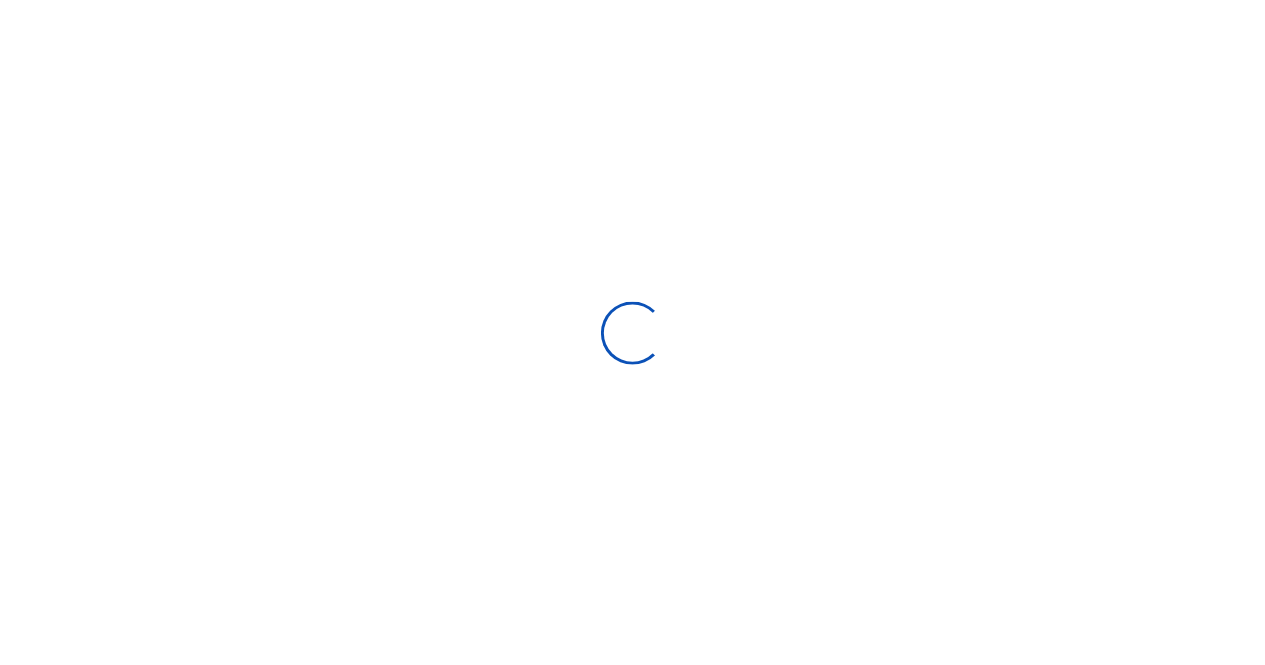 scroll, scrollTop: 0, scrollLeft: 0, axis: both 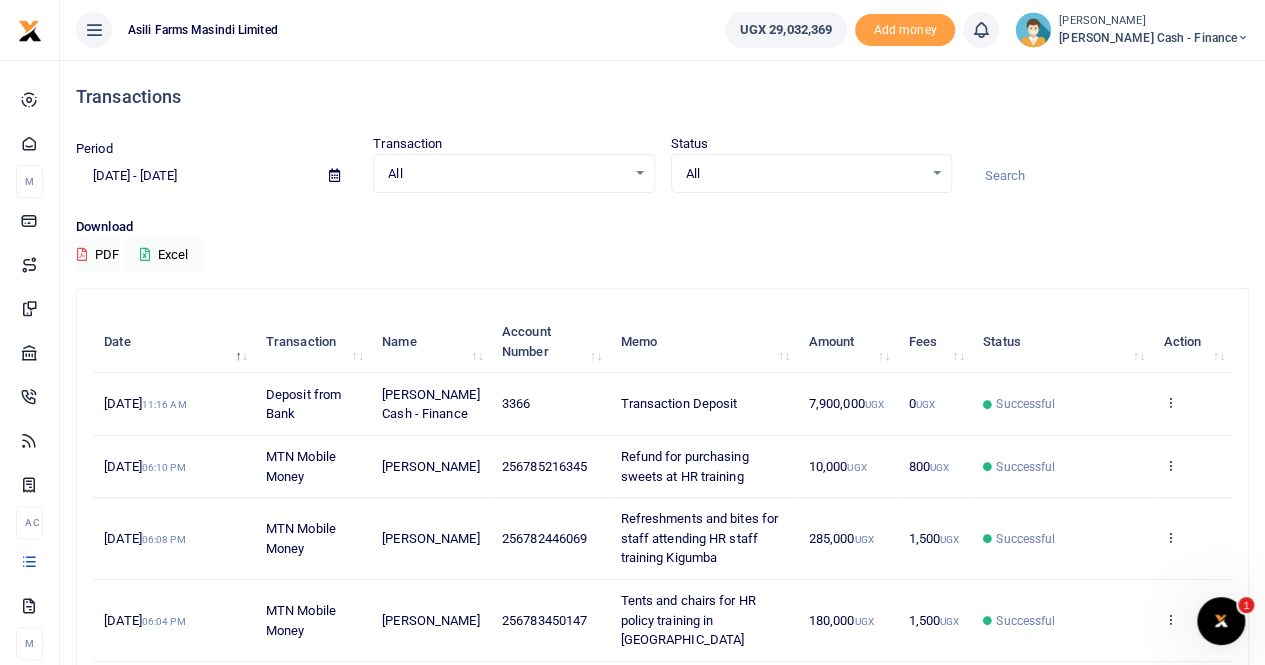 click at bounding box center [334, 175] 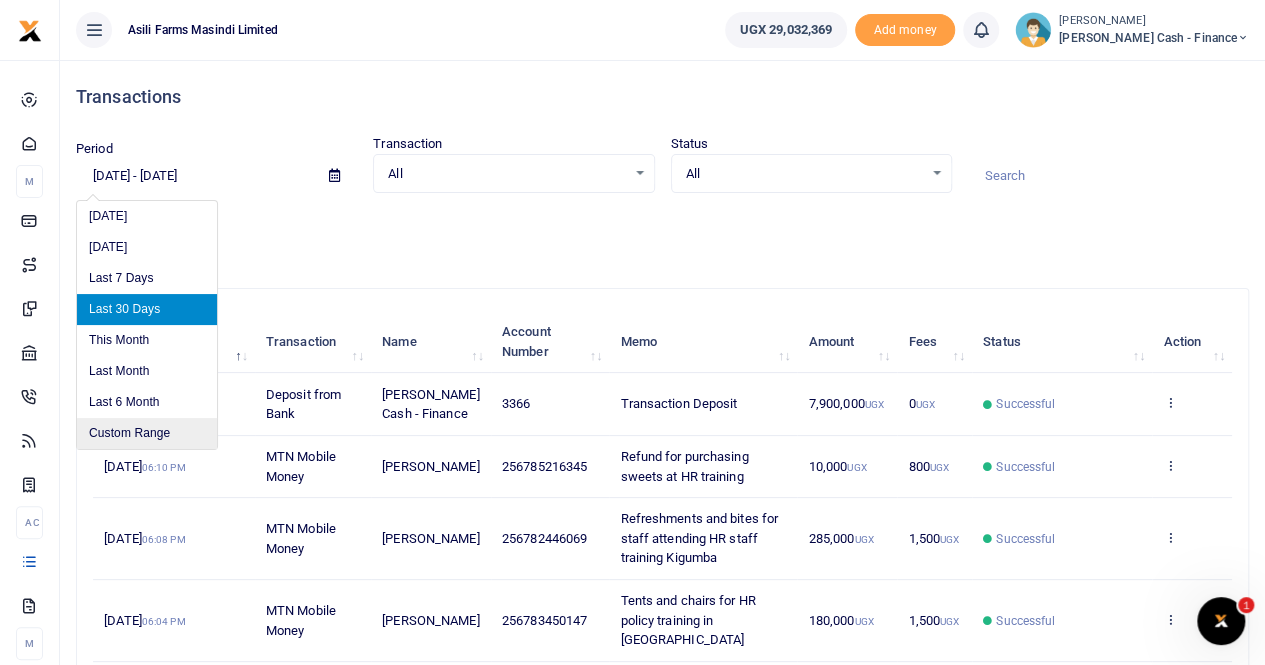 click on "Custom Range" at bounding box center (147, 433) 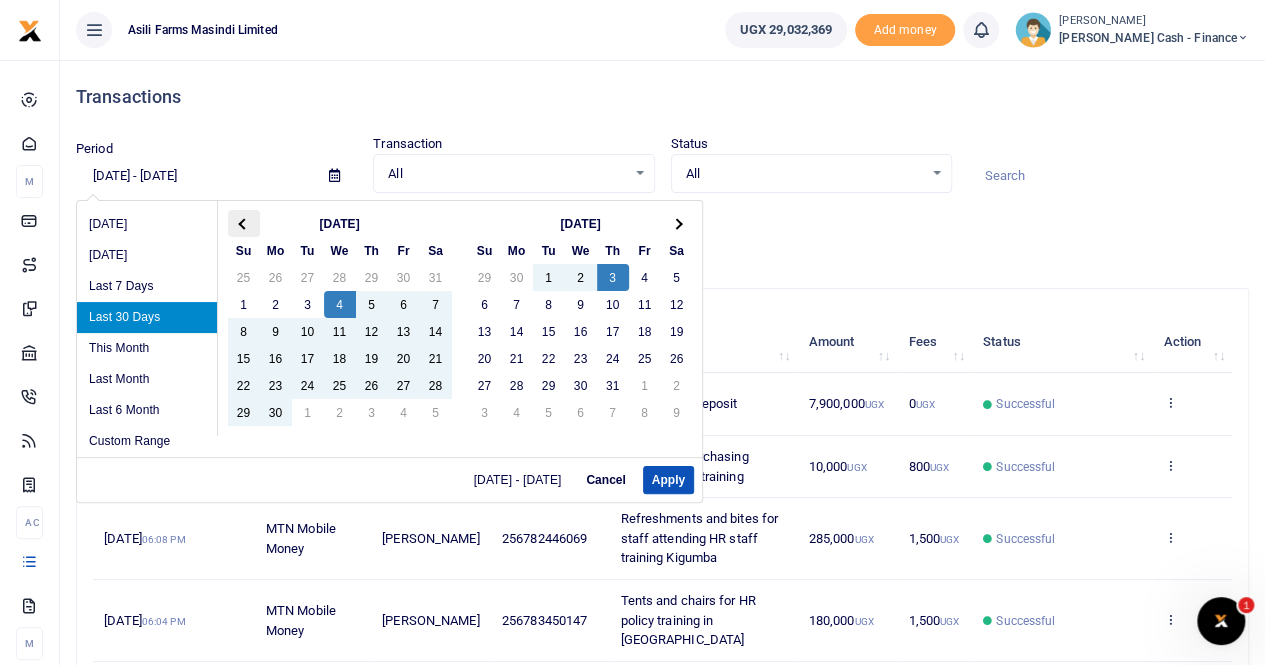 click at bounding box center (244, 223) 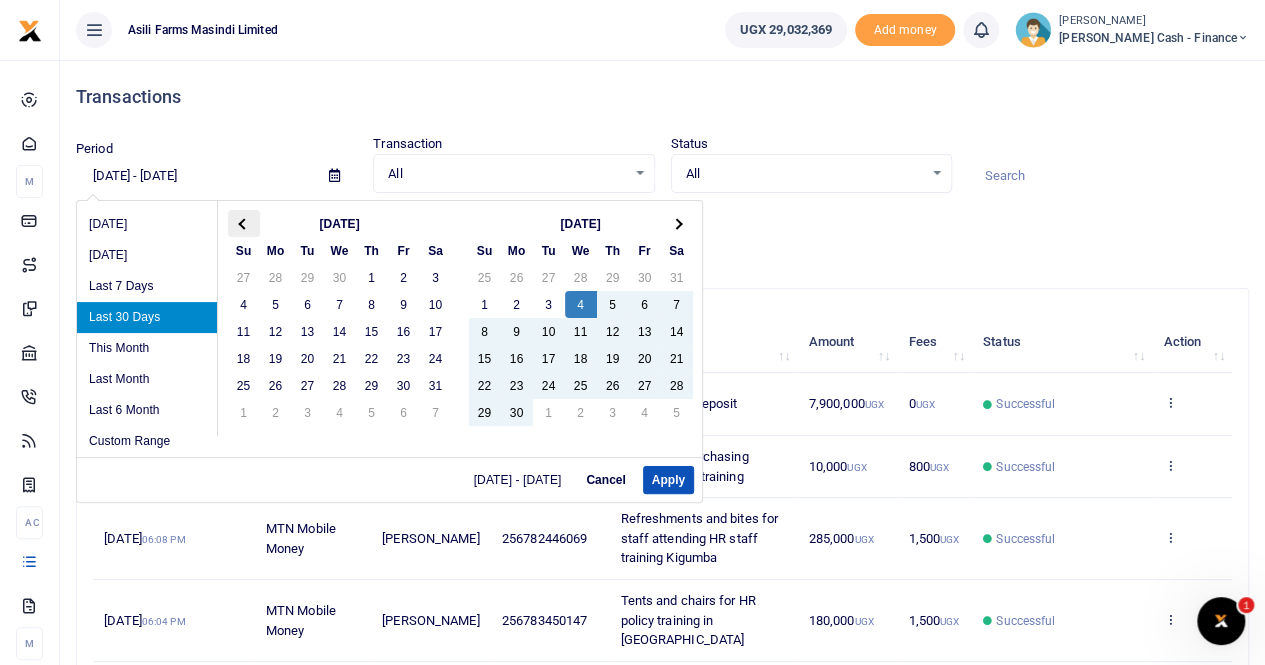 click at bounding box center (244, 223) 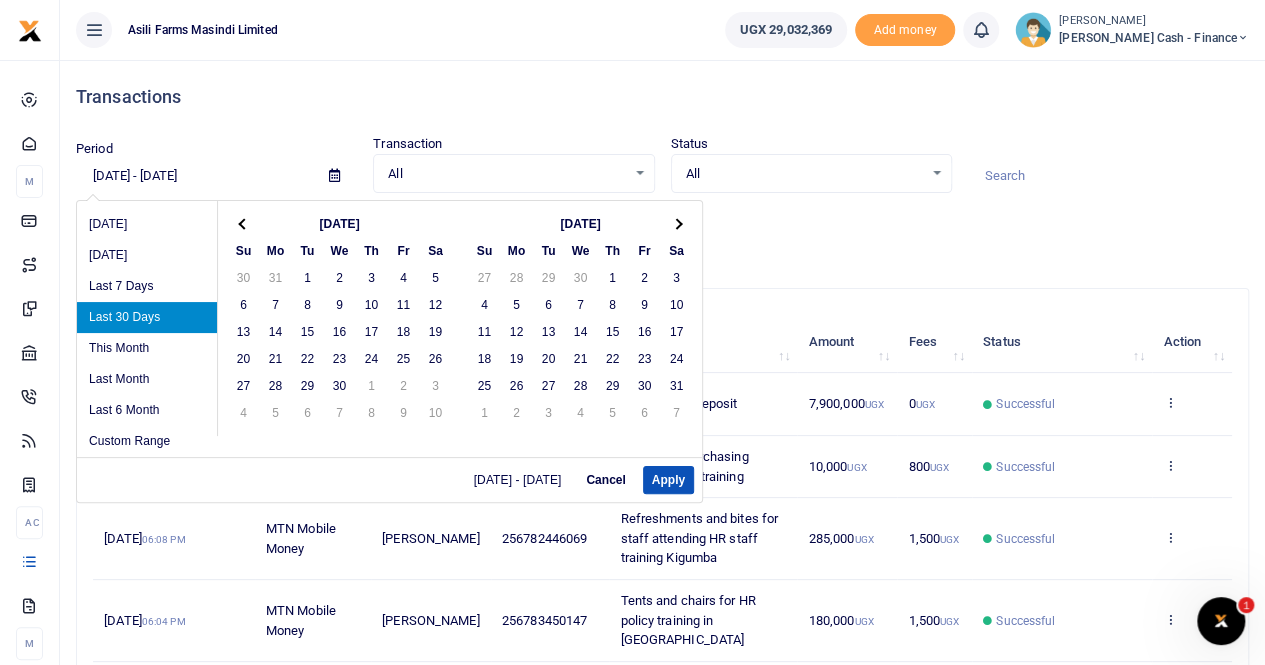 click at bounding box center [244, 223] 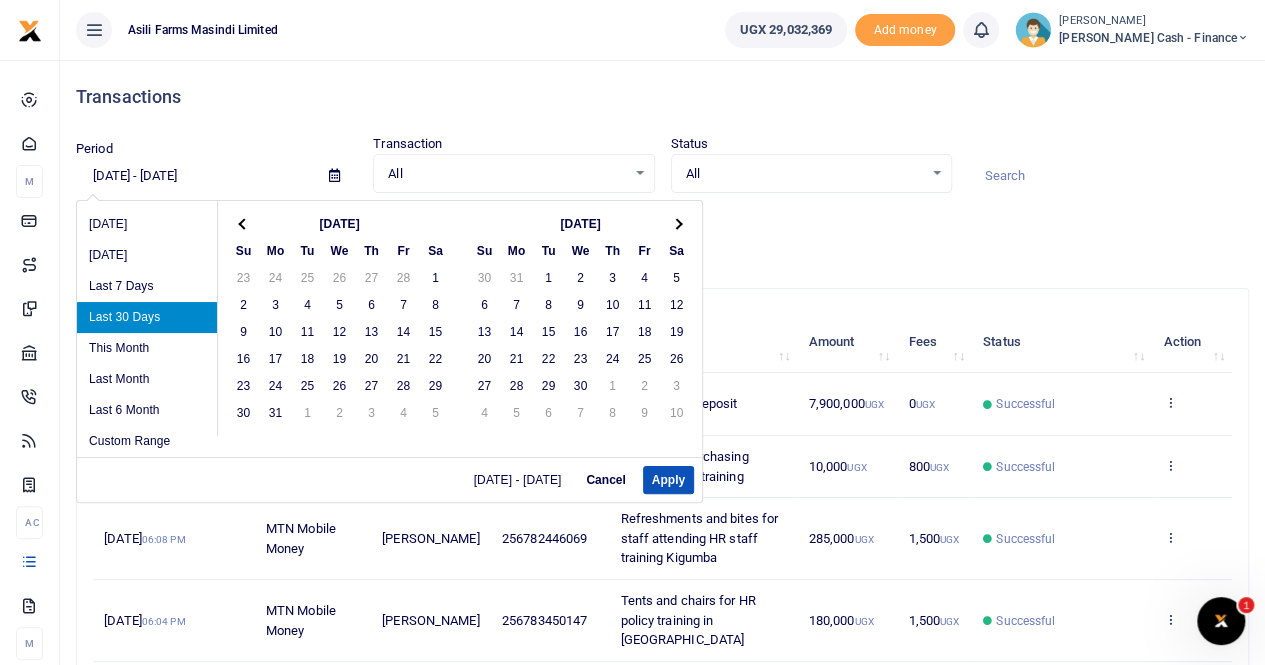 click at bounding box center (244, 223) 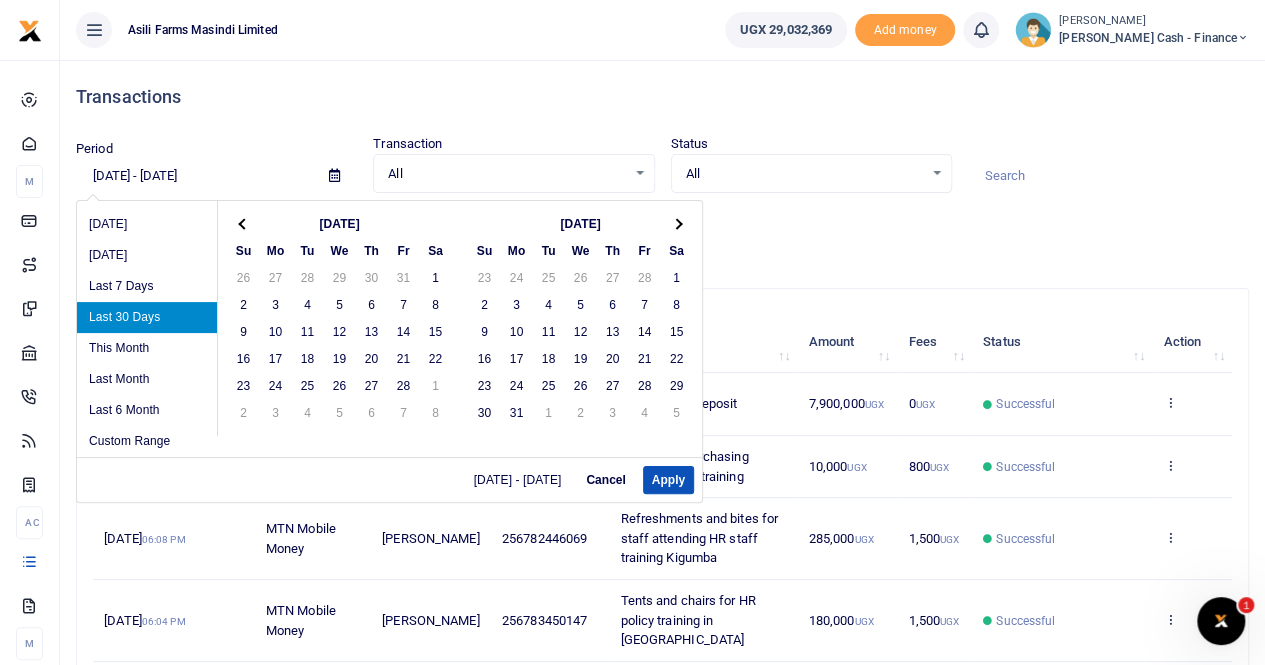 click at bounding box center (244, 223) 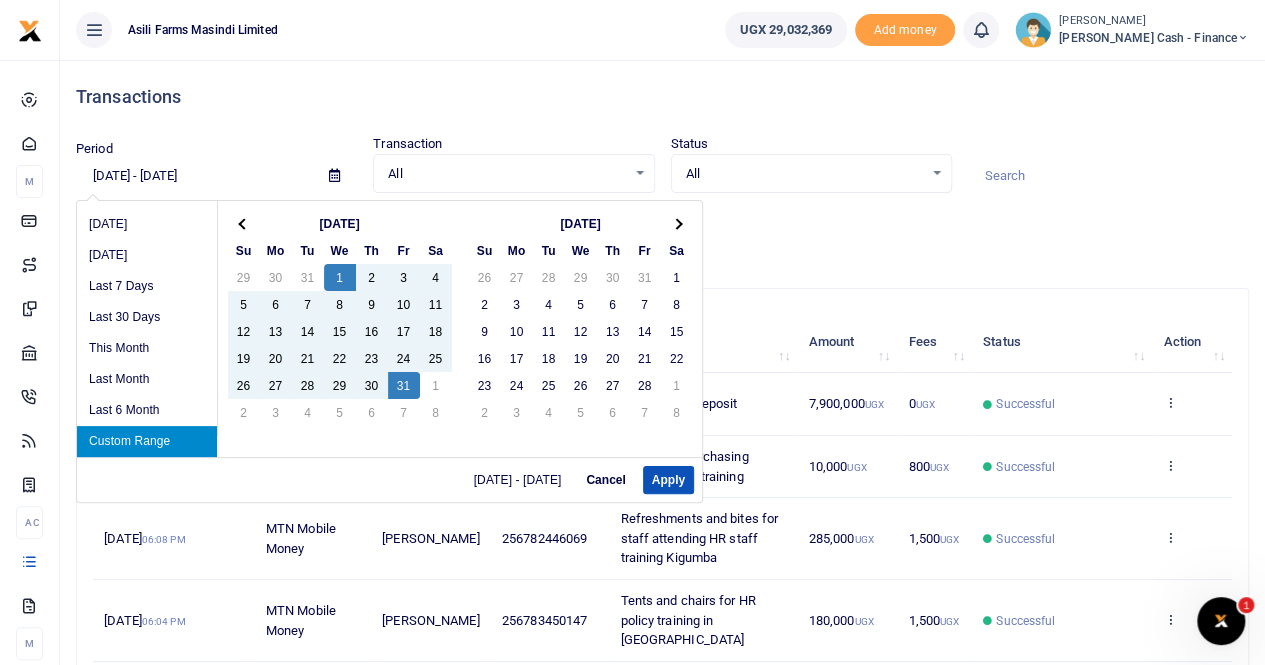 click on "Custom Range" at bounding box center [147, 441] 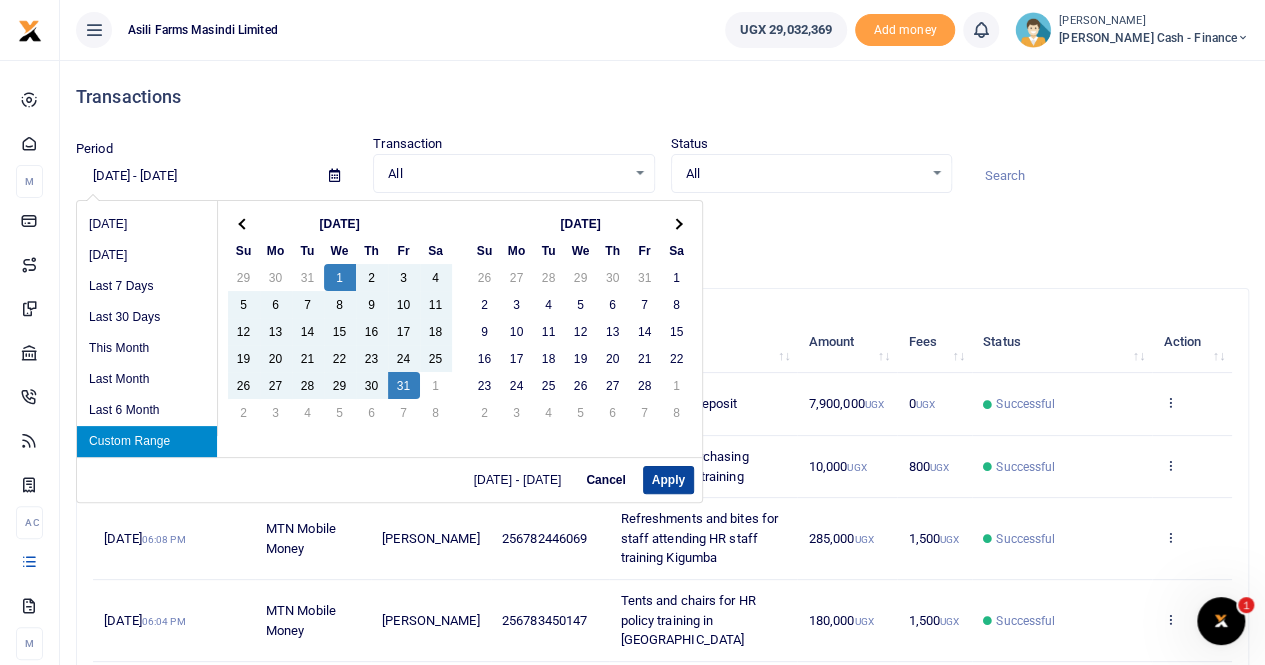 click on "Apply" at bounding box center [668, 480] 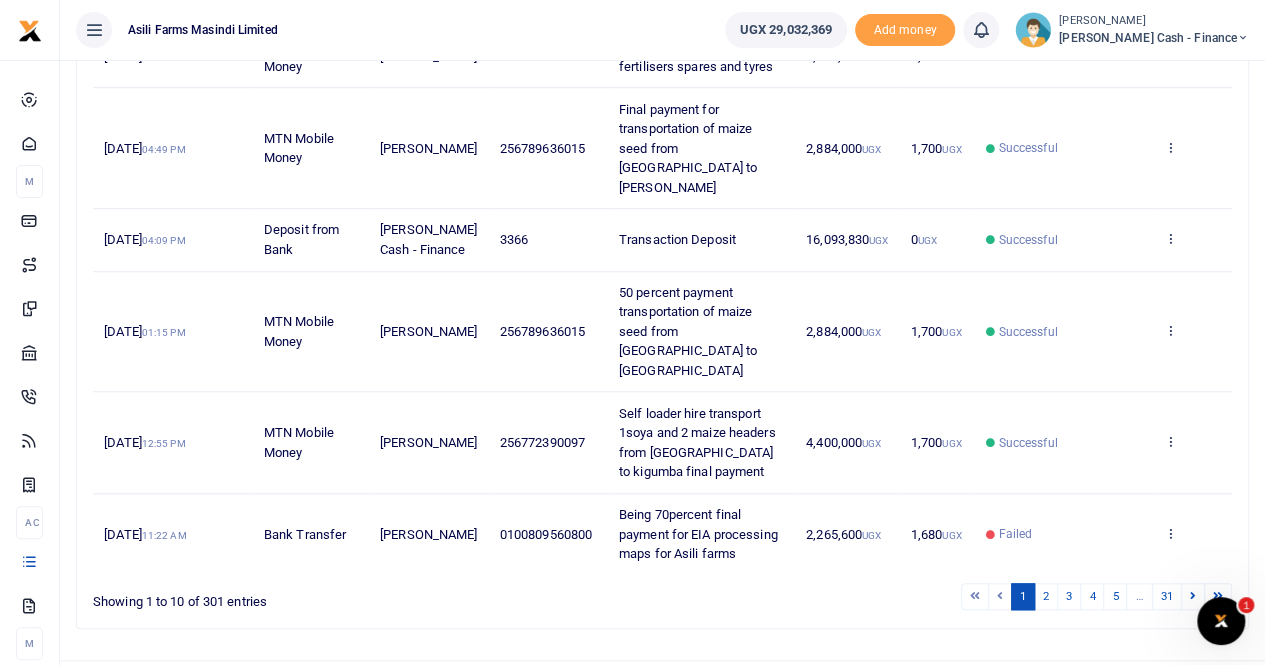 scroll, scrollTop: 638, scrollLeft: 0, axis: vertical 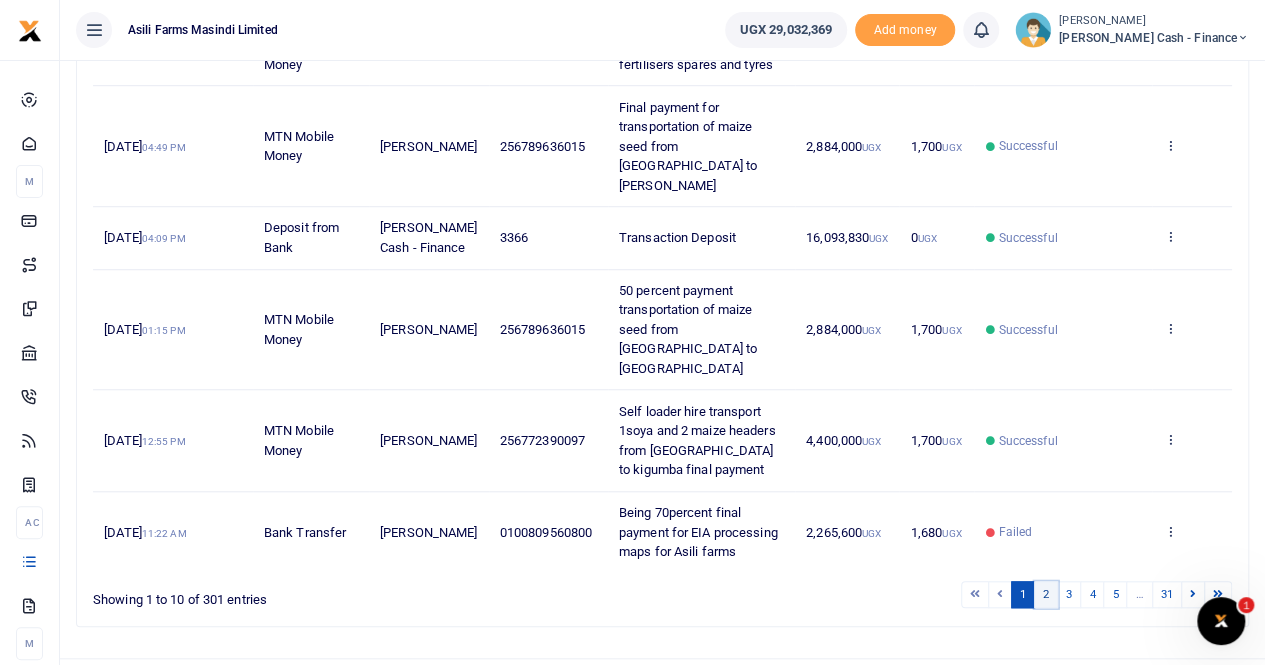 click on "2" at bounding box center [1046, 594] 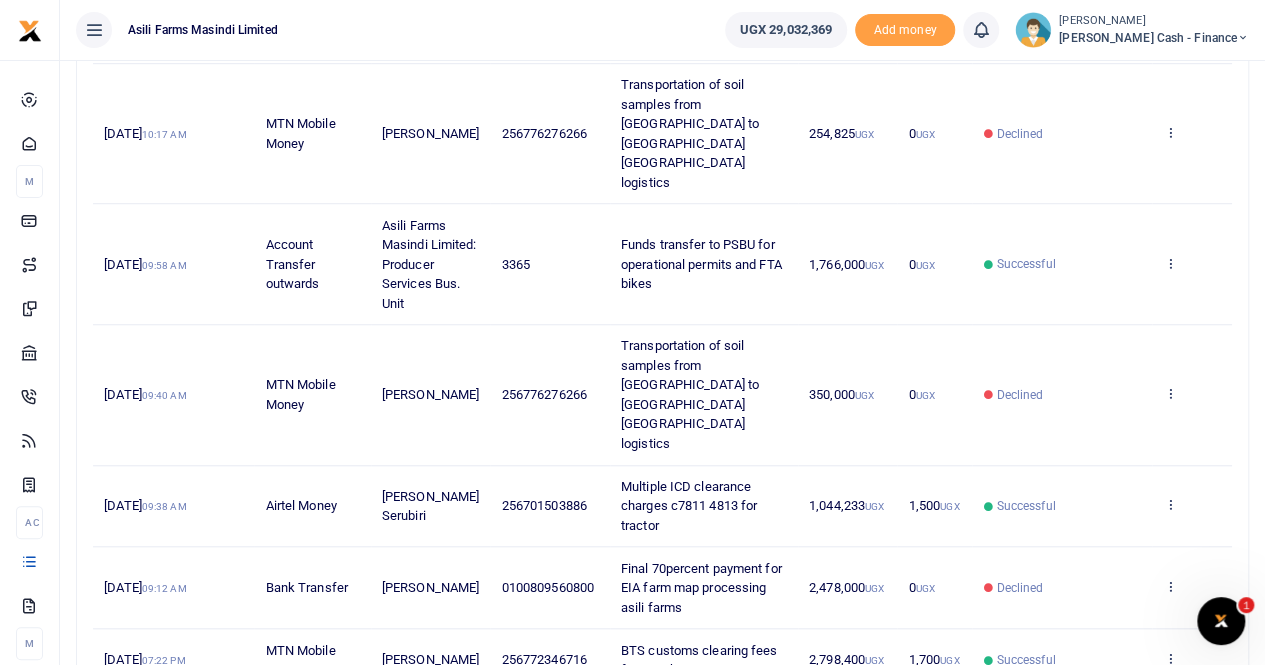 scroll, scrollTop: 658, scrollLeft: 0, axis: vertical 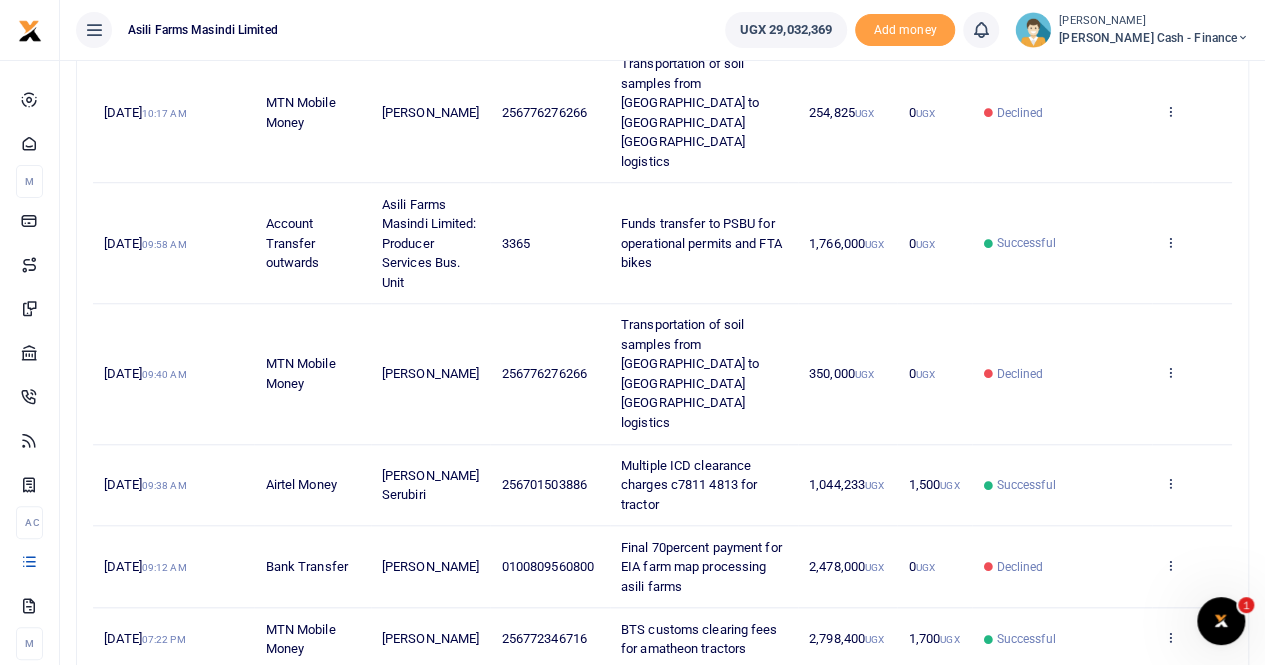 click on "3" at bounding box center [1069, 691] 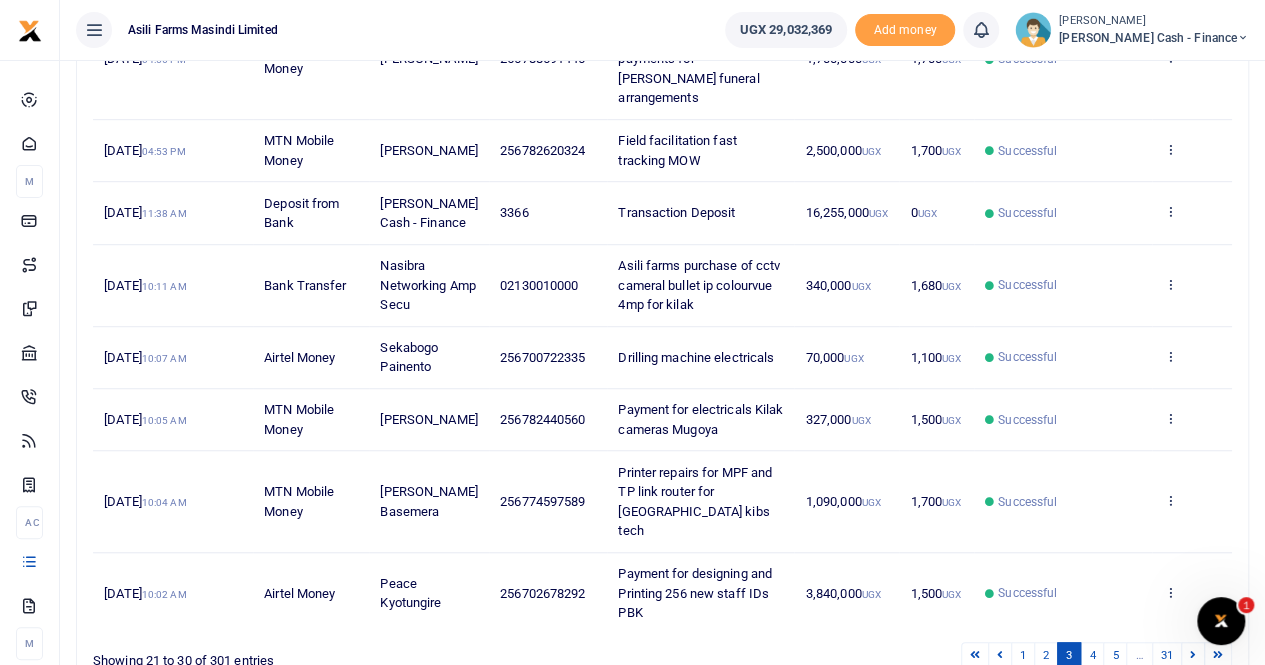 scroll, scrollTop: 580, scrollLeft: 0, axis: vertical 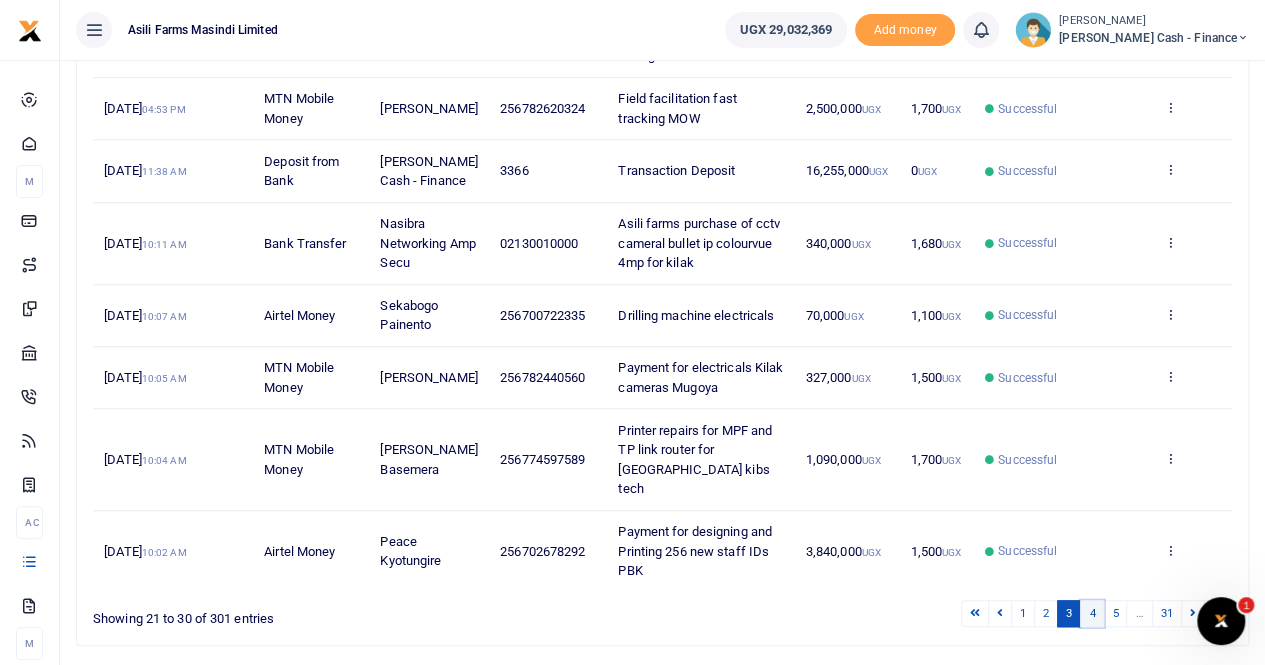 click on "4" at bounding box center (1092, 613) 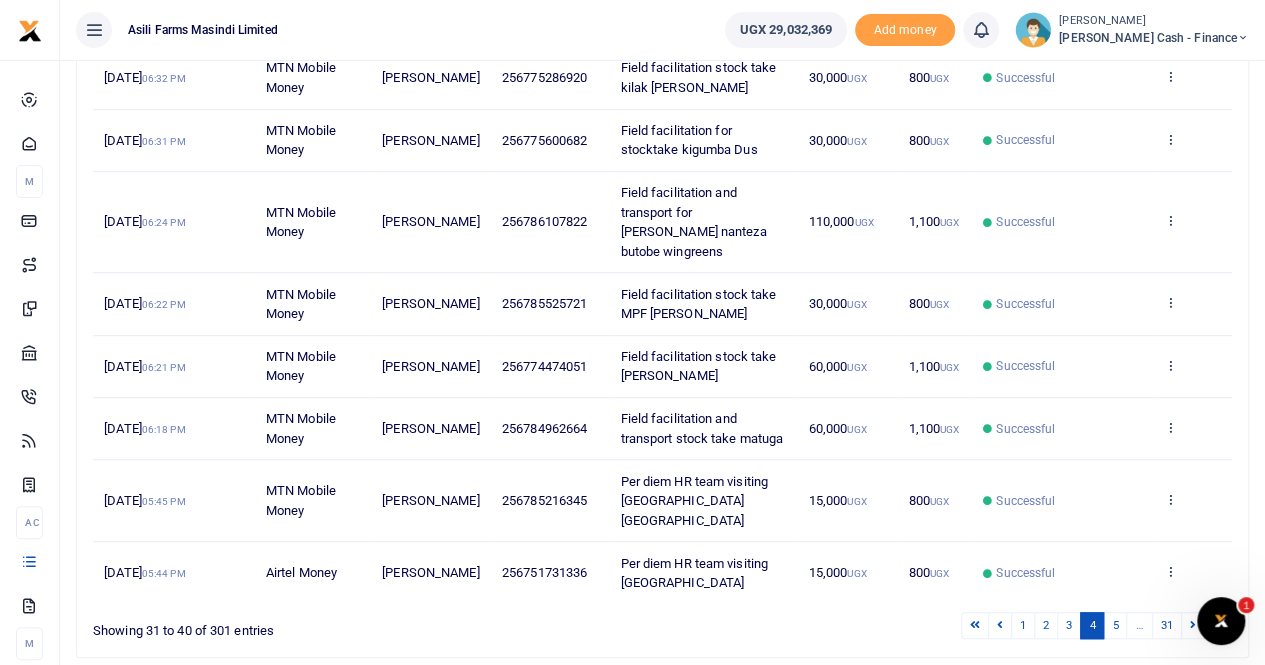 scroll, scrollTop: 522, scrollLeft: 0, axis: vertical 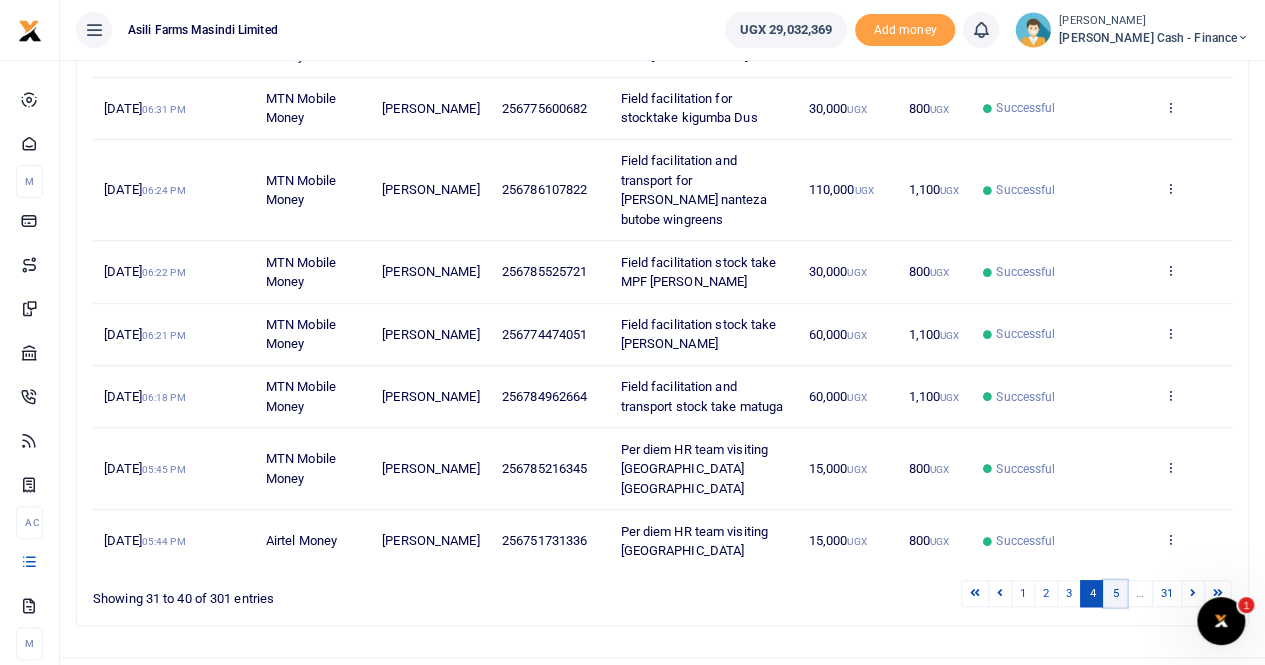 click on "5" at bounding box center (1115, 593) 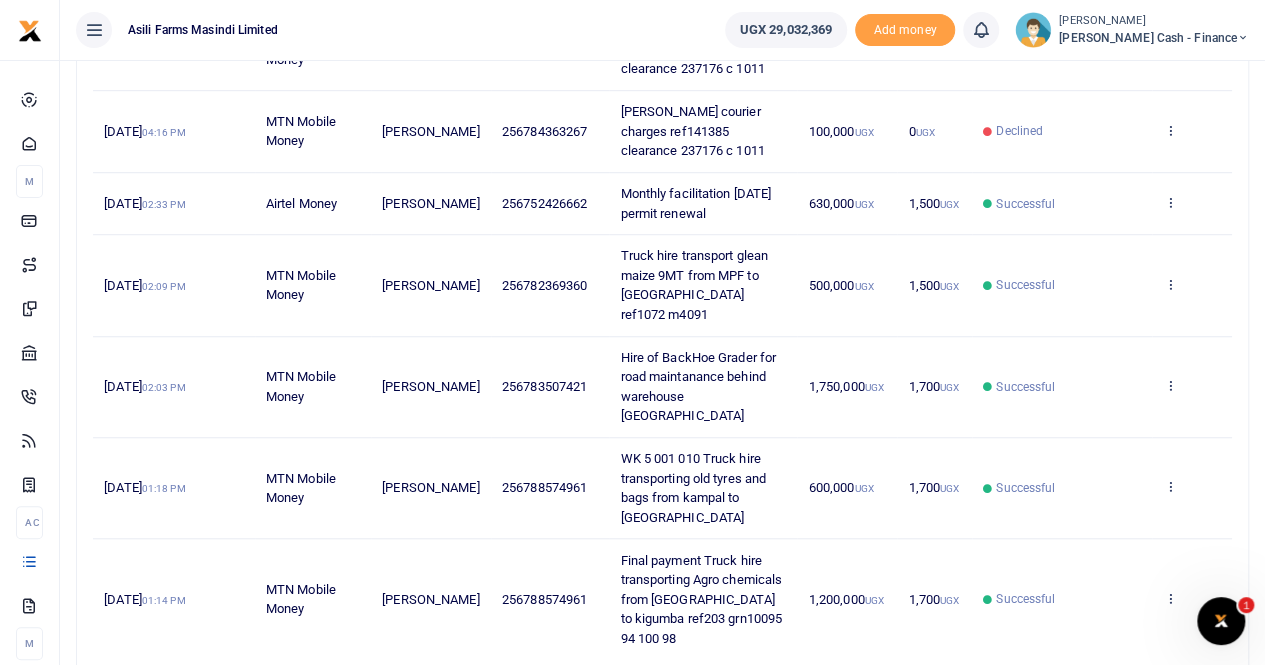 scroll, scrollTop: 678, scrollLeft: 0, axis: vertical 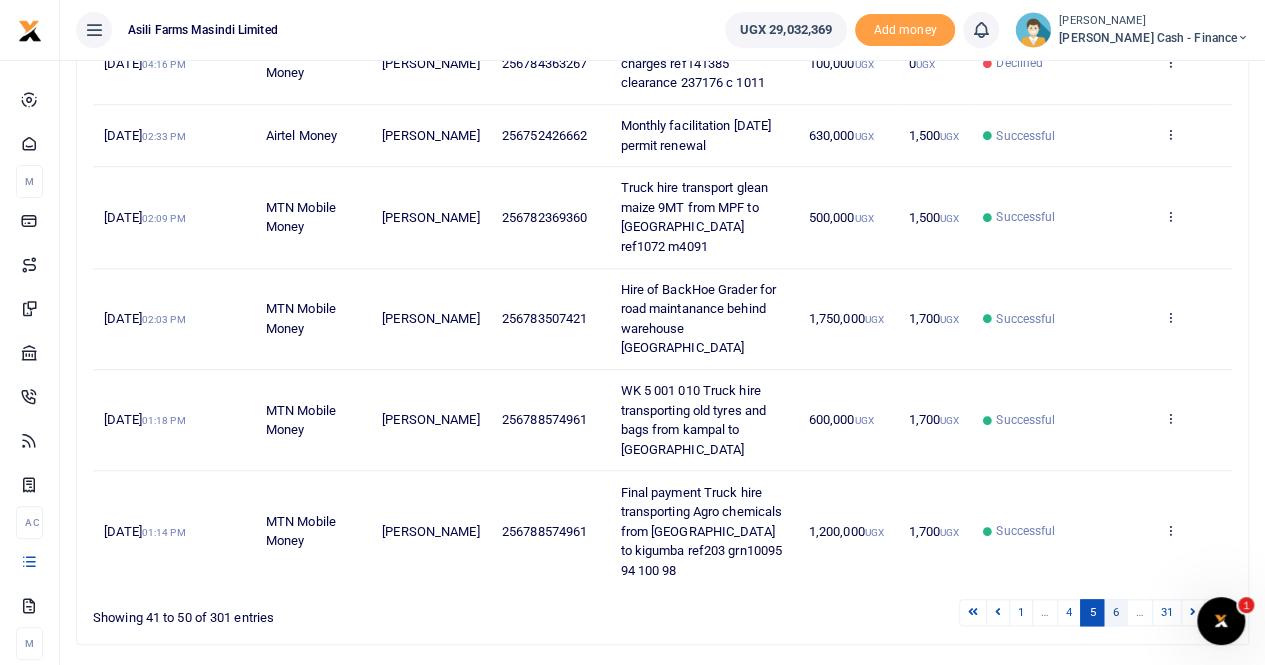 click on "6" at bounding box center [1115, 612] 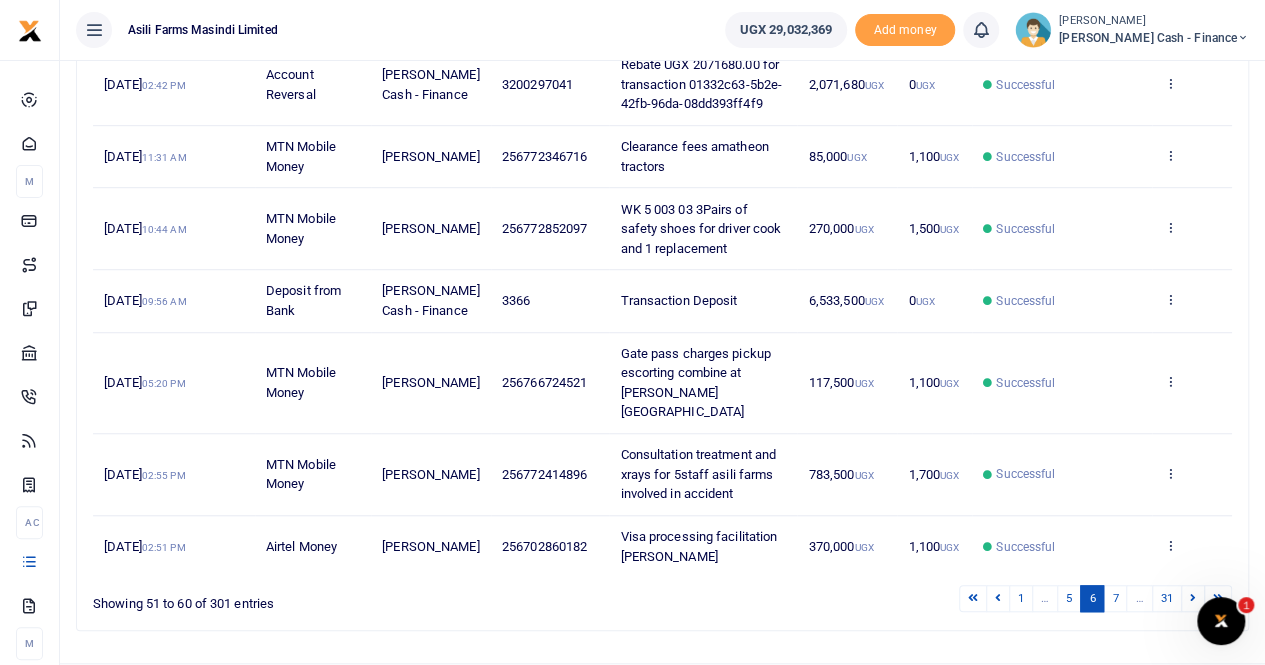 scroll, scrollTop: 619, scrollLeft: 0, axis: vertical 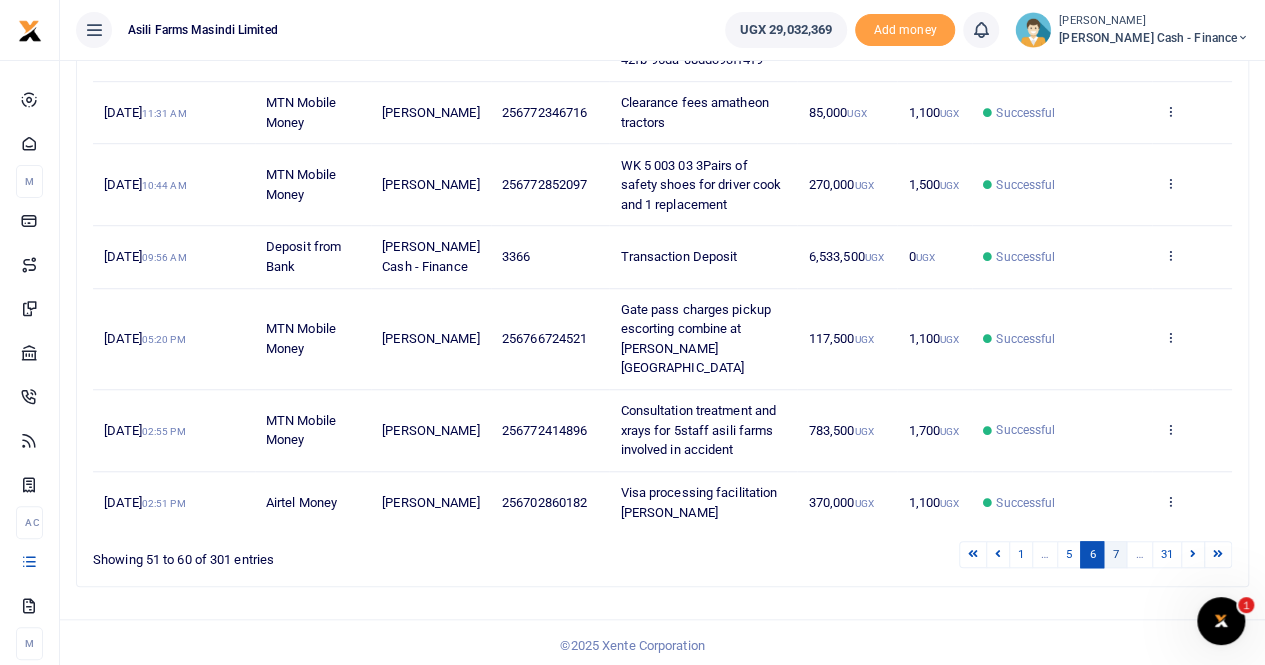 click on "7" at bounding box center [1115, 554] 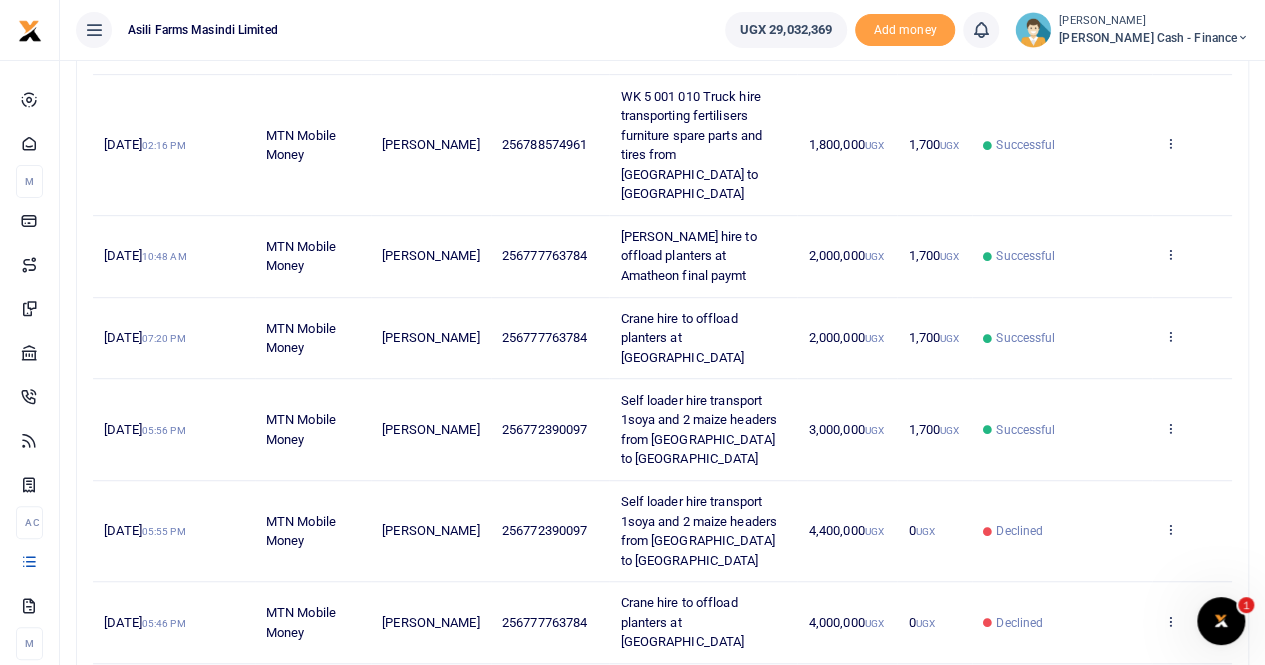 scroll, scrollTop: 319, scrollLeft: 0, axis: vertical 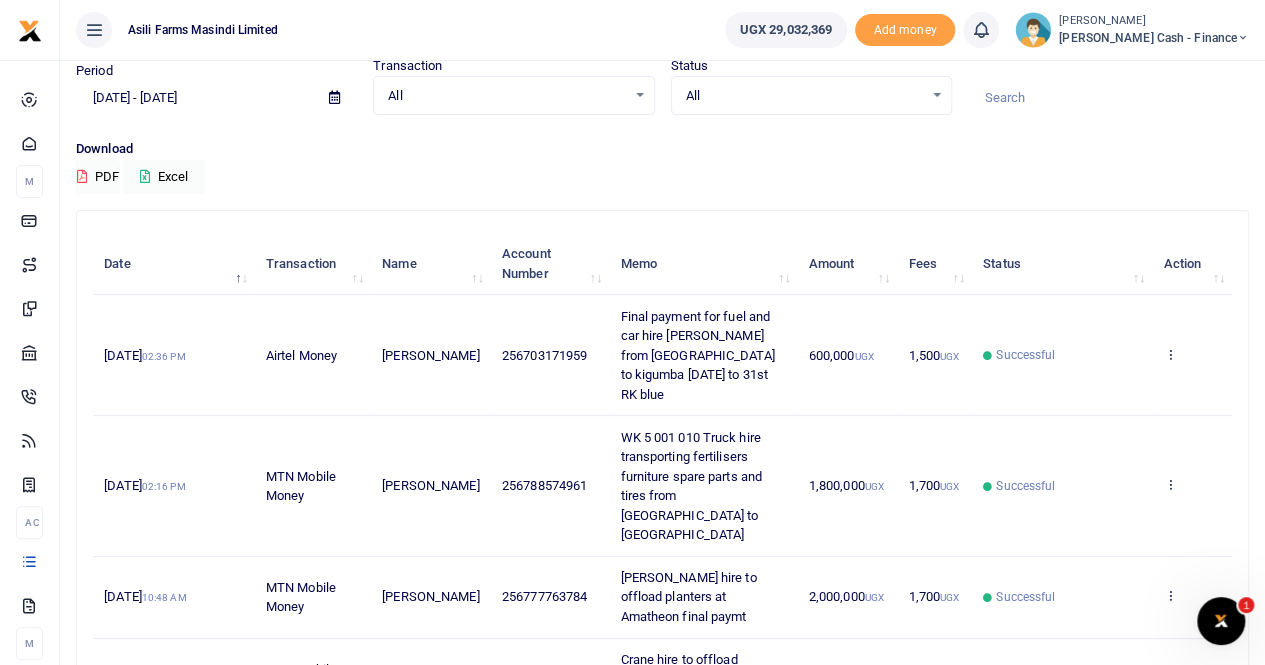 click at bounding box center [334, 97] 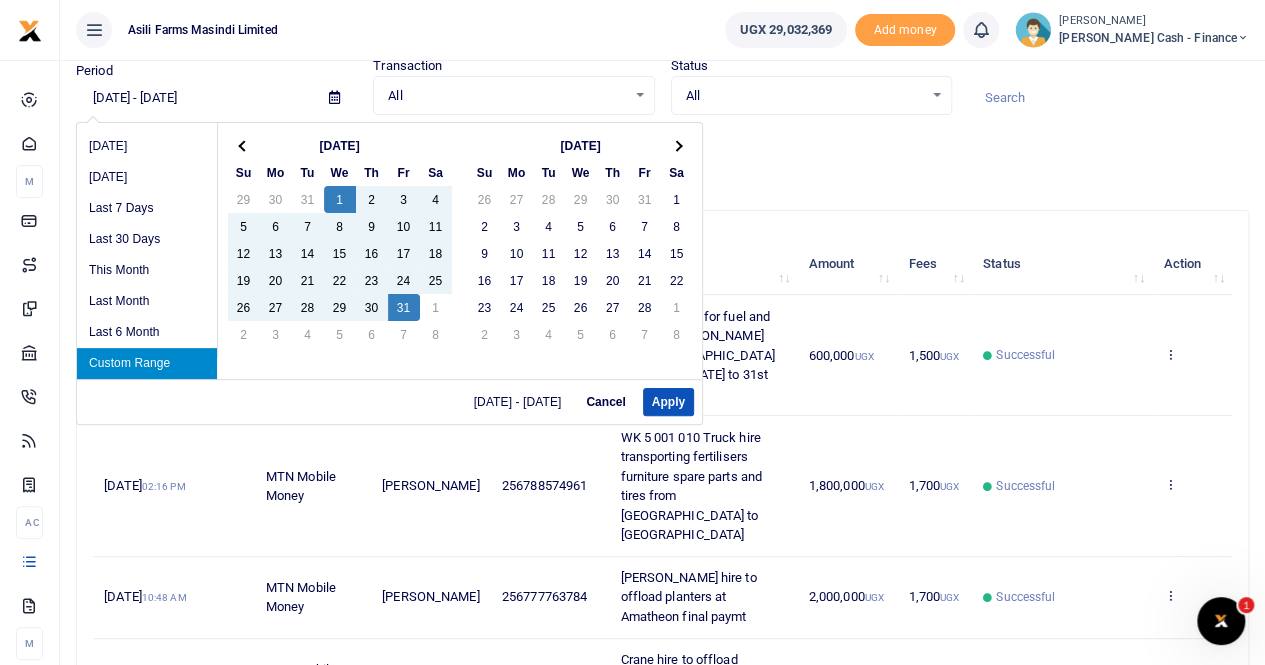 click on "Custom Range" at bounding box center [147, 363] 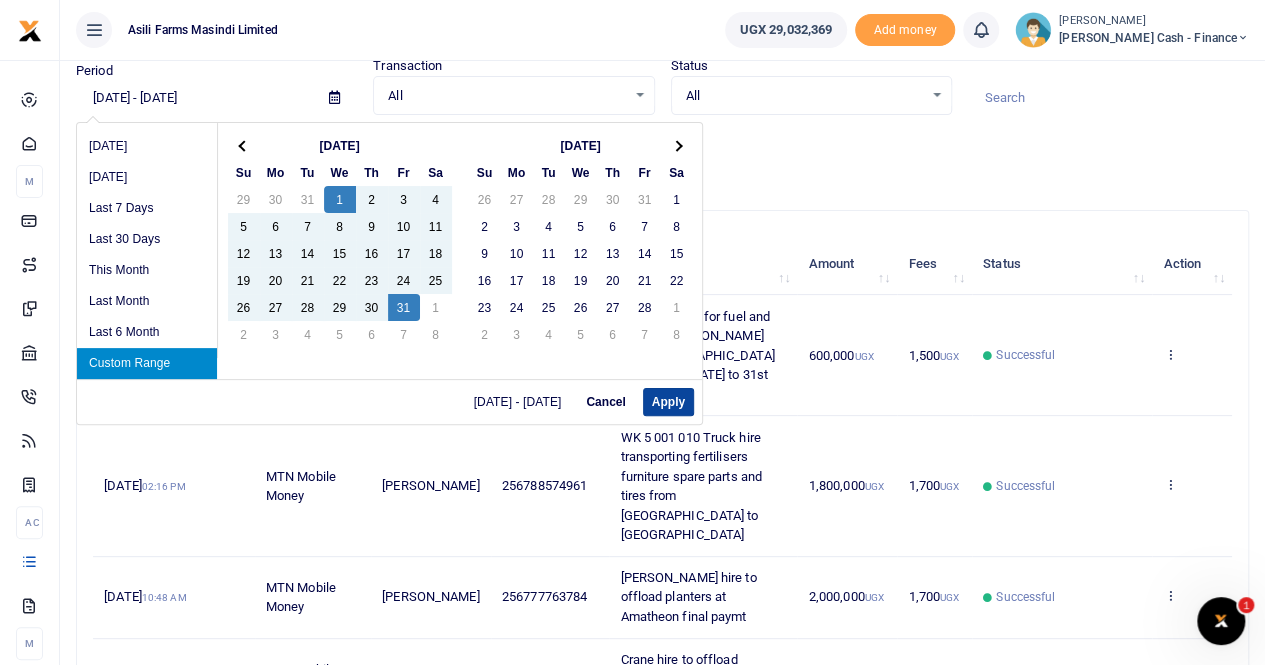 click on "Apply" at bounding box center (668, 402) 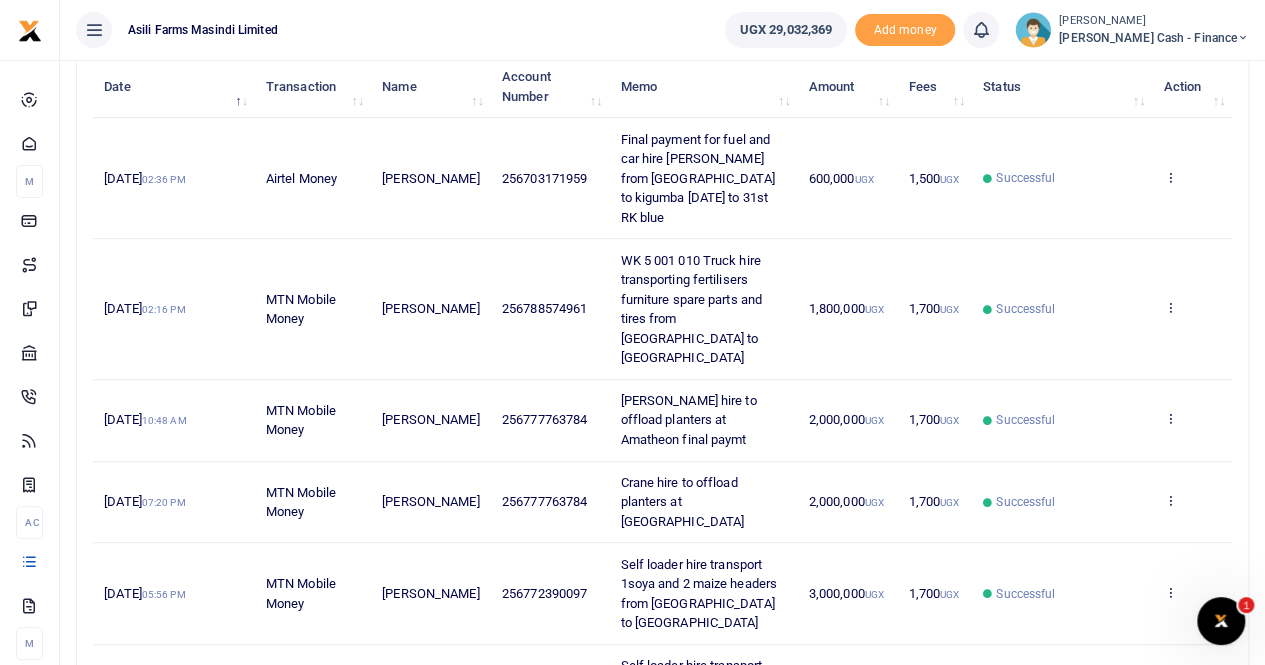 scroll, scrollTop: 300, scrollLeft: 0, axis: vertical 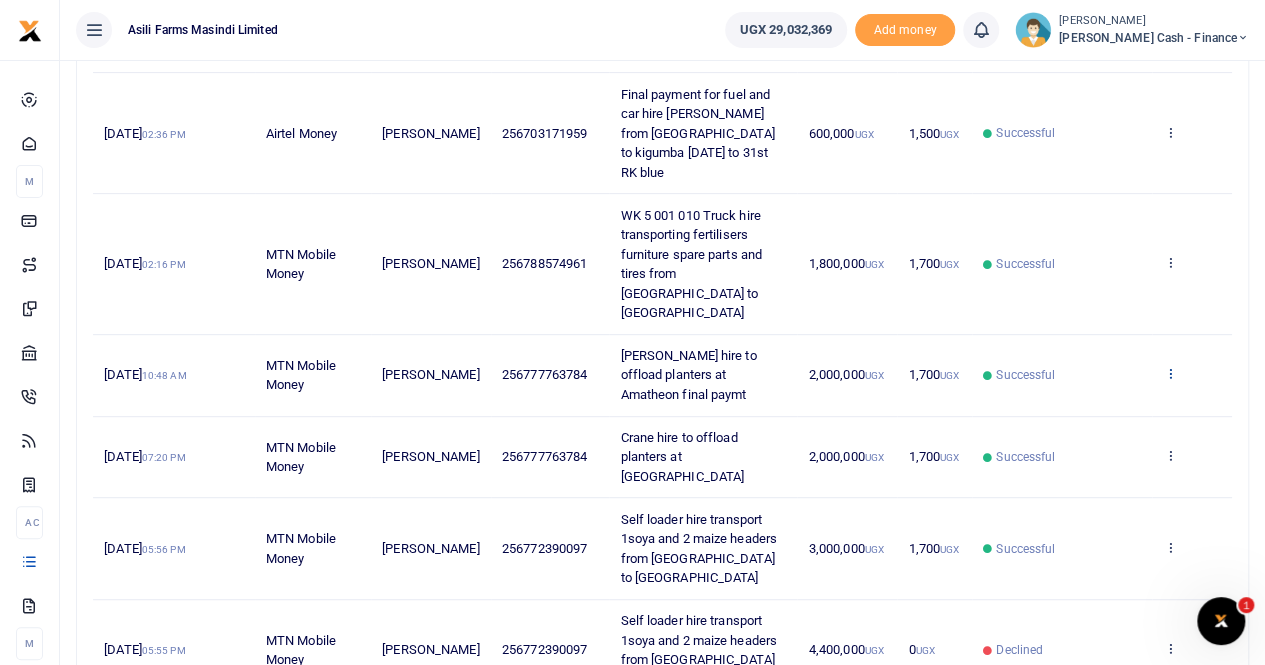 click at bounding box center (1169, 373) 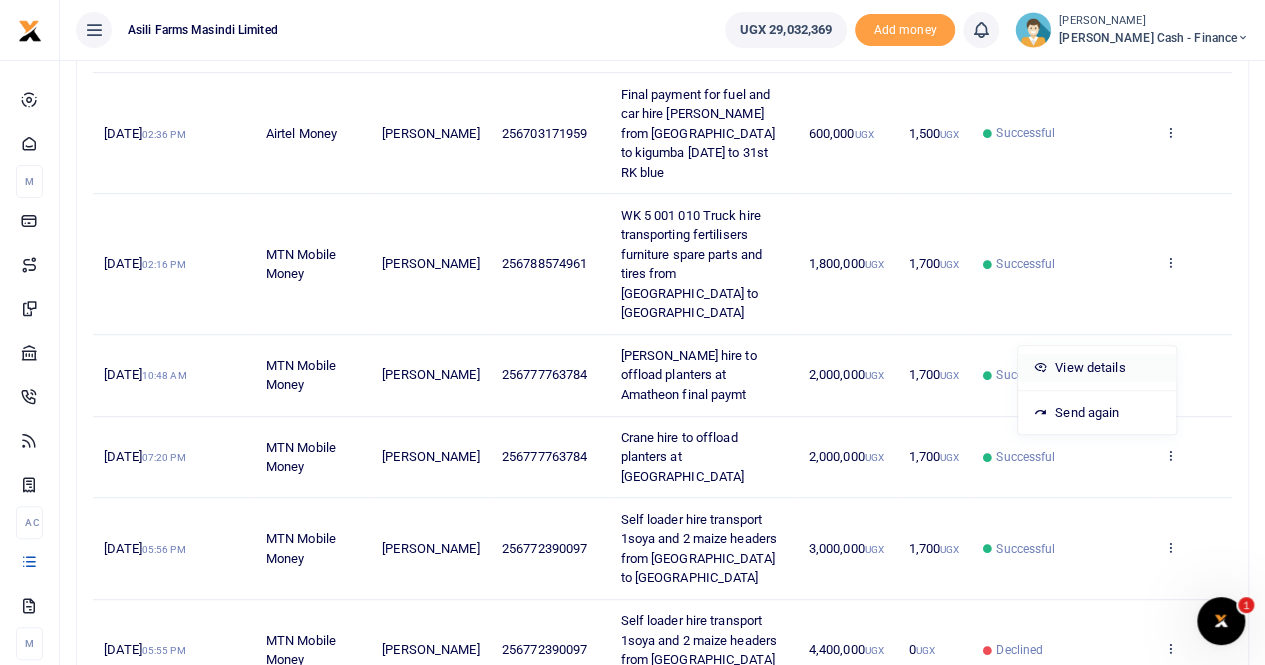 click on "View details" at bounding box center (1097, 368) 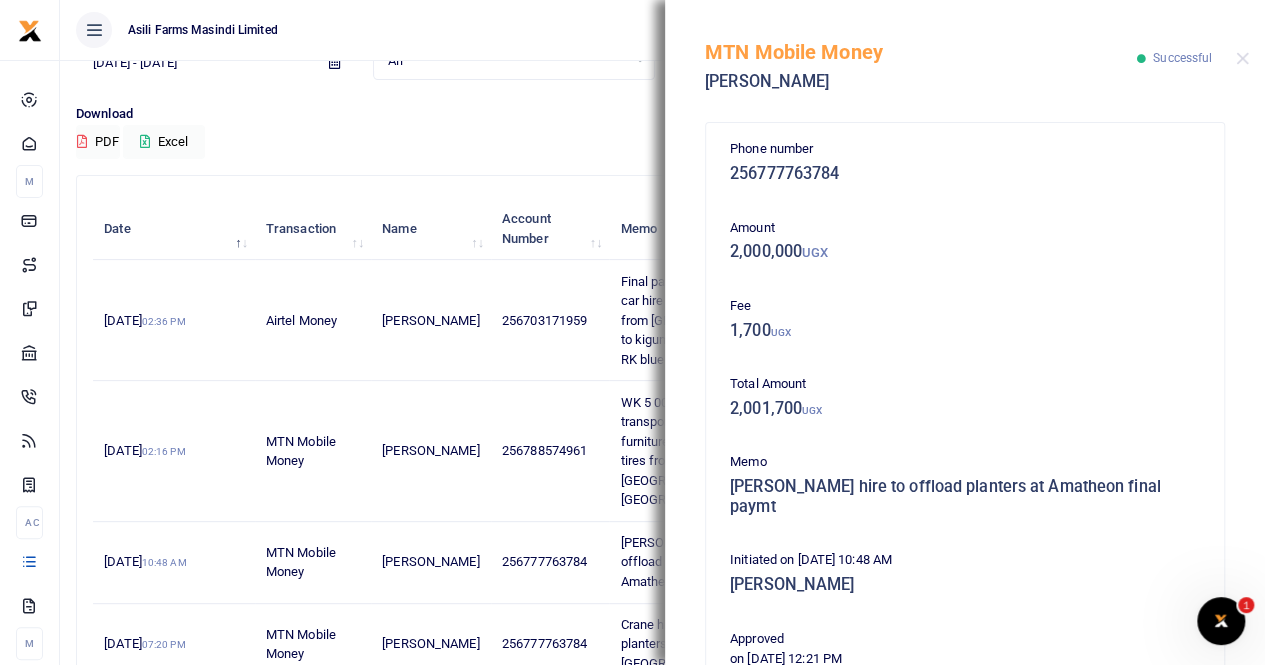 scroll, scrollTop: 0, scrollLeft: 0, axis: both 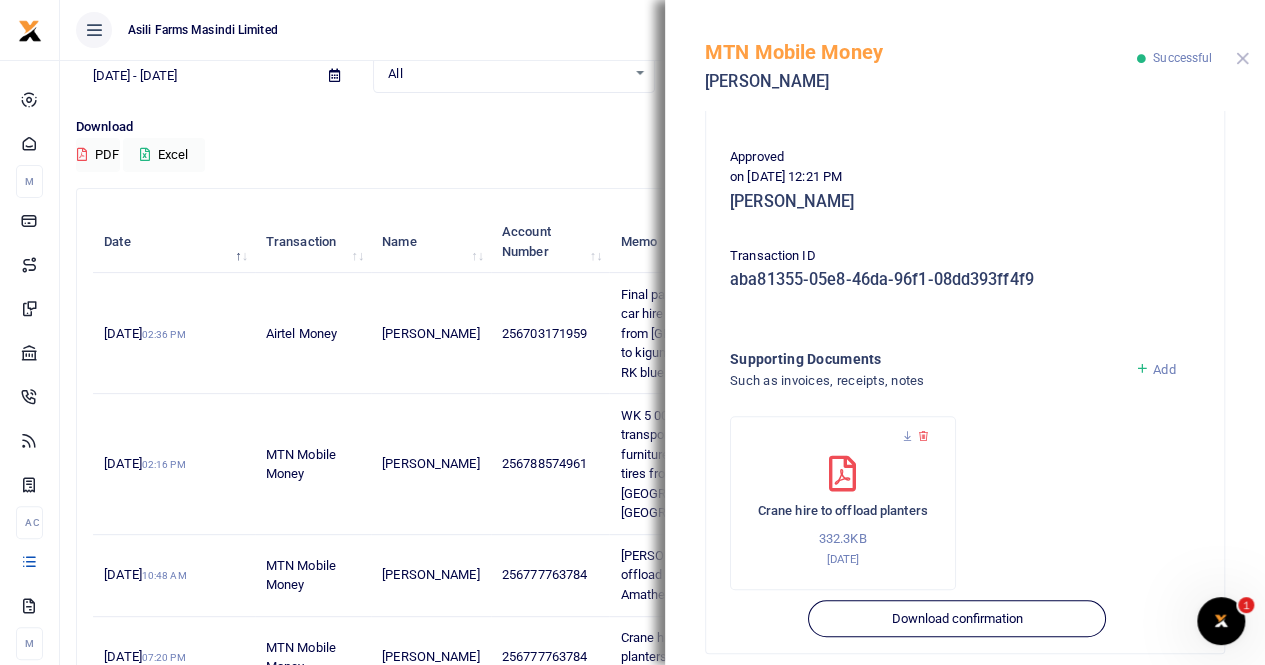 click at bounding box center [1242, 58] 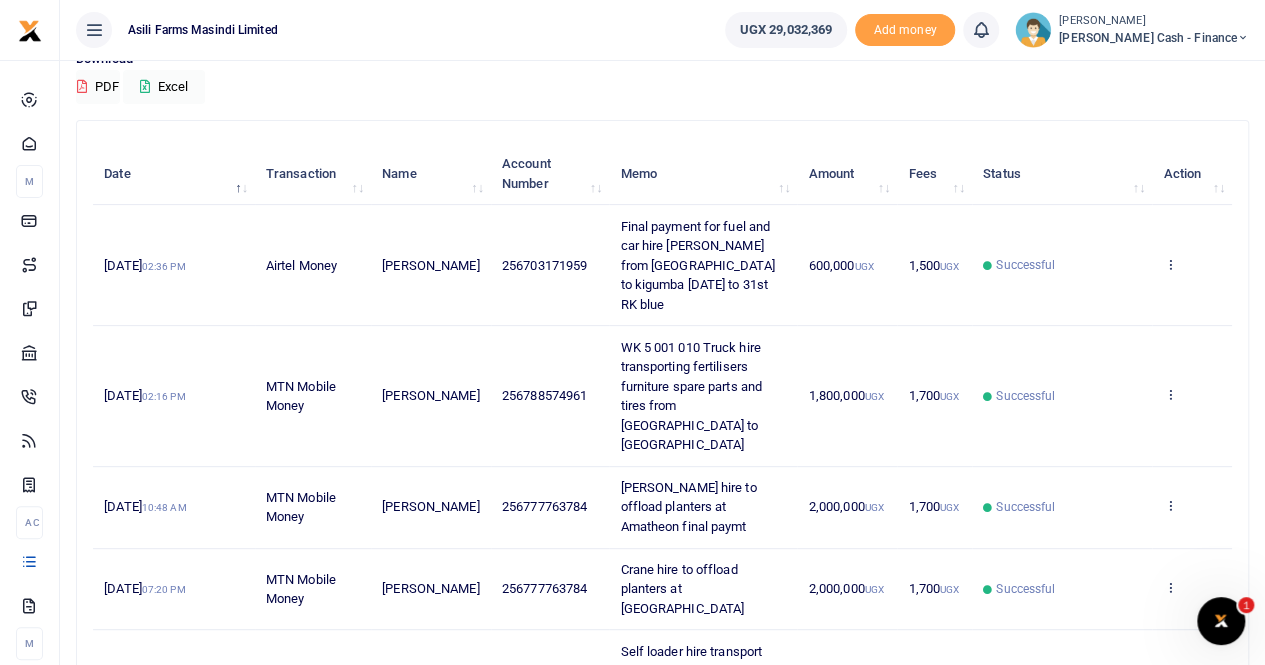 scroll, scrollTop: 200, scrollLeft: 0, axis: vertical 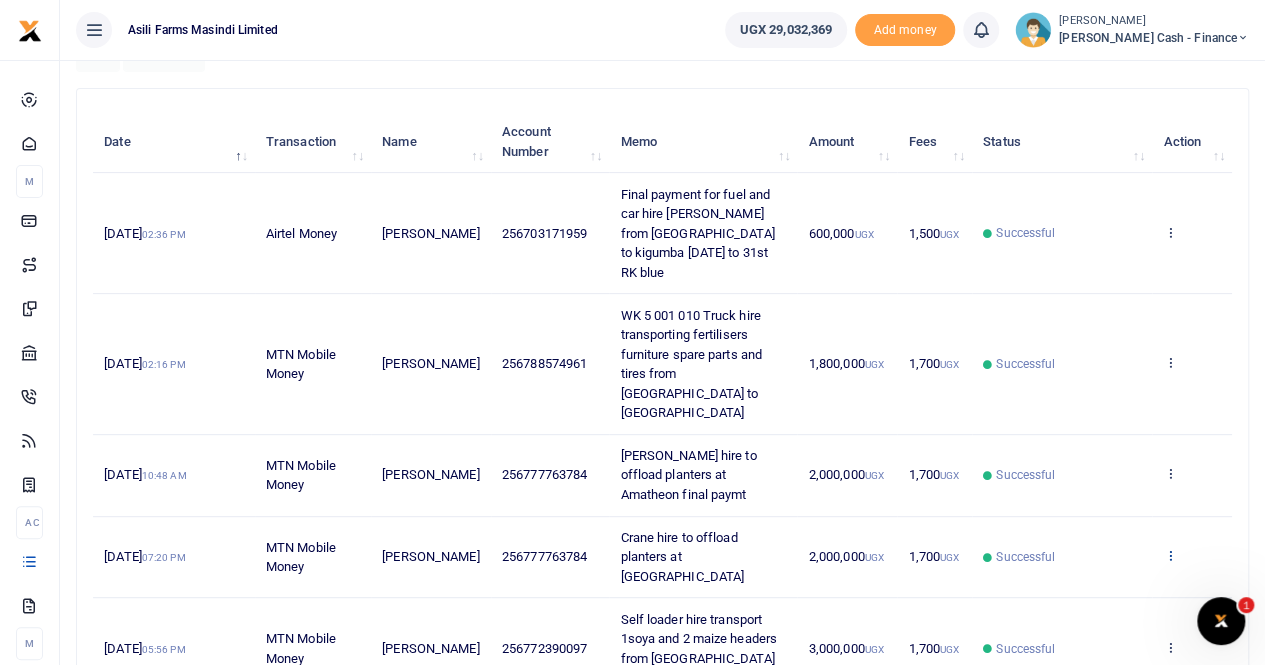 click at bounding box center [1169, 555] 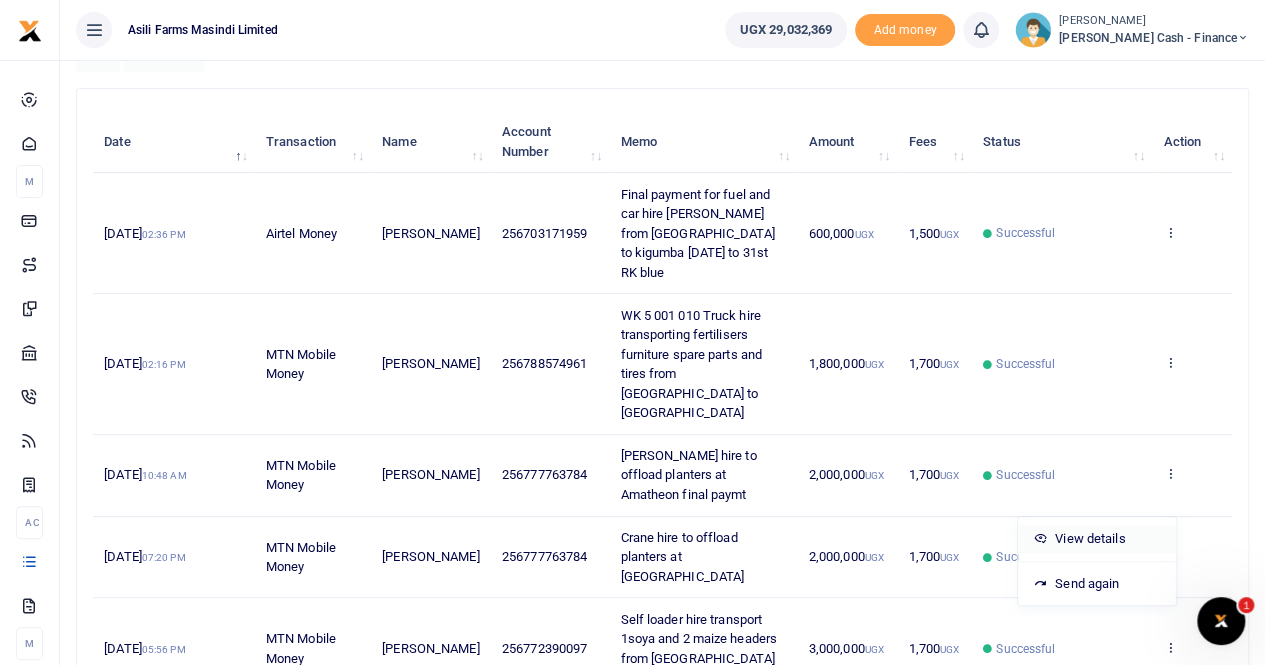 click on "View details" at bounding box center [1097, 539] 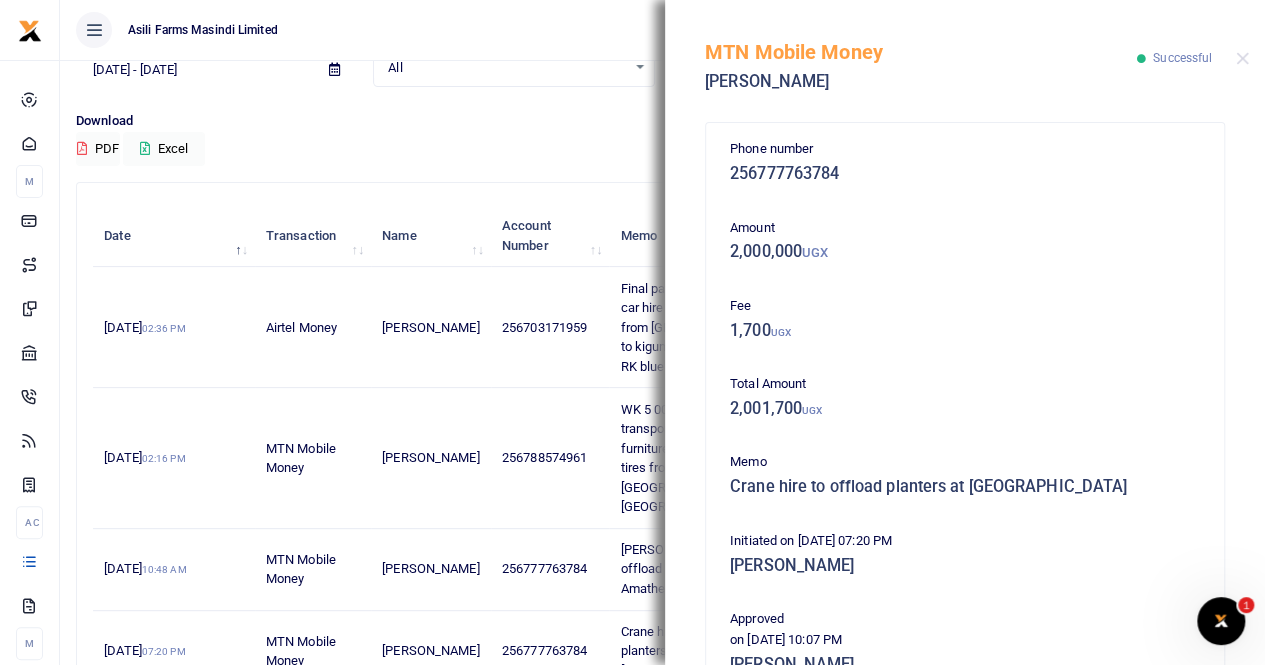 scroll, scrollTop: 0, scrollLeft: 0, axis: both 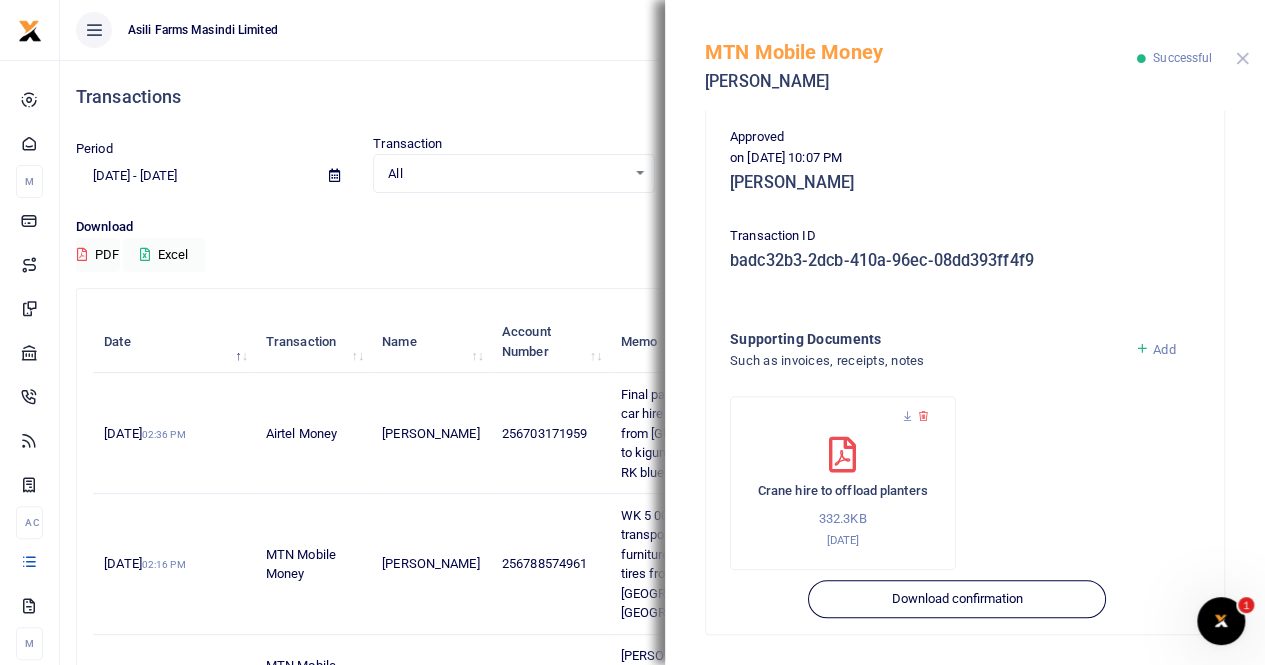 click at bounding box center [1242, 58] 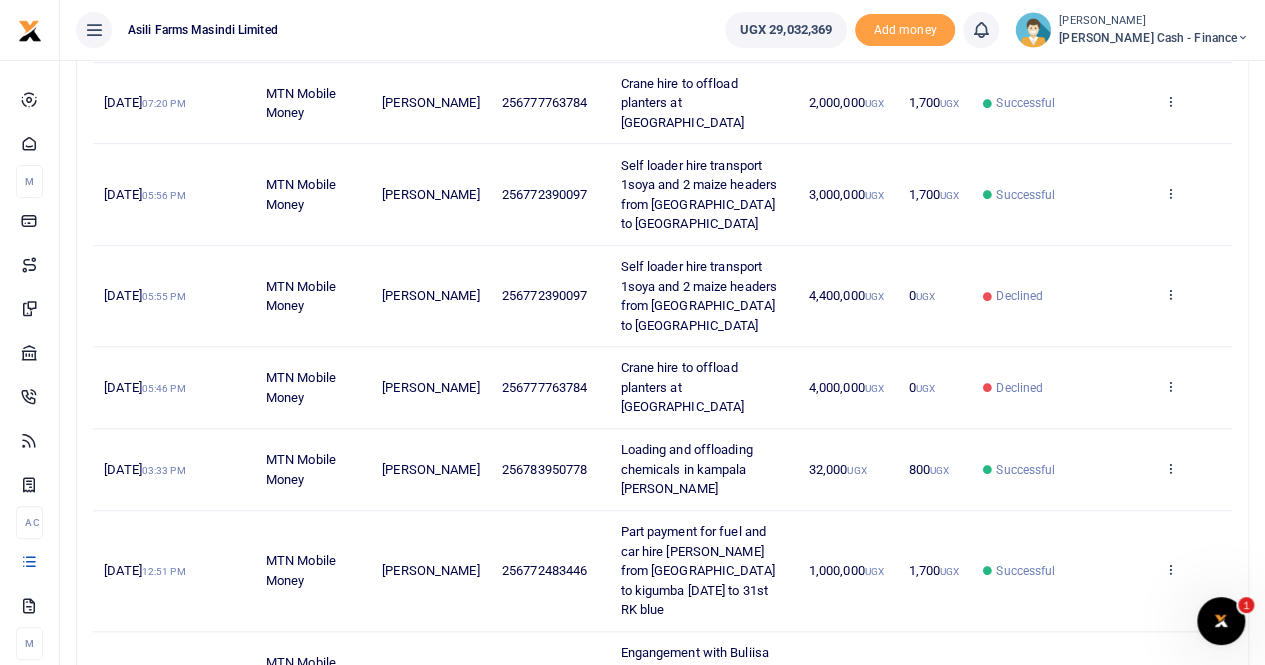 scroll, scrollTop: 678, scrollLeft: 0, axis: vertical 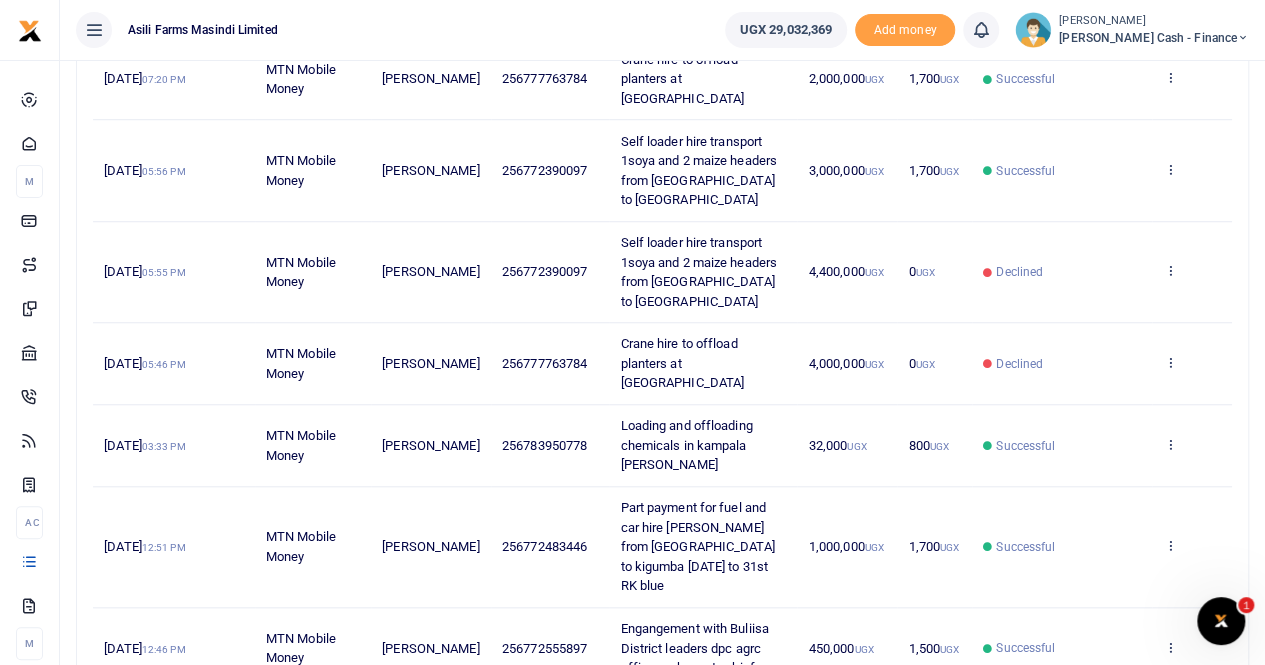 click on "…" at bounding box center (1139, 710) 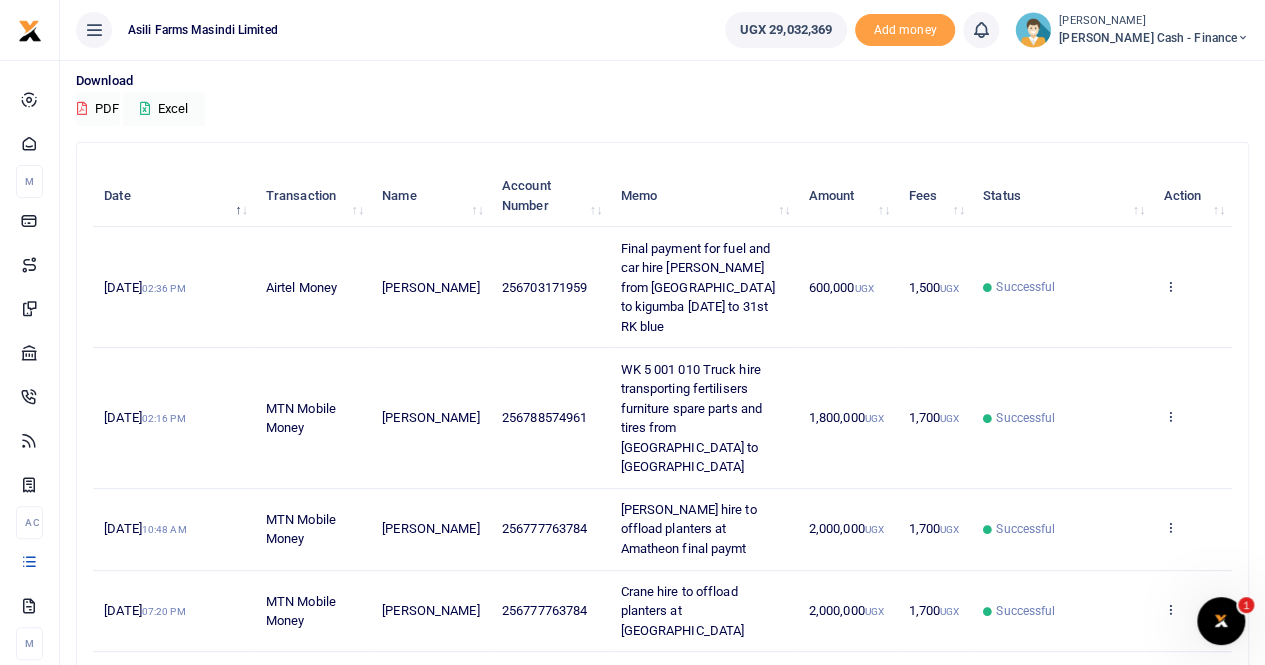 scroll, scrollTop: 0, scrollLeft: 0, axis: both 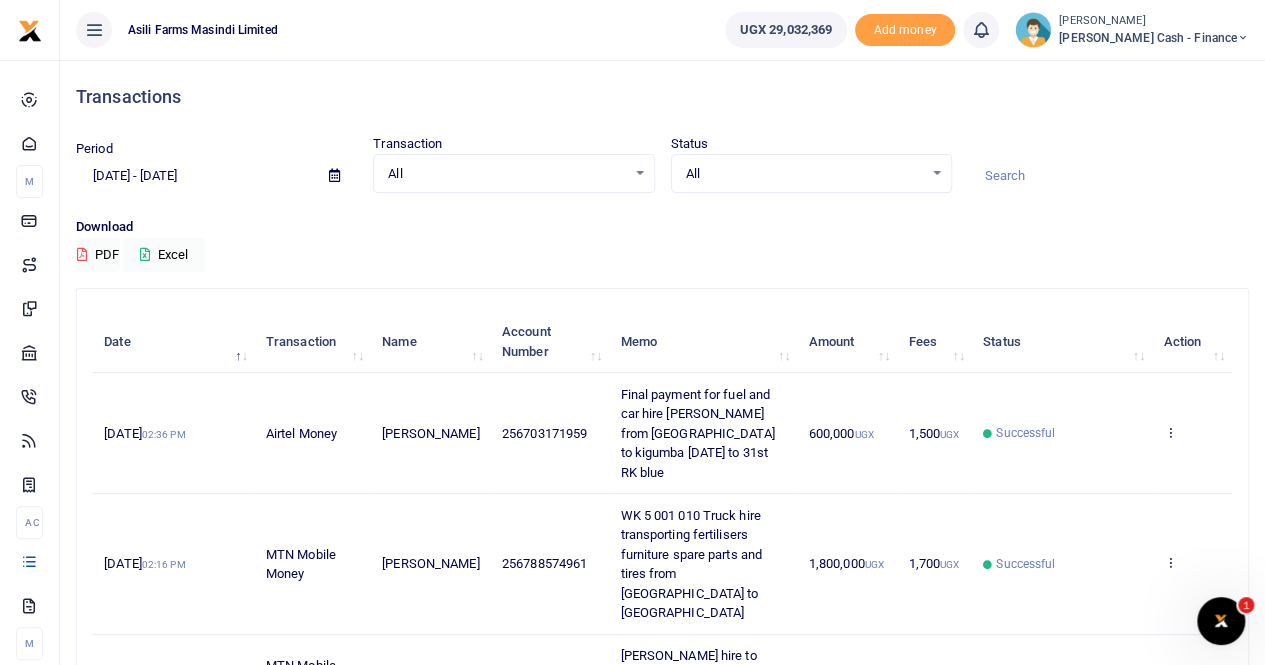 click at bounding box center [334, 175] 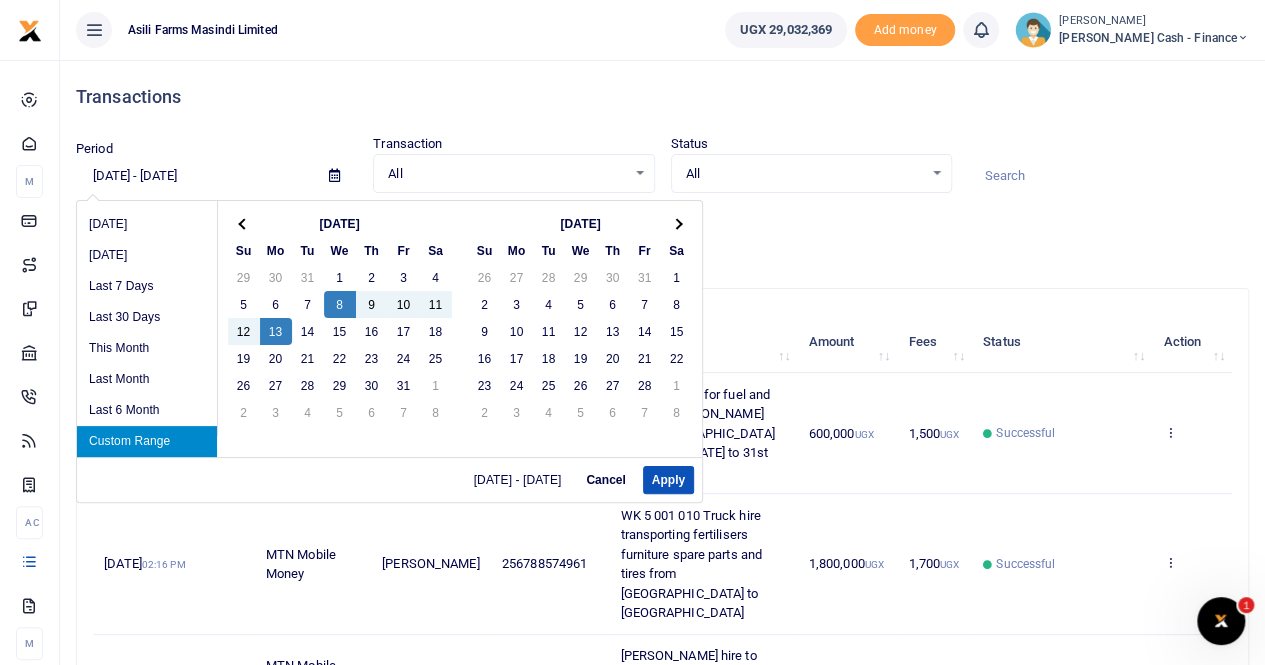 click on "Custom Range" at bounding box center [147, 441] 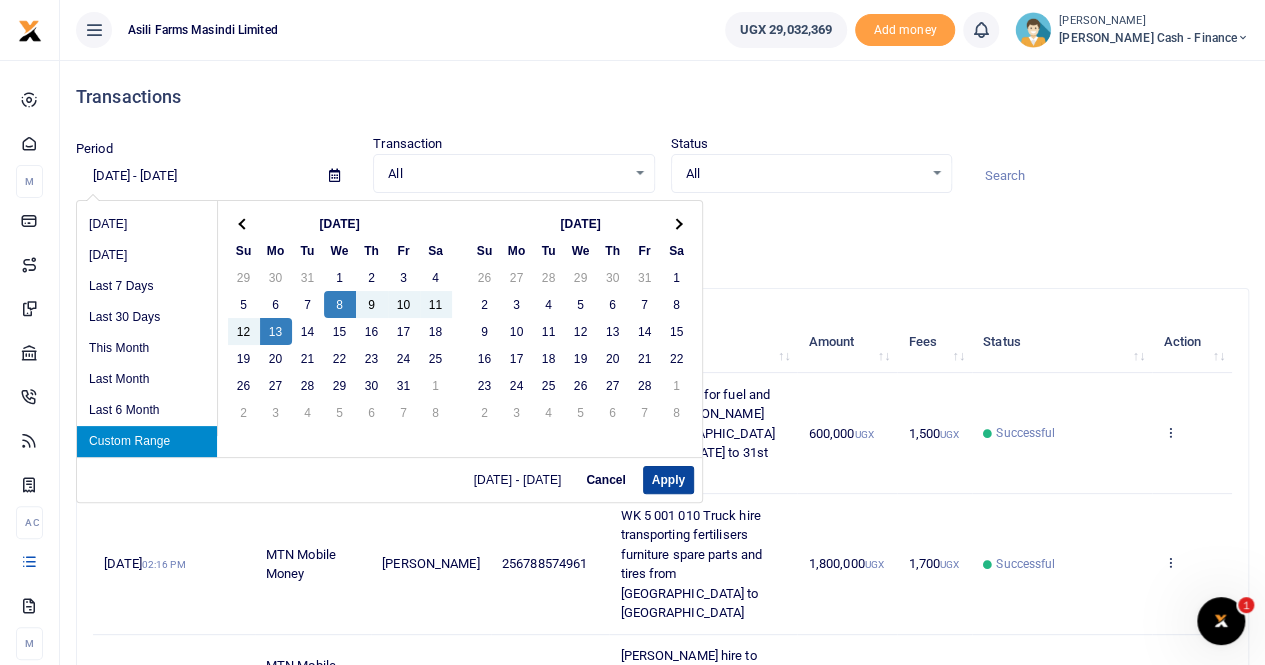 click on "Apply" at bounding box center (668, 480) 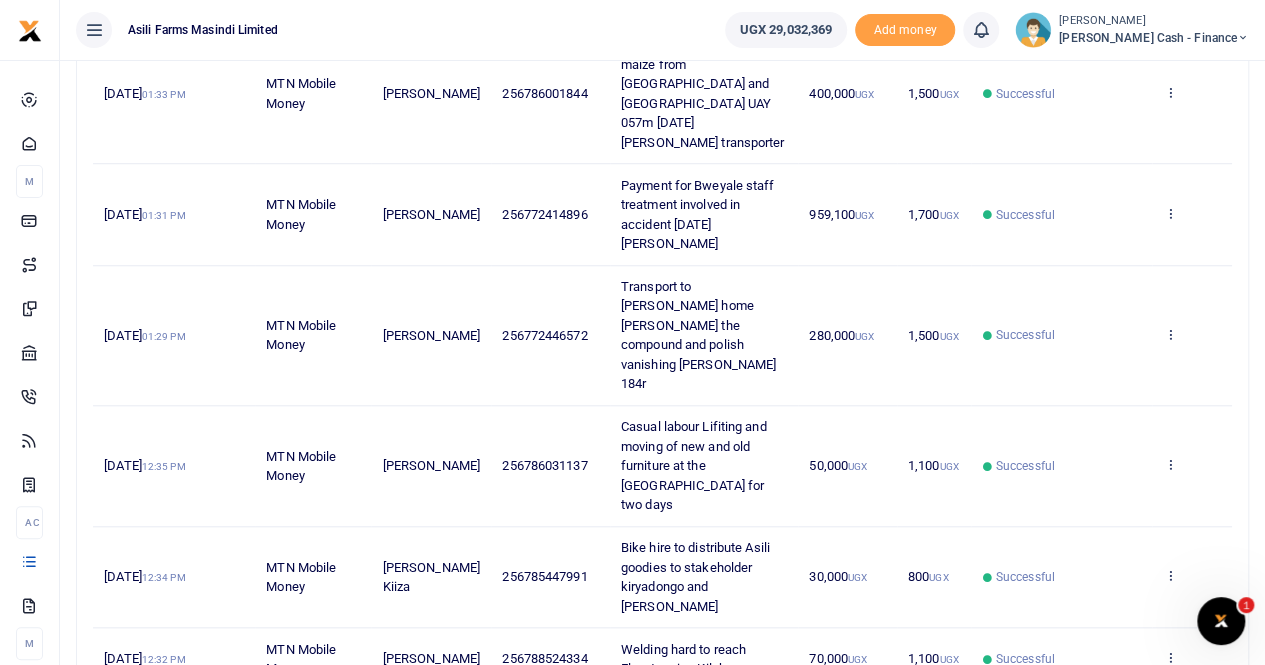 scroll, scrollTop: 716, scrollLeft: 0, axis: vertical 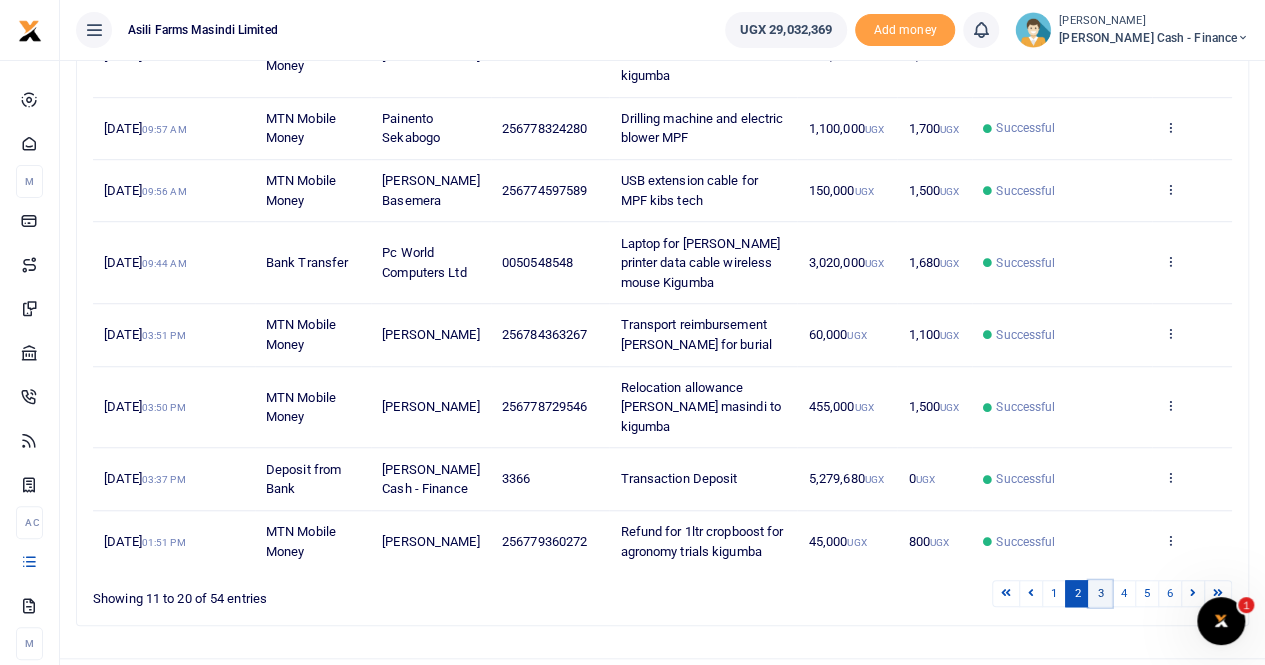 click on "3" at bounding box center [1100, 593] 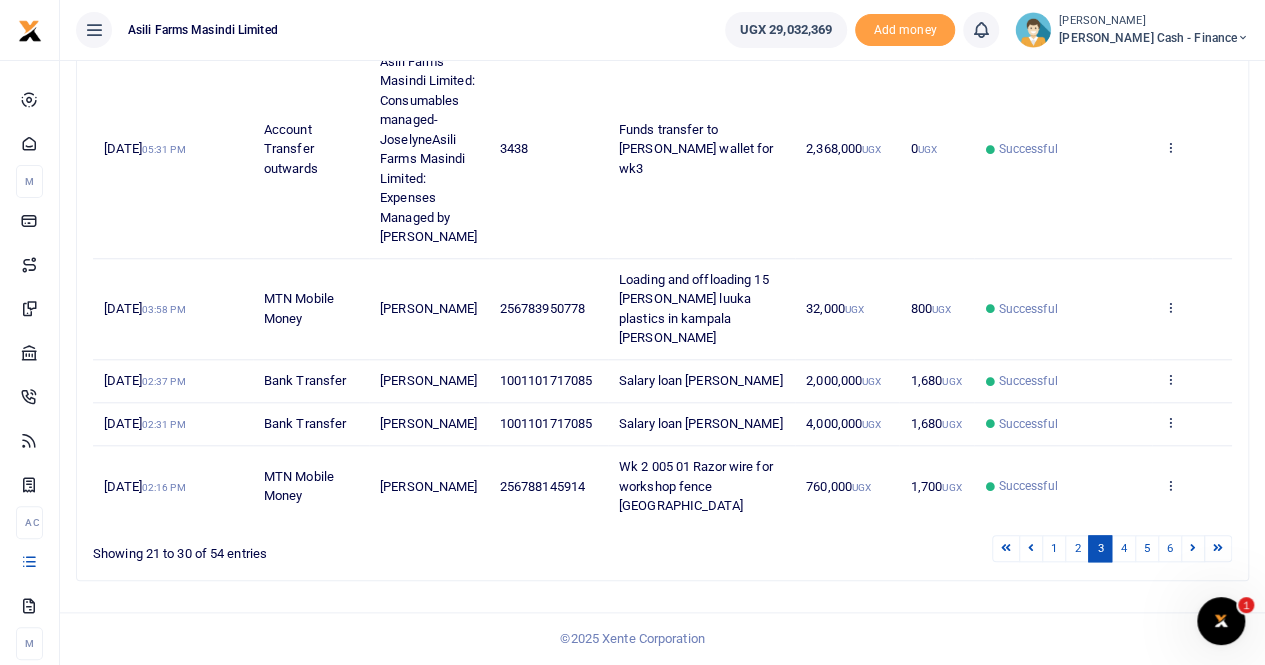 scroll, scrollTop: 814, scrollLeft: 0, axis: vertical 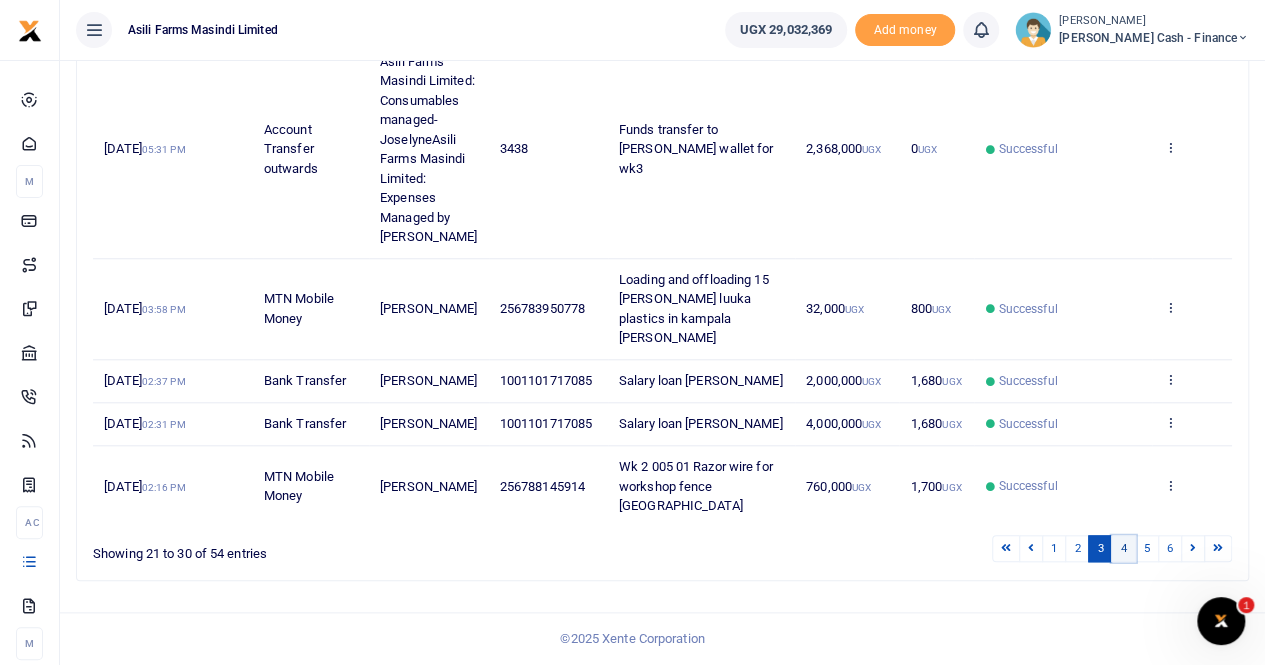 click on "4" at bounding box center [1123, 548] 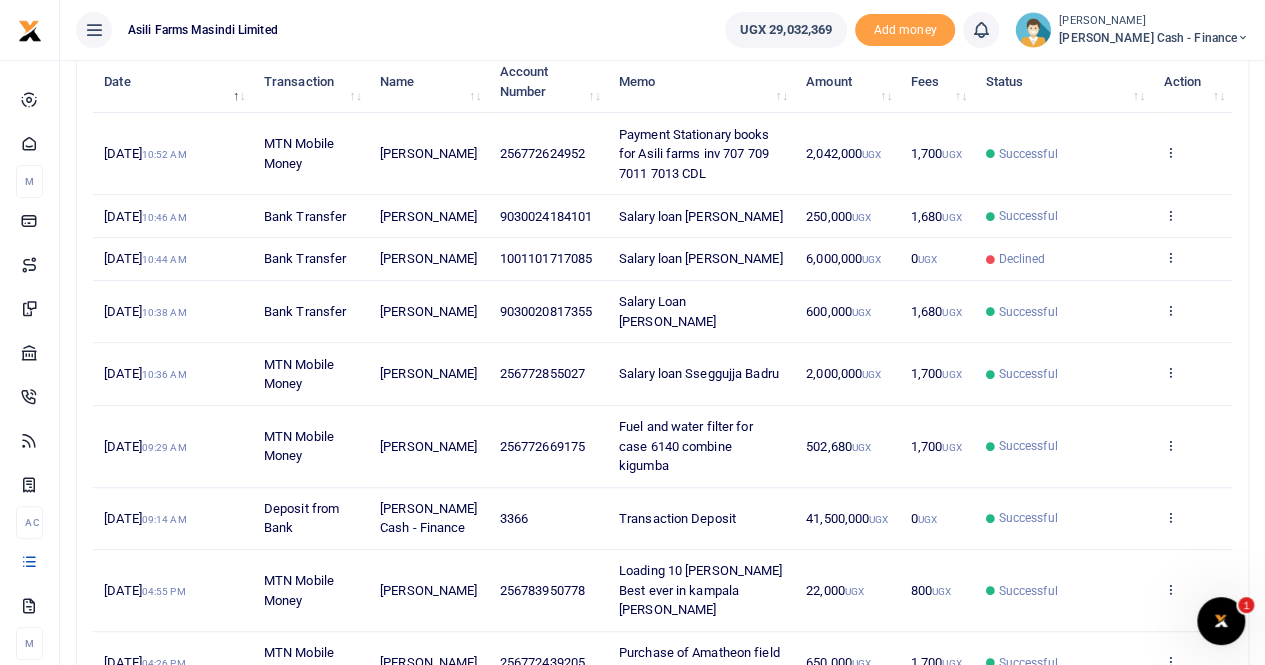 scroll, scrollTop: 360, scrollLeft: 0, axis: vertical 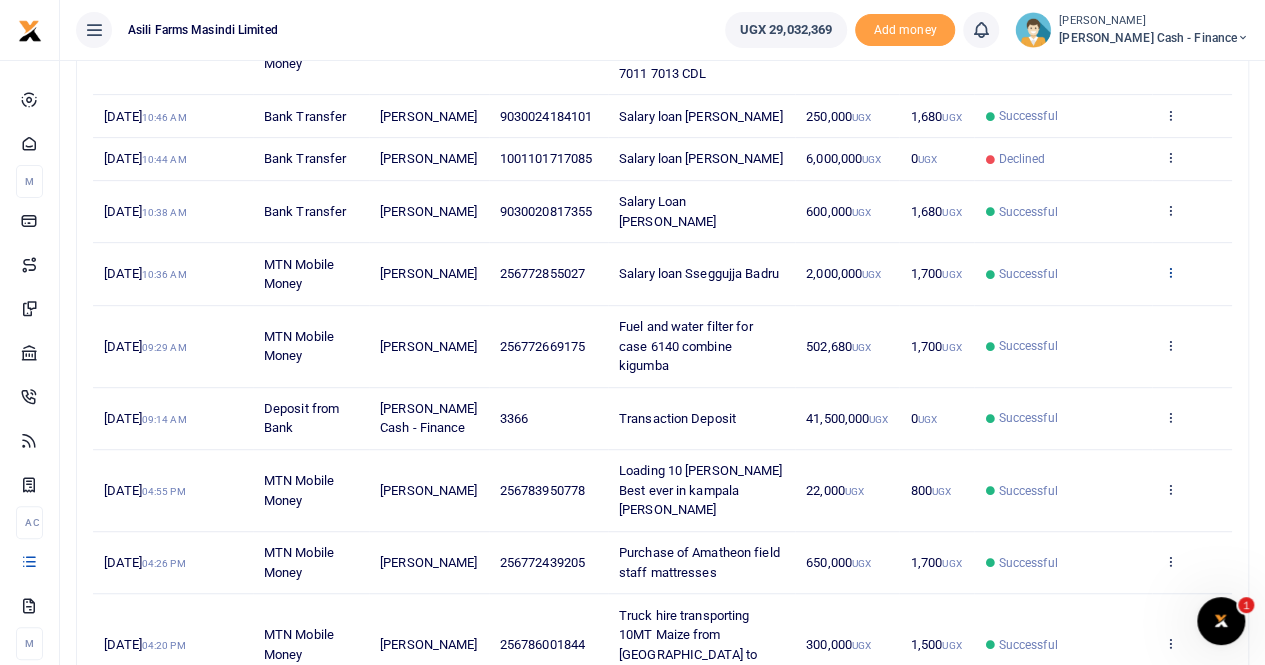 click at bounding box center (1169, 272) 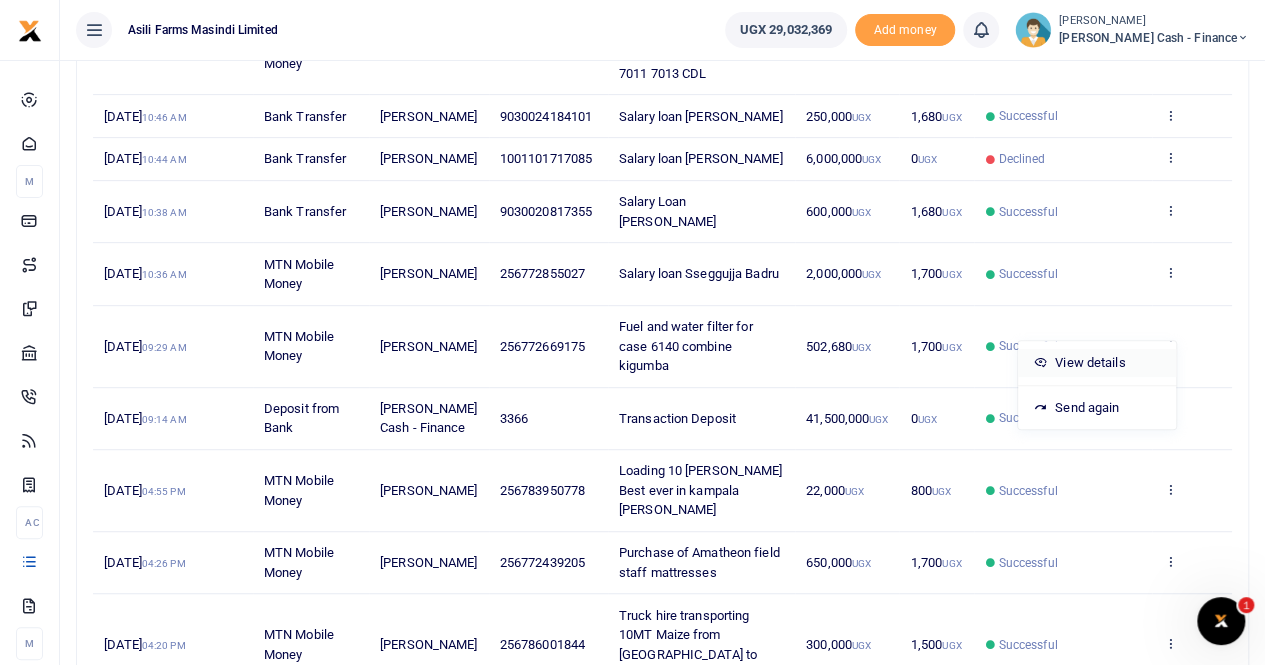 click on "View details" at bounding box center (1097, 363) 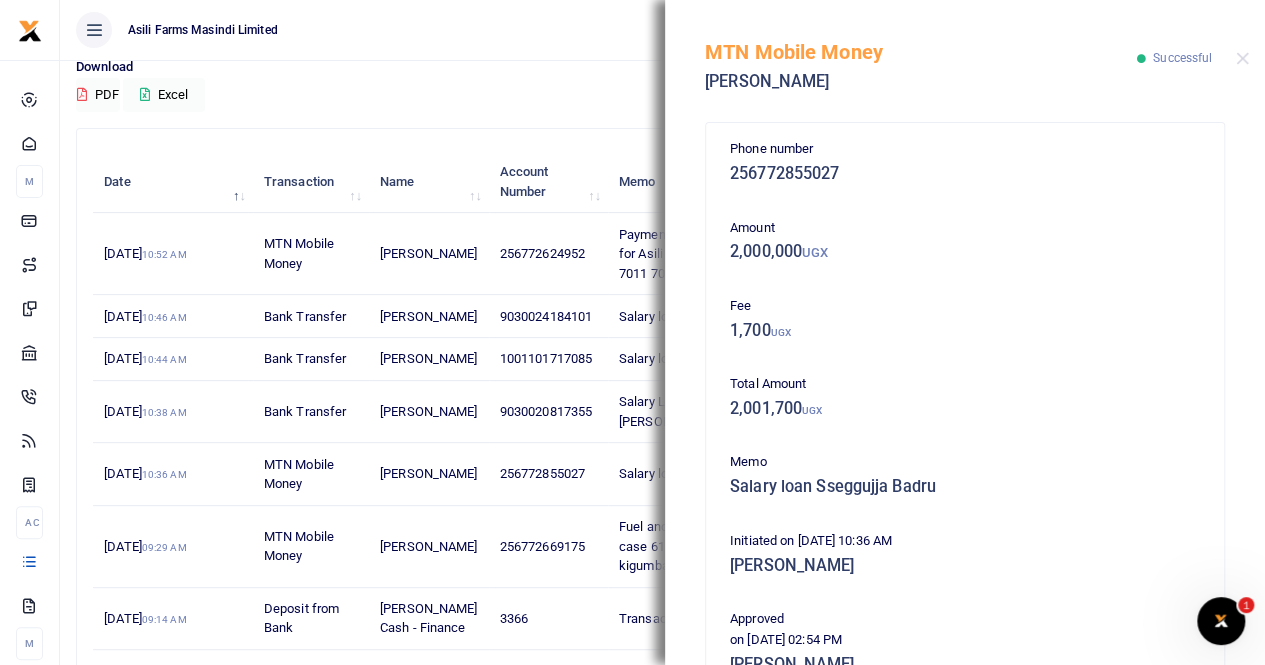 scroll, scrollTop: 60, scrollLeft: 0, axis: vertical 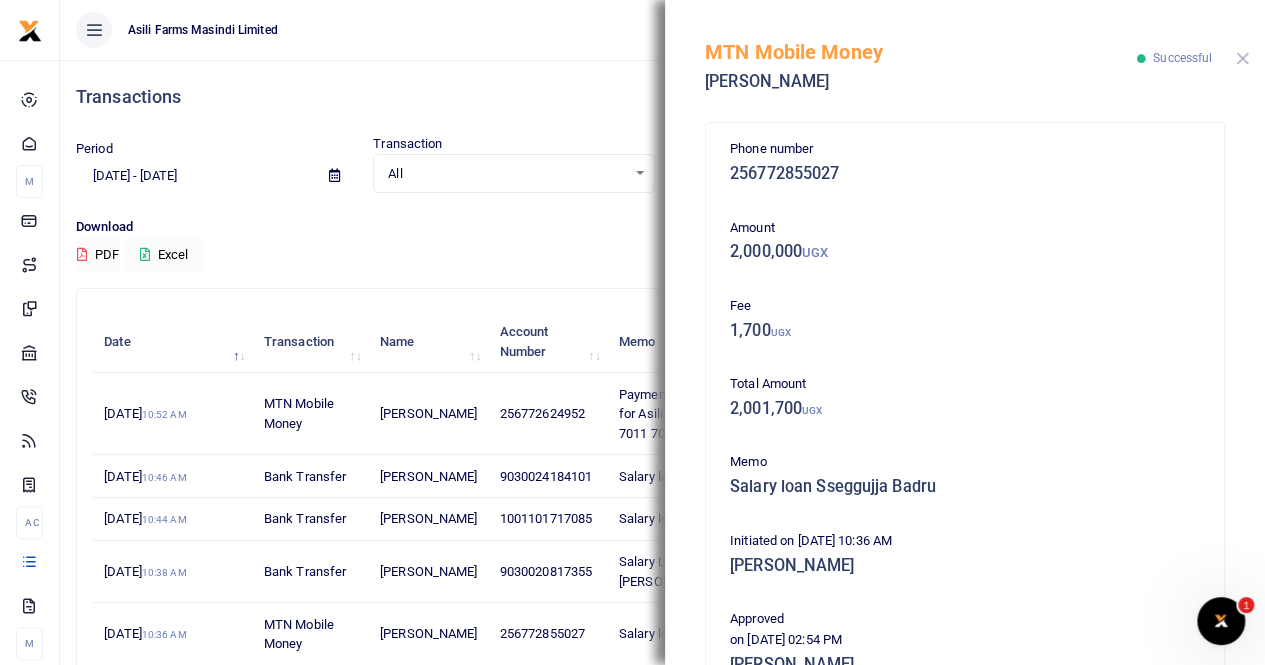 click at bounding box center [1242, 58] 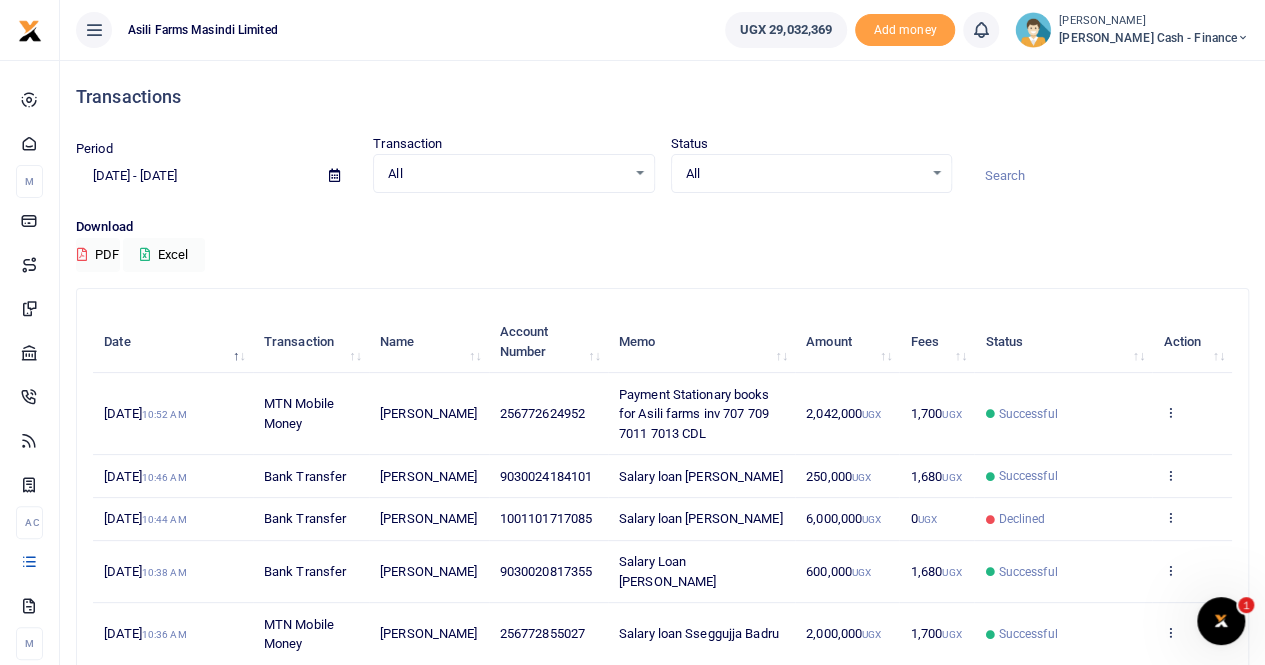 click at bounding box center [334, 175] 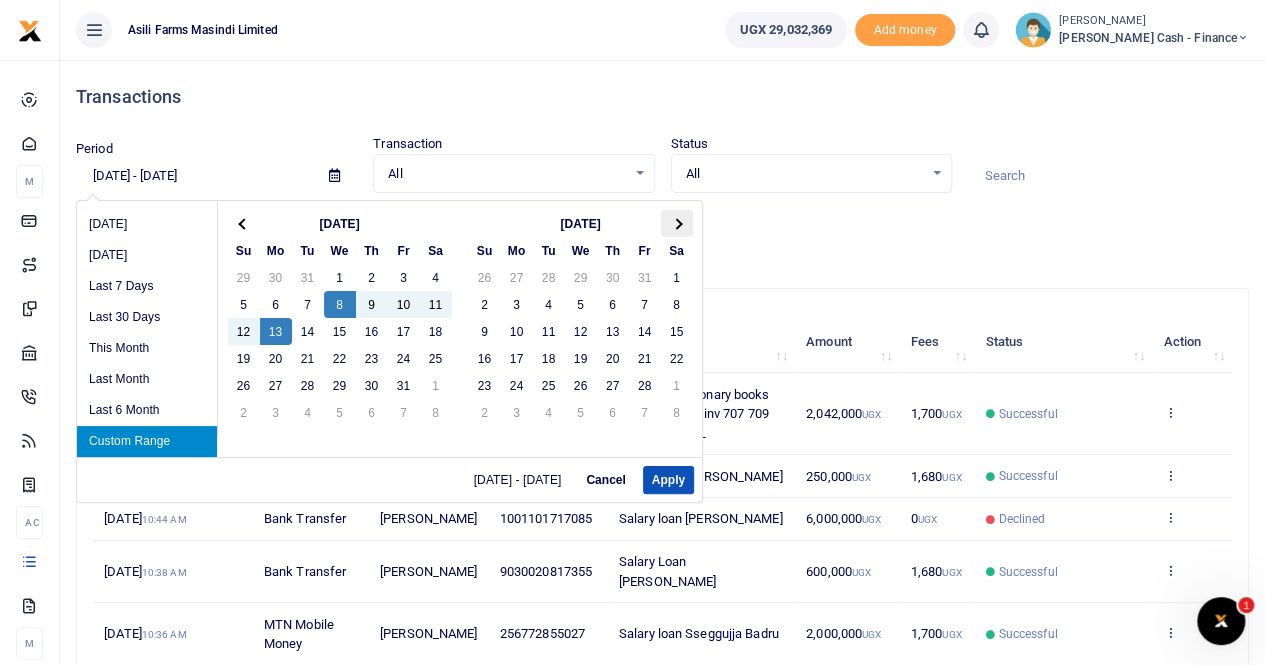 click at bounding box center (676, 223) 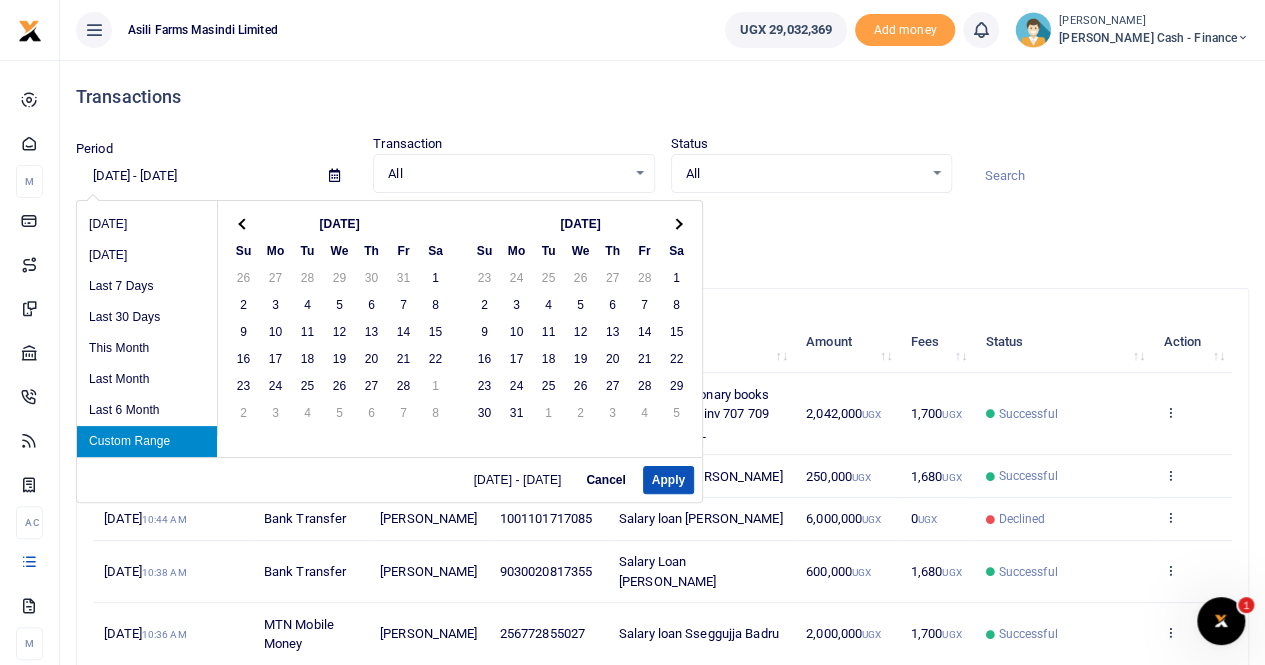 click at bounding box center (676, 223) 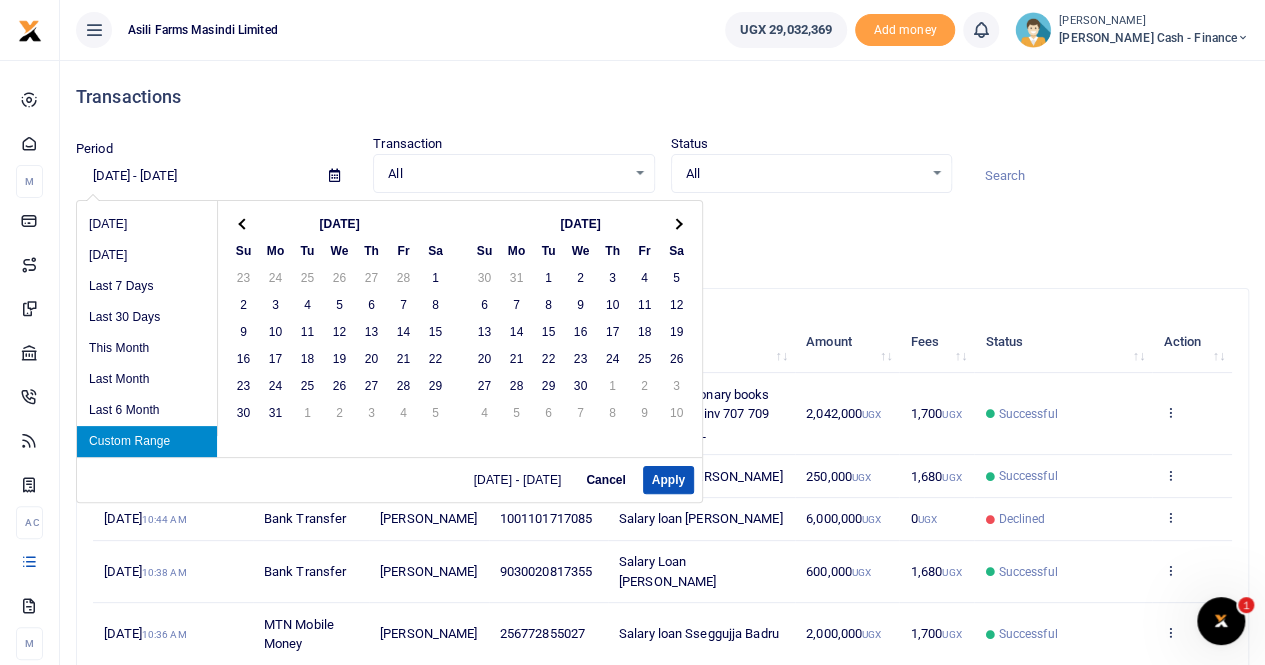 click at bounding box center (676, 223) 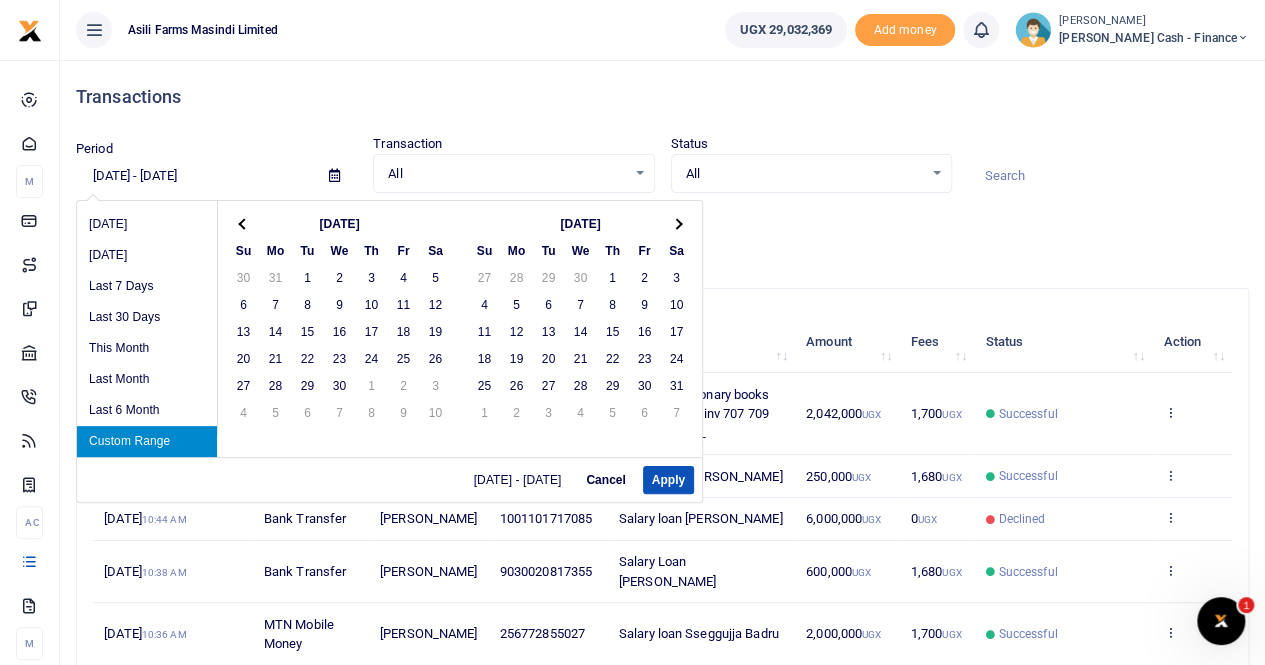 click at bounding box center (676, 223) 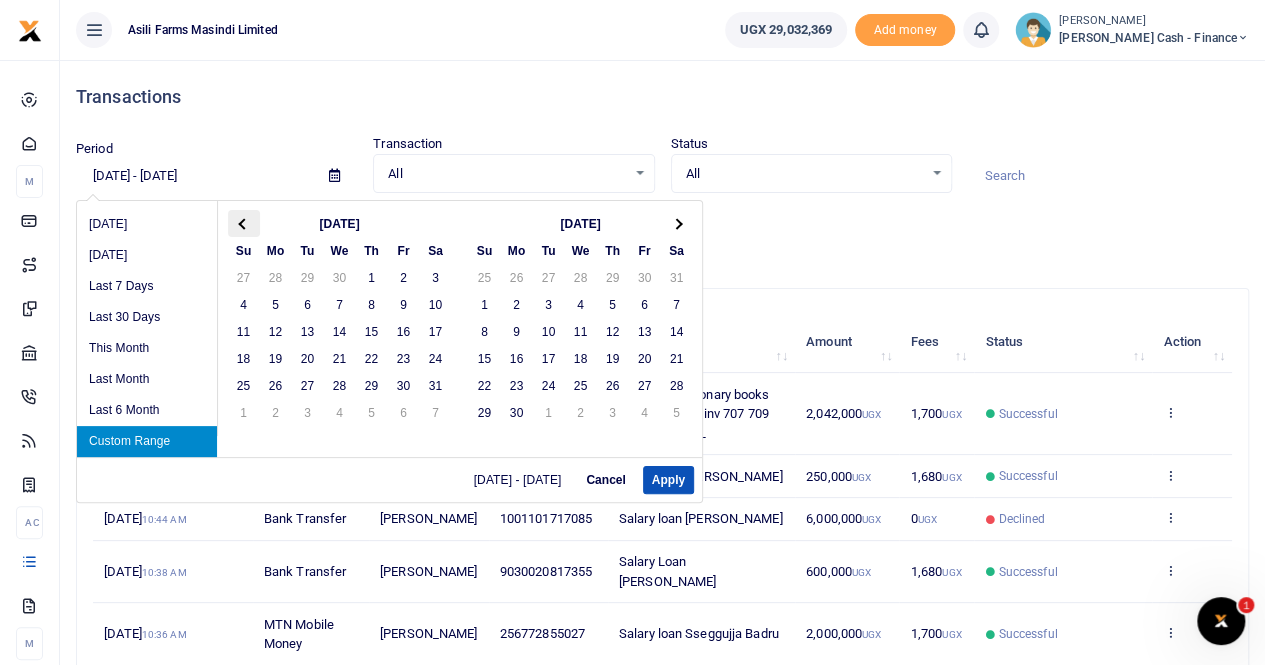 click at bounding box center (244, 223) 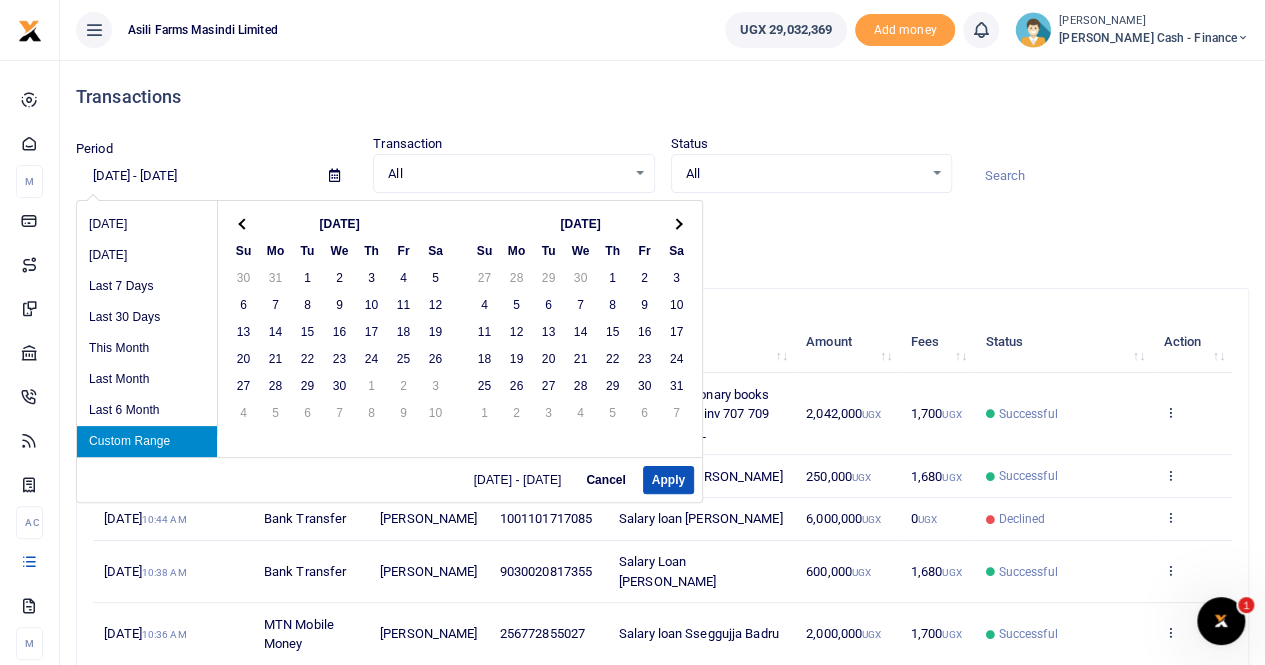 click at bounding box center [244, 223] 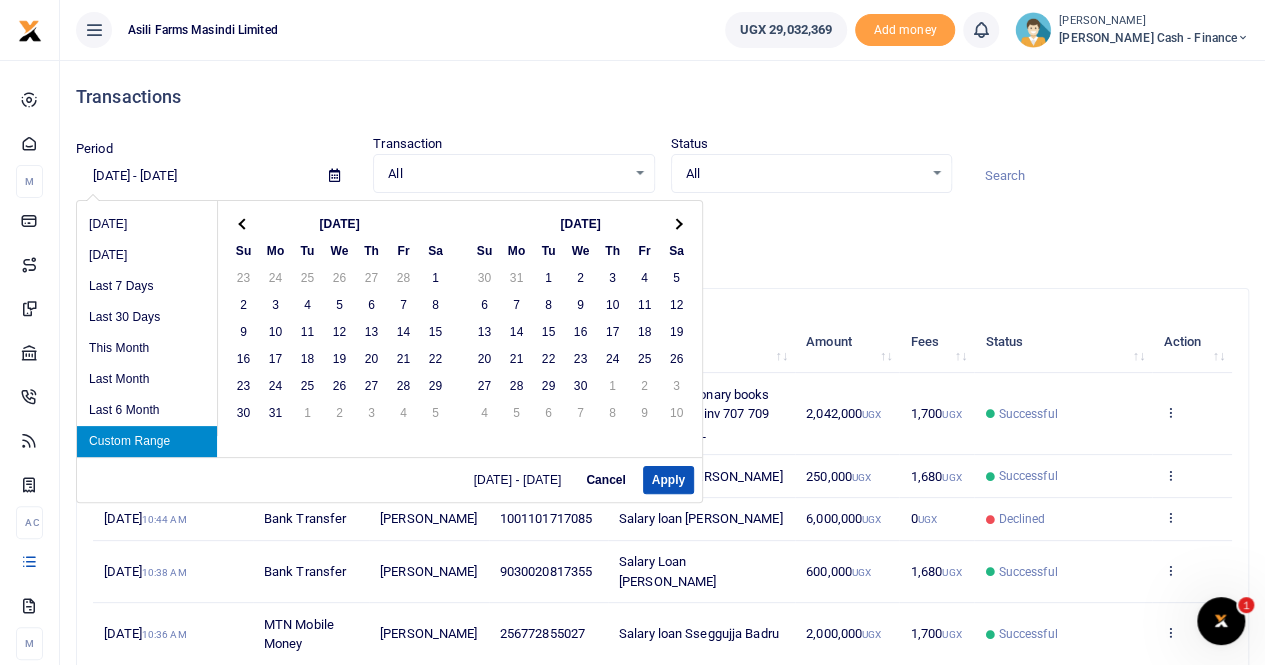 click at bounding box center [244, 223] 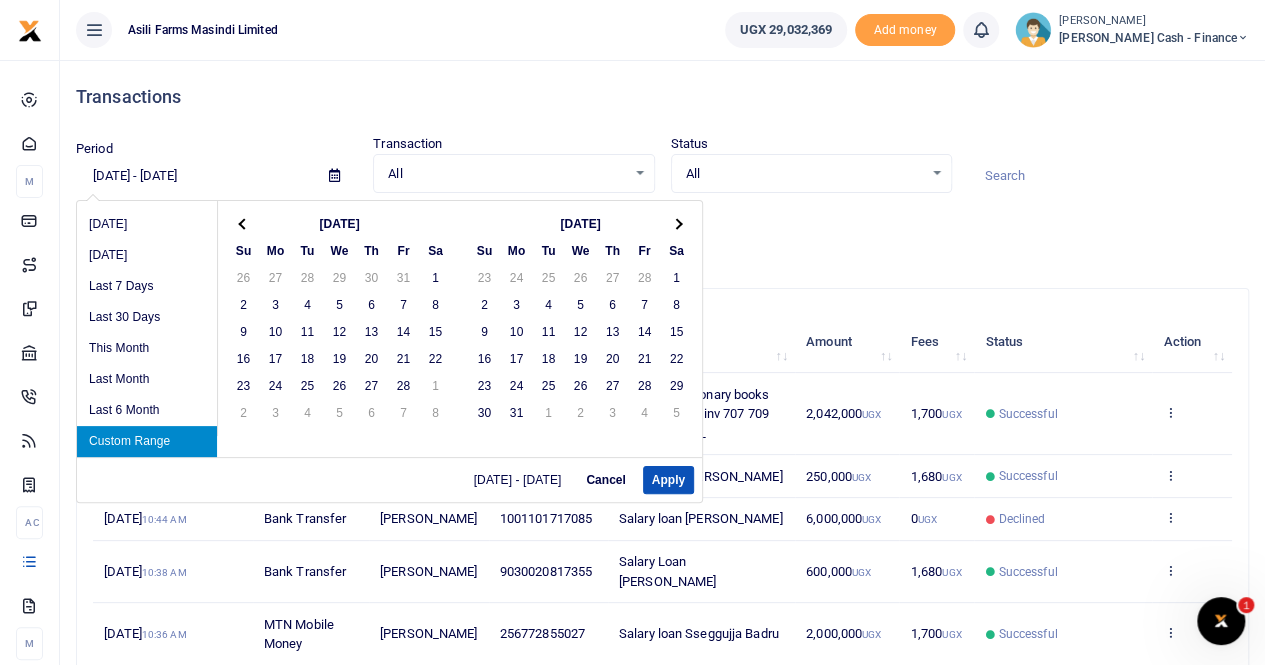 click at bounding box center (244, 223) 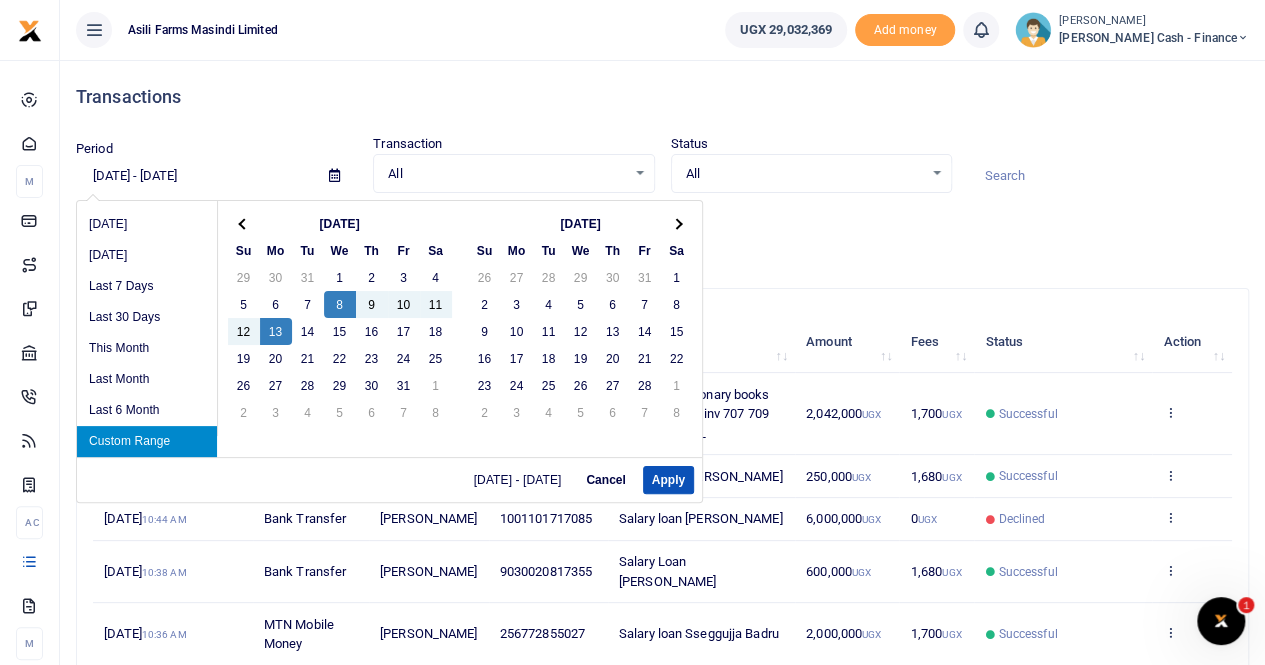 click at bounding box center (244, 223) 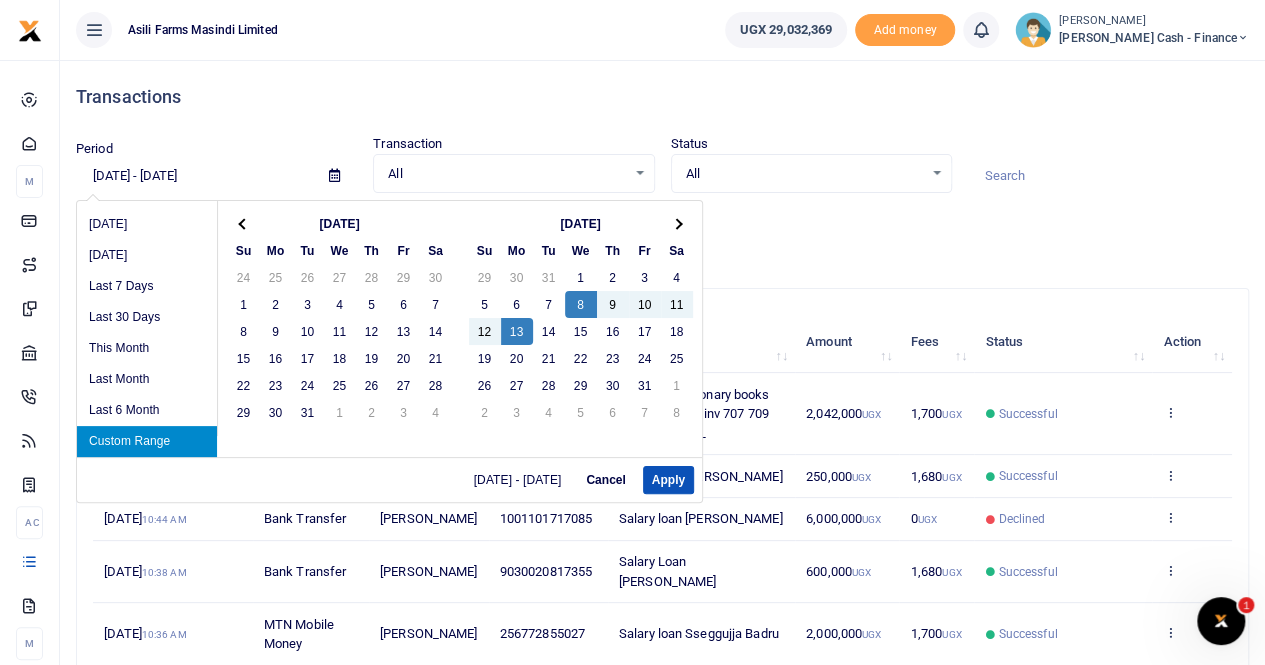 click at bounding box center (244, 223) 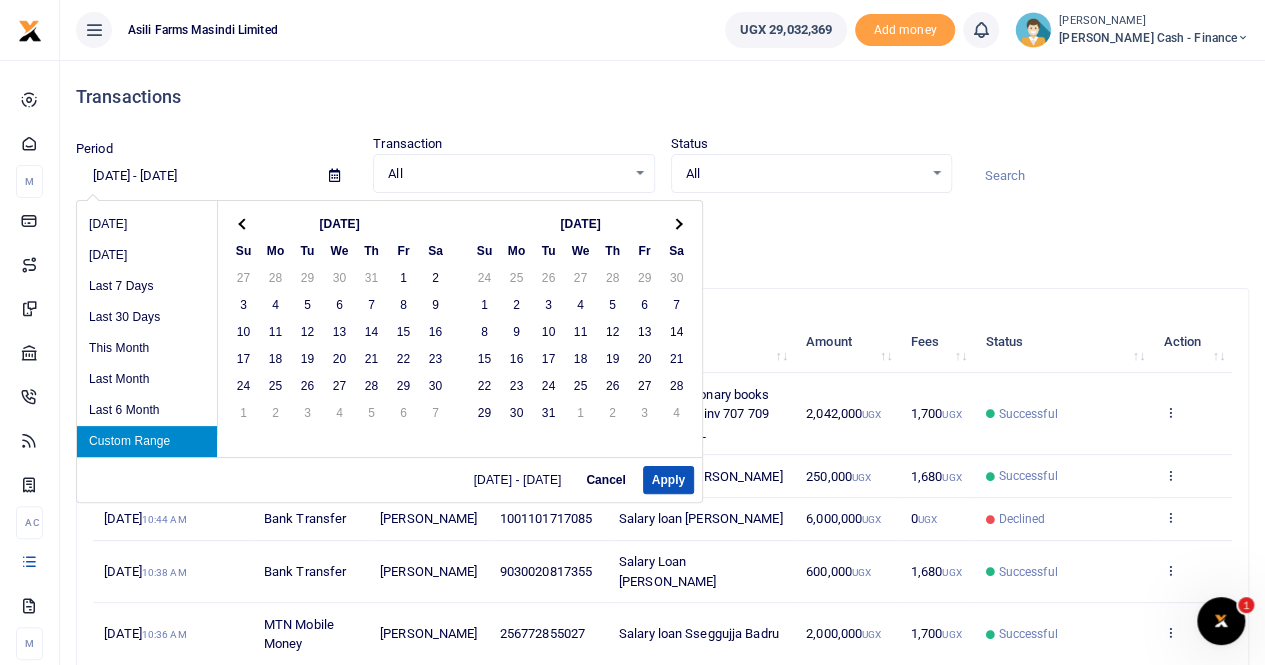click at bounding box center (244, 223) 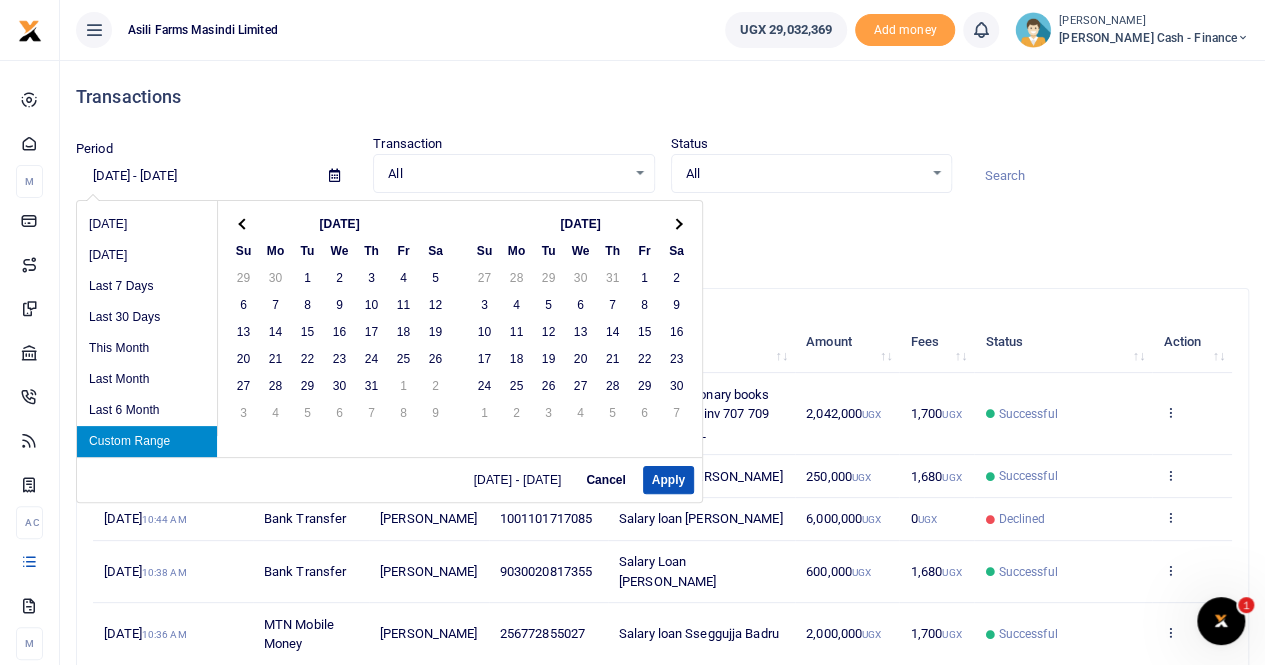 click at bounding box center (244, 223) 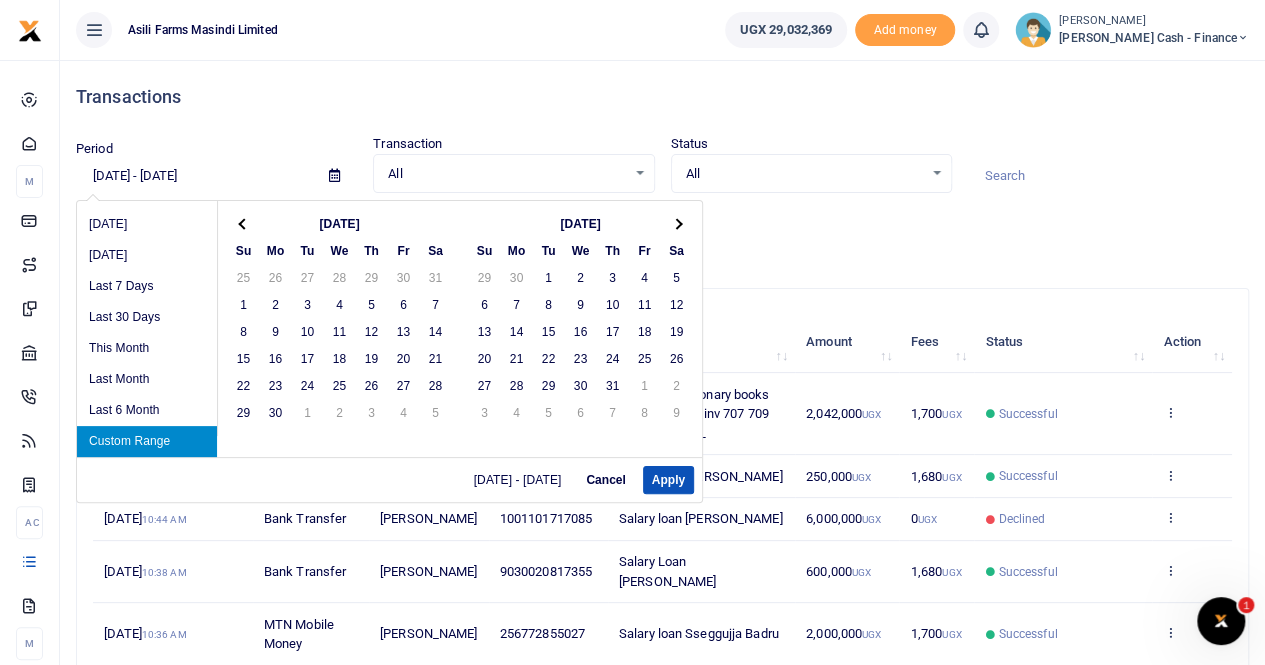 click at bounding box center [244, 223] 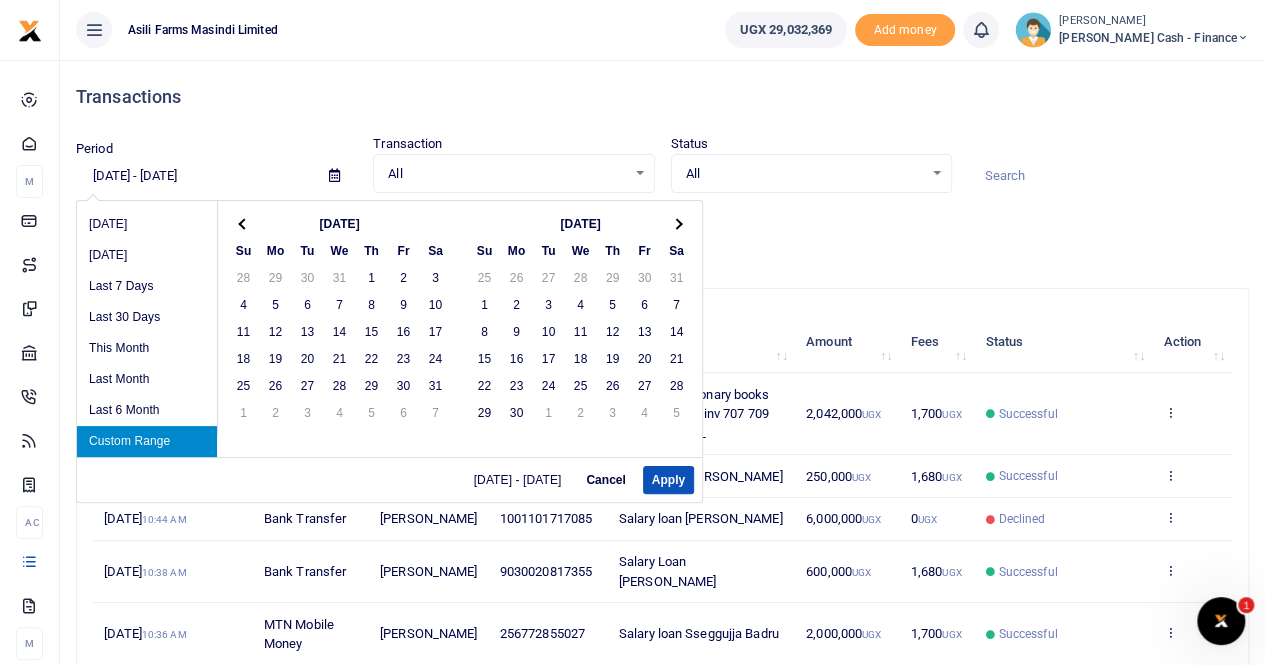 click at bounding box center [244, 223] 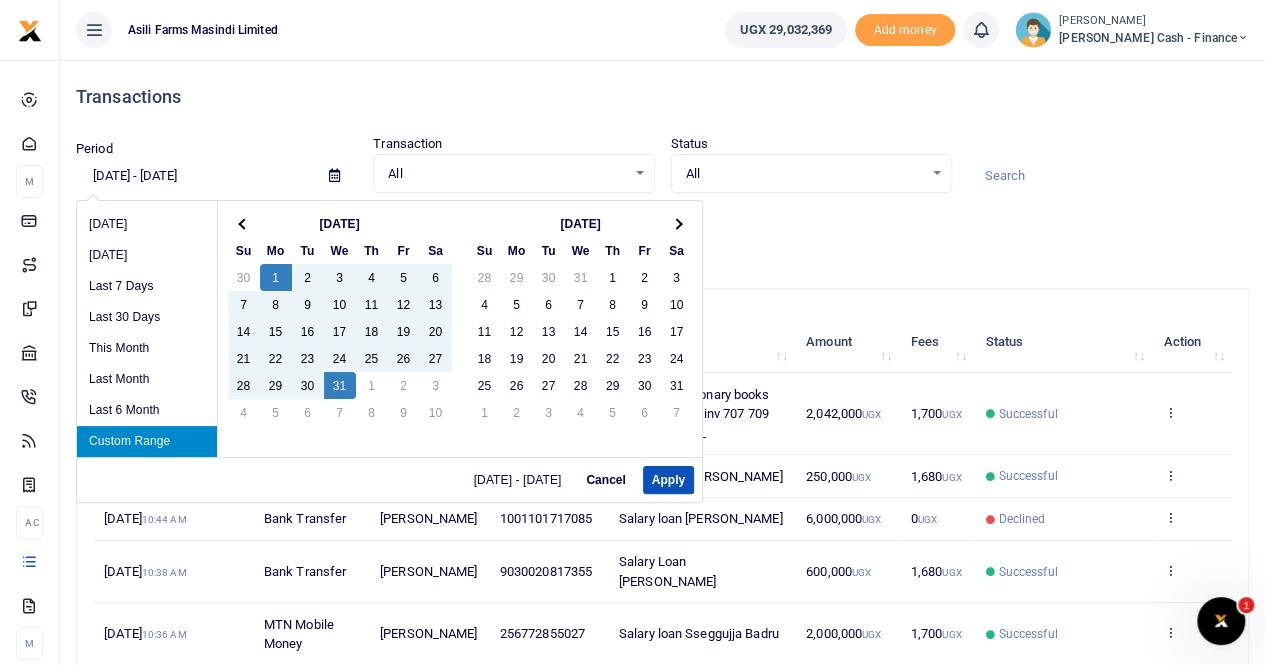 click on "Custom Range" at bounding box center (147, 441) 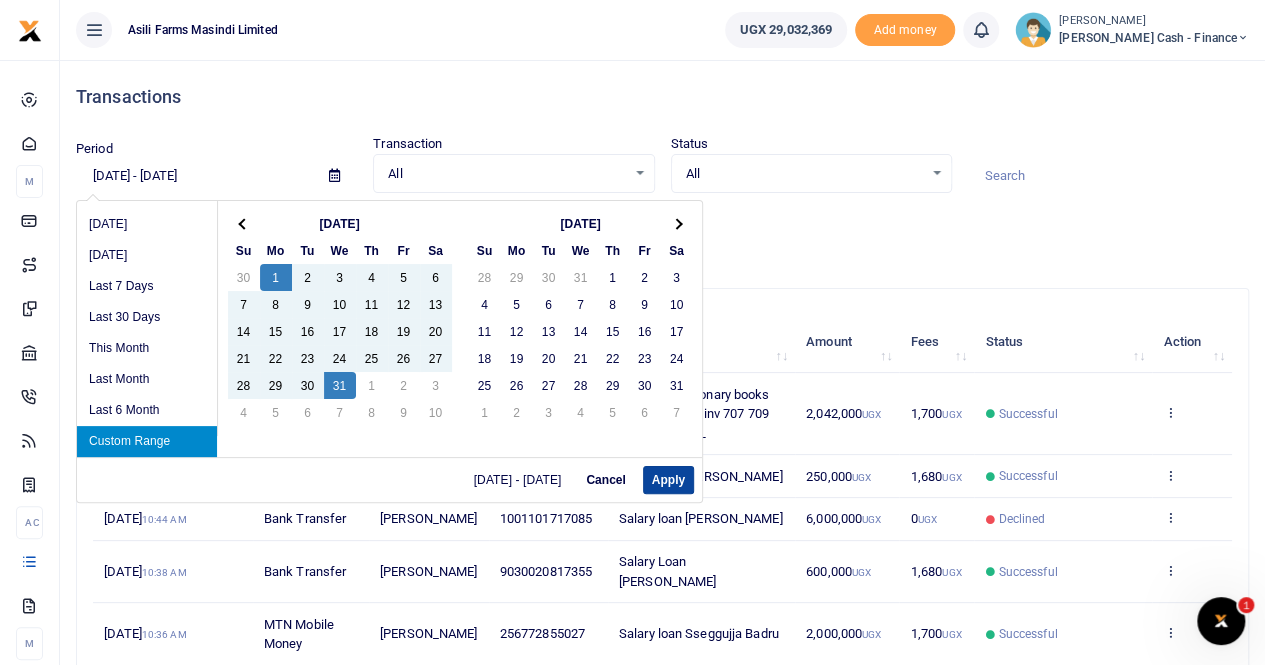 click on "Apply" at bounding box center (668, 480) 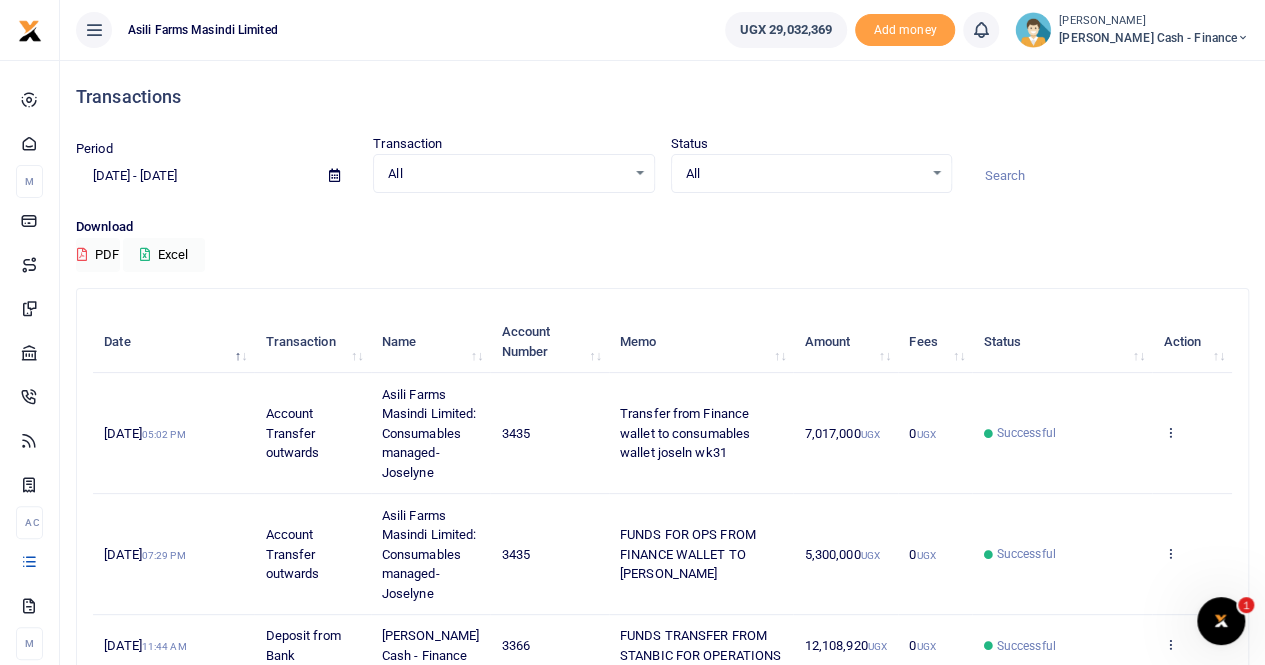 scroll, scrollTop: 0, scrollLeft: 0, axis: both 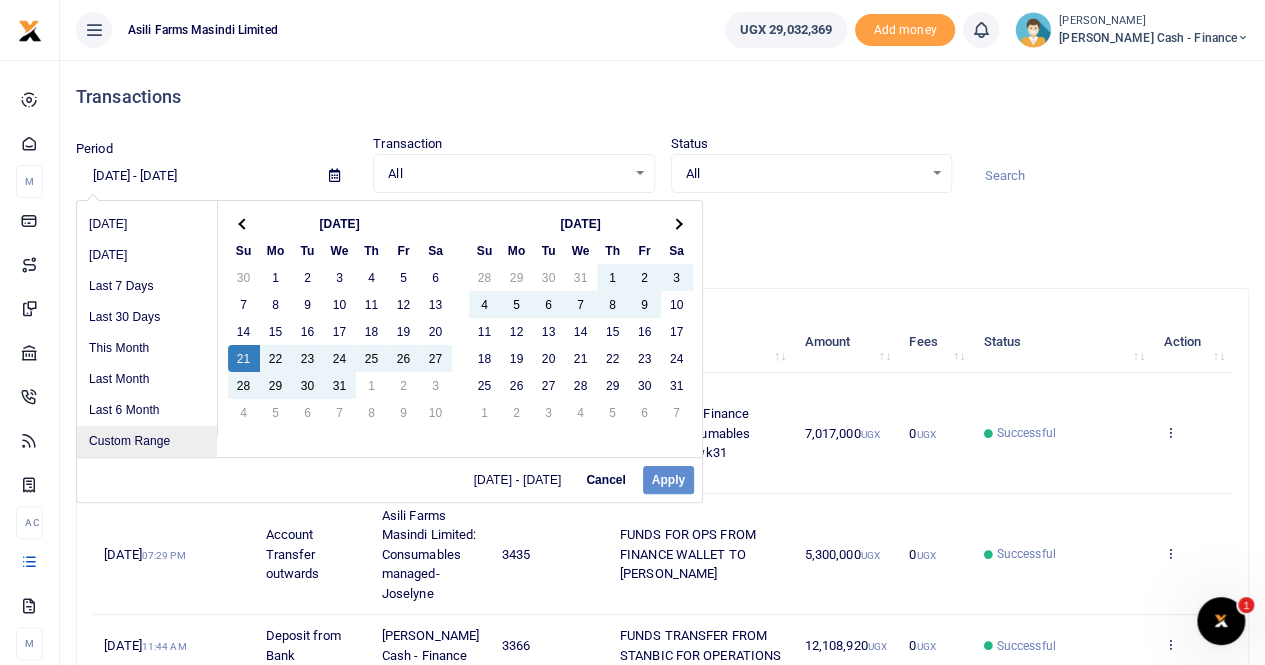 click on "Custom Range" at bounding box center (147, 441) 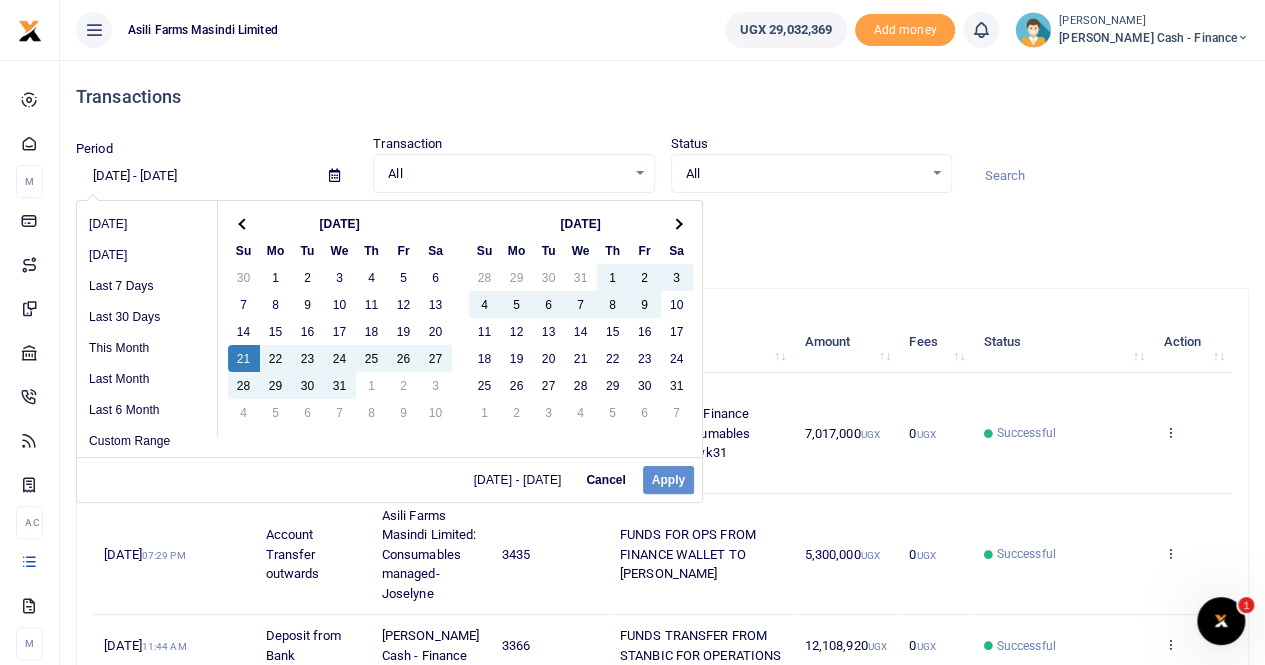 click on "07/17/2024 - 07/17/2024 Cancel Apply" at bounding box center (389, 479) 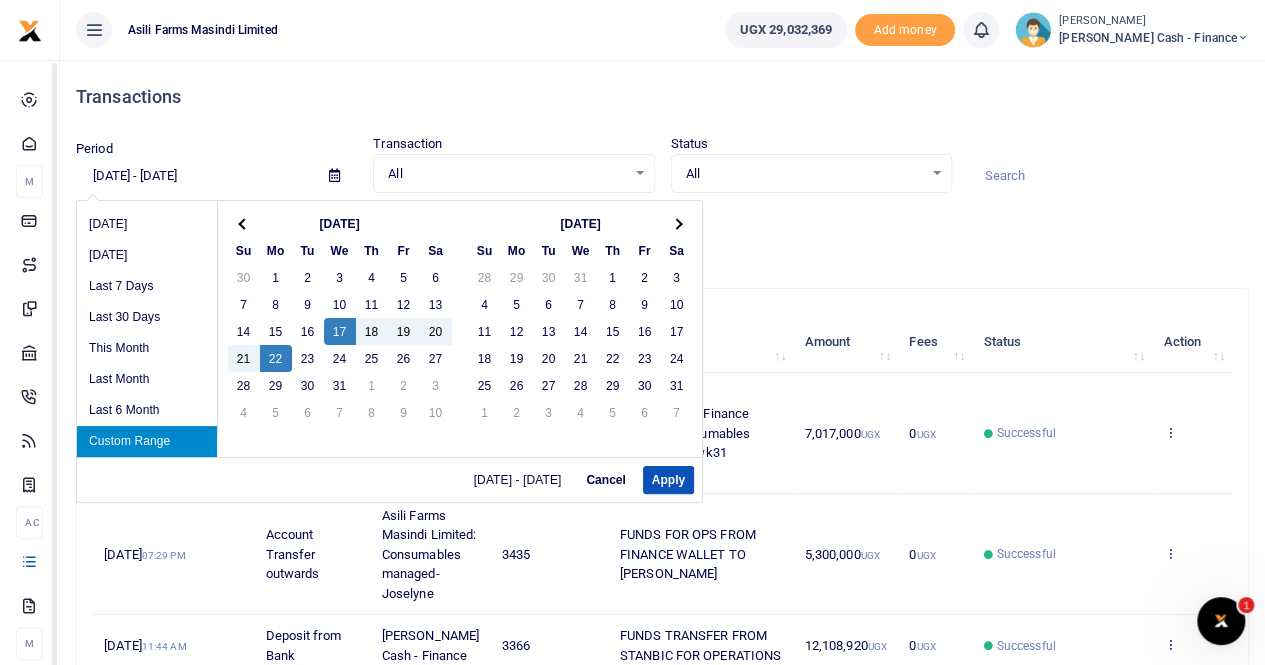 click on "Custom Range" at bounding box center (147, 441) 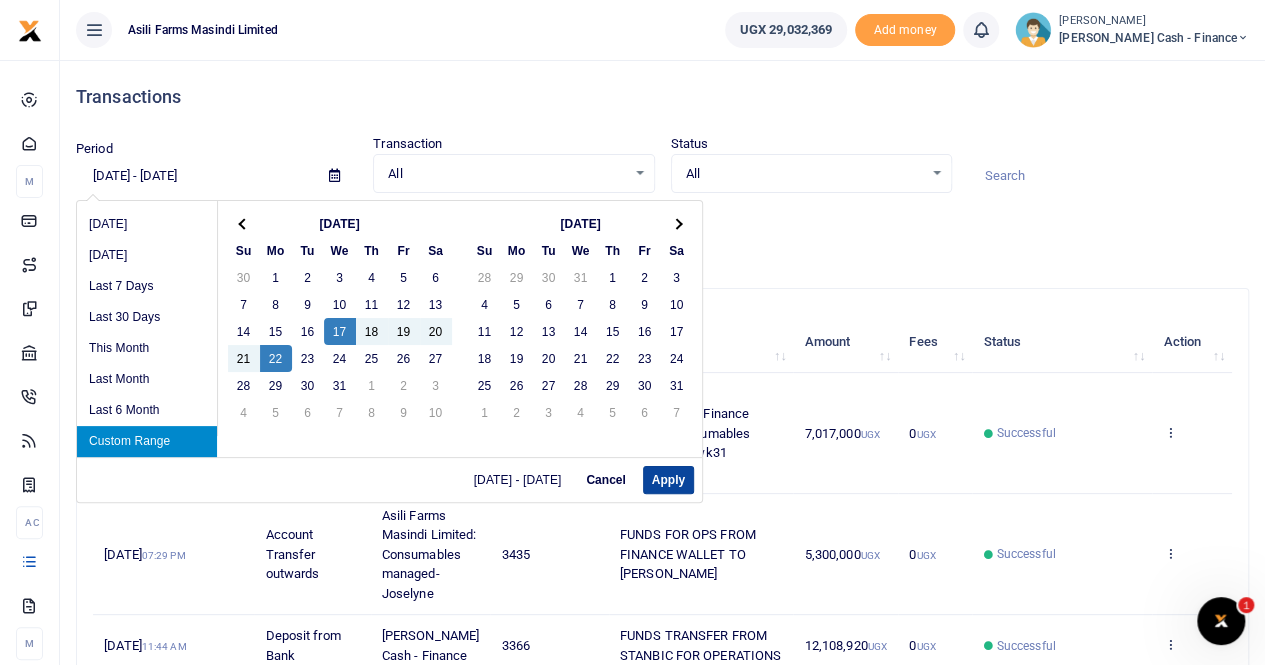 click on "Apply" at bounding box center [668, 480] 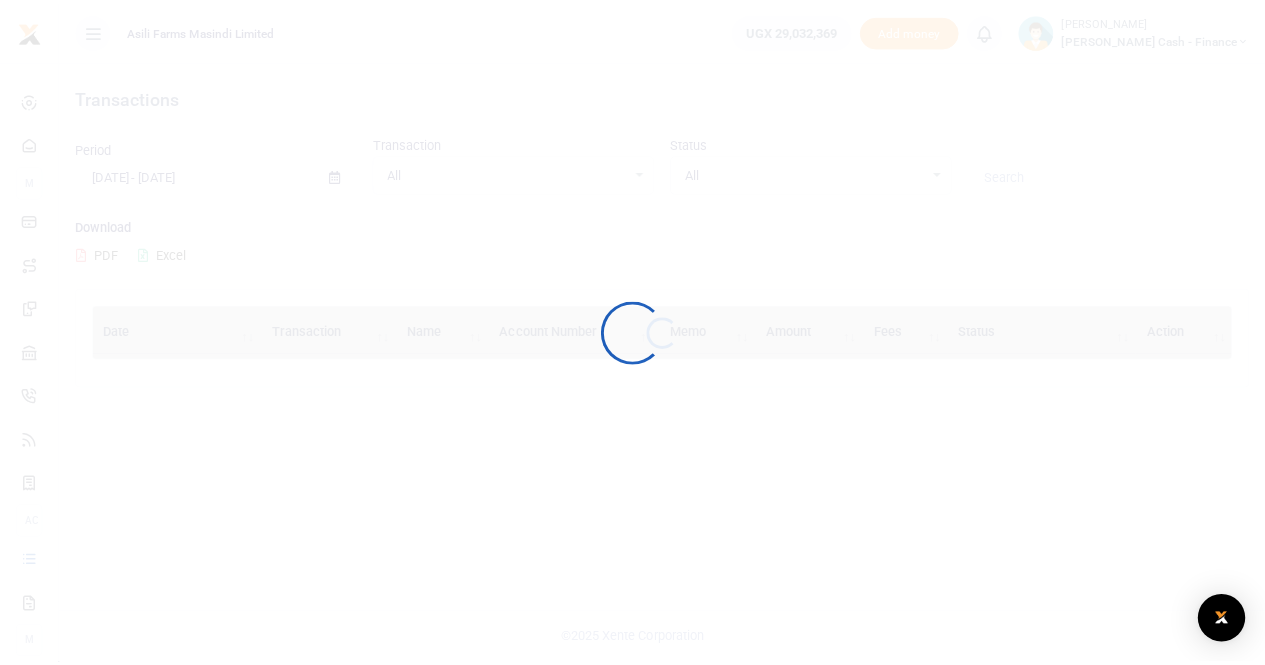 scroll, scrollTop: 0, scrollLeft: 0, axis: both 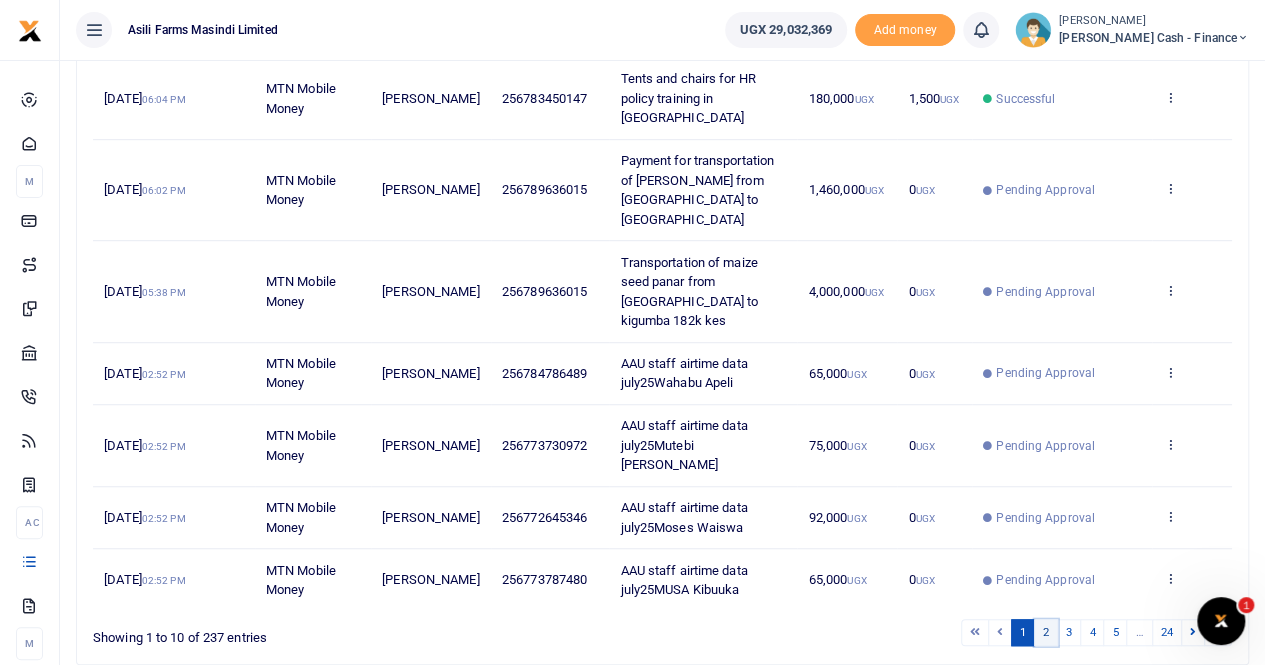 click on "2" at bounding box center (1046, 632) 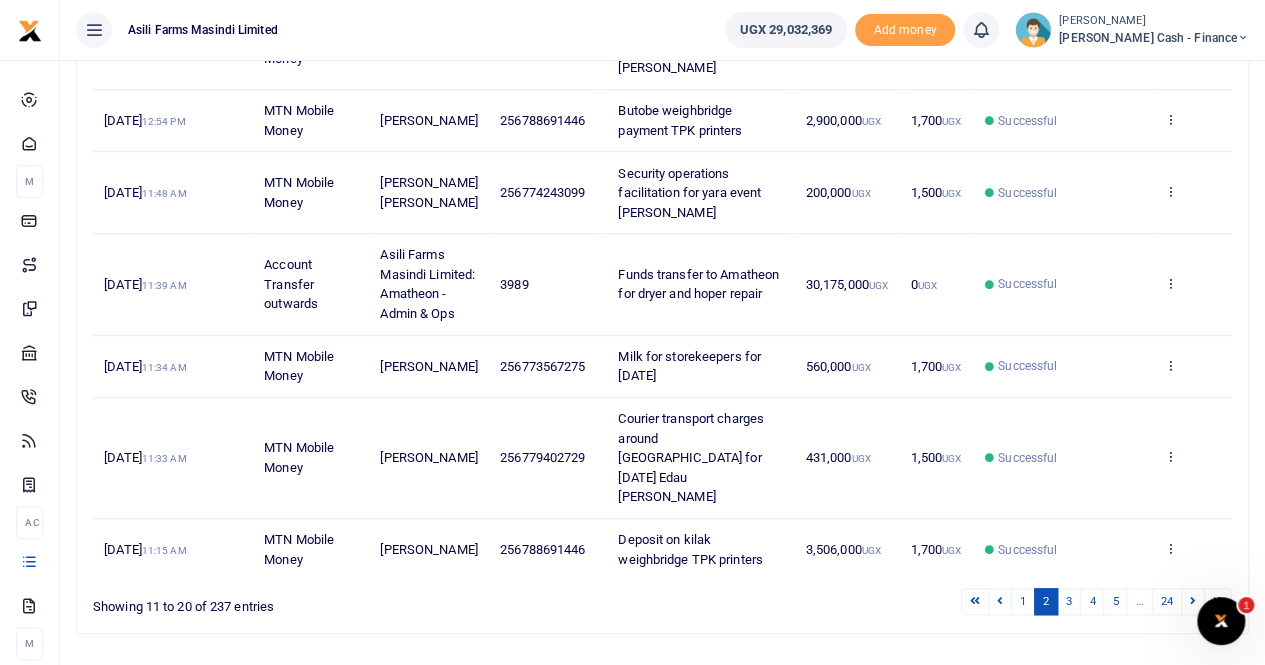 scroll, scrollTop: 600, scrollLeft: 0, axis: vertical 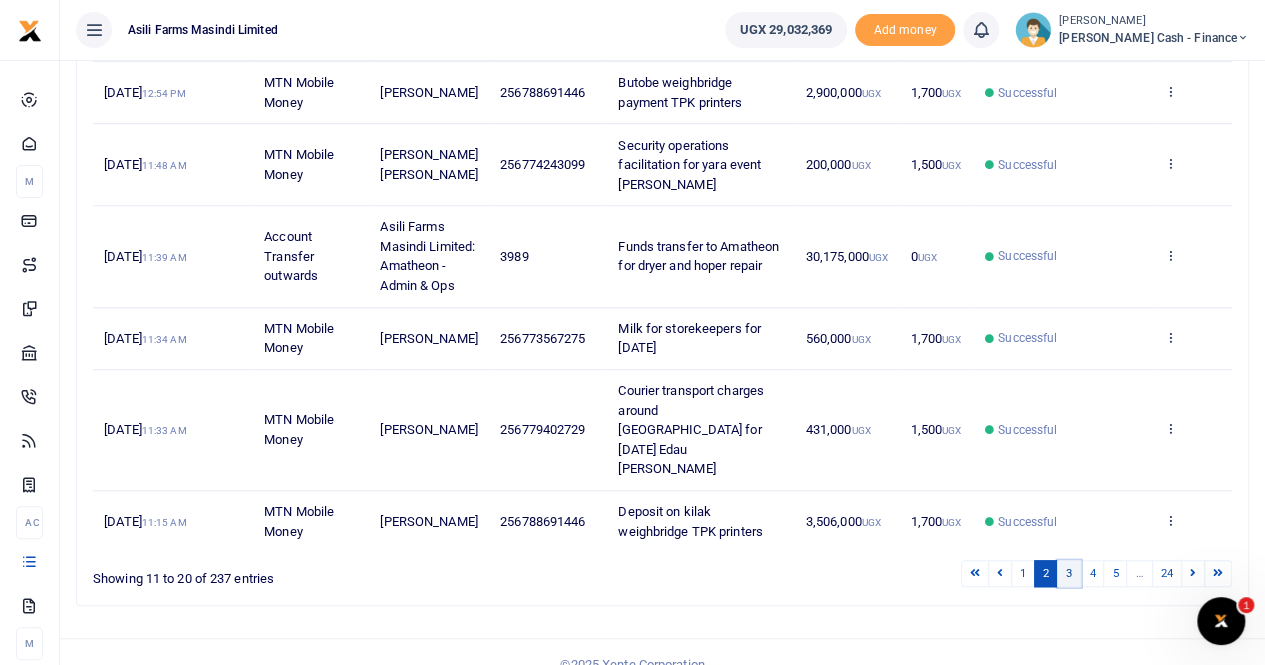 click on "3" at bounding box center [1069, 573] 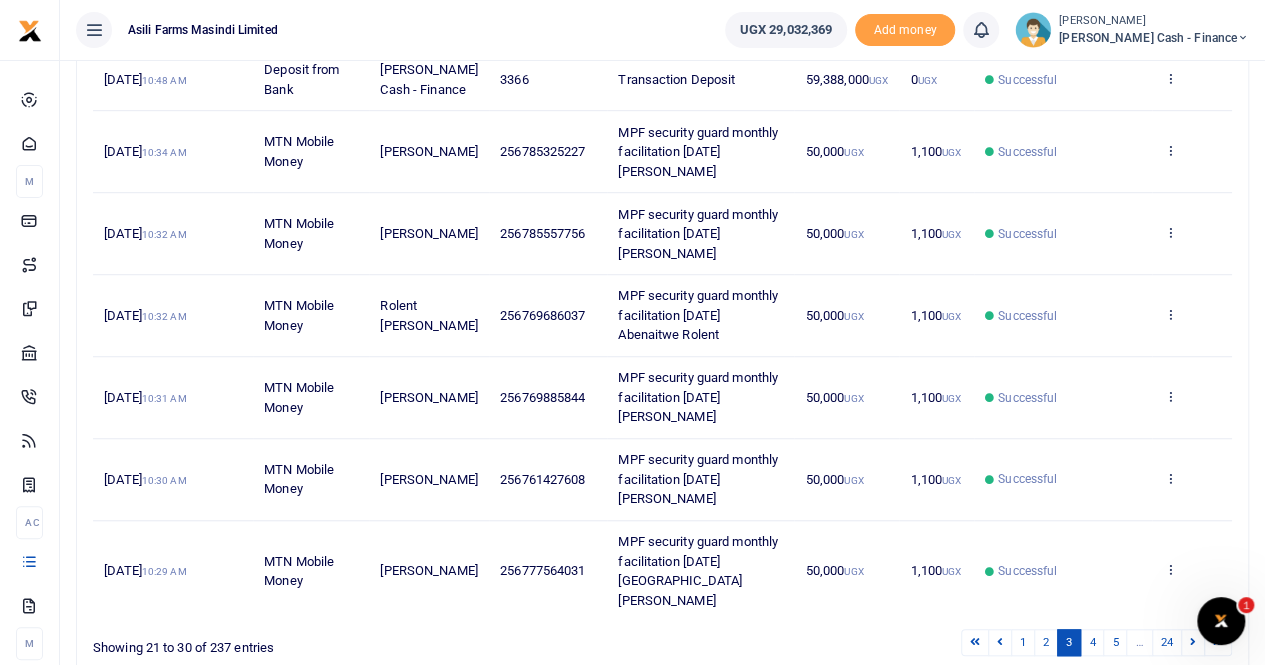 scroll, scrollTop: 600, scrollLeft: 0, axis: vertical 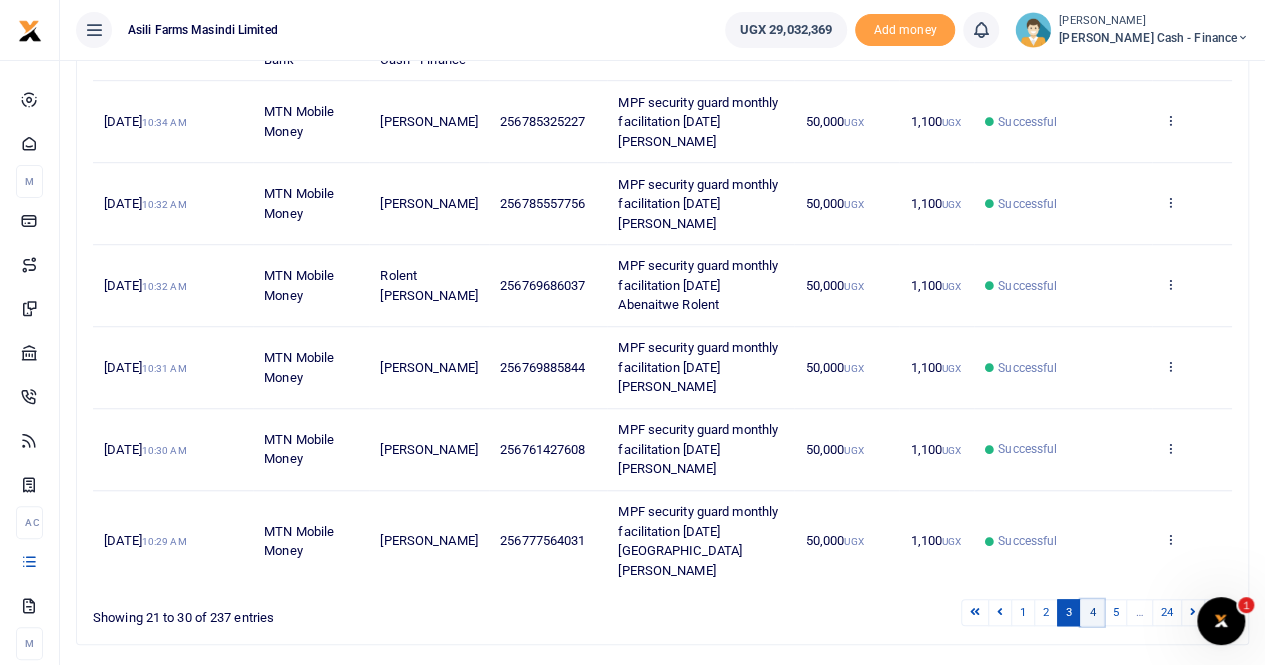 click on "4" at bounding box center (1092, 612) 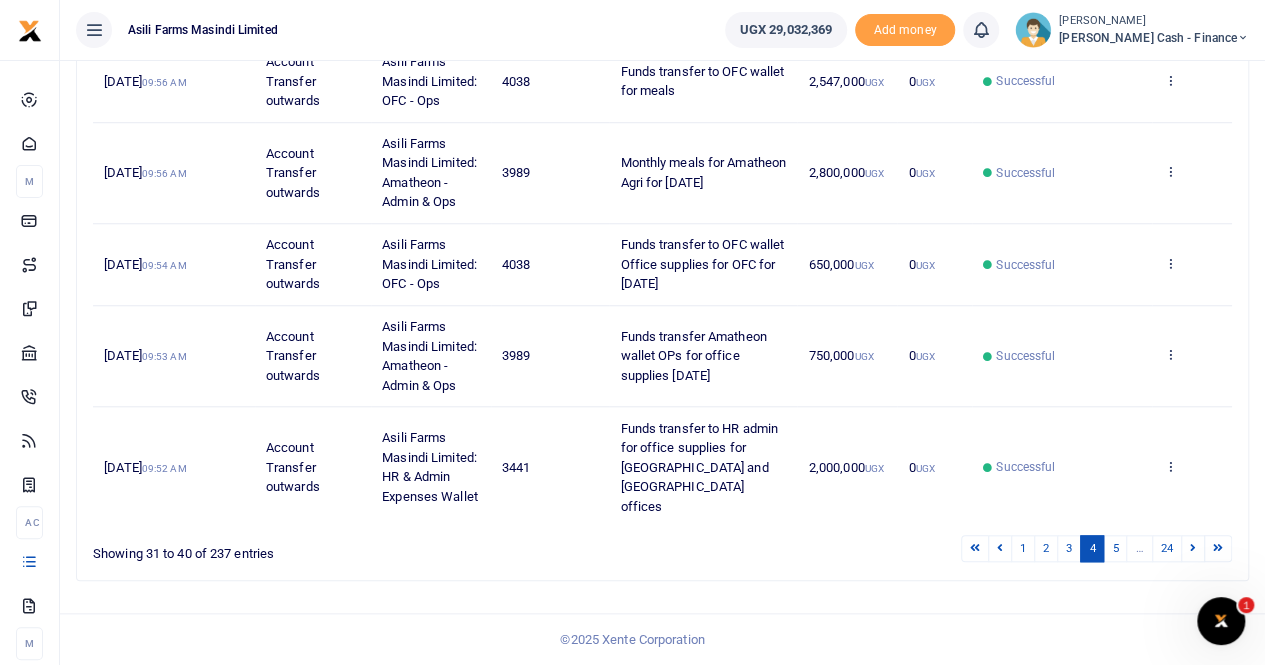 scroll, scrollTop: 950, scrollLeft: 0, axis: vertical 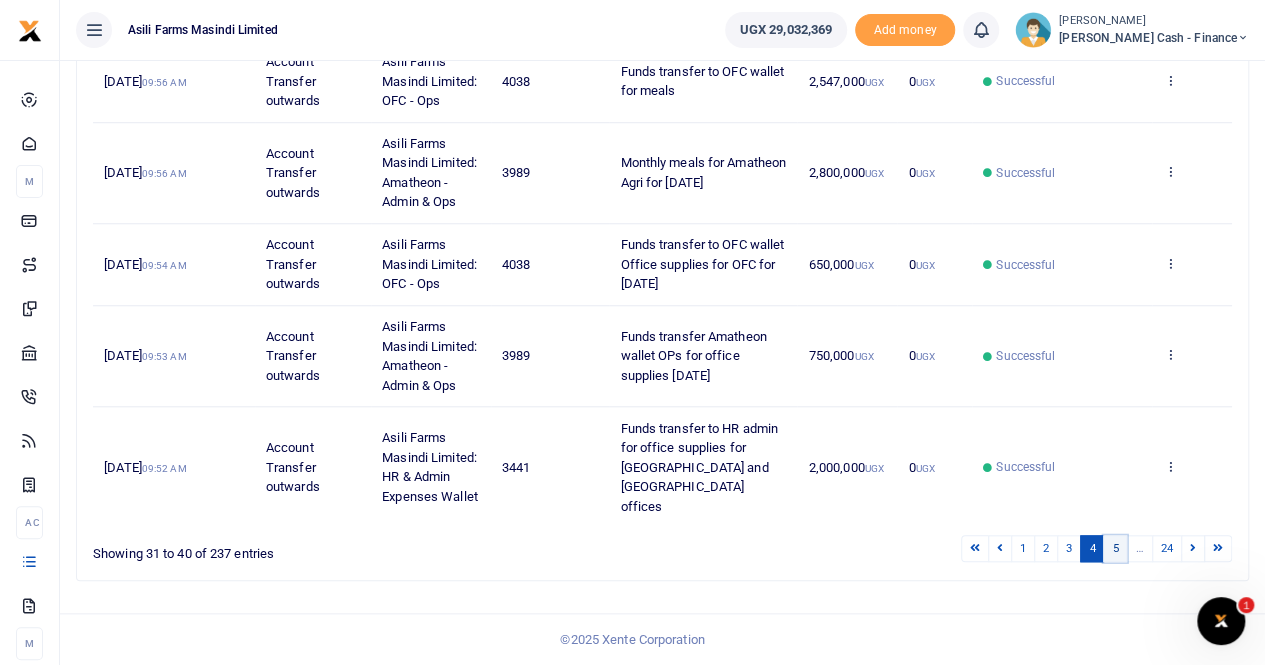 click on "5" at bounding box center [1115, 548] 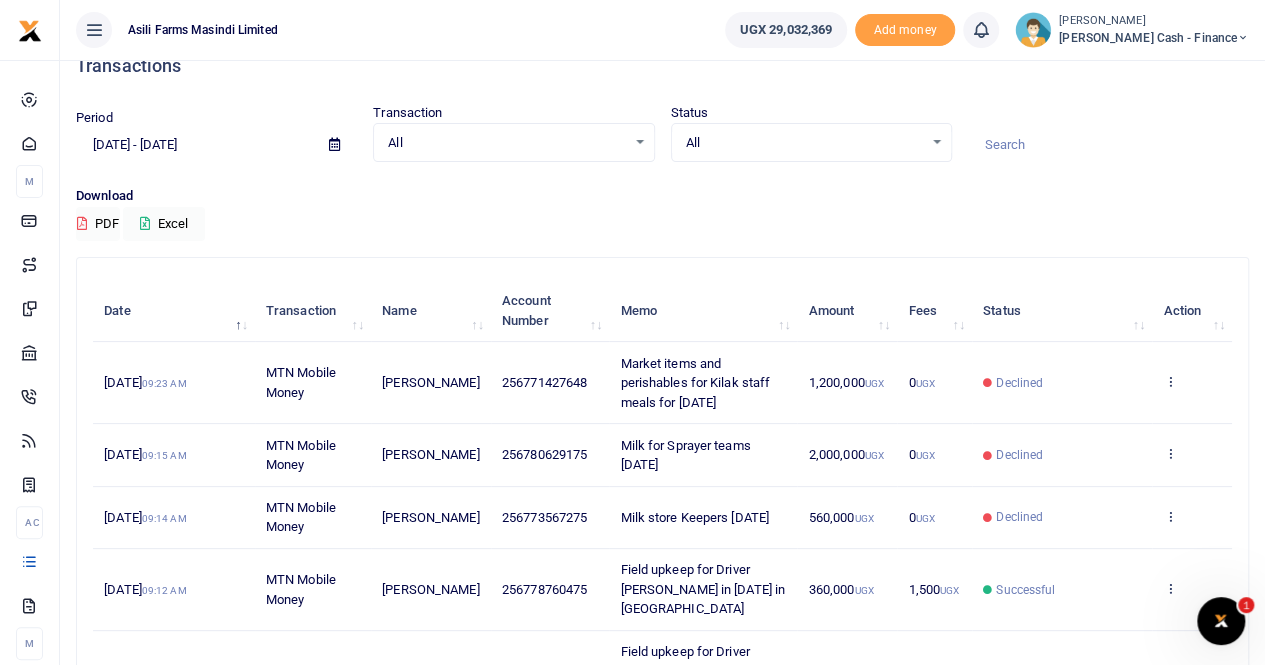 scroll, scrollTop: 0, scrollLeft: 0, axis: both 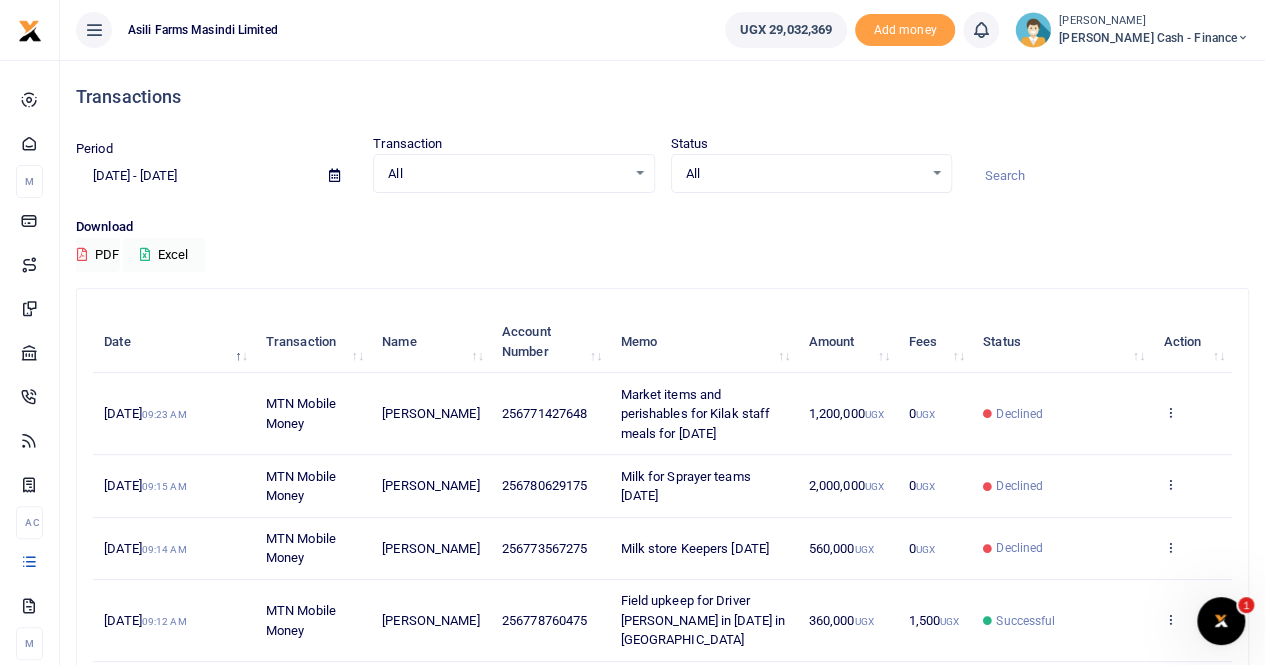 click at bounding box center [334, 175] 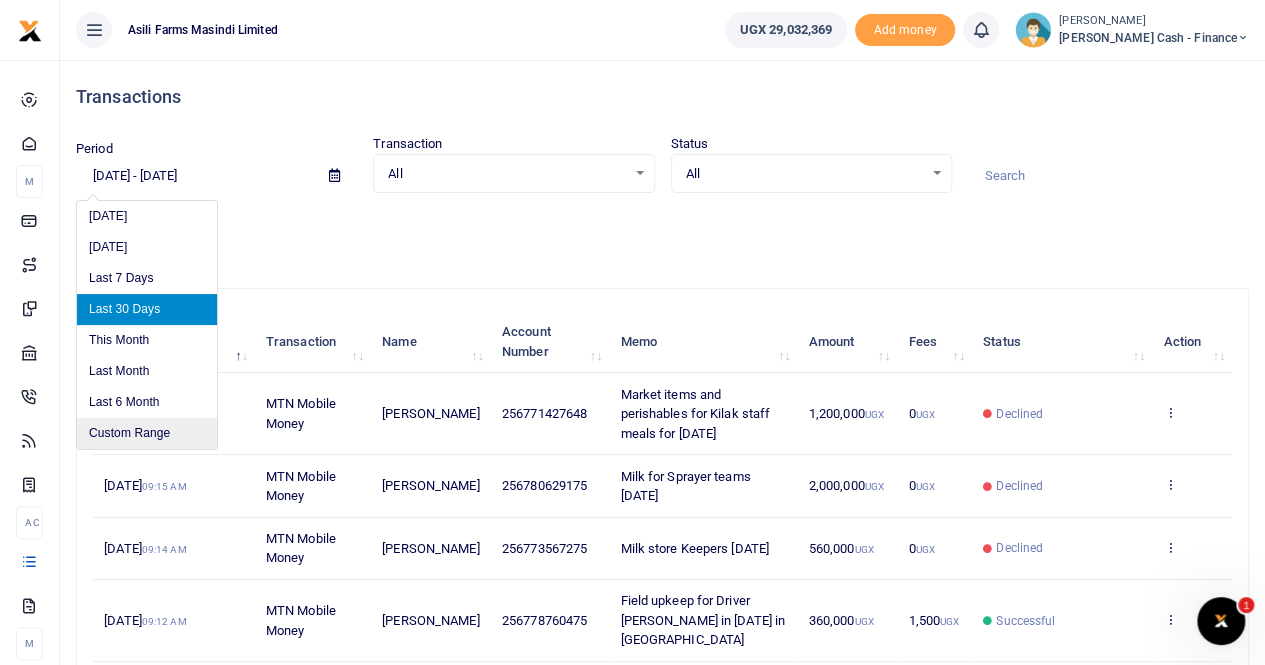click on "Custom Range" at bounding box center [147, 433] 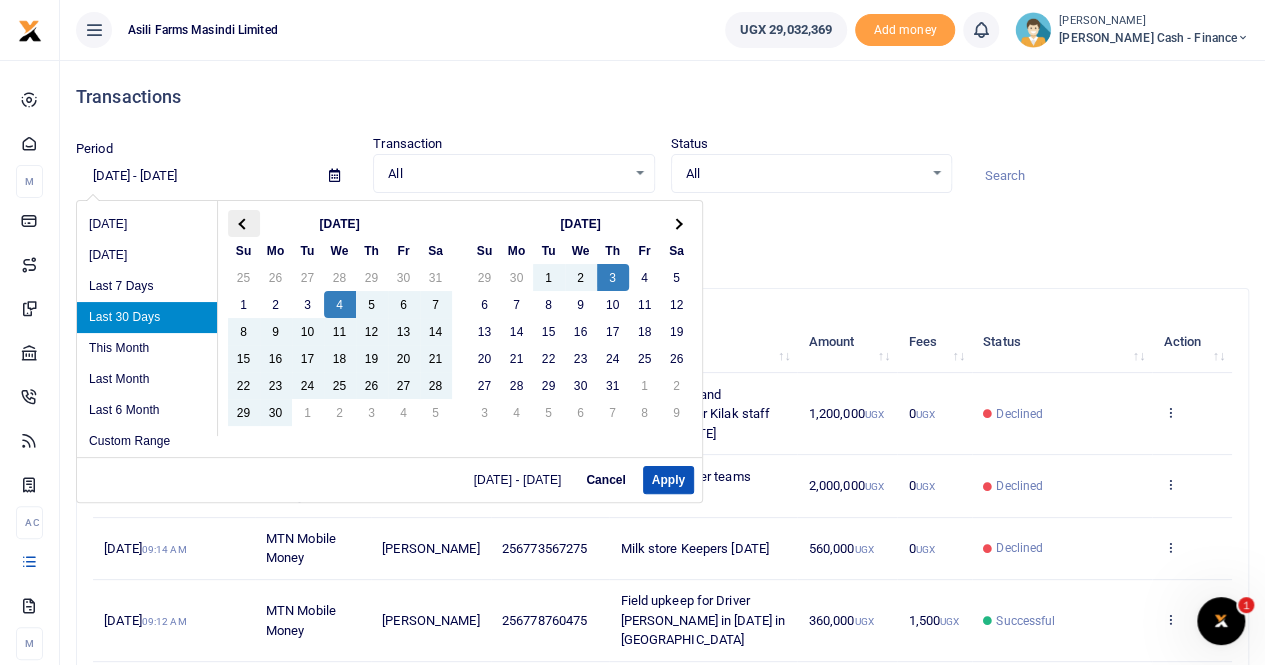 click at bounding box center (244, 223) 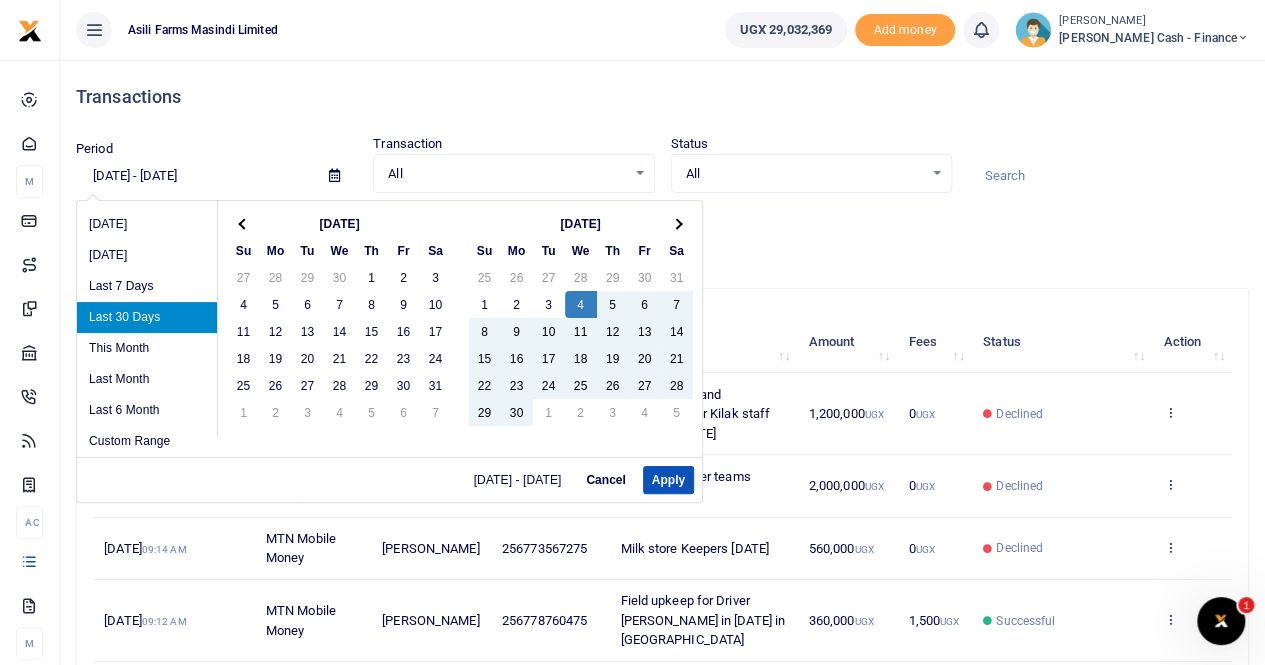 click at bounding box center (244, 223) 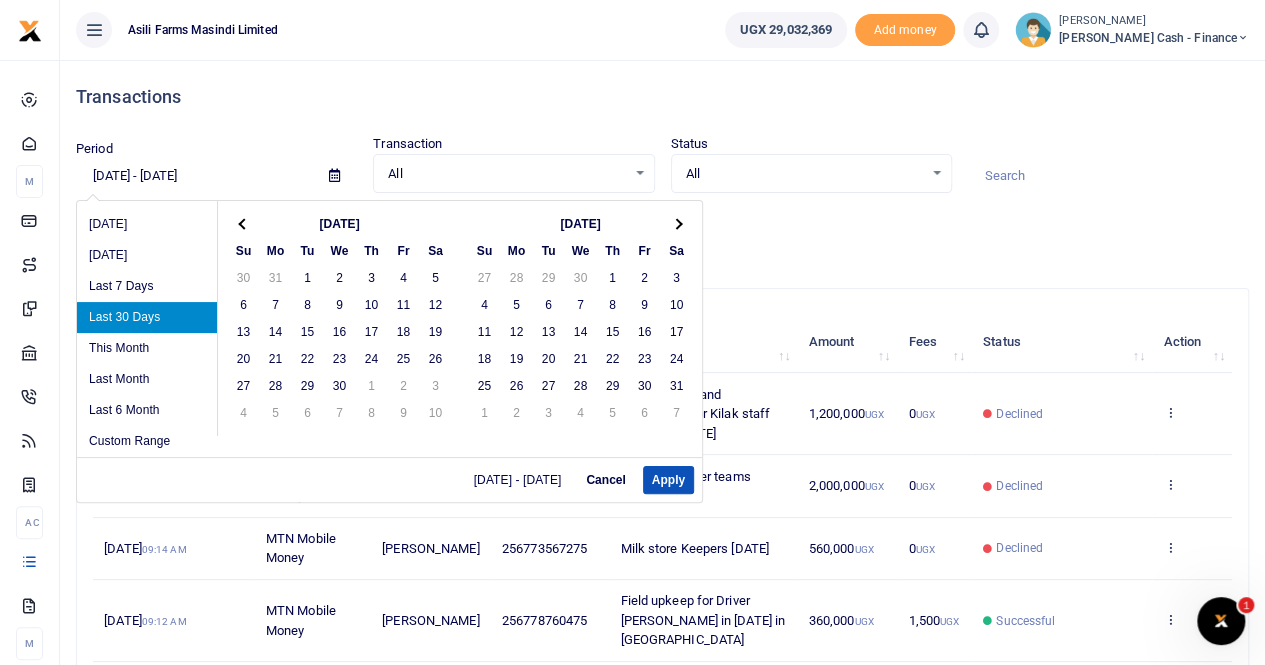click at bounding box center (244, 223) 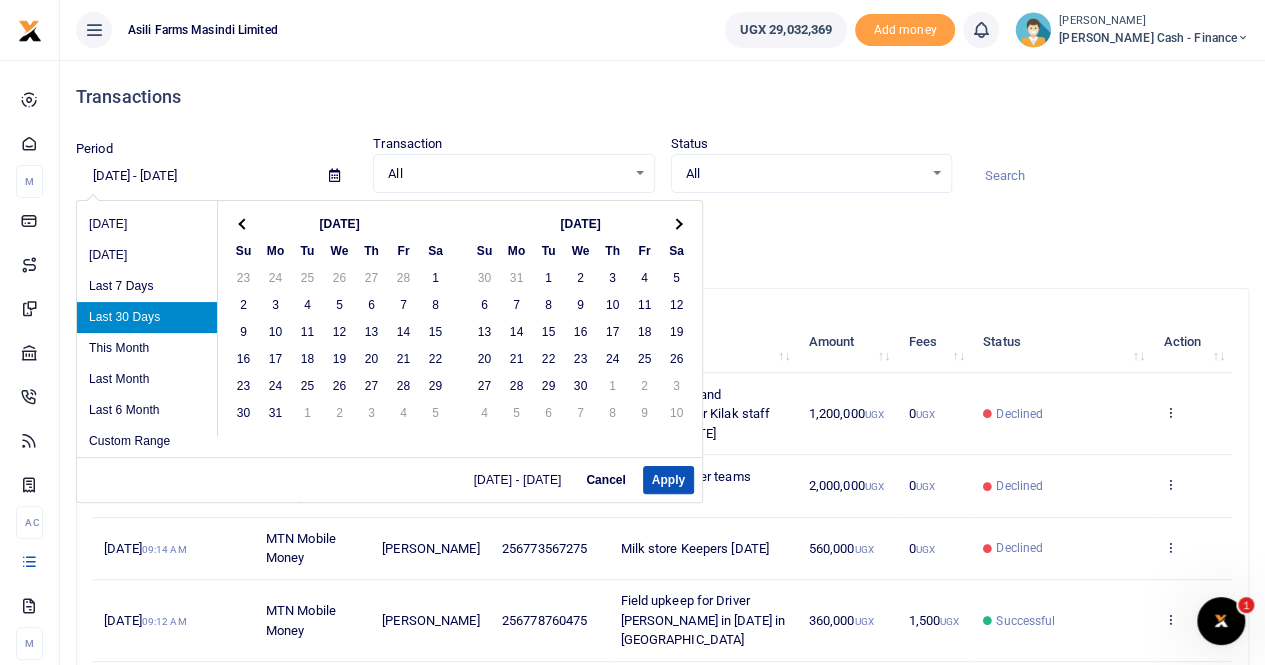 click at bounding box center (244, 223) 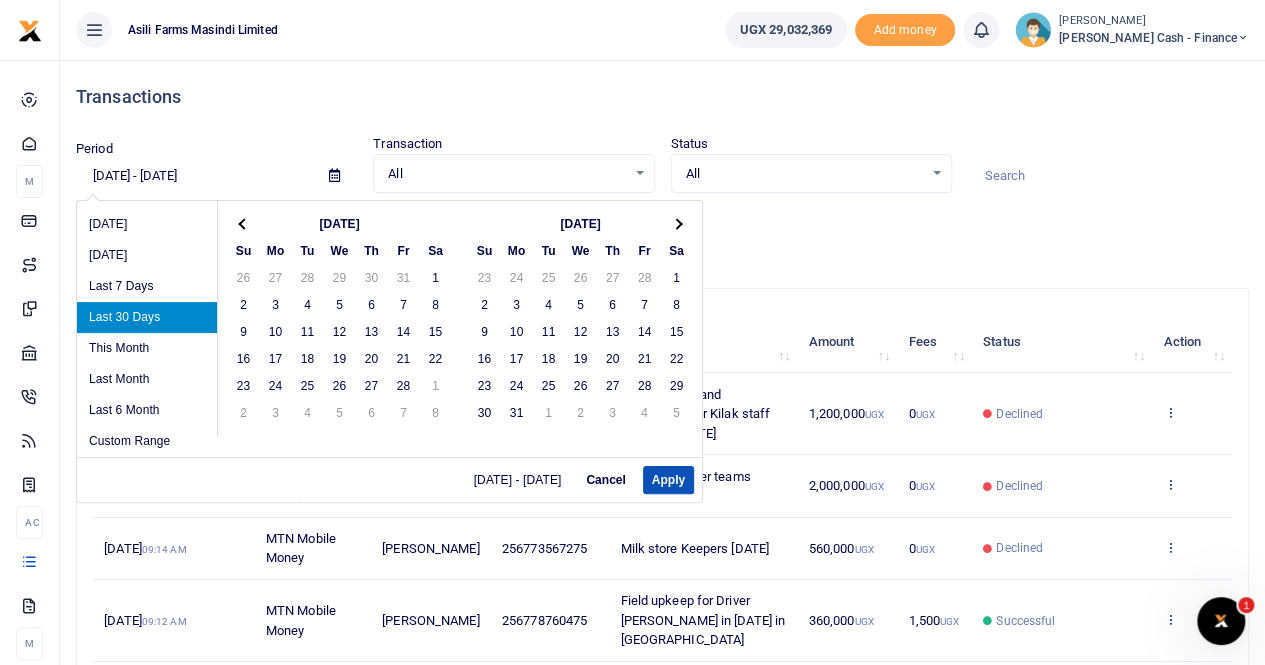 click at bounding box center [244, 223] 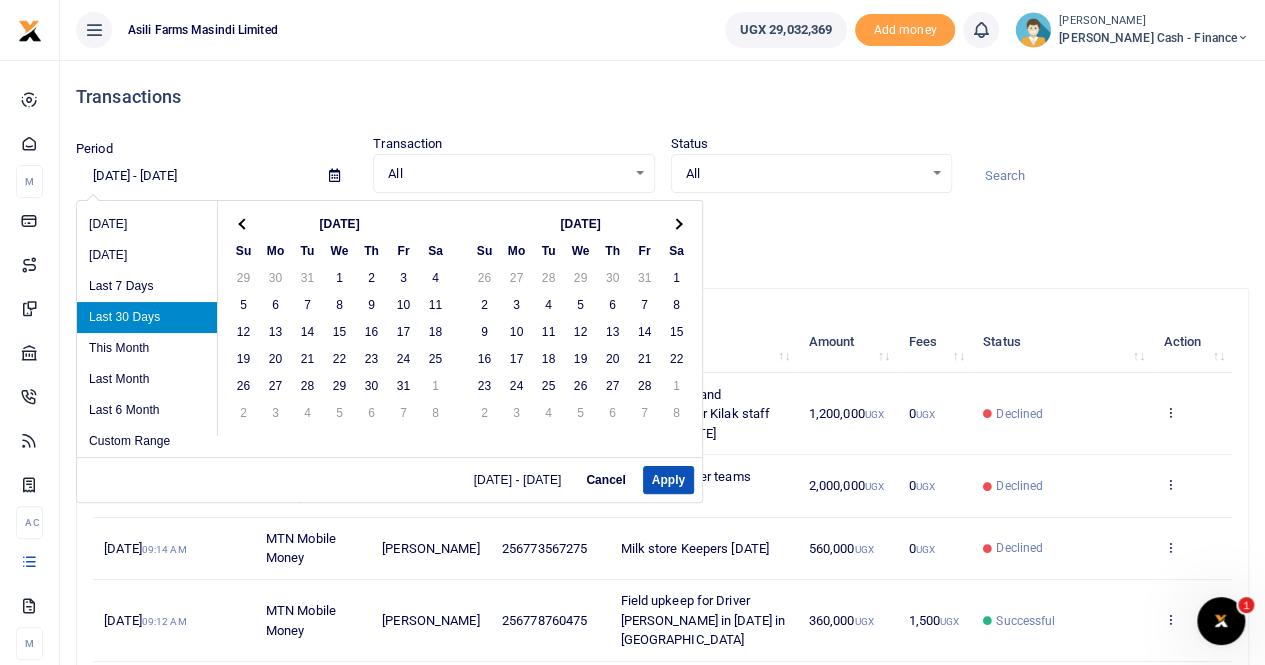 click at bounding box center [244, 223] 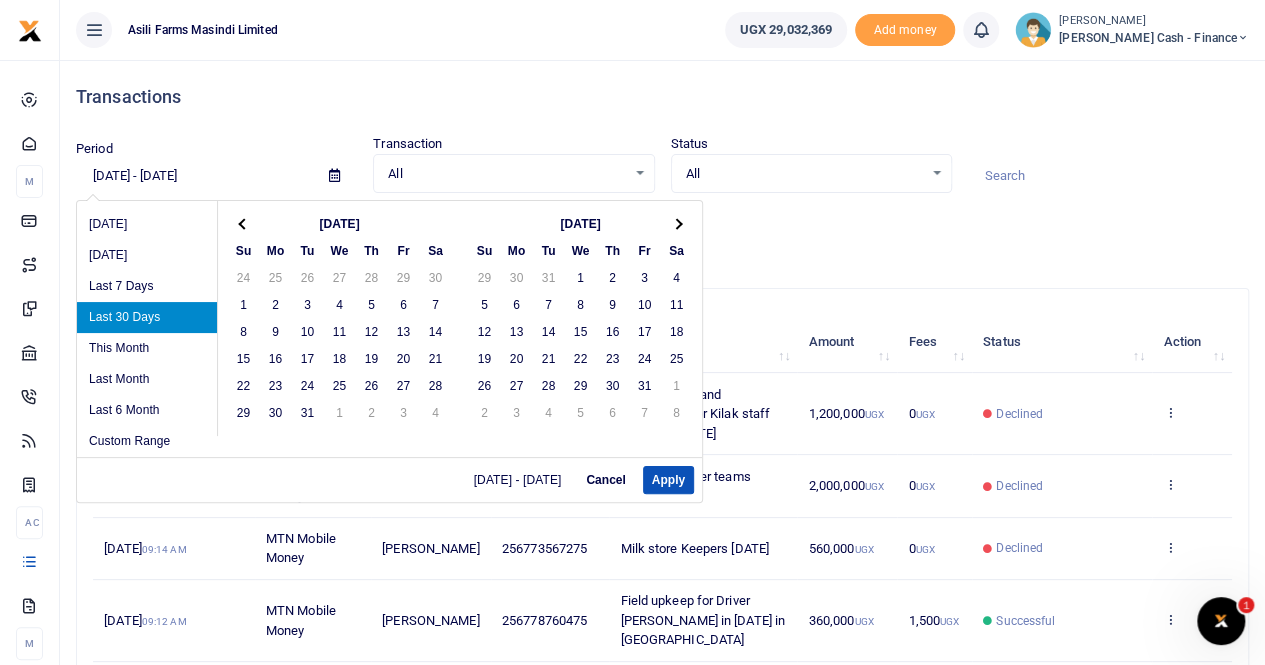 click at bounding box center (244, 223) 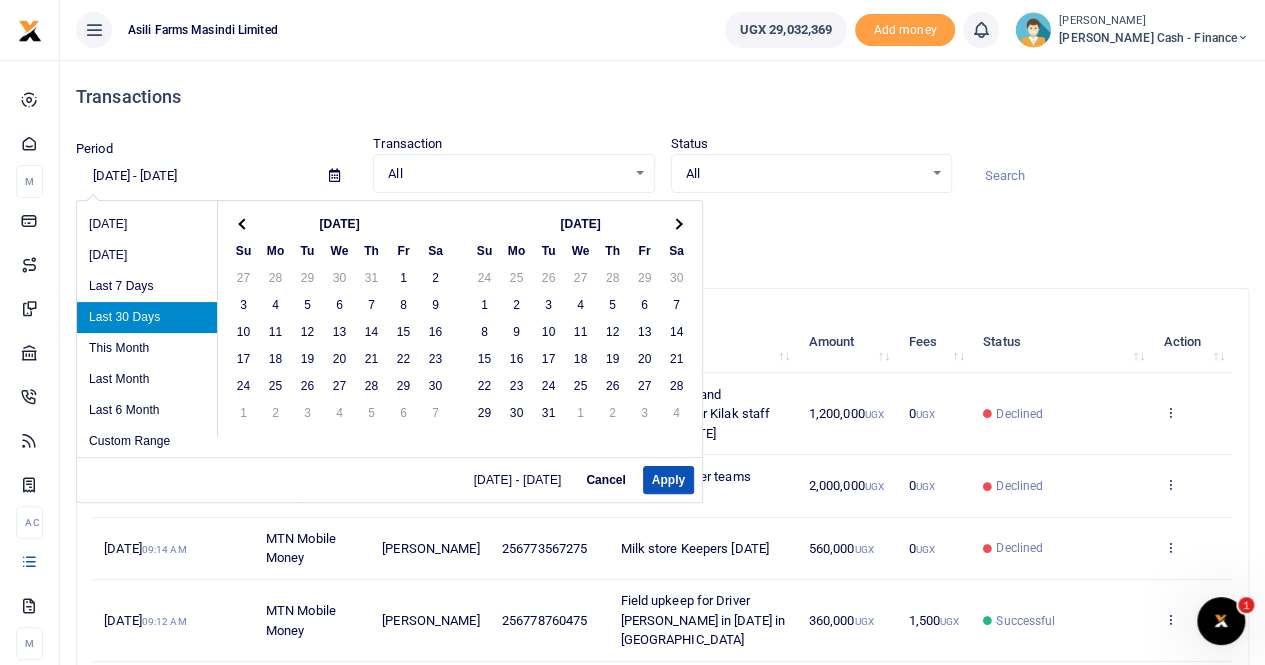 click at bounding box center [244, 223] 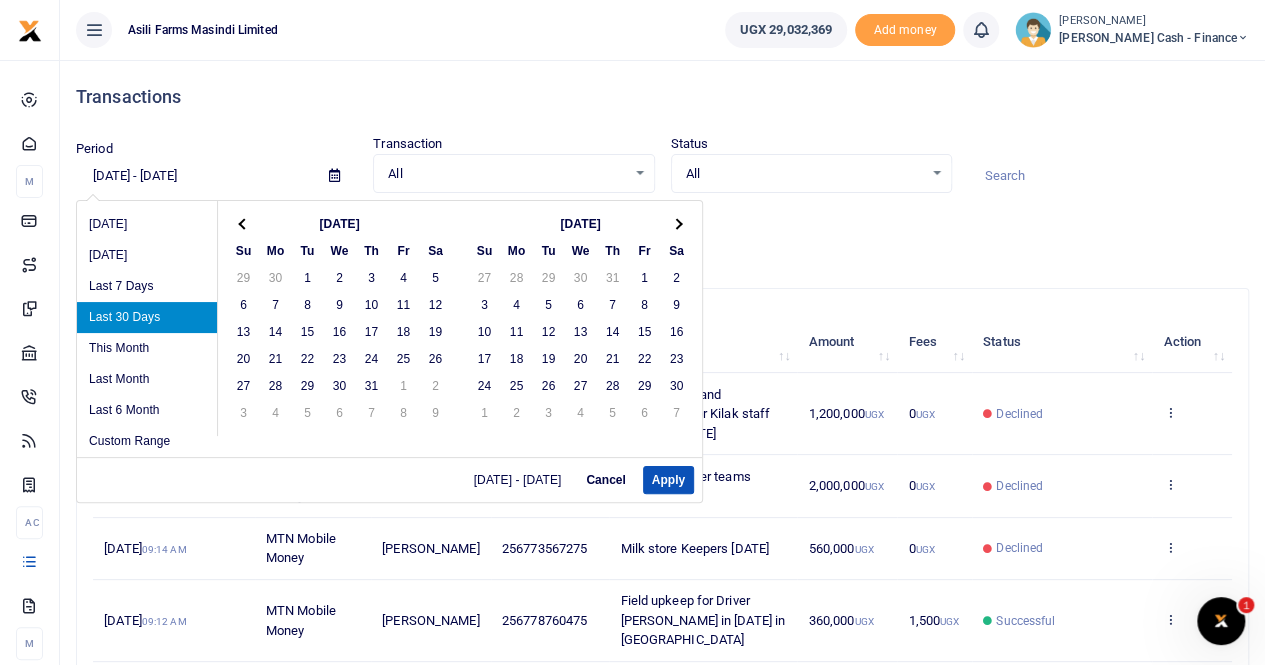 click at bounding box center (244, 223) 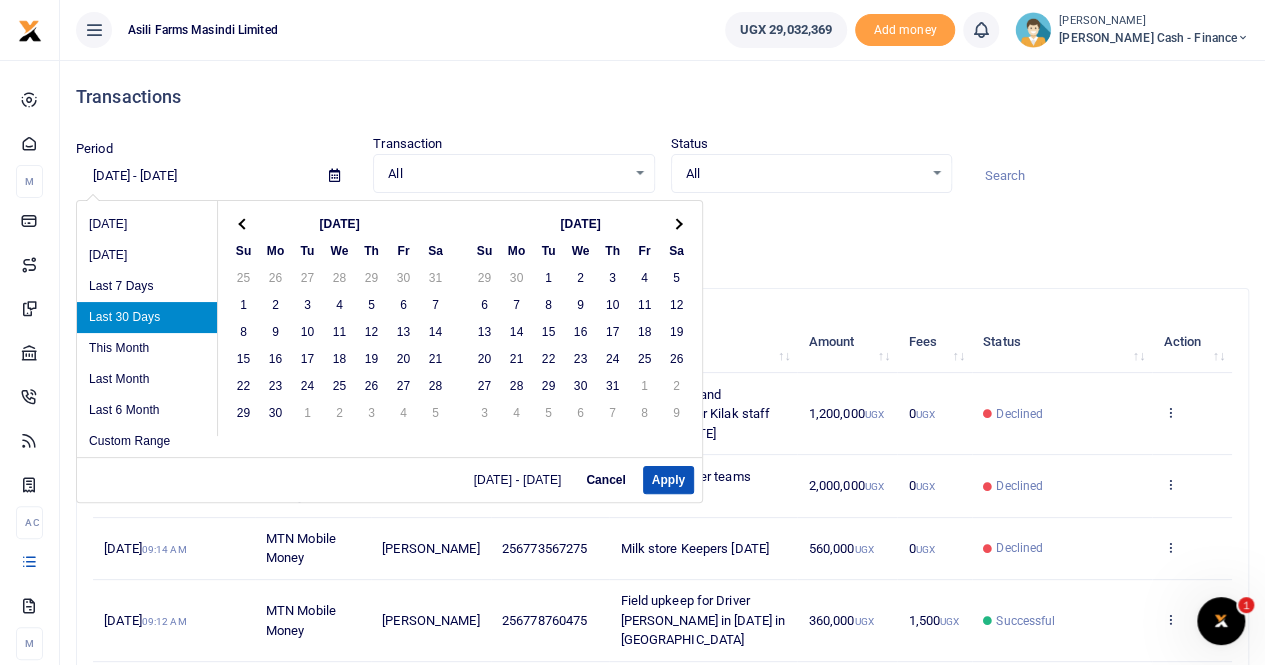 click at bounding box center (244, 223) 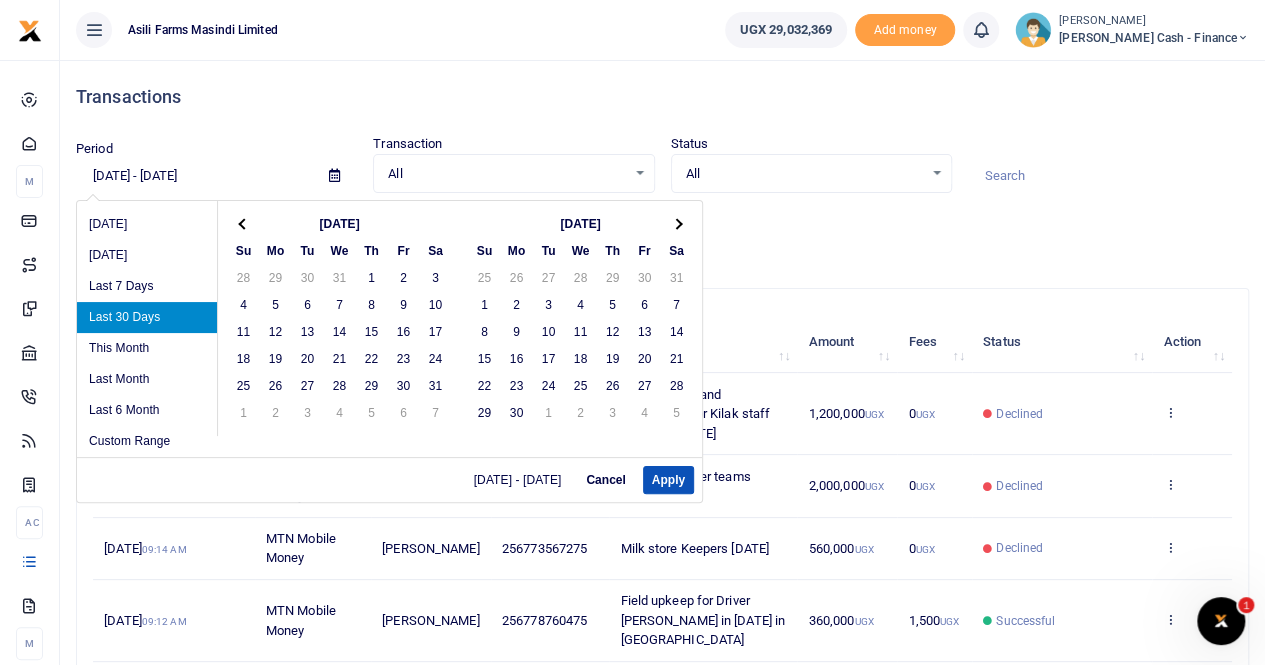click at bounding box center (244, 223) 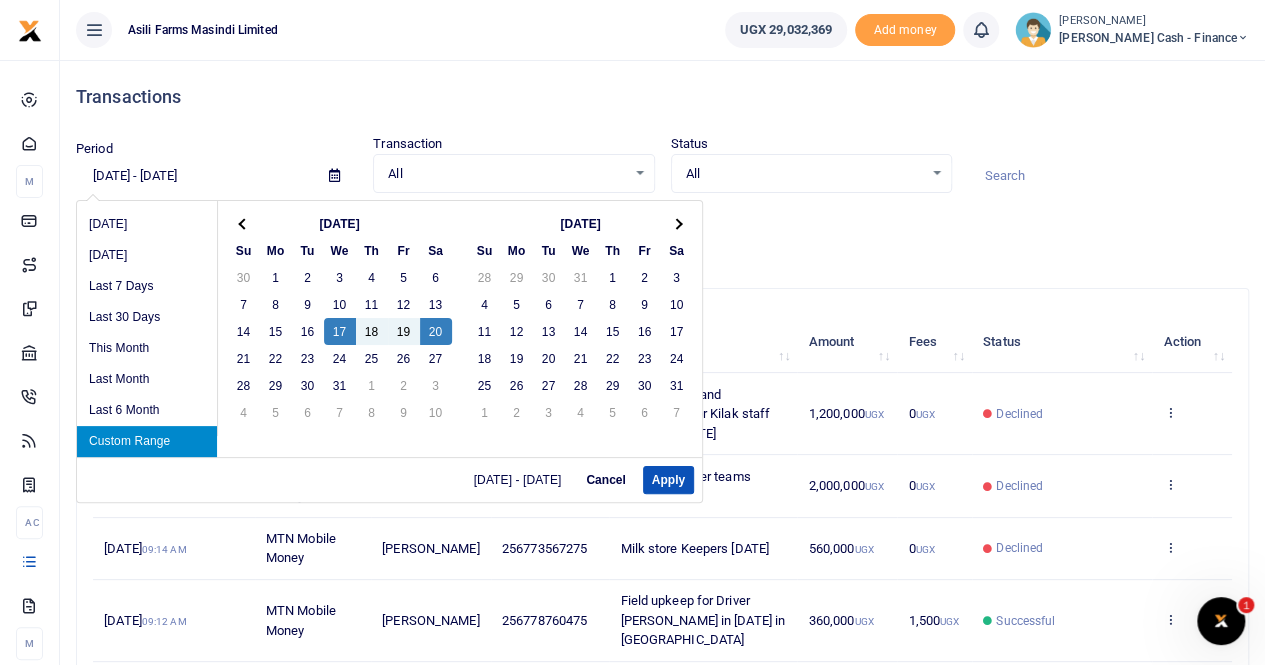 click on "Custom Range" at bounding box center [147, 441] 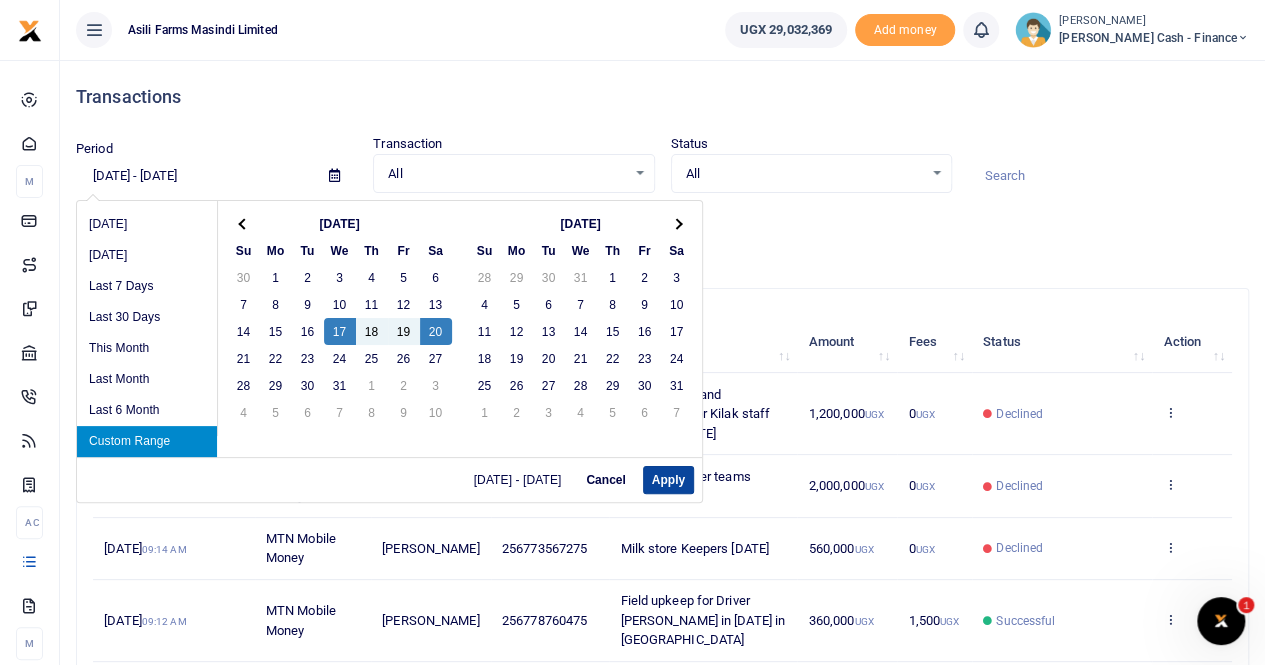 click on "Apply" at bounding box center [668, 480] 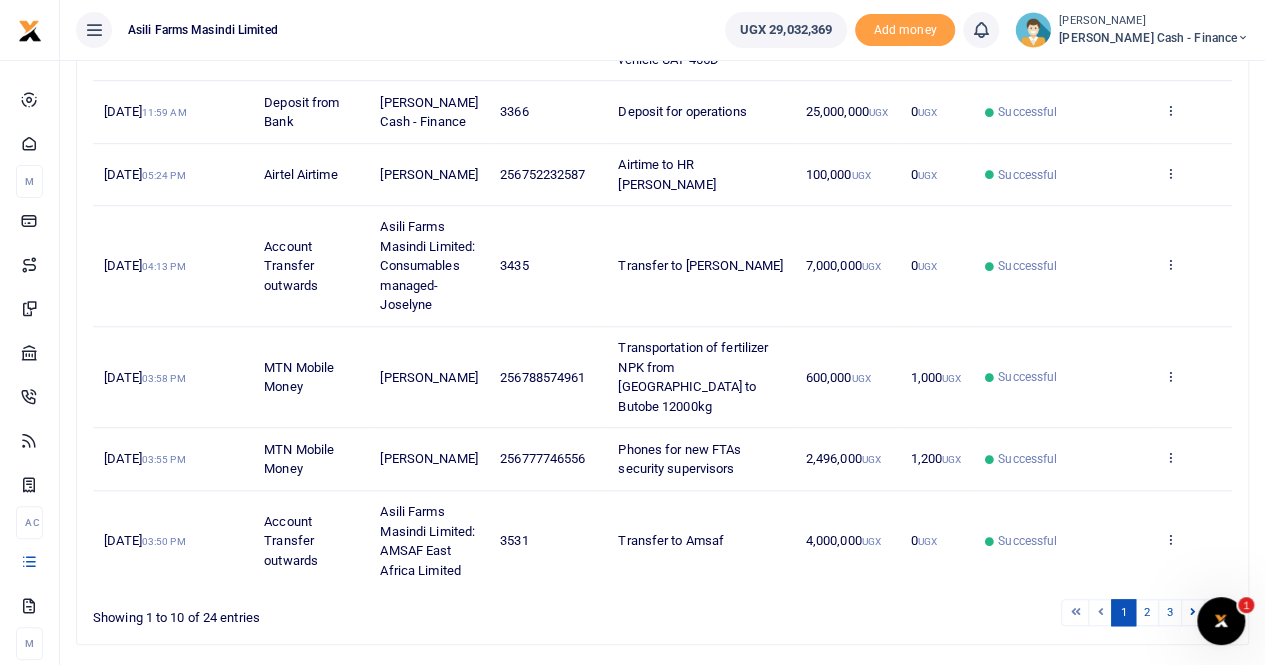 scroll, scrollTop: 700, scrollLeft: 0, axis: vertical 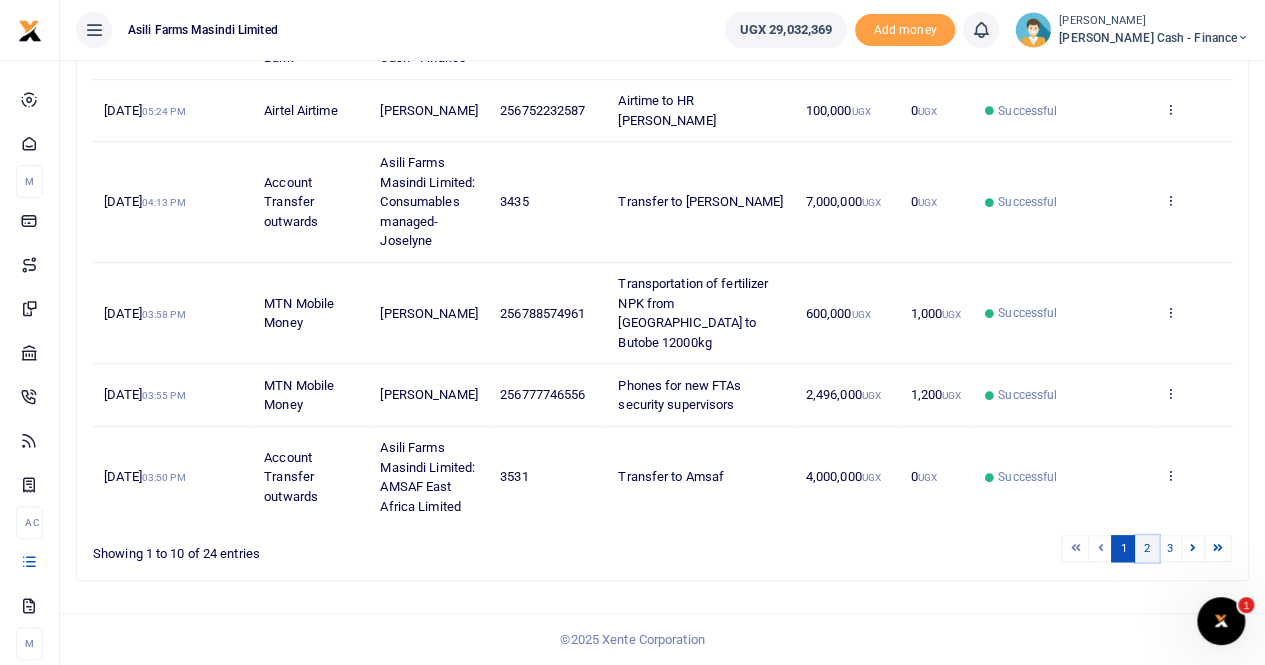 click on "2" at bounding box center [1147, 548] 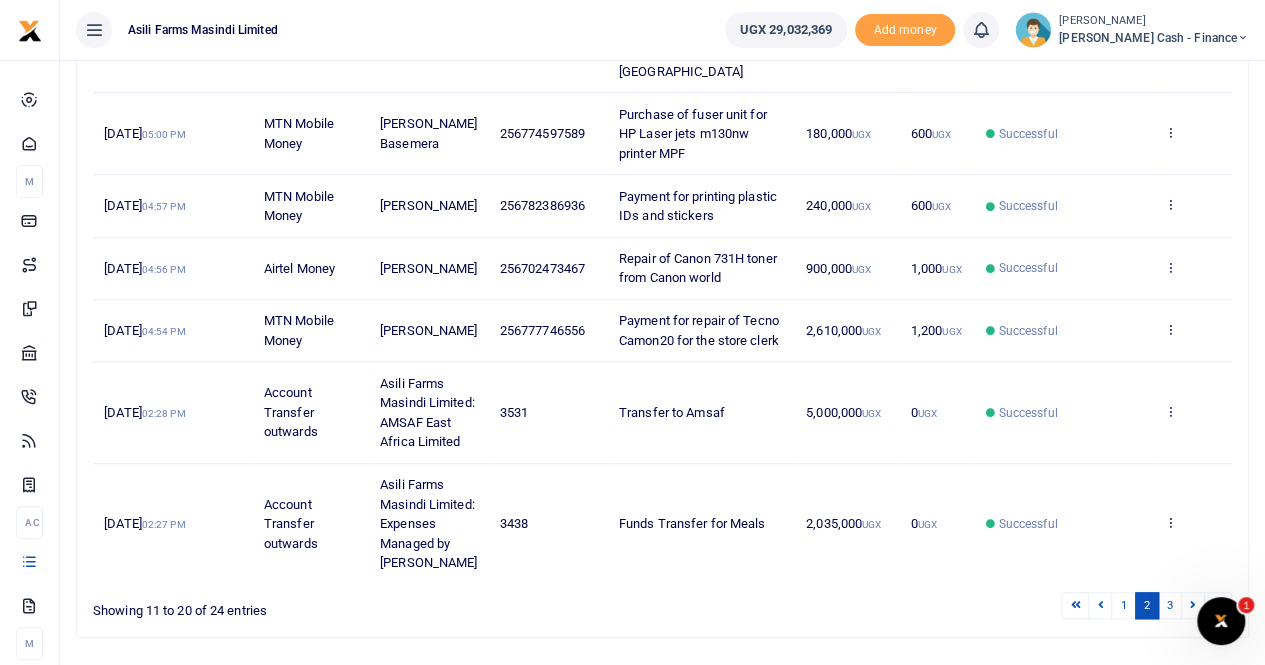 scroll, scrollTop: 700, scrollLeft: 0, axis: vertical 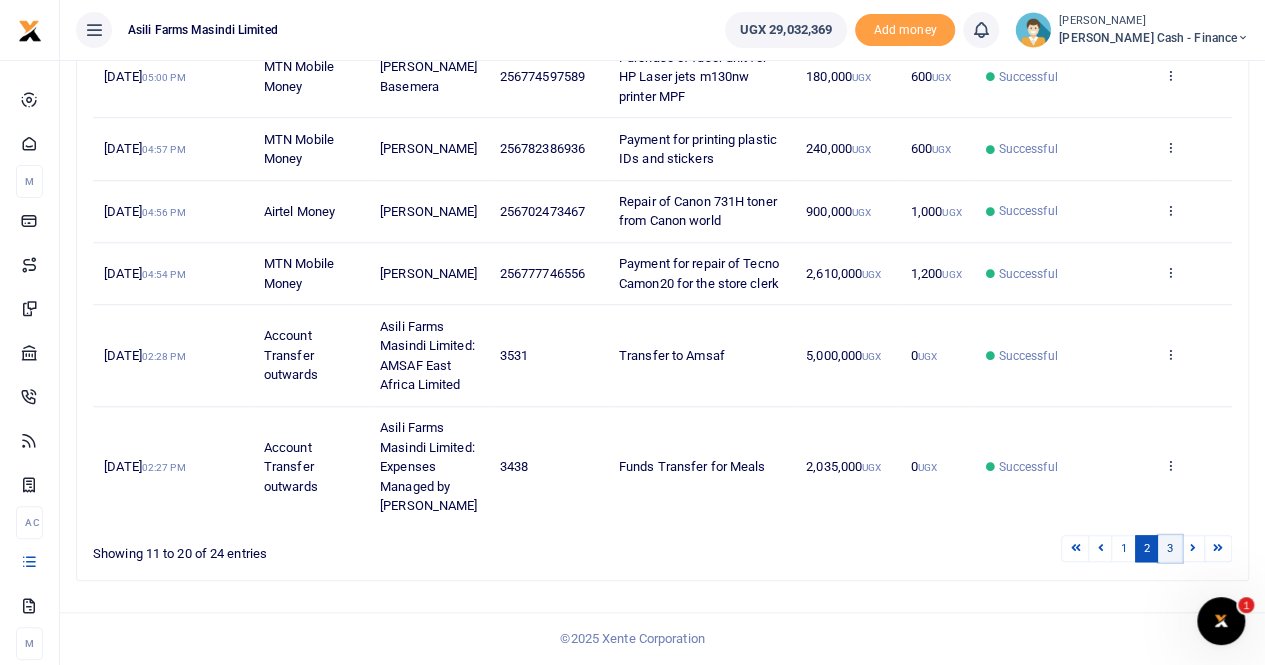 click on "3" at bounding box center [1170, 548] 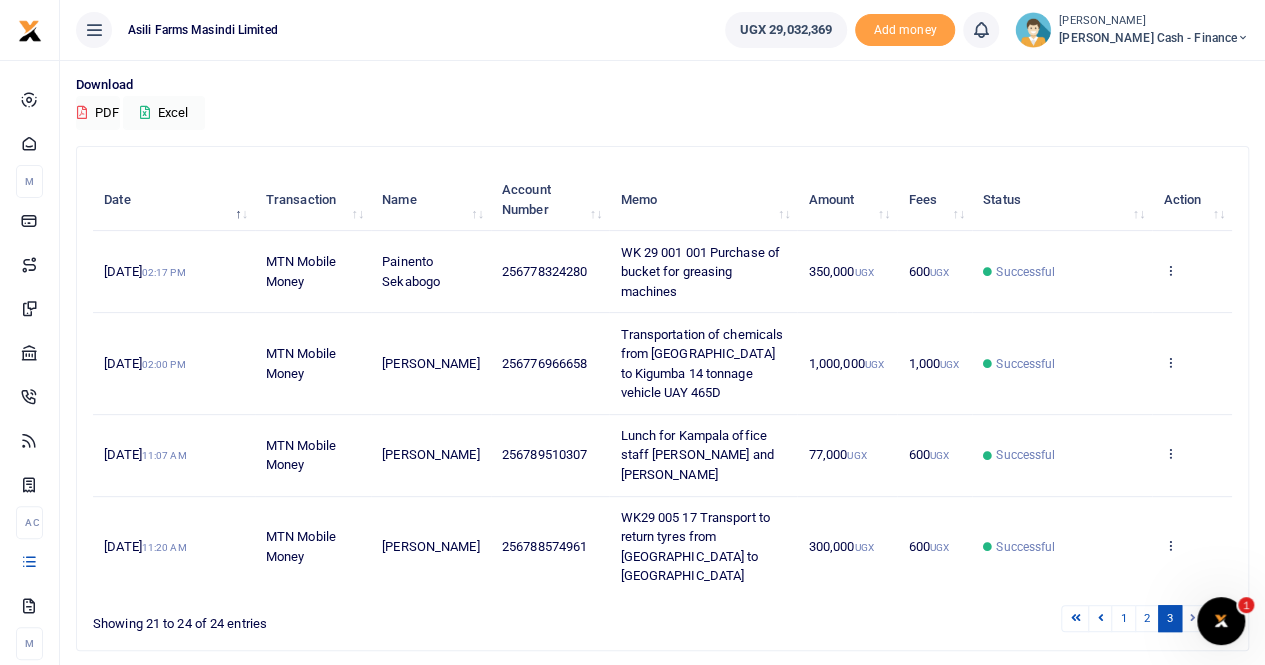 scroll, scrollTop: 168, scrollLeft: 0, axis: vertical 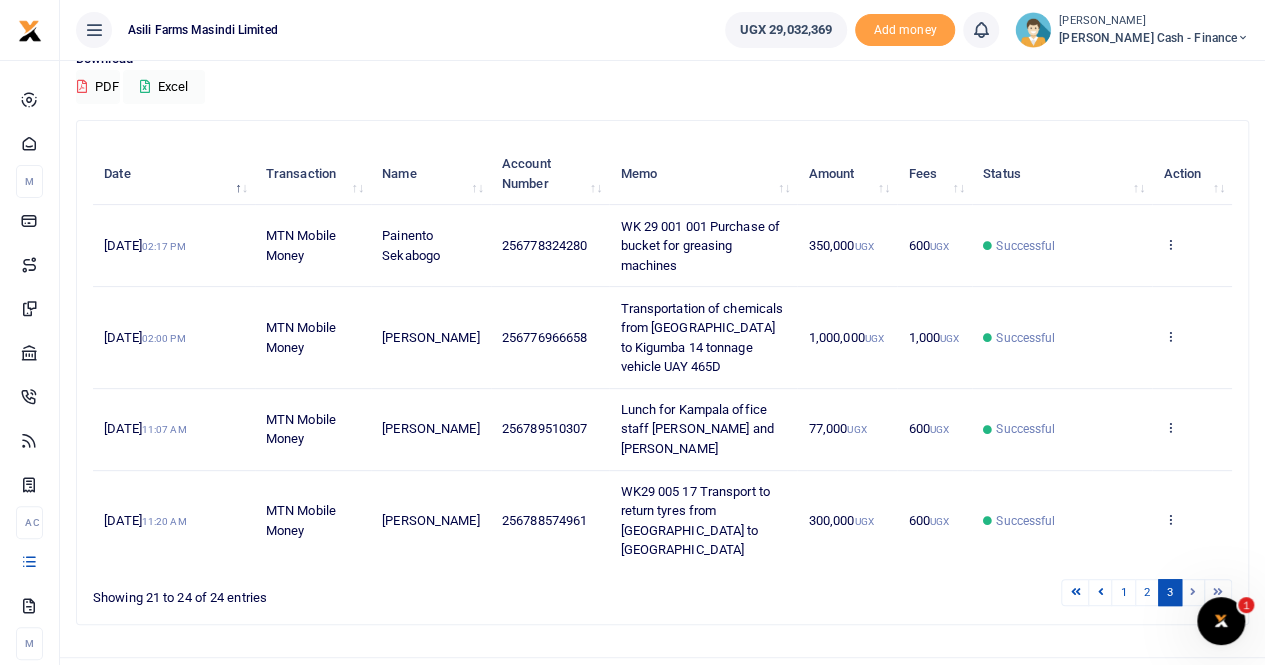 click at bounding box center (1193, 592) 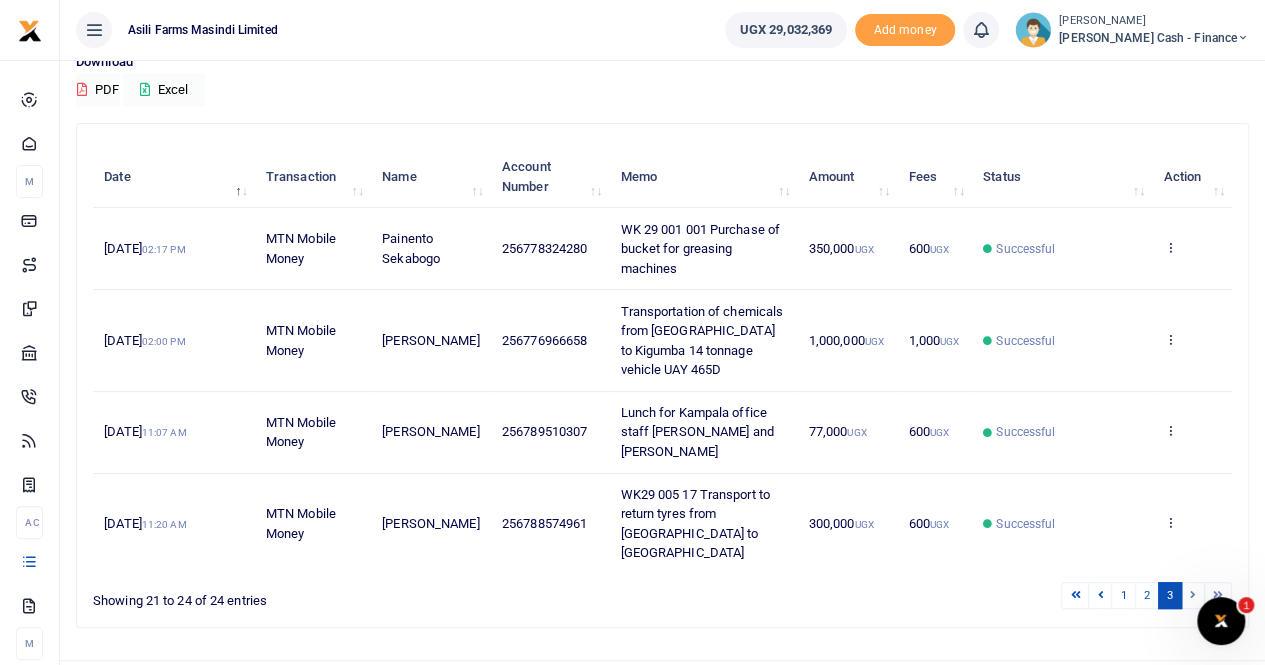 scroll, scrollTop: 168, scrollLeft: 0, axis: vertical 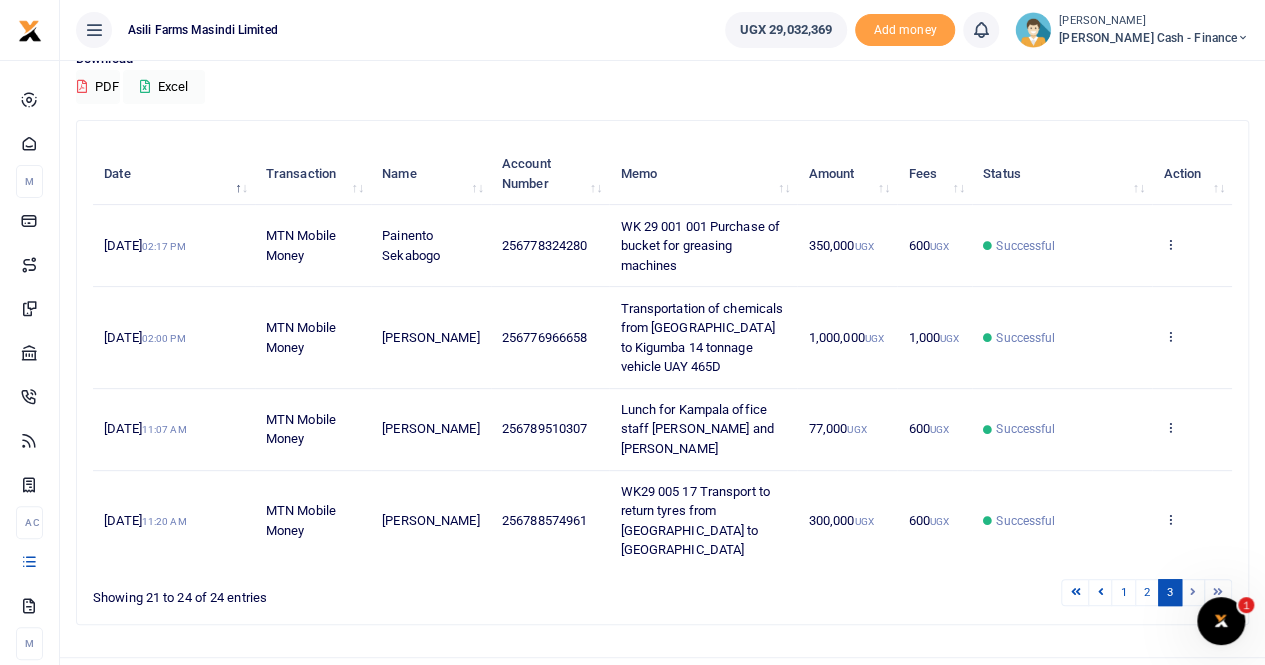 click at bounding box center [1193, 592] 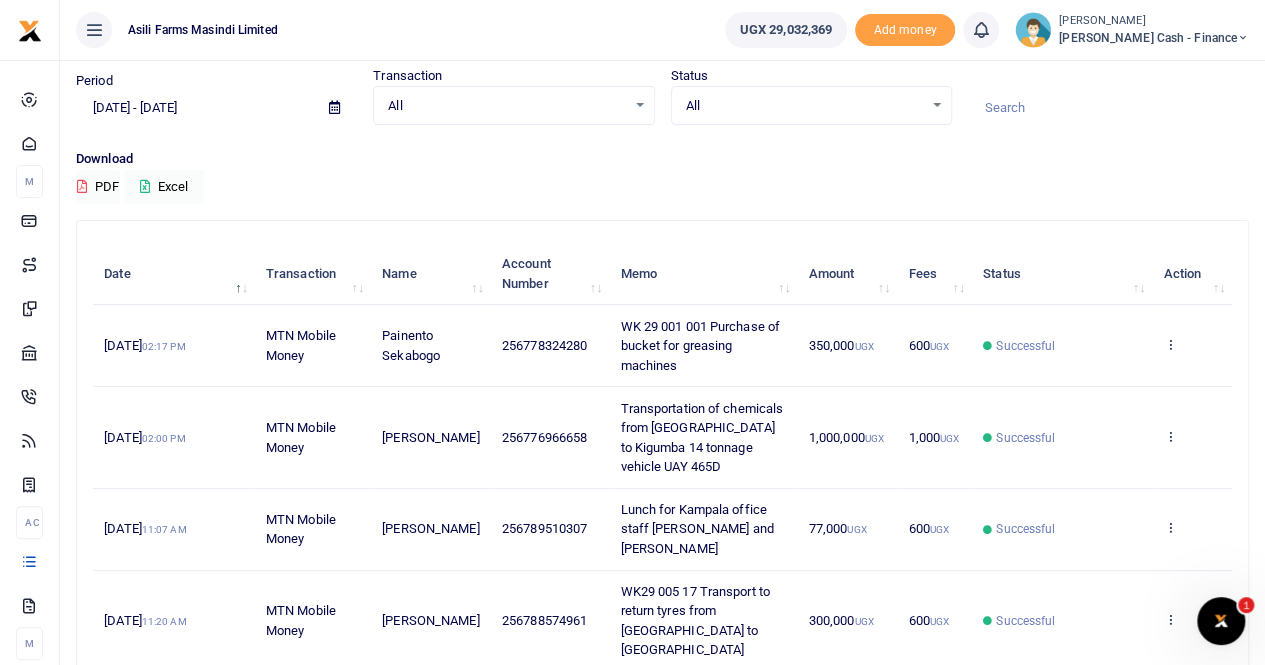 scroll, scrollTop: 0, scrollLeft: 0, axis: both 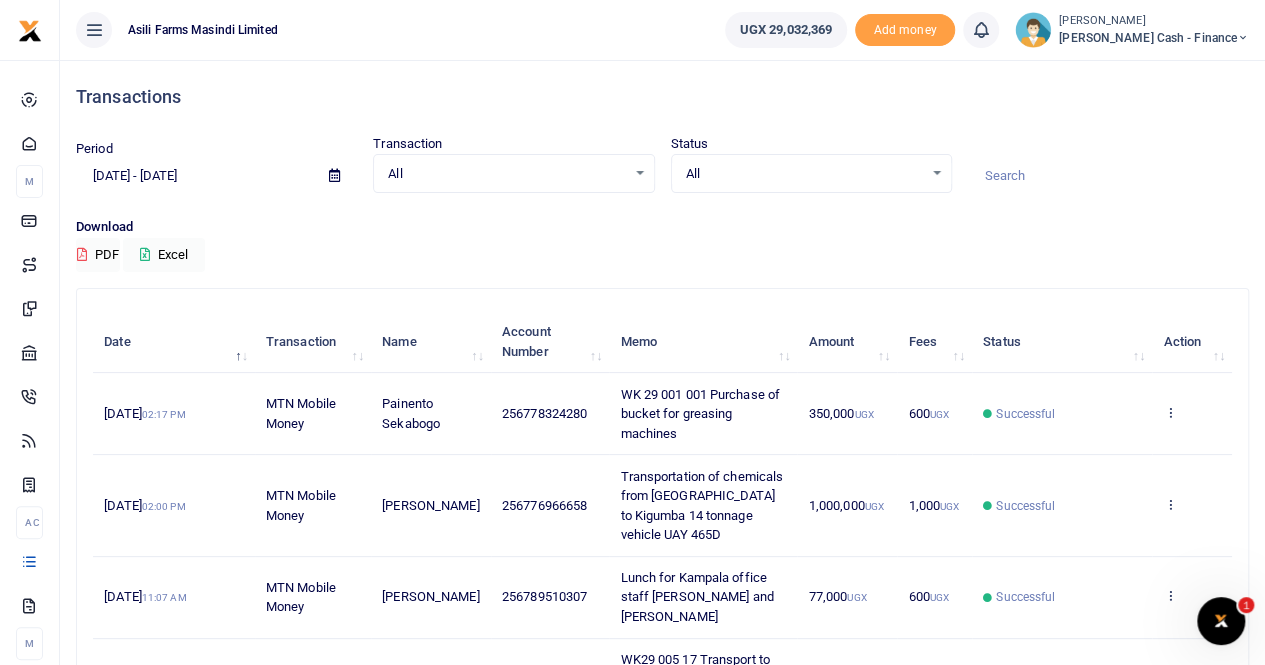 click at bounding box center (334, 176) 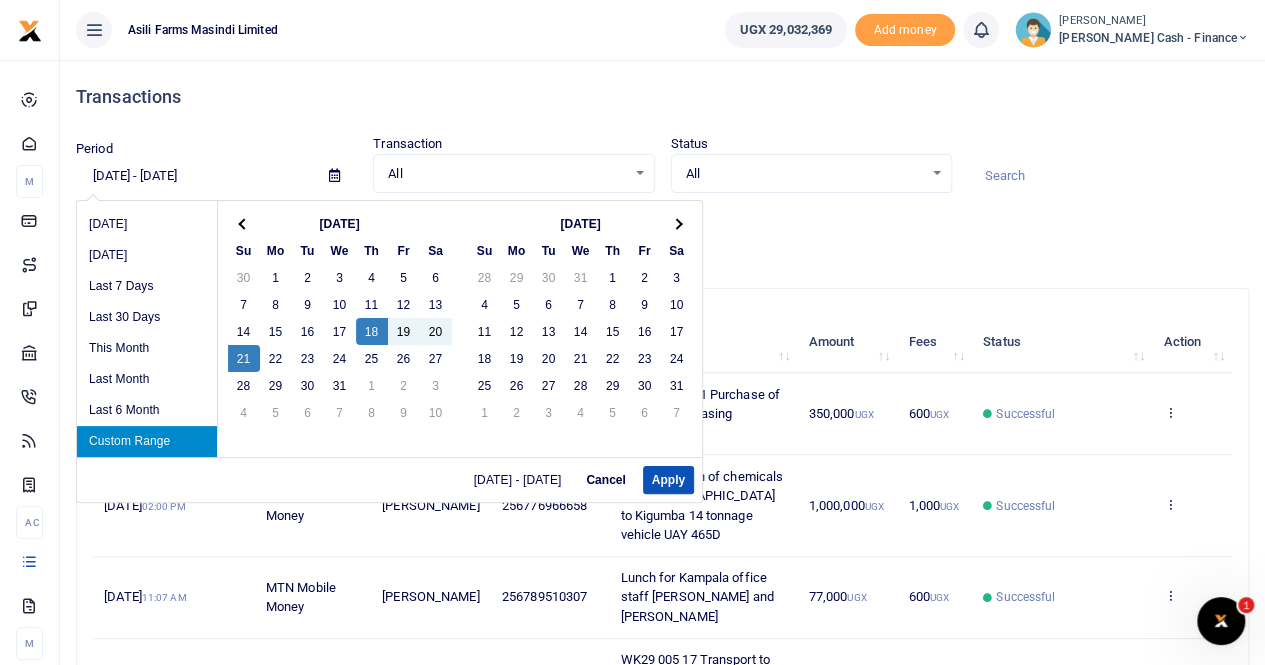 click on "Custom Range" at bounding box center [147, 441] 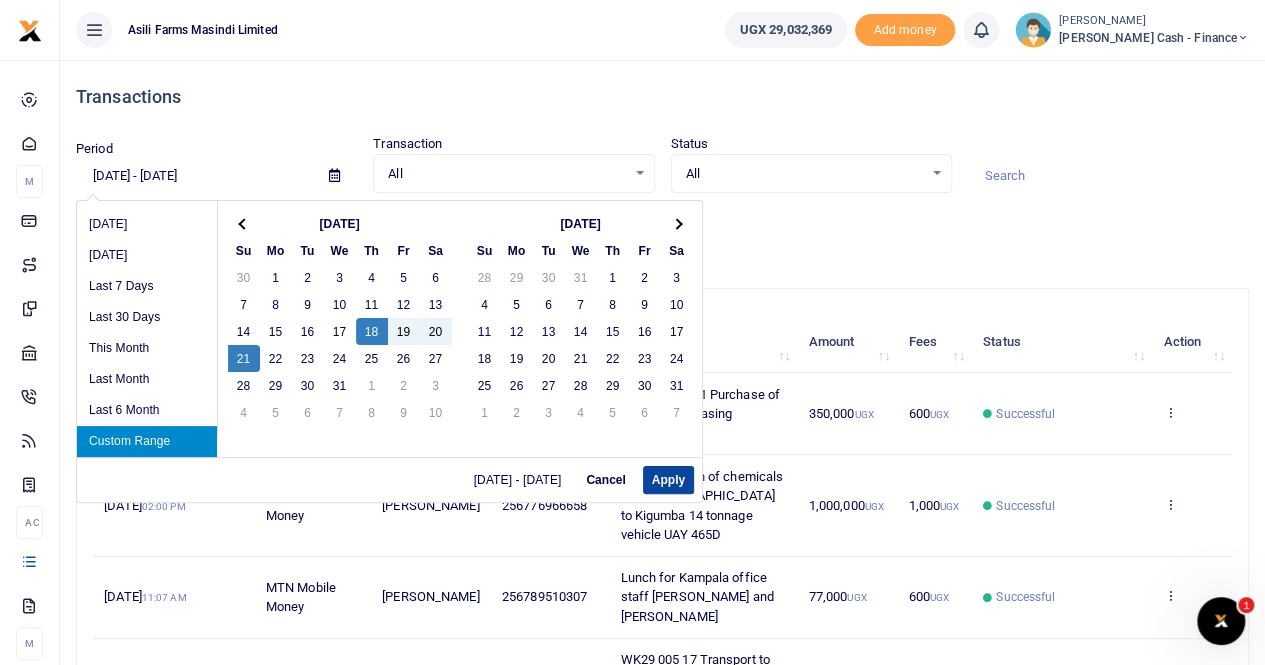 click on "Apply" at bounding box center (668, 480) 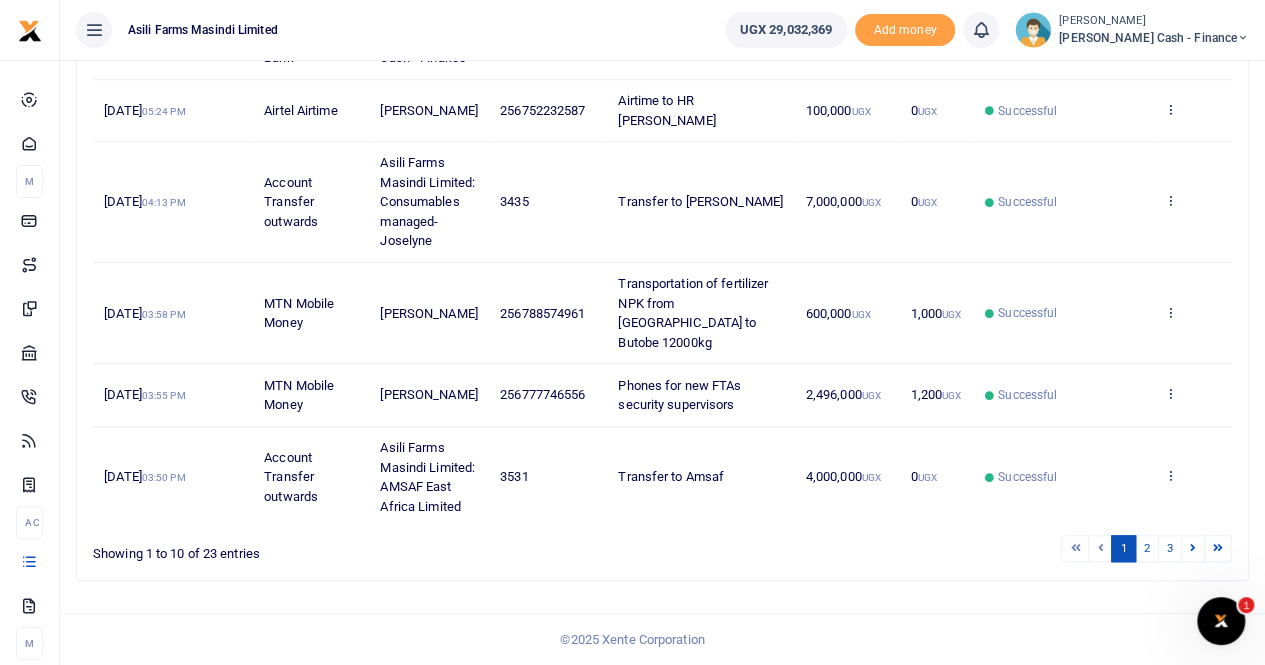 scroll, scrollTop: 716, scrollLeft: 0, axis: vertical 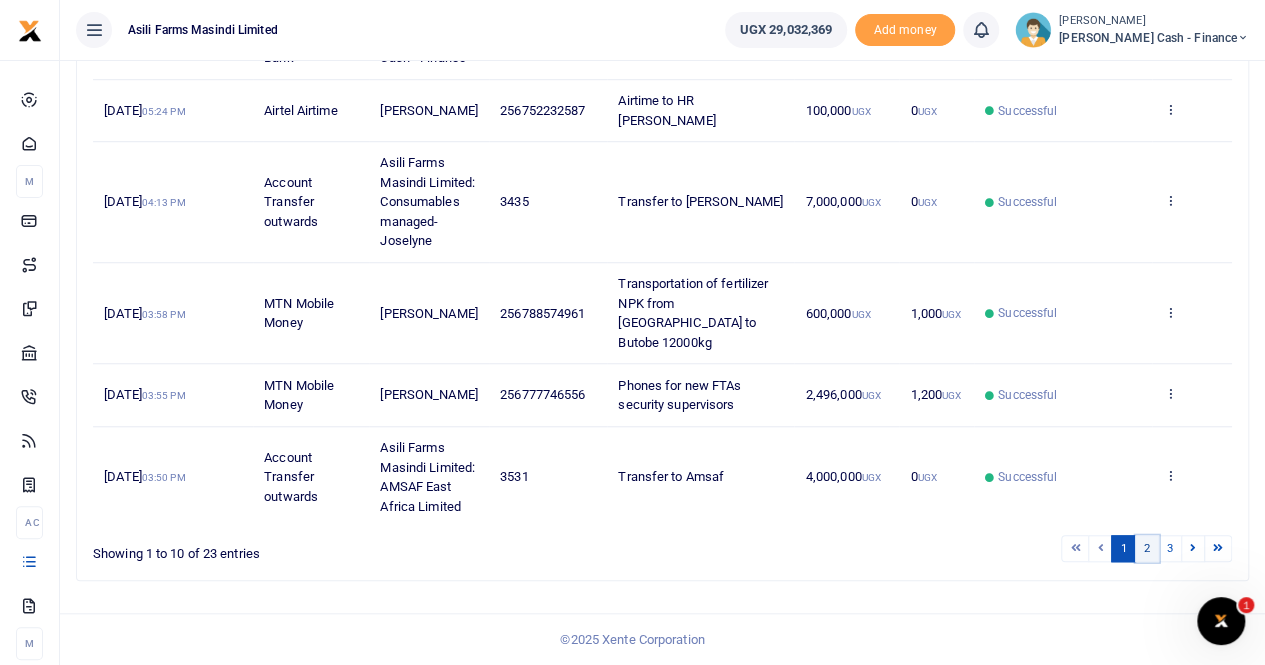 click on "2" at bounding box center [1147, 548] 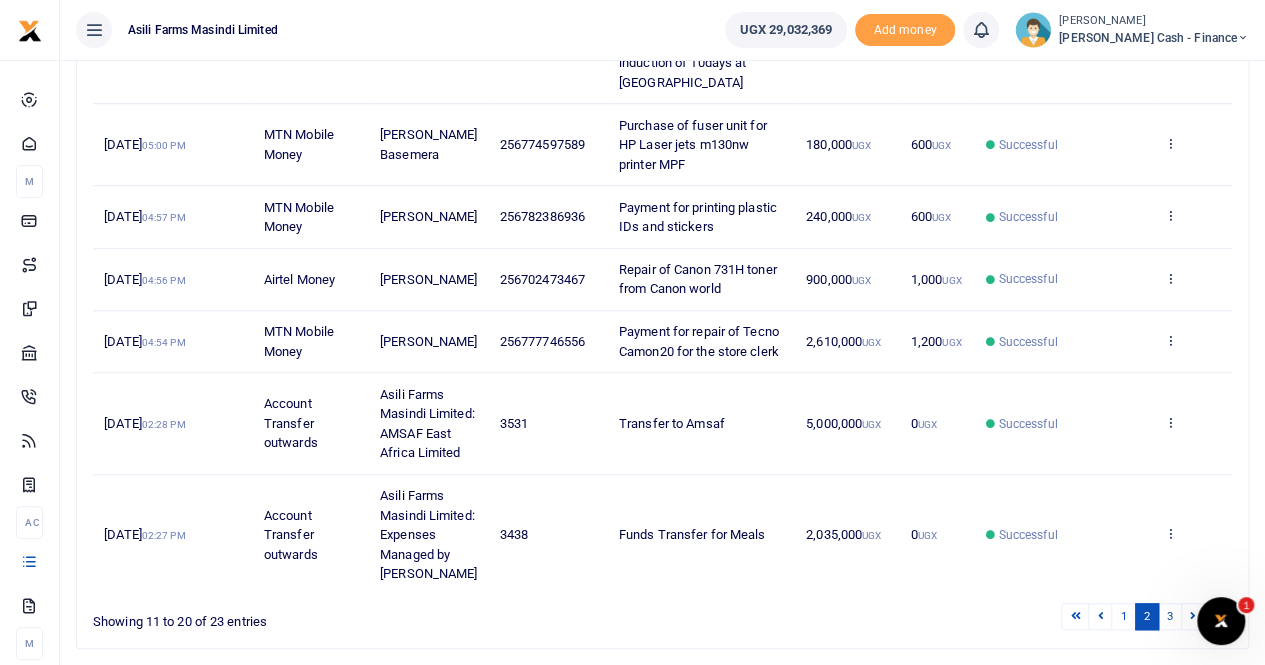 scroll, scrollTop: 716, scrollLeft: 0, axis: vertical 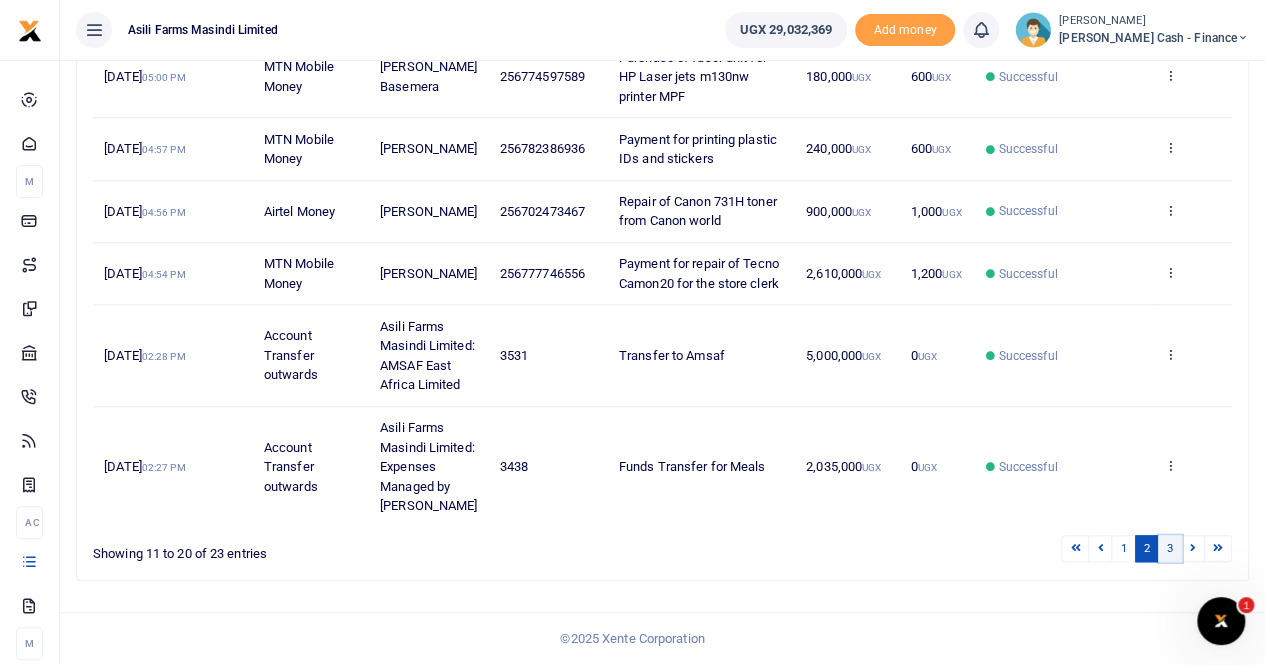 click on "3" at bounding box center (1170, 548) 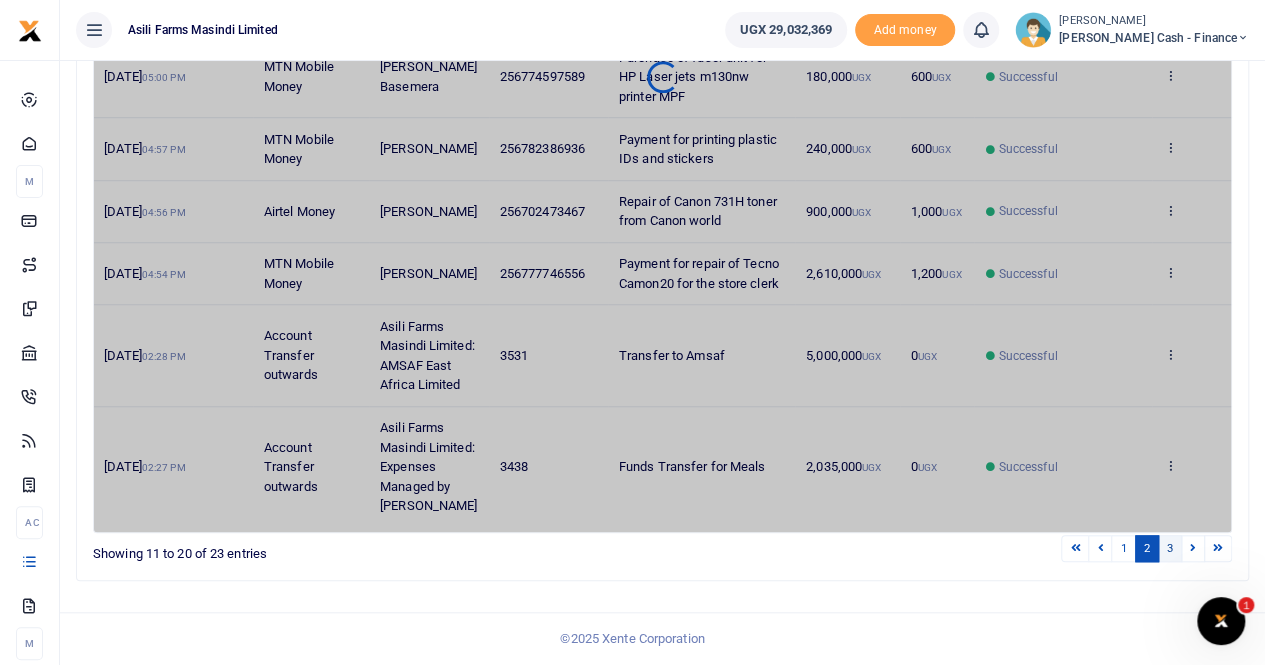 scroll, scrollTop: 87, scrollLeft: 0, axis: vertical 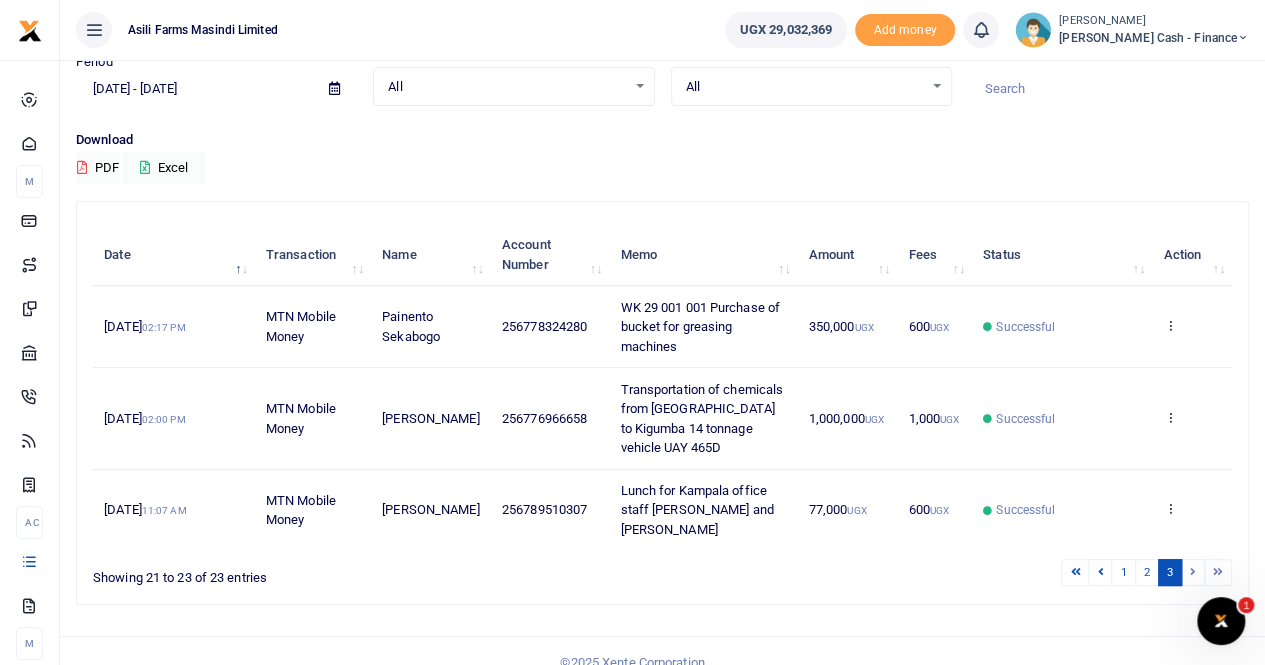 click at bounding box center (1193, 572) 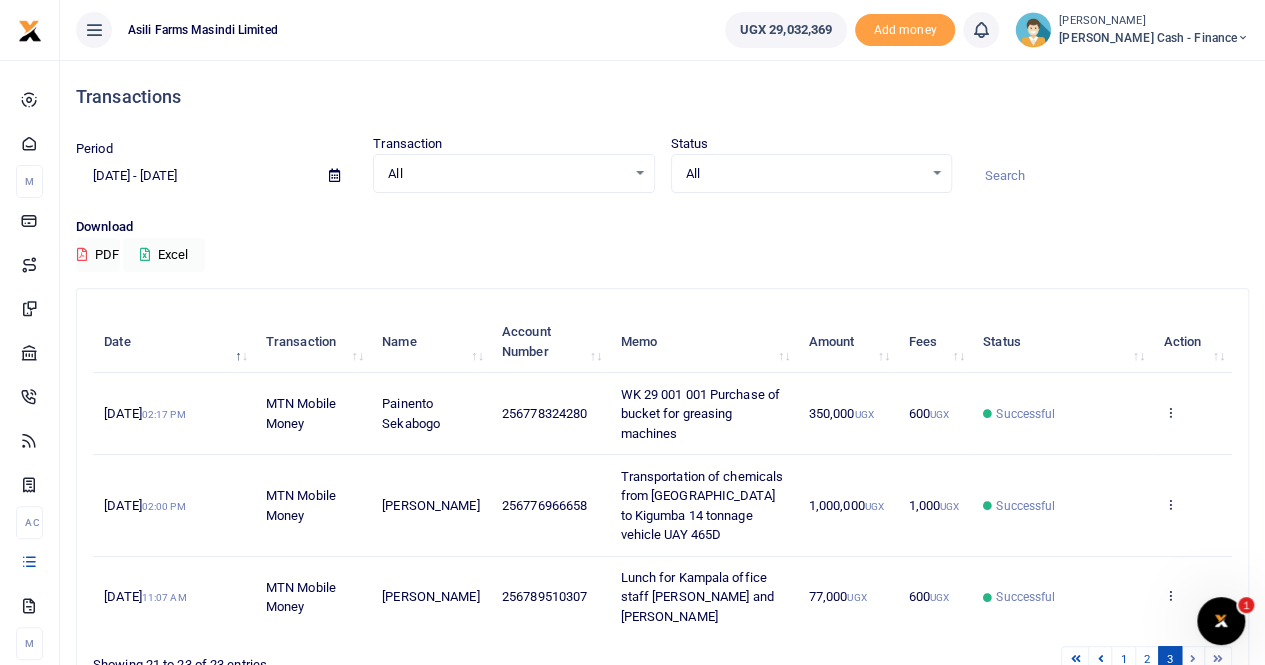 scroll, scrollTop: 87, scrollLeft: 0, axis: vertical 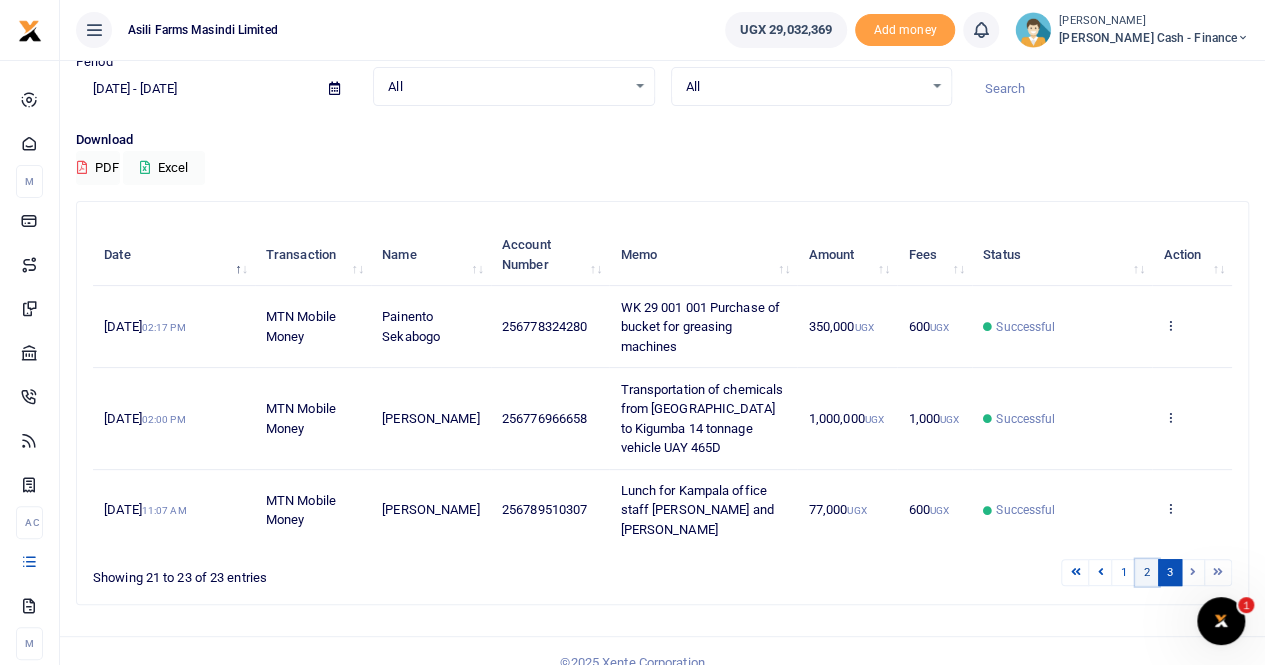 click on "2" at bounding box center (1147, 572) 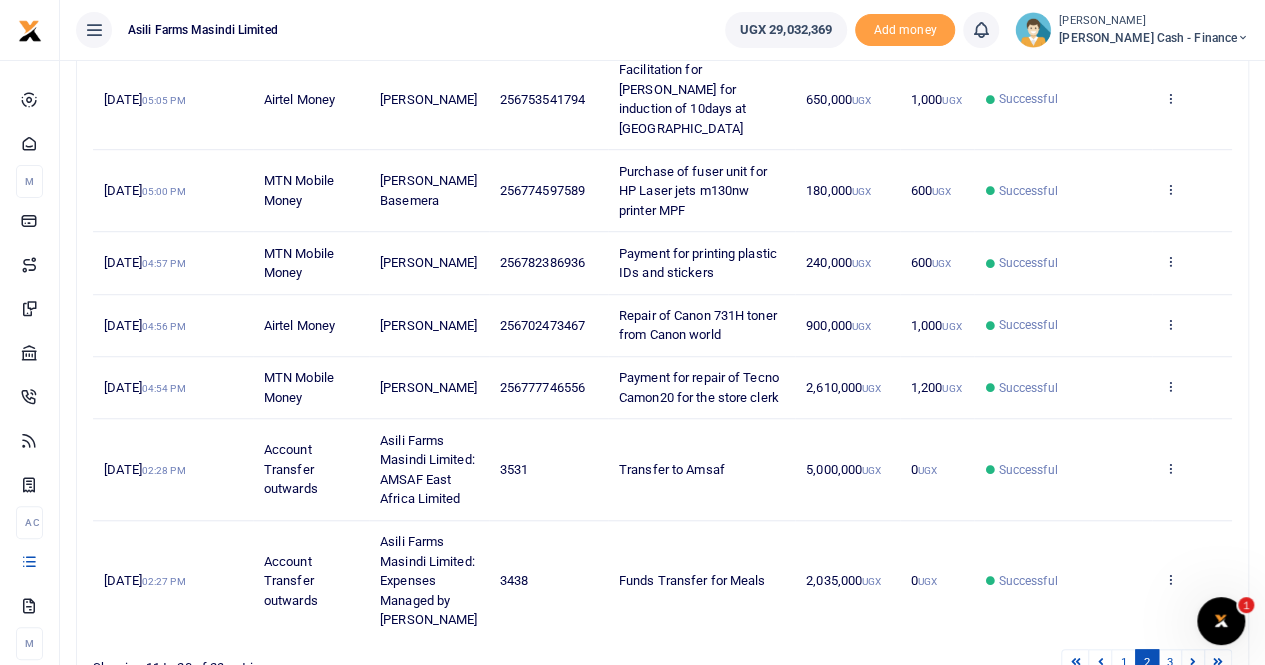 scroll, scrollTop: 616, scrollLeft: 0, axis: vertical 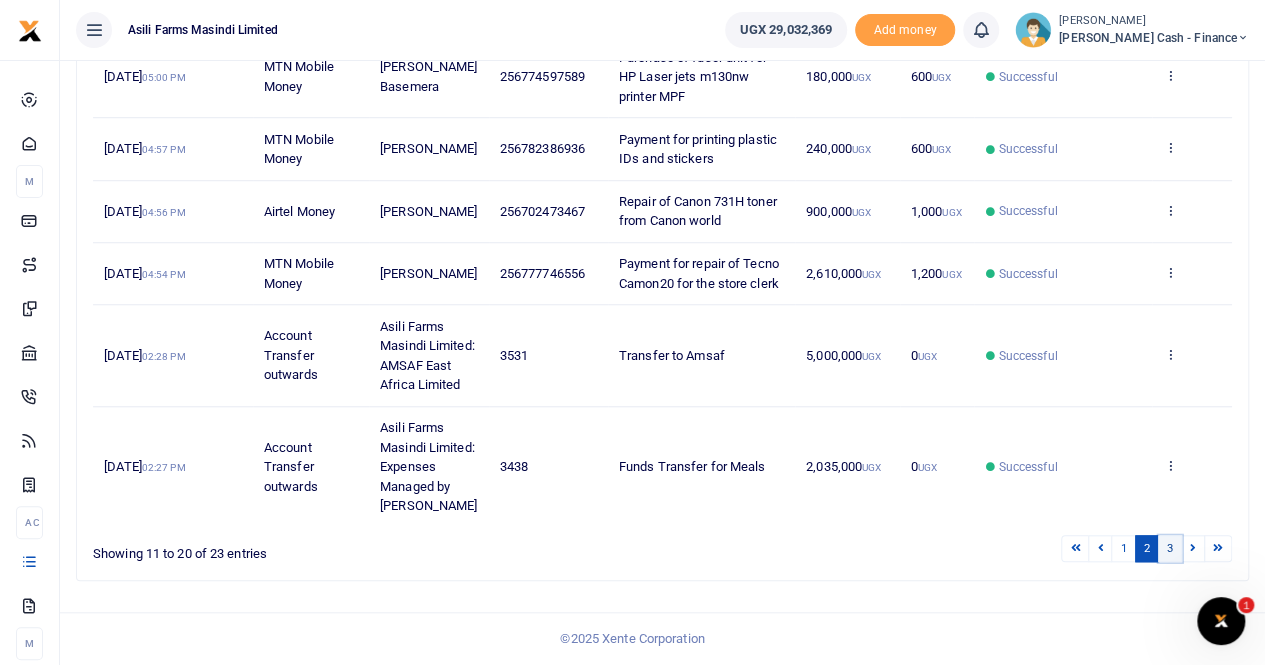 click on "3" at bounding box center [1170, 548] 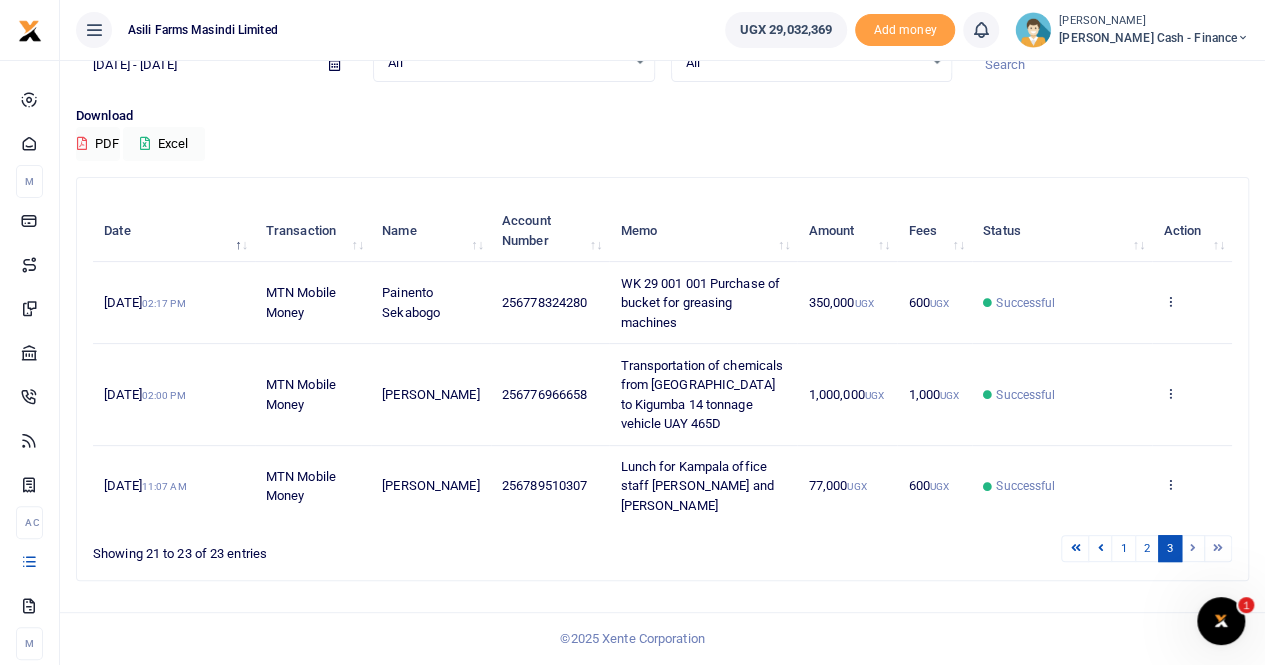 scroll, scrollTop: 87, scrollLeft: 0, axis: vertical 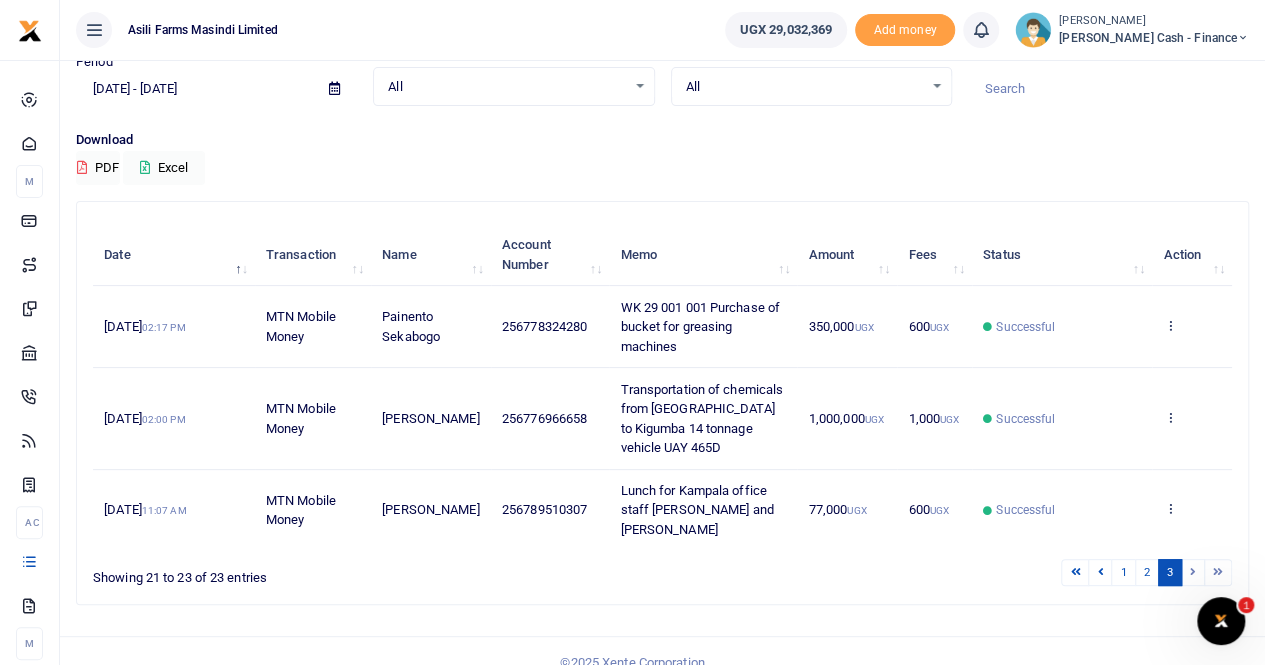 click at bounding box center [1193, 572] 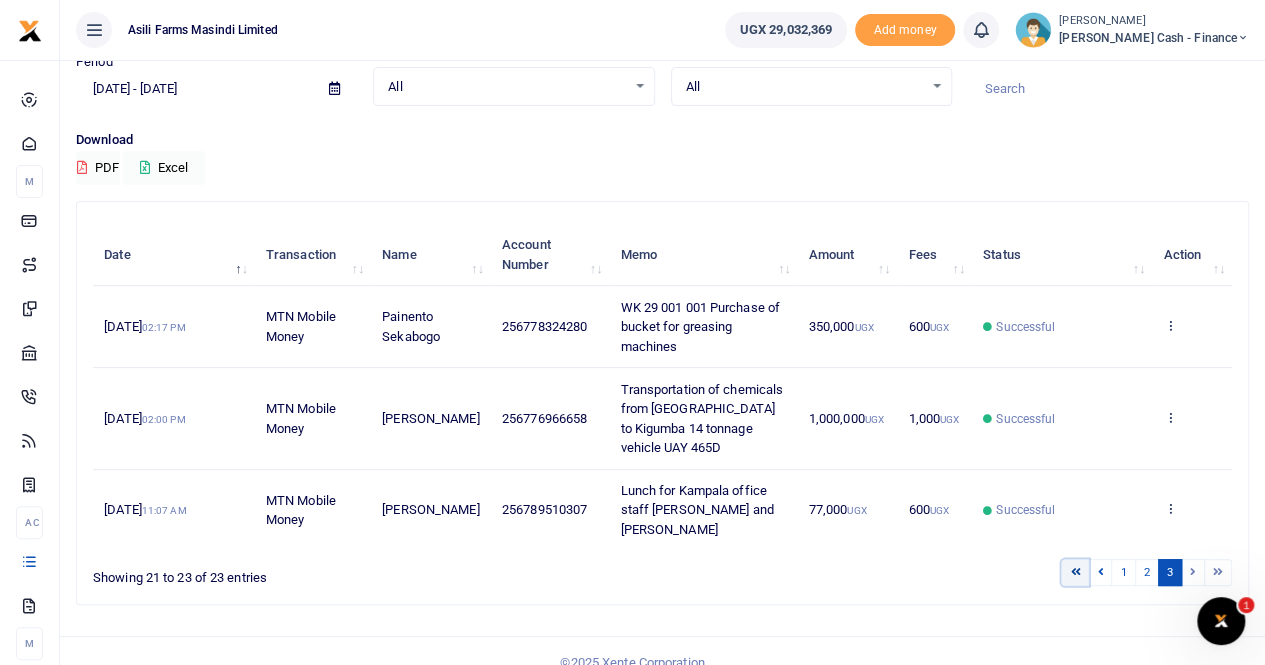click at bounding box center [1075, 572] 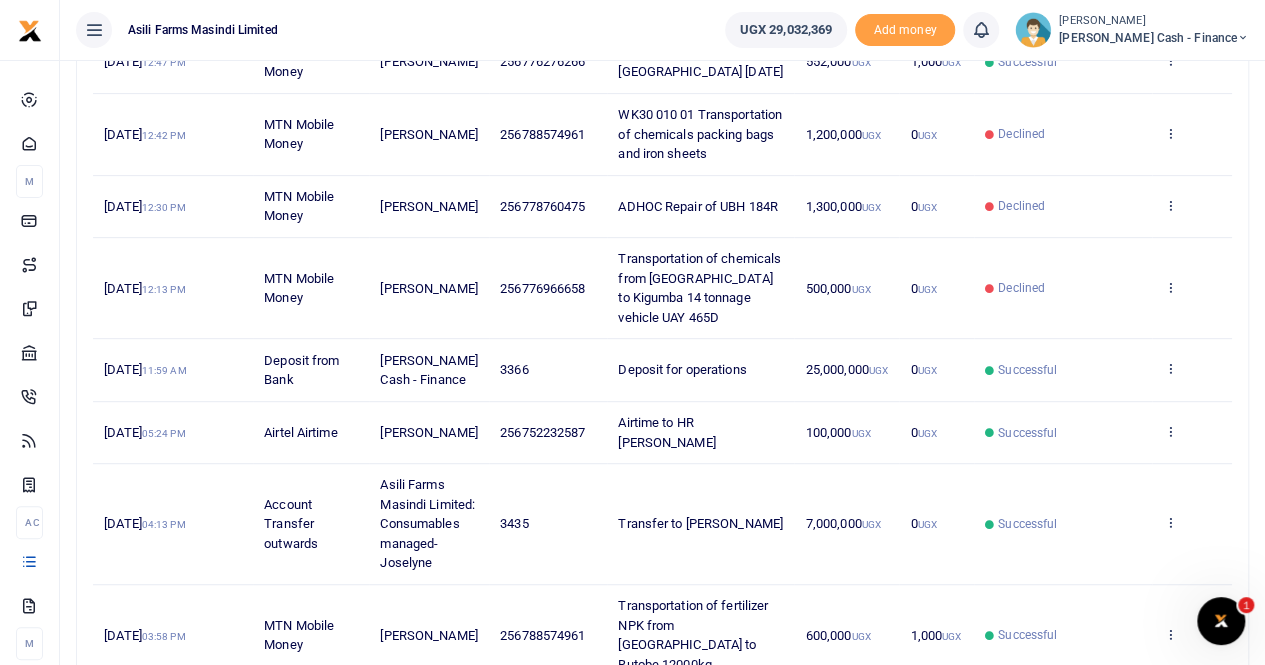 scroll, scrollTop: 316, scrollLeft: 0, axis: vertical 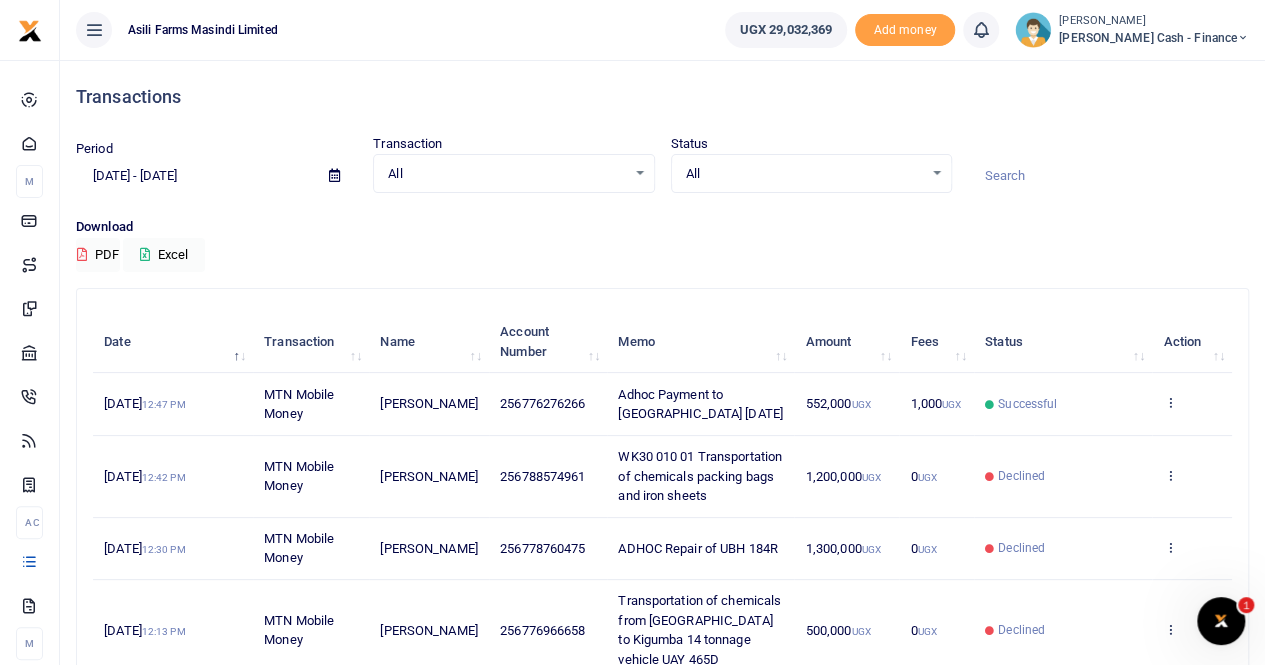 click at bounding box center [334, 175] 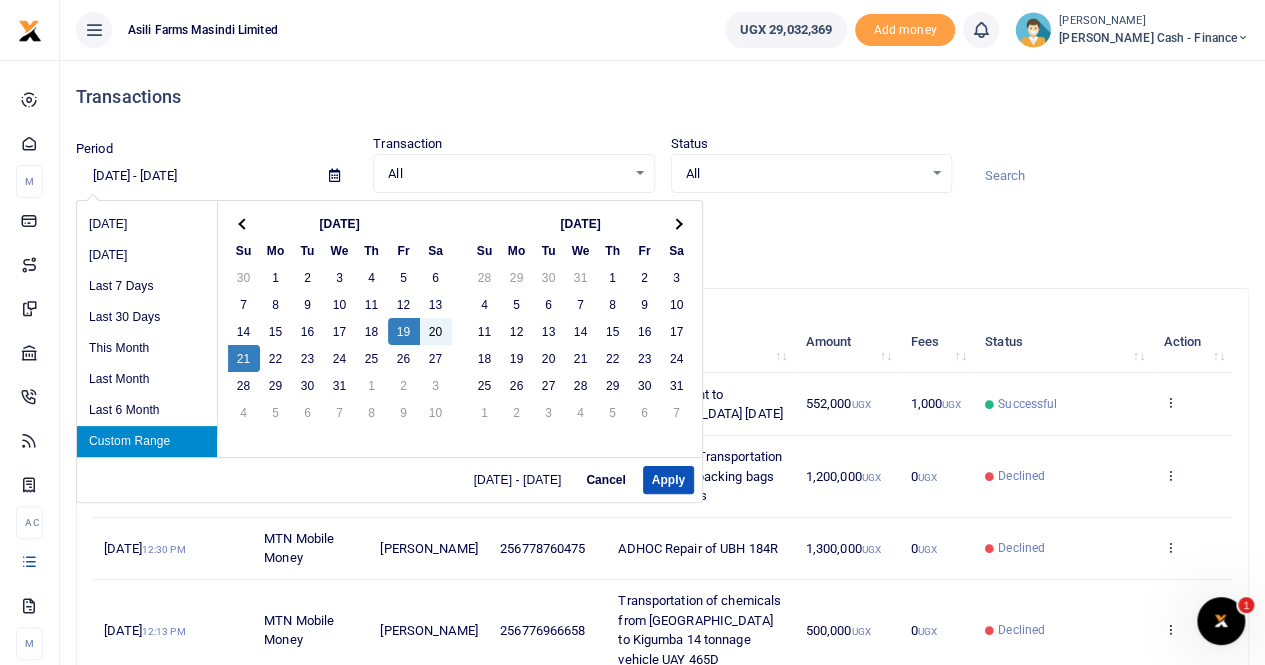 click on "Custom Range" at bounding box center (147, 441) 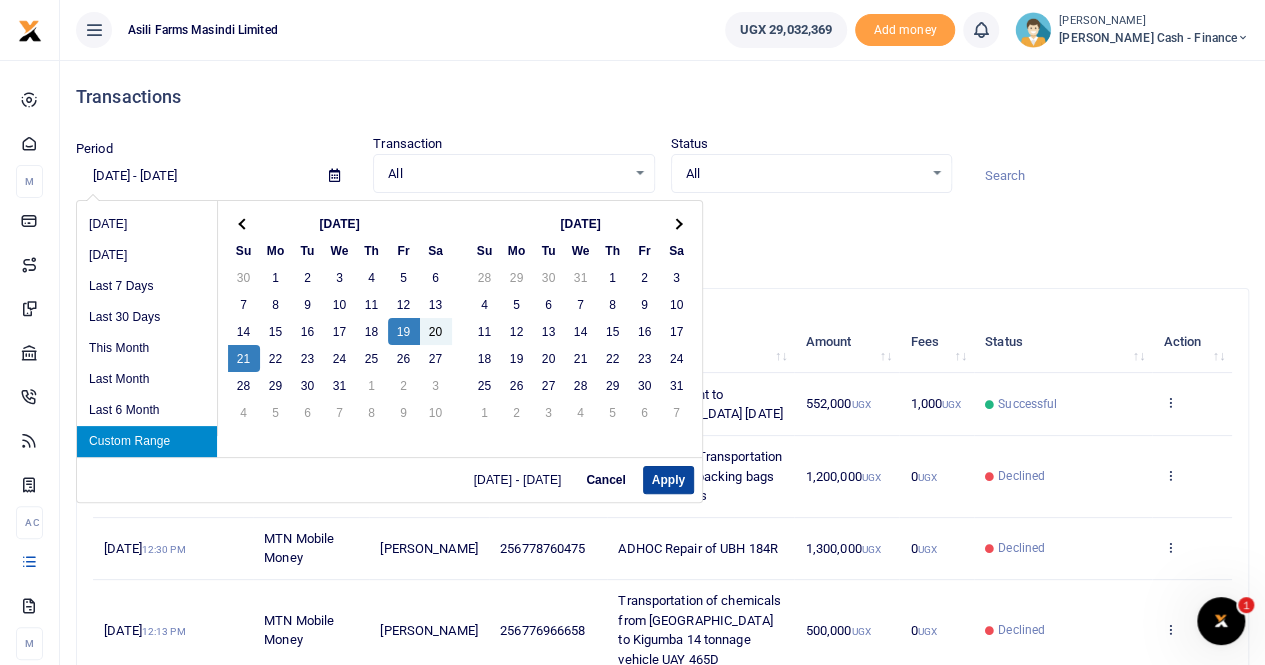 click on "Apply" at bounding box center [668, 480] 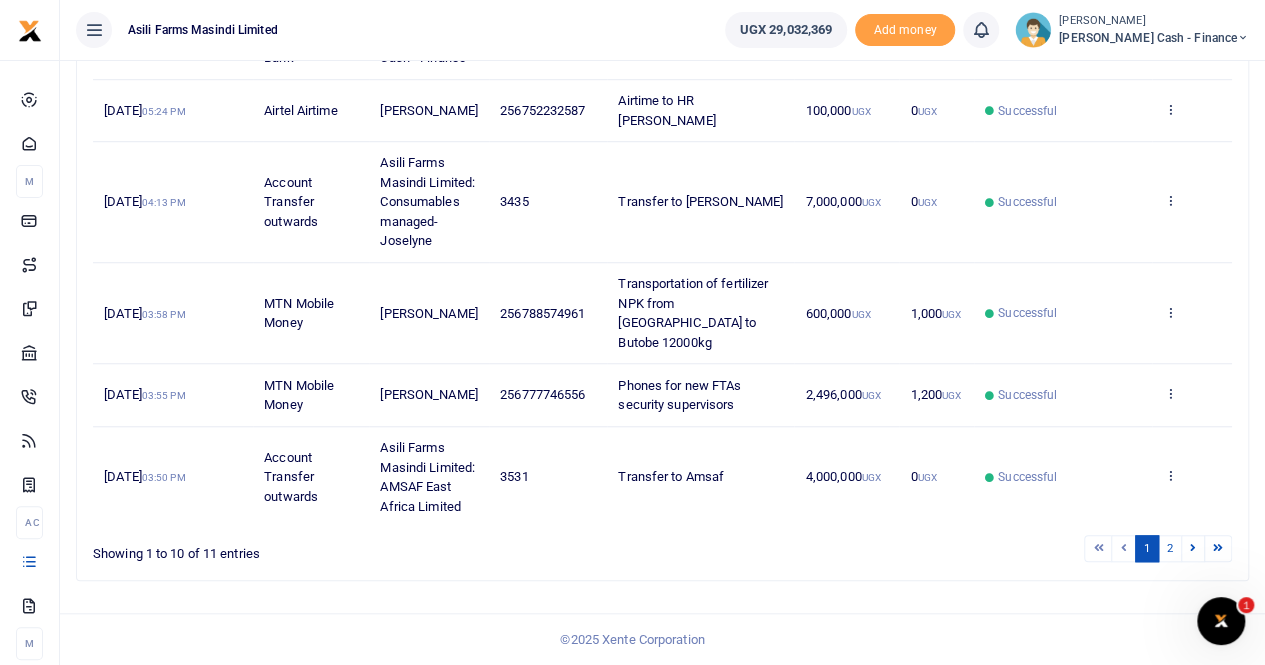 scroll, scrollTop: 716, scrollLeft: 0, axis: vertical 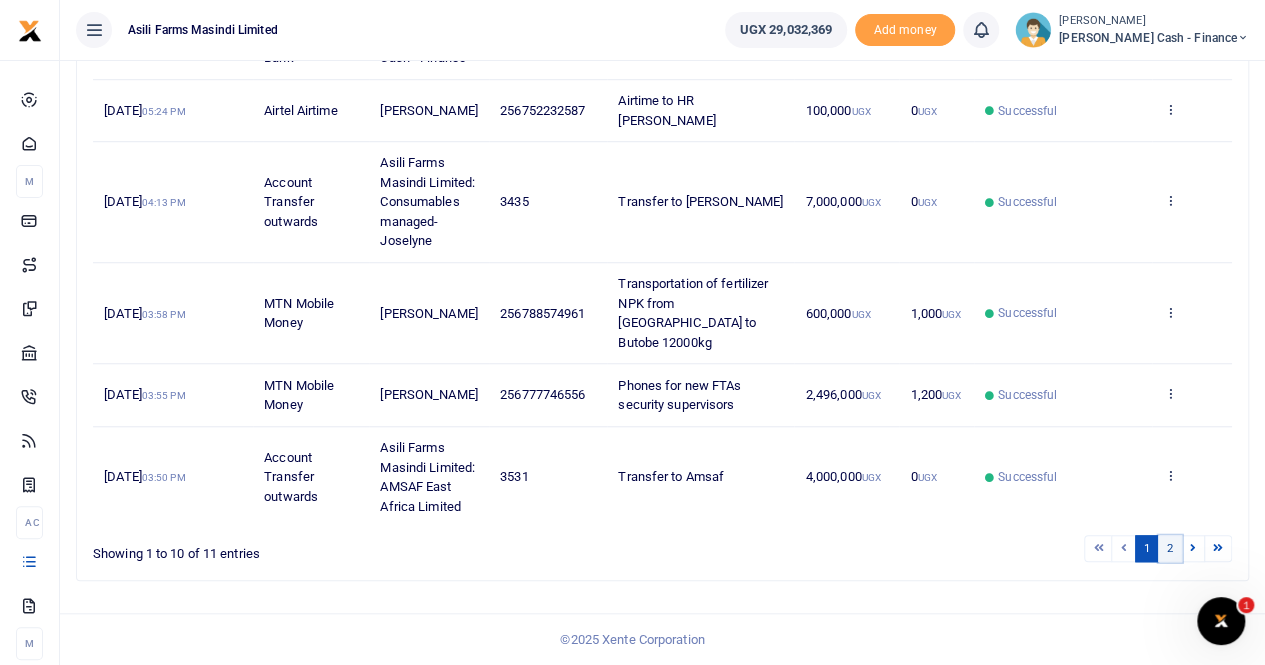 click on "2" at bounding box center [1170, 548] 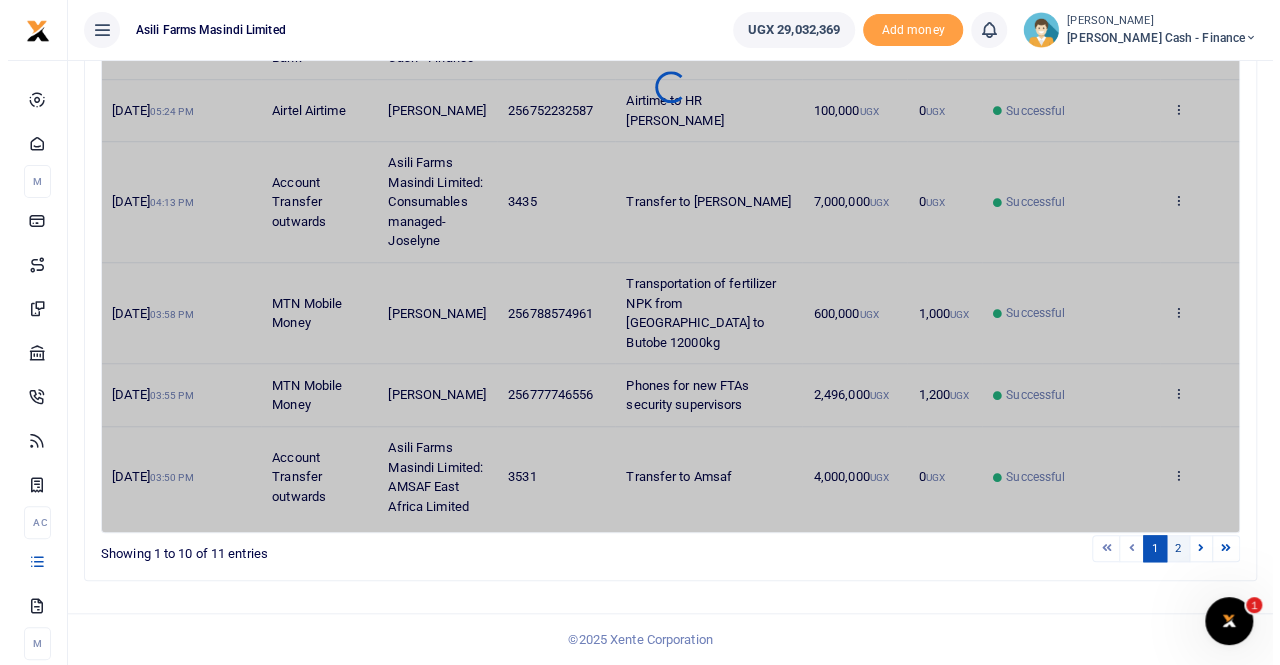 scroll, scrollTop: 0, scrollLeft: 0, axis: both 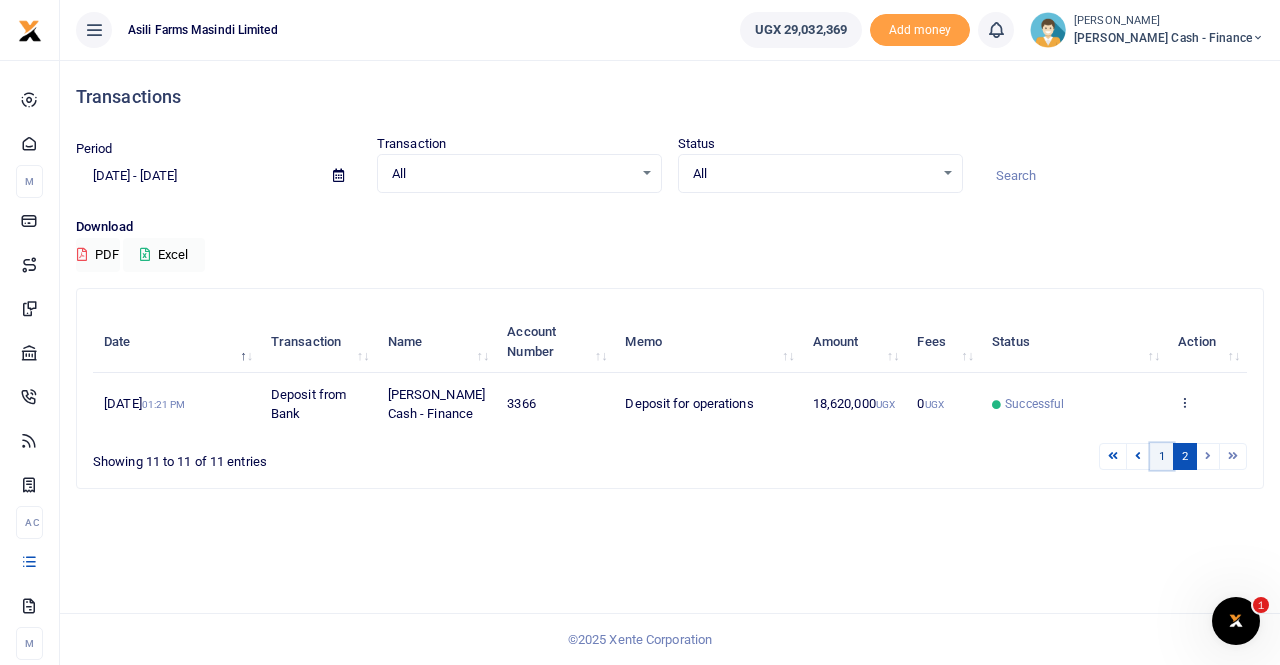 click on "1" at bounding box center (1162, 456) 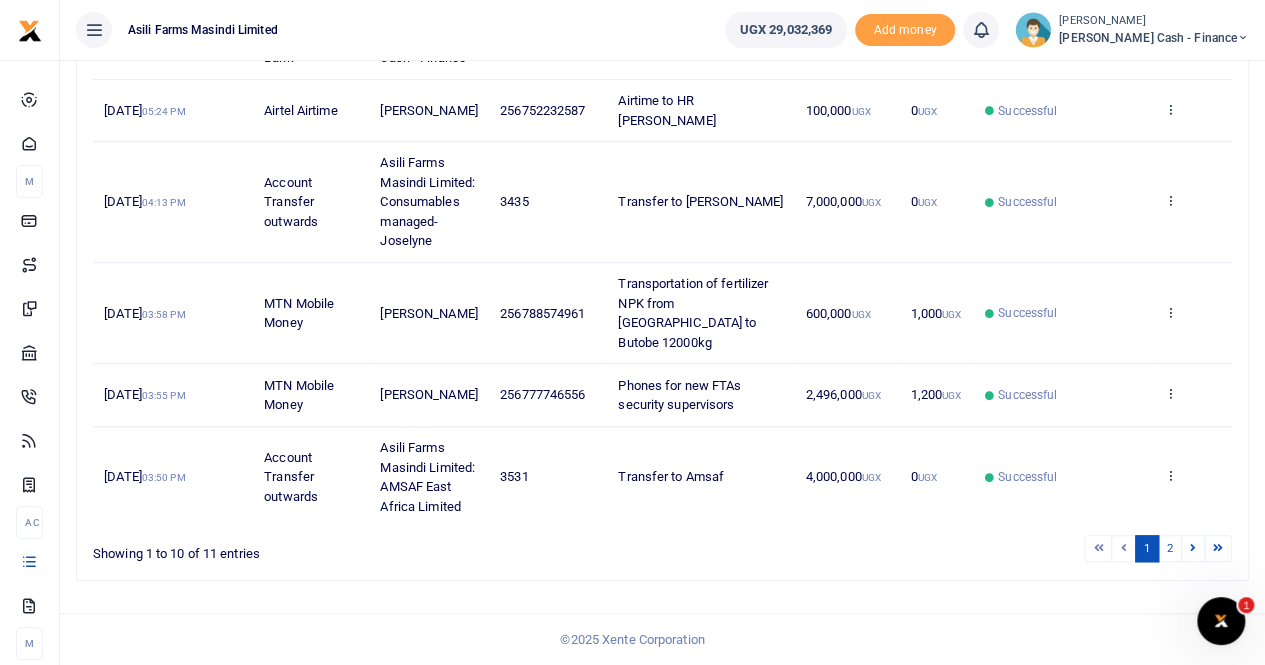 scroll, scrollTop: 716, scrollLeft: 0, axis: vertical 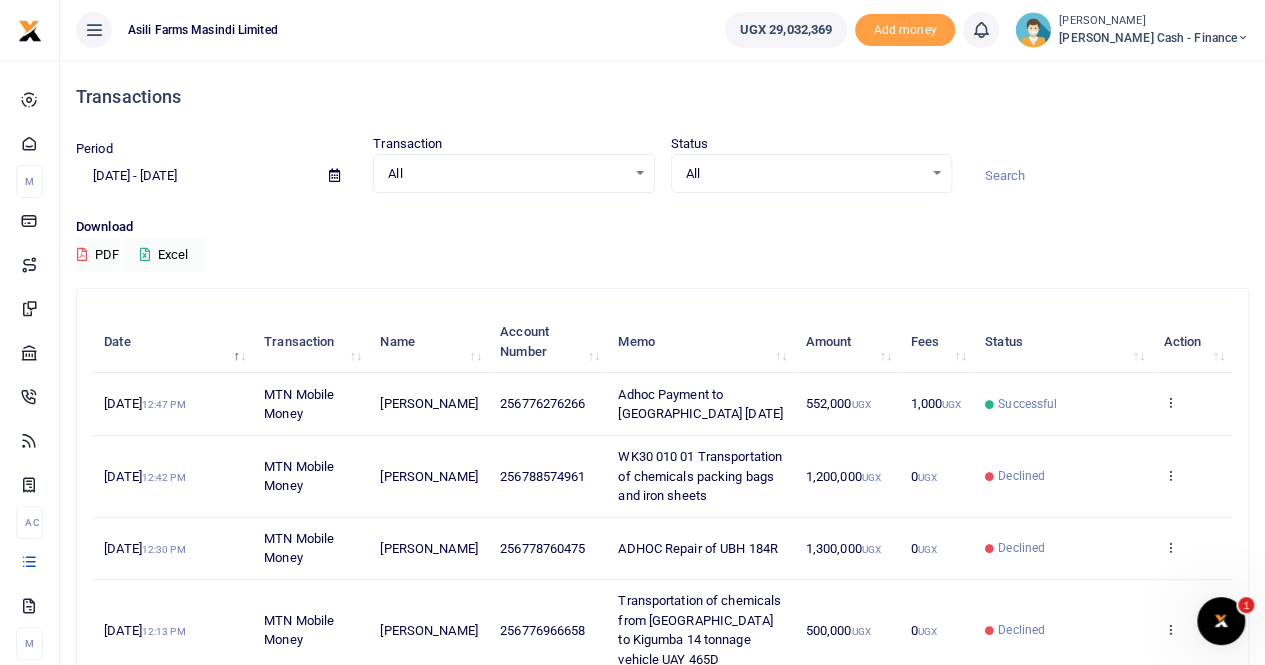 click at bounding box center (334, 175) 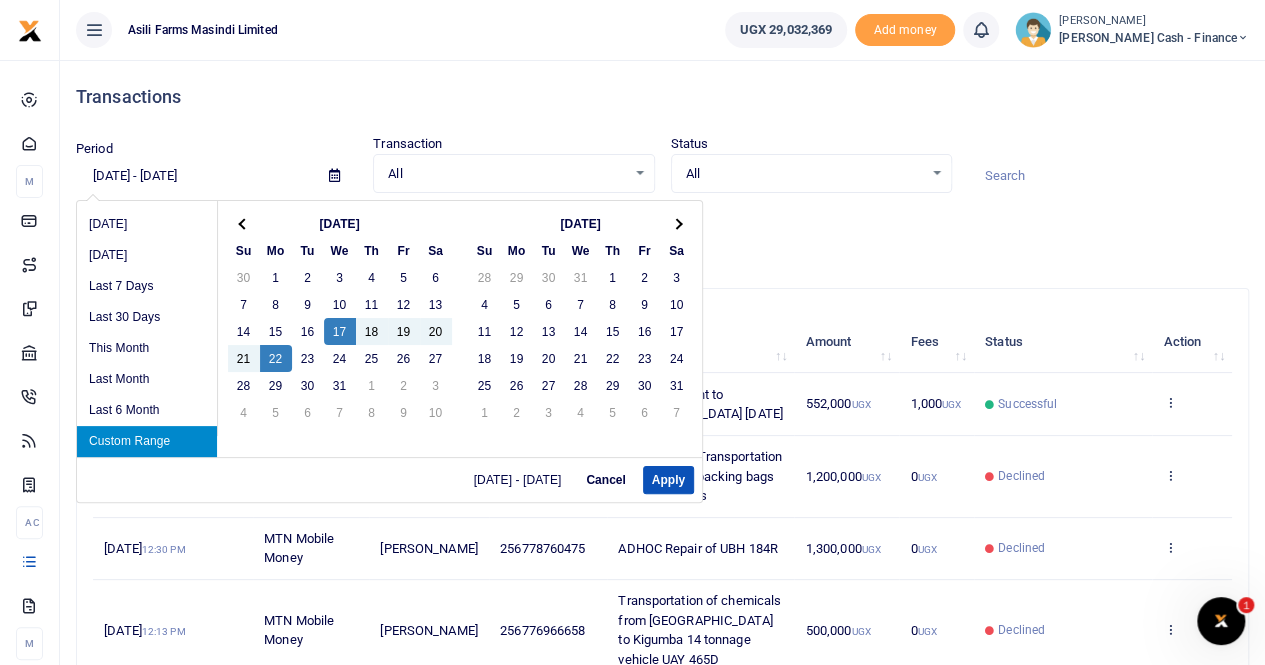 click on "Custom Range" at bounding box center [147, 441] 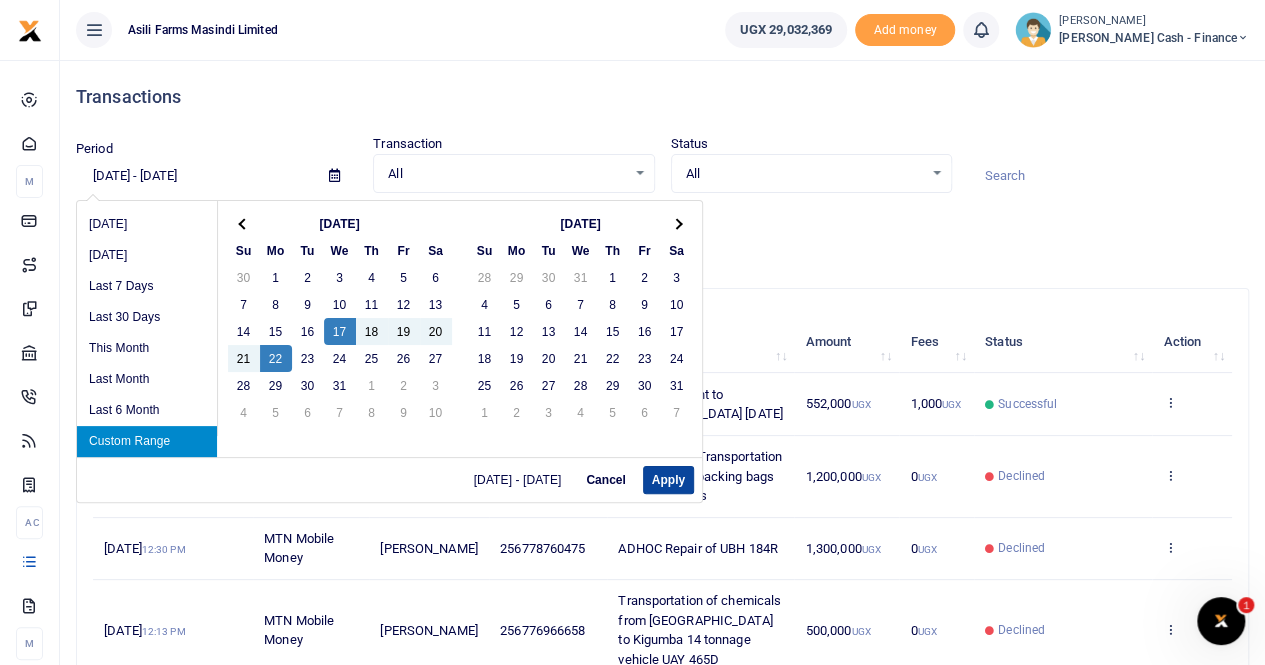 click on "Apply" at bounding box center [668, 480] 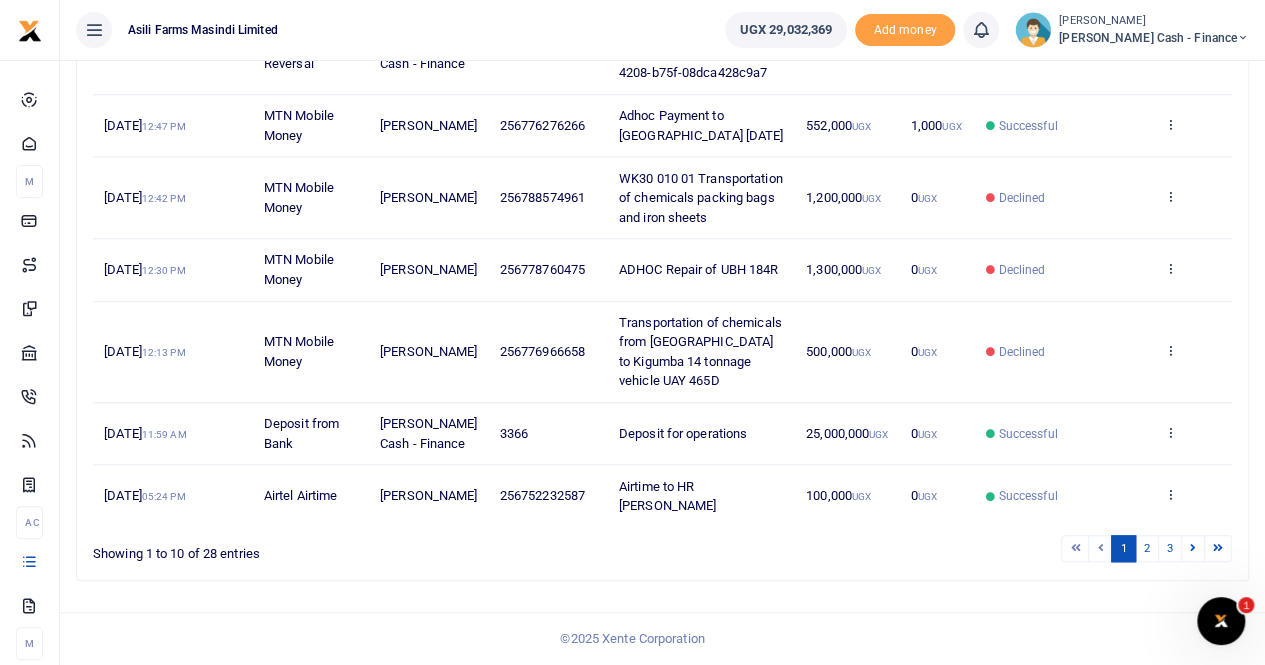 scroll, scrollTop: 716, scrollLeft: 0, axis: vertical 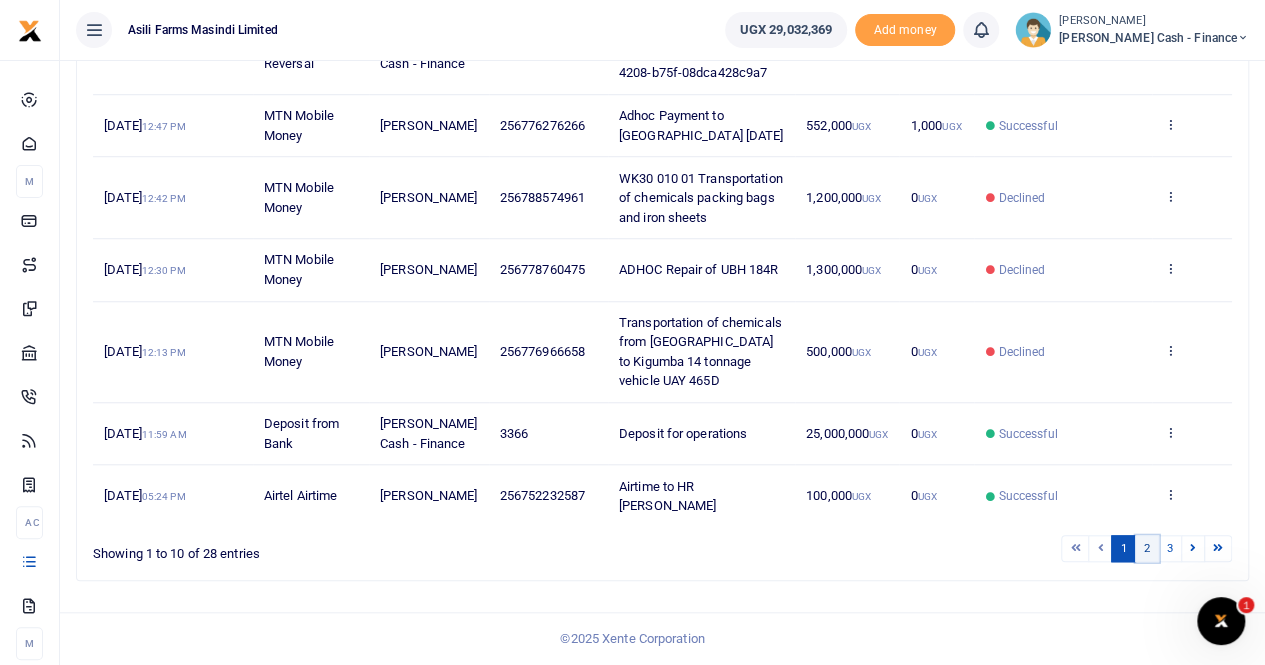 click on "2" at bounding box center [1147, 548] 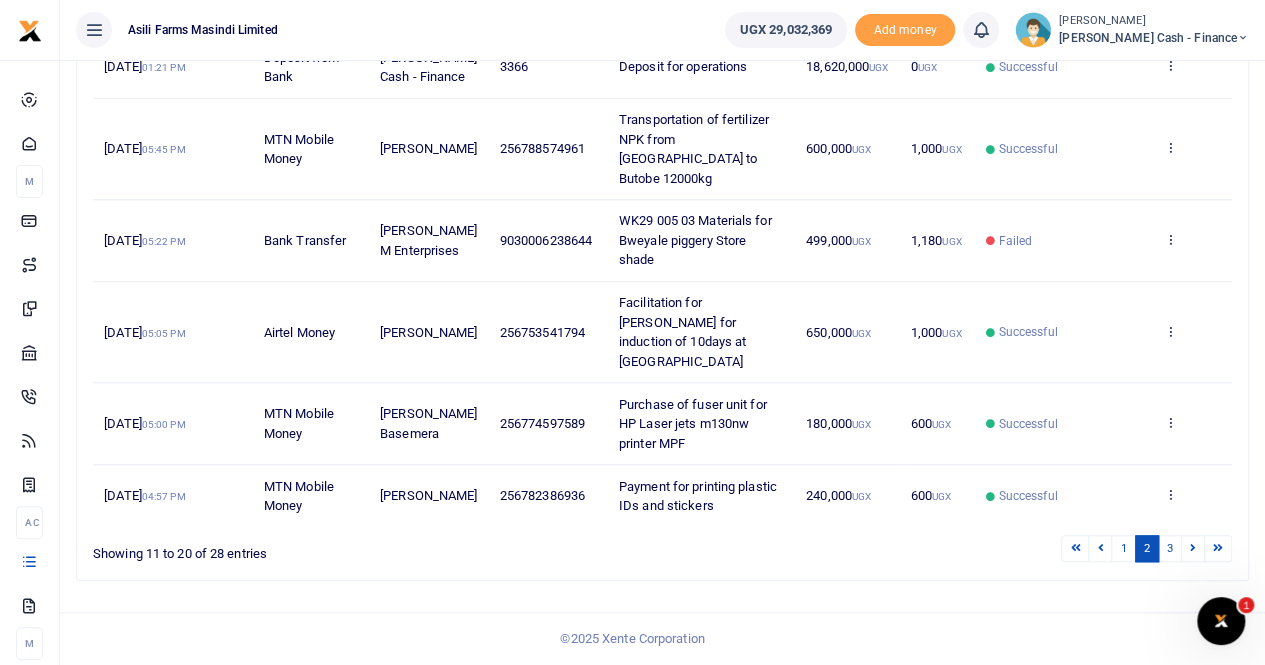 scroll, scrollTop: 736, scrollLeft: 0, axis: vertical 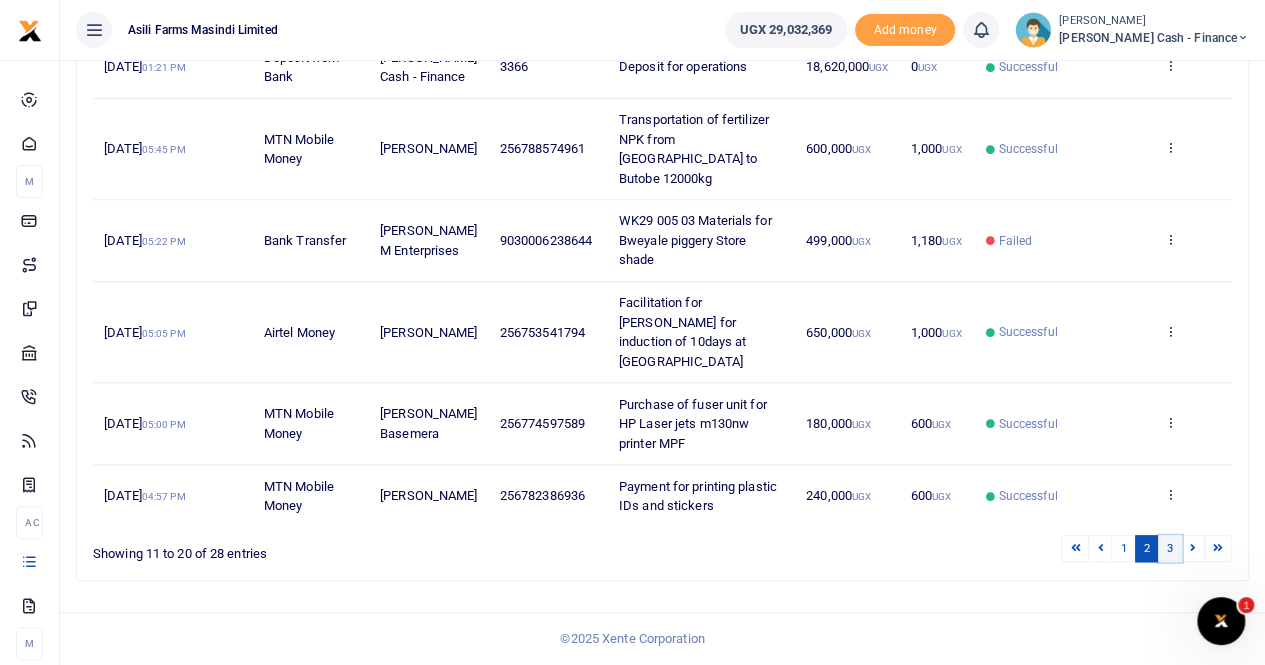 click on "3" at bounding box center (1170, 548) 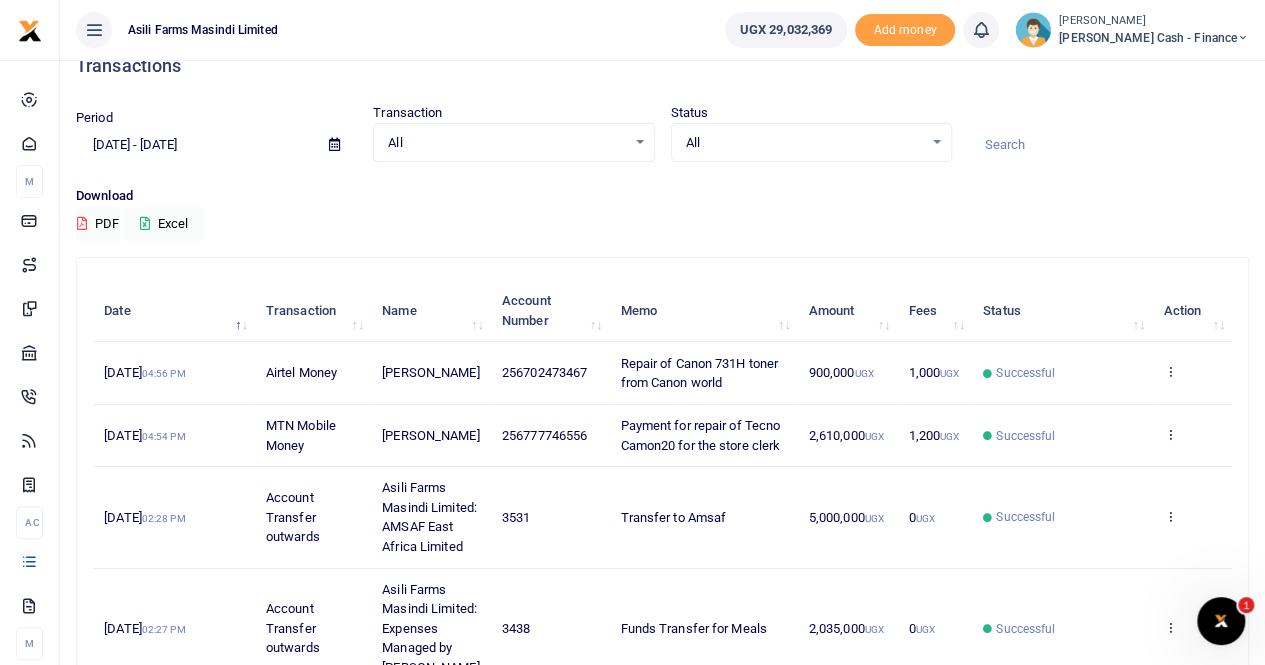 scroll, scrollTop: 0, scrollLeft: 0, axis: both 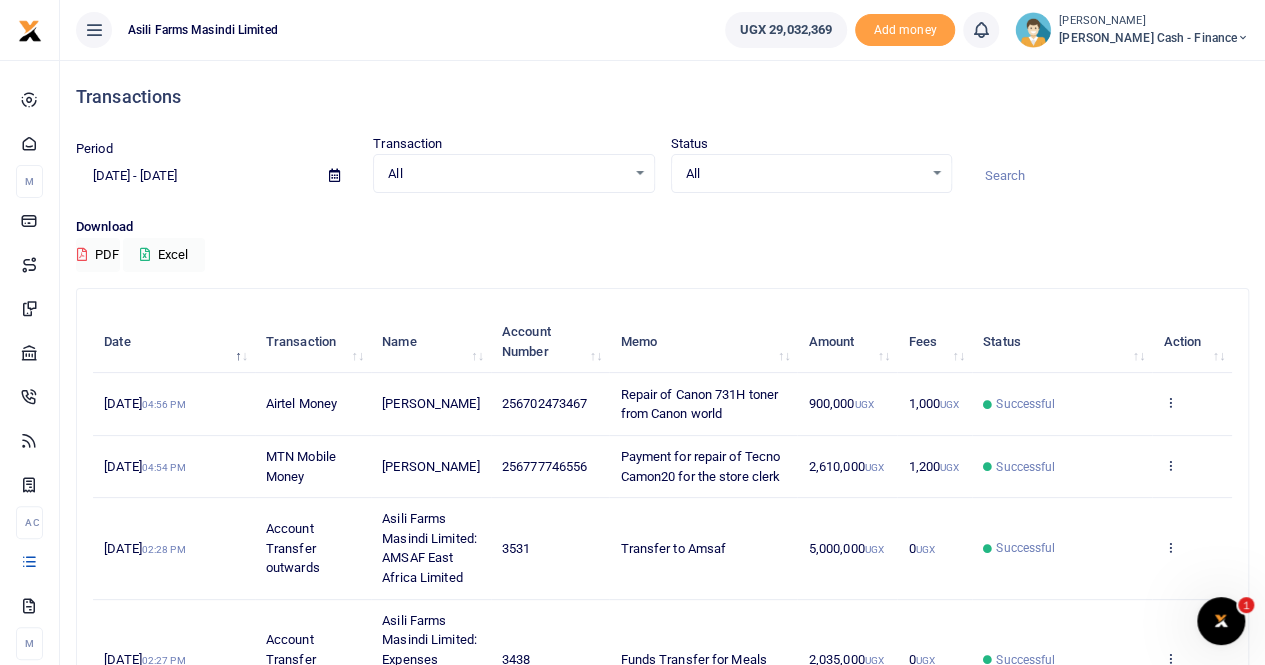 click at bounding box center [334, 175] 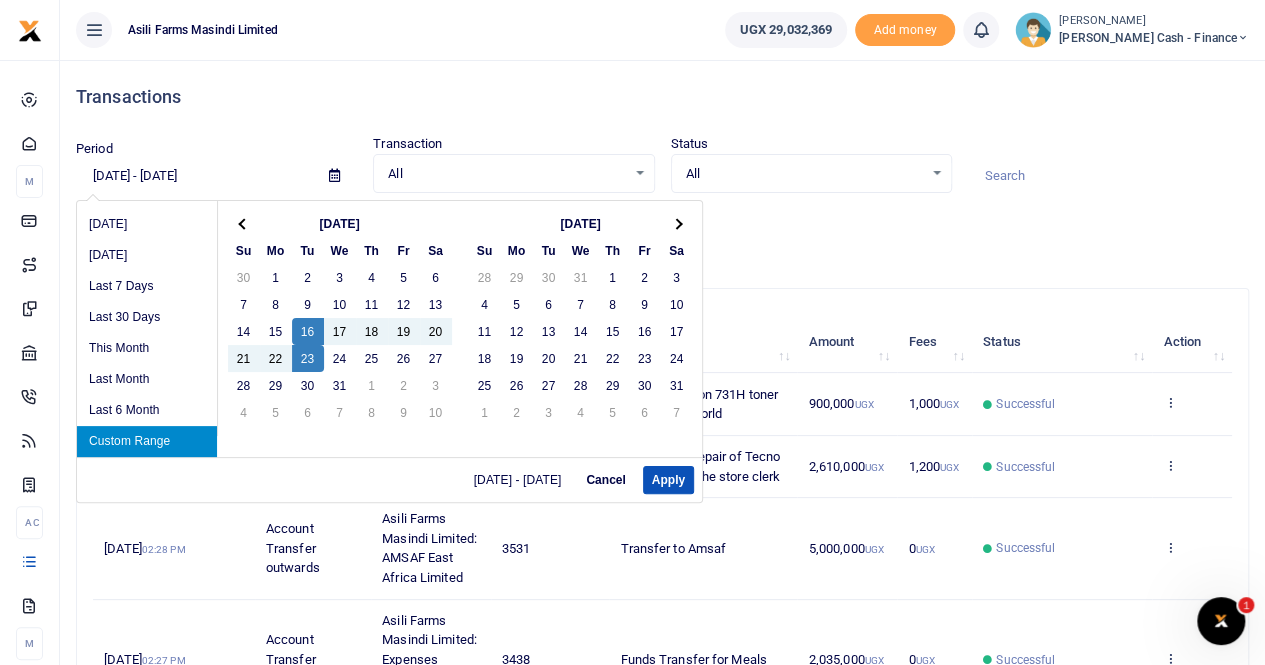 click on "Custom Range" at bounding box center [147, 441] 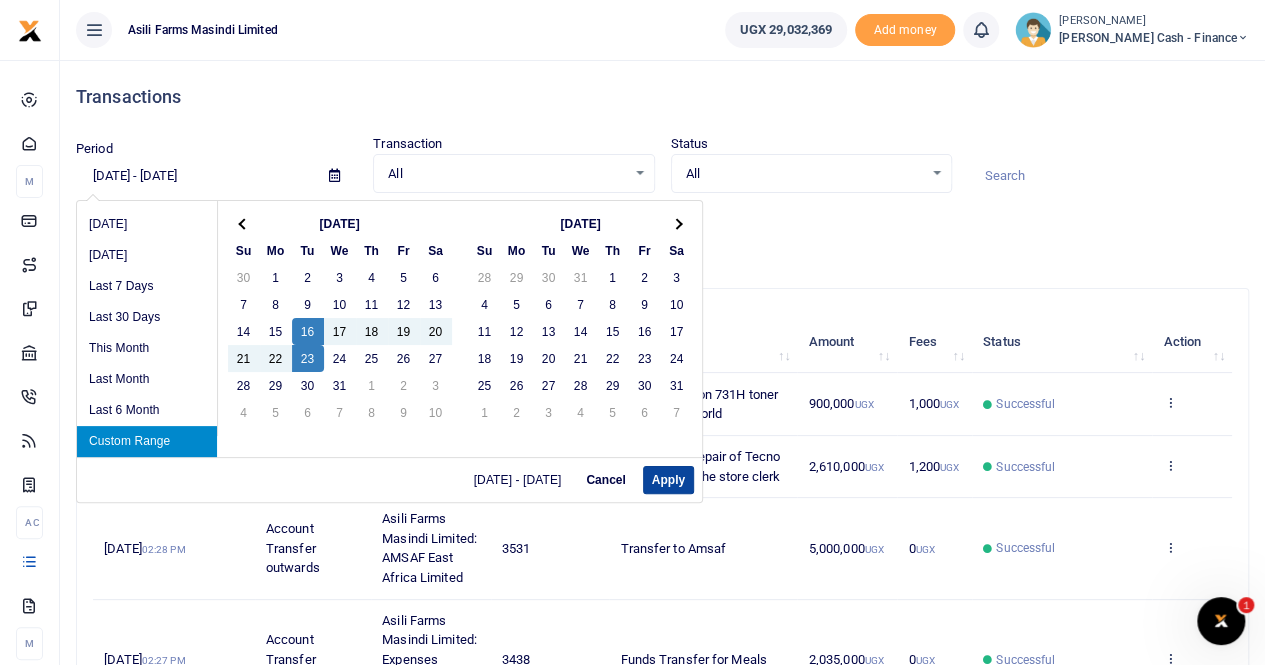 click on "Apply" at bounding box center [668, 480] 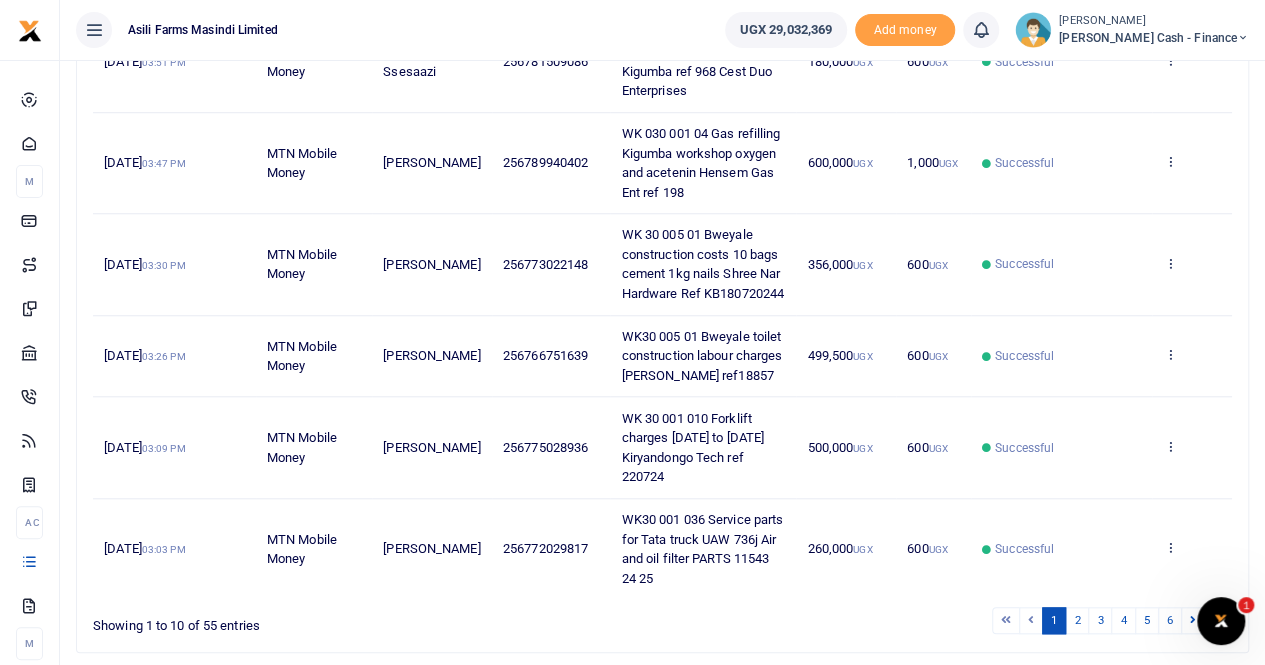 scroll, scrollTop: 794, scrollLeft: 0, axis: vertical 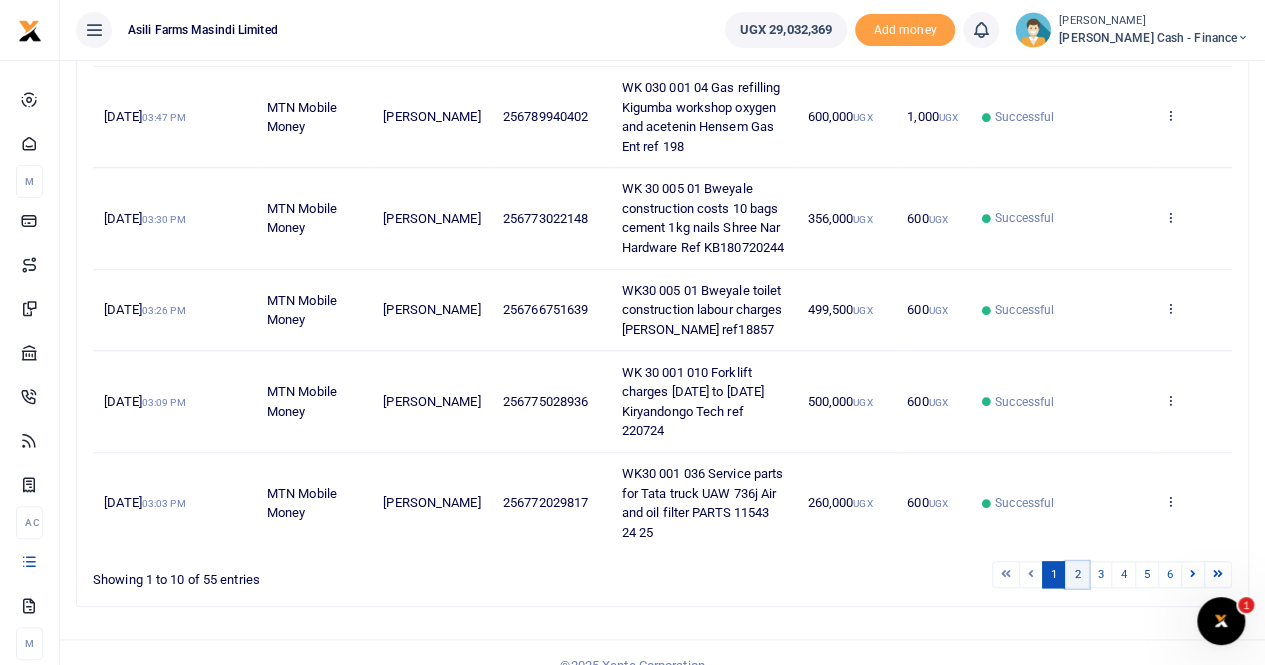 click on "2" at bounding box center (1077, 574) 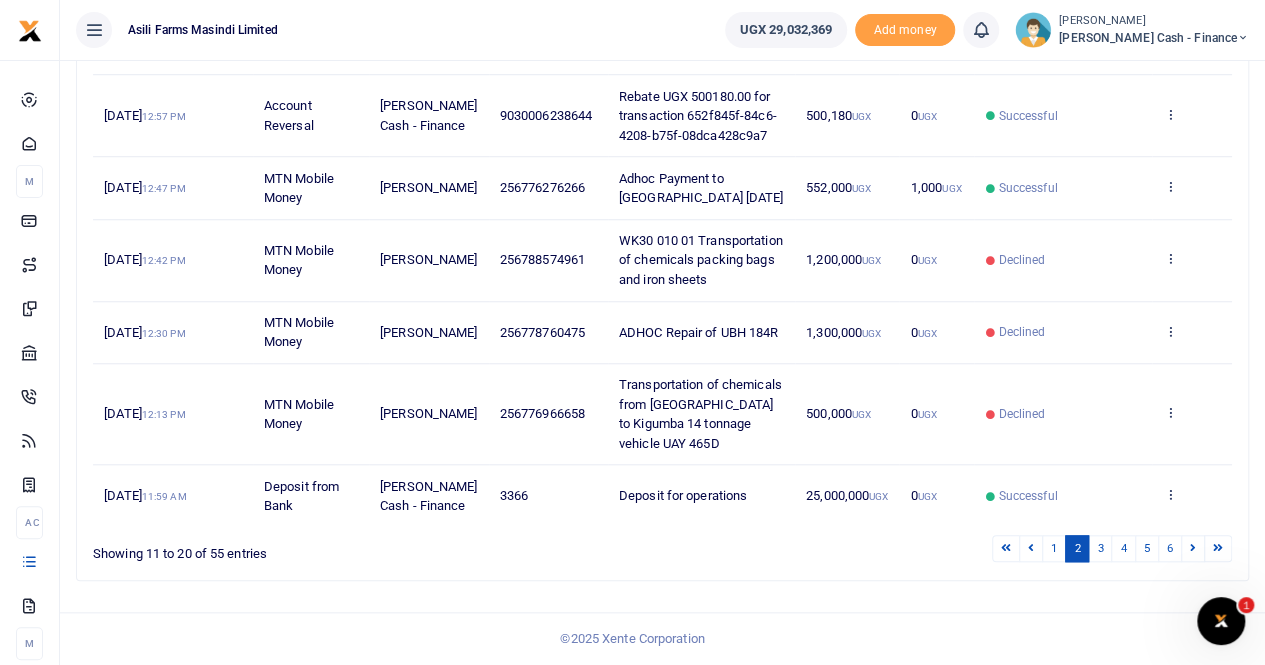 scroll, scrollTop: 736, scrollLeft: 0, axis: vertical 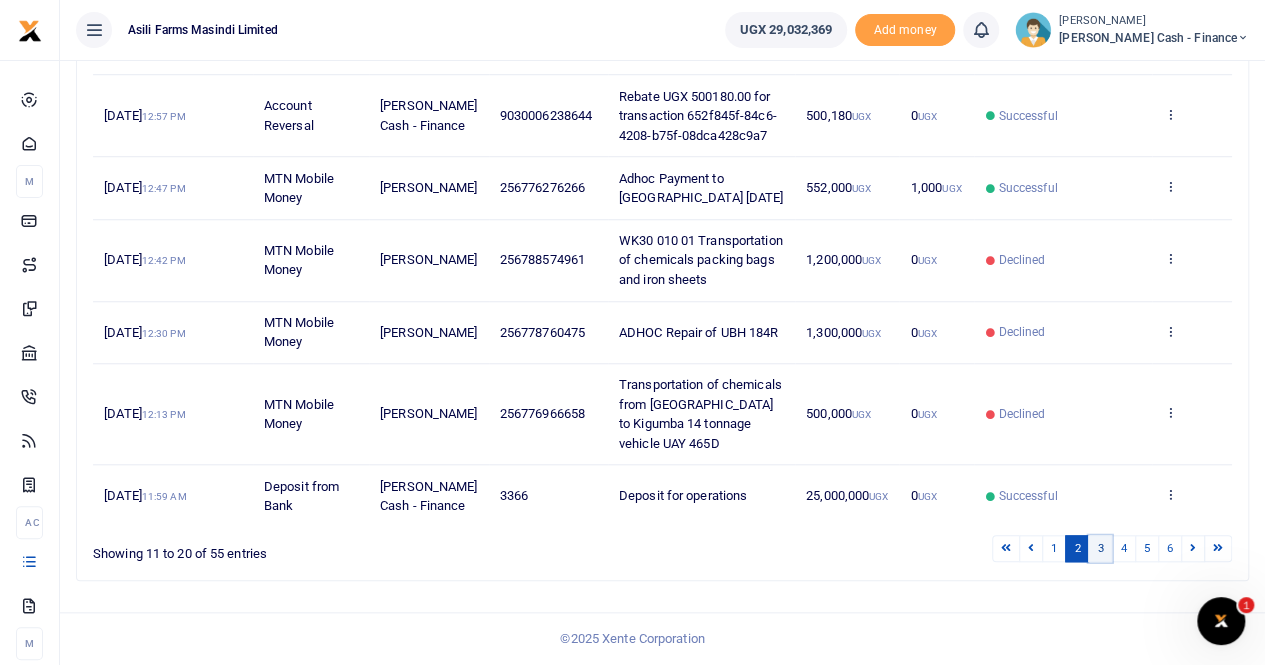 click on "3" at bounding box center [1100, 548] 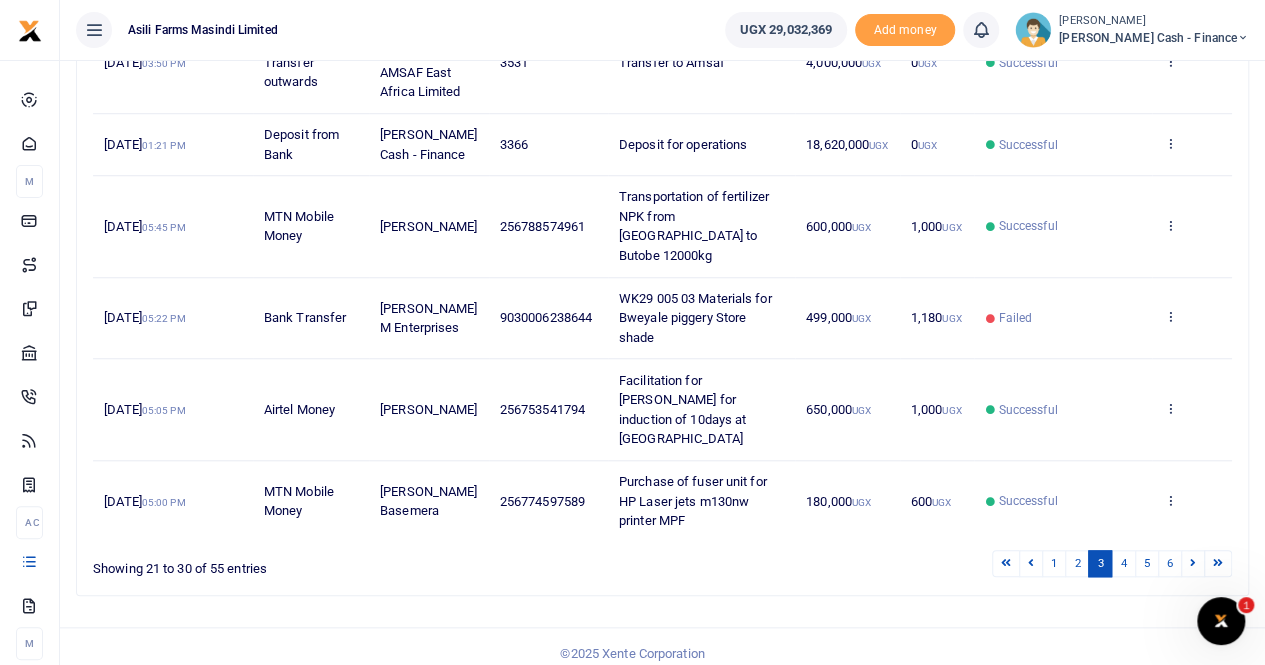scroll, scrollTop: 736, scrollLeft: 0, axis: vertical 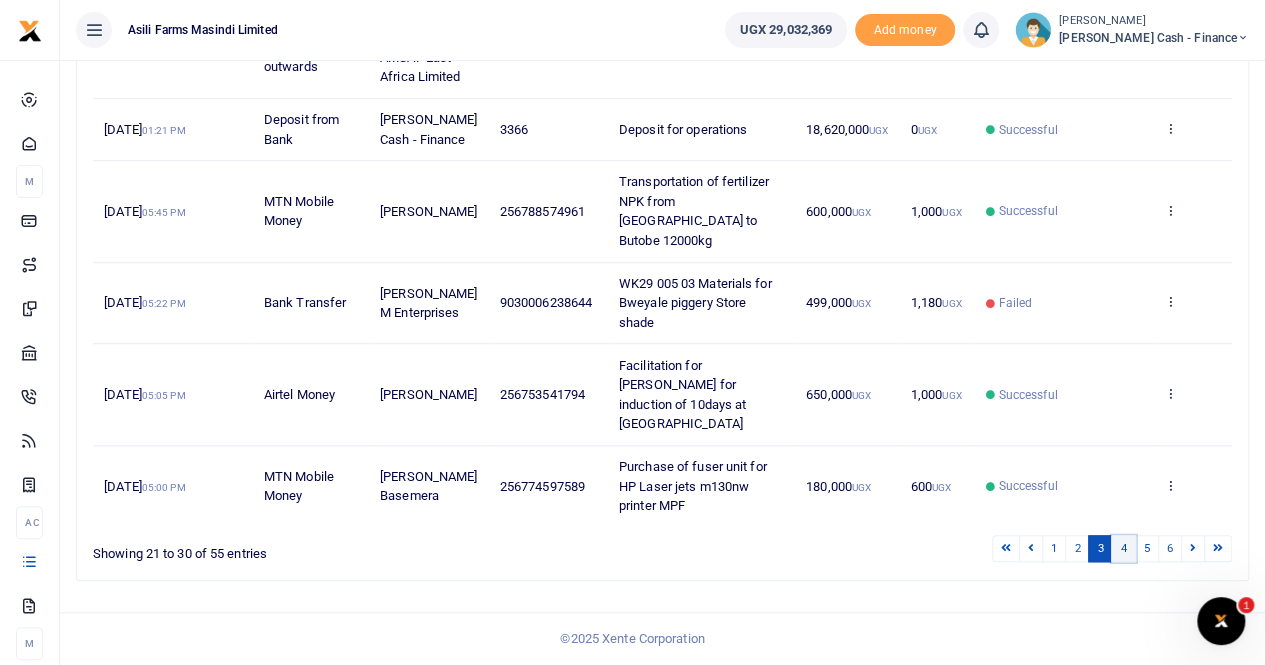 click on "4" at bounding box center [1123, 548] 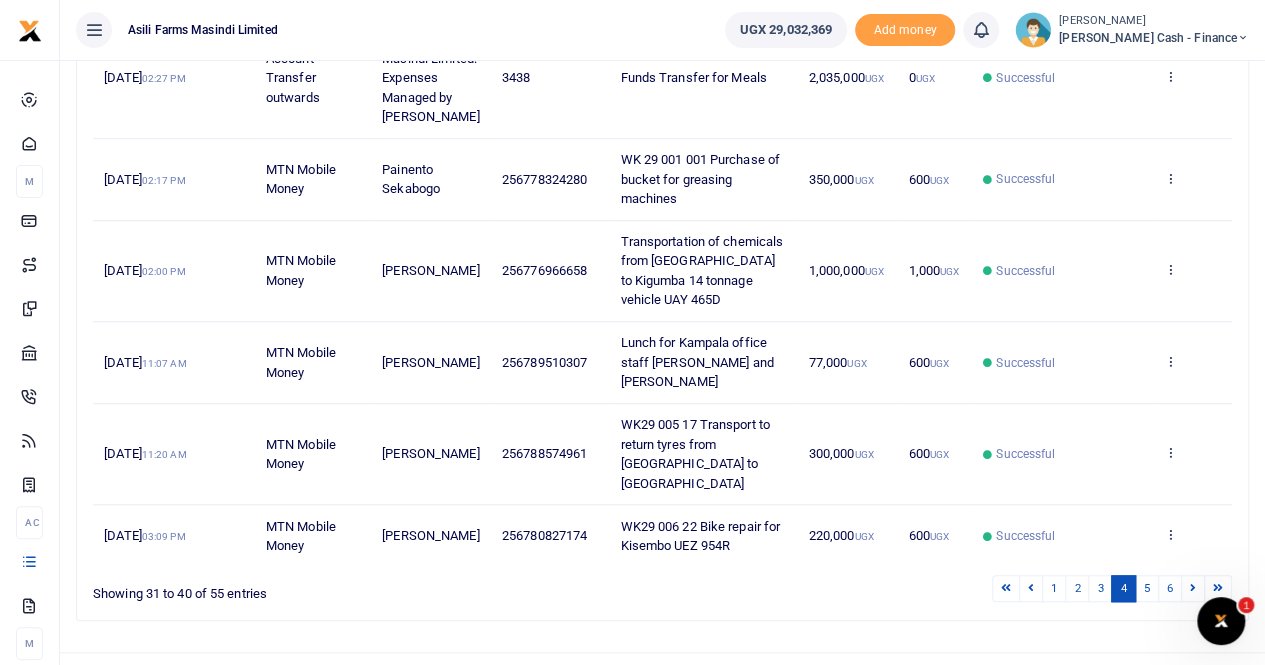 scroll, scrollTop: 716, scrollLeft: 0, axis: vertical 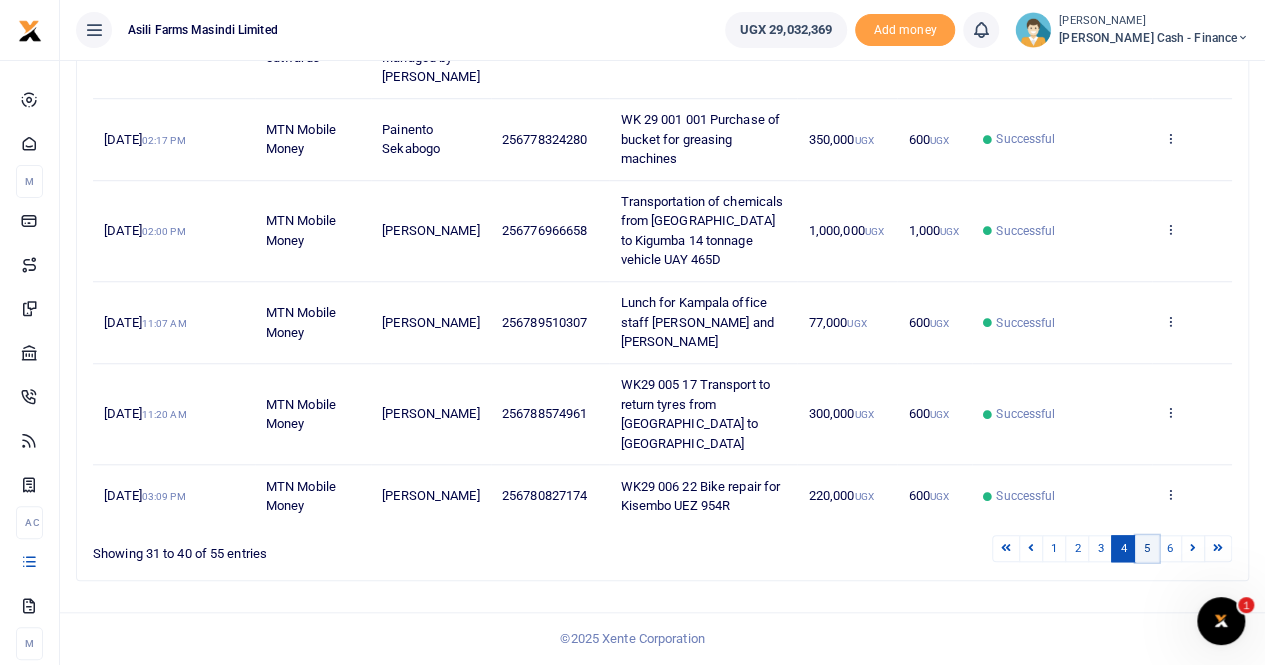 click on "5" at bounding box center [1147, 548] 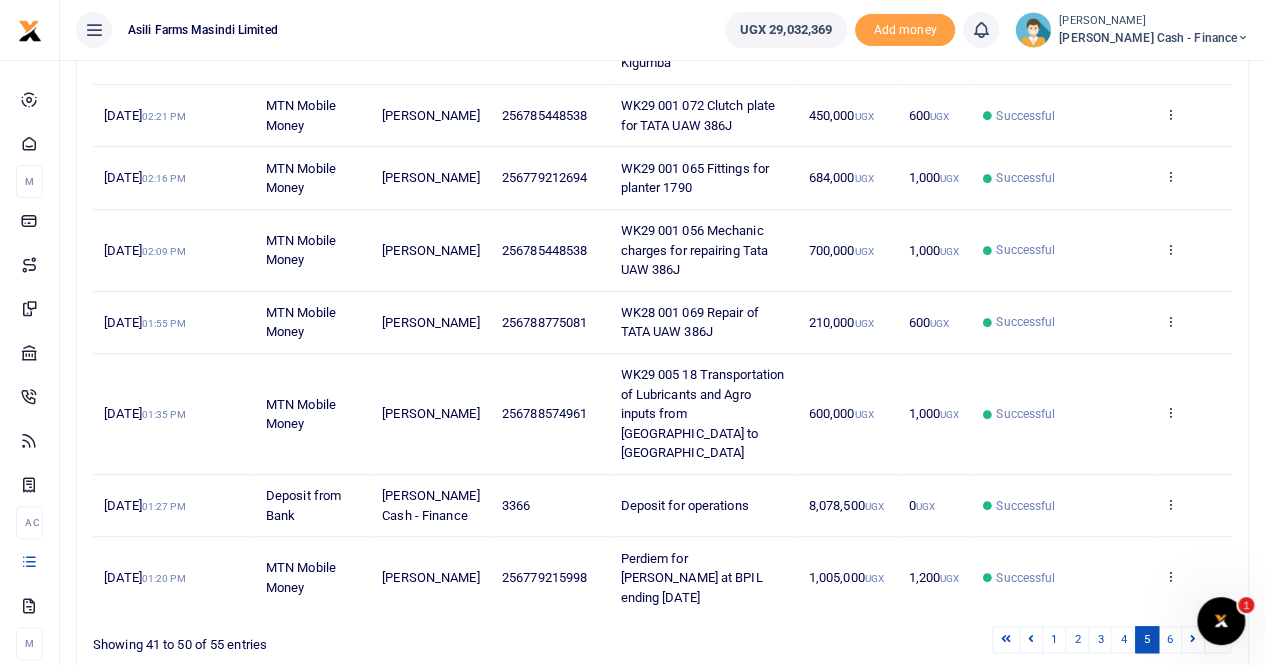 scroll, scrollTop: 580, scrollLeft: 0, axis: vertical 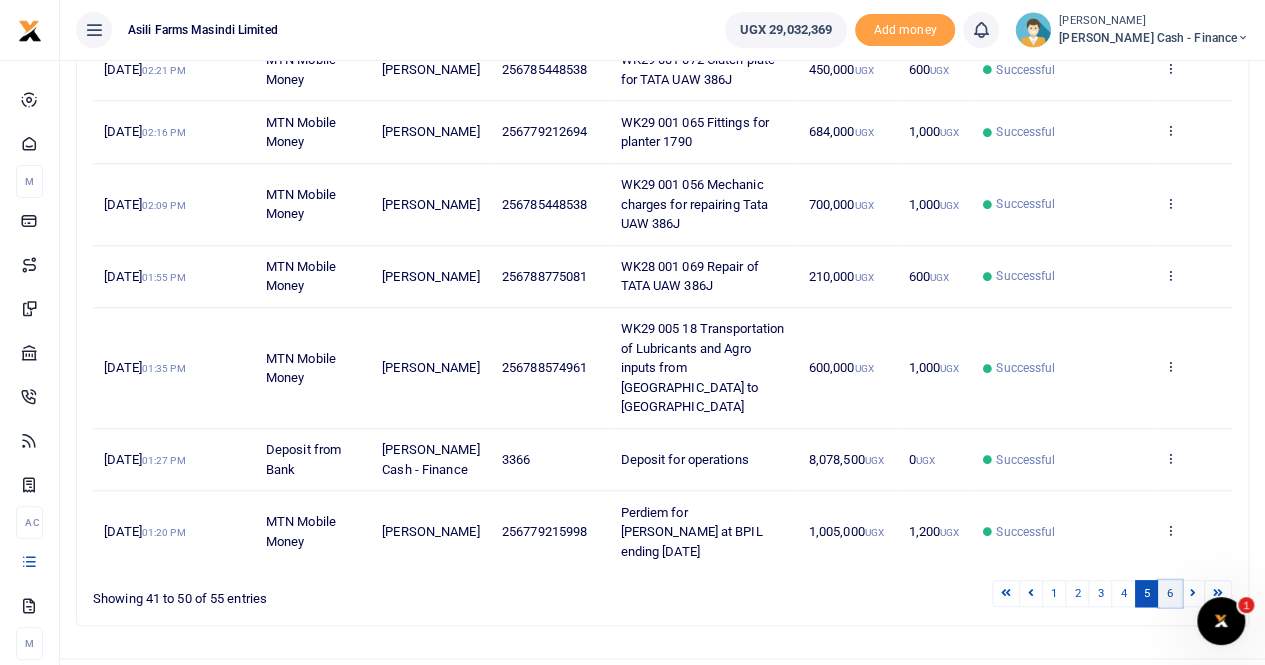 click on "6" at bounding box center (1170, 593) 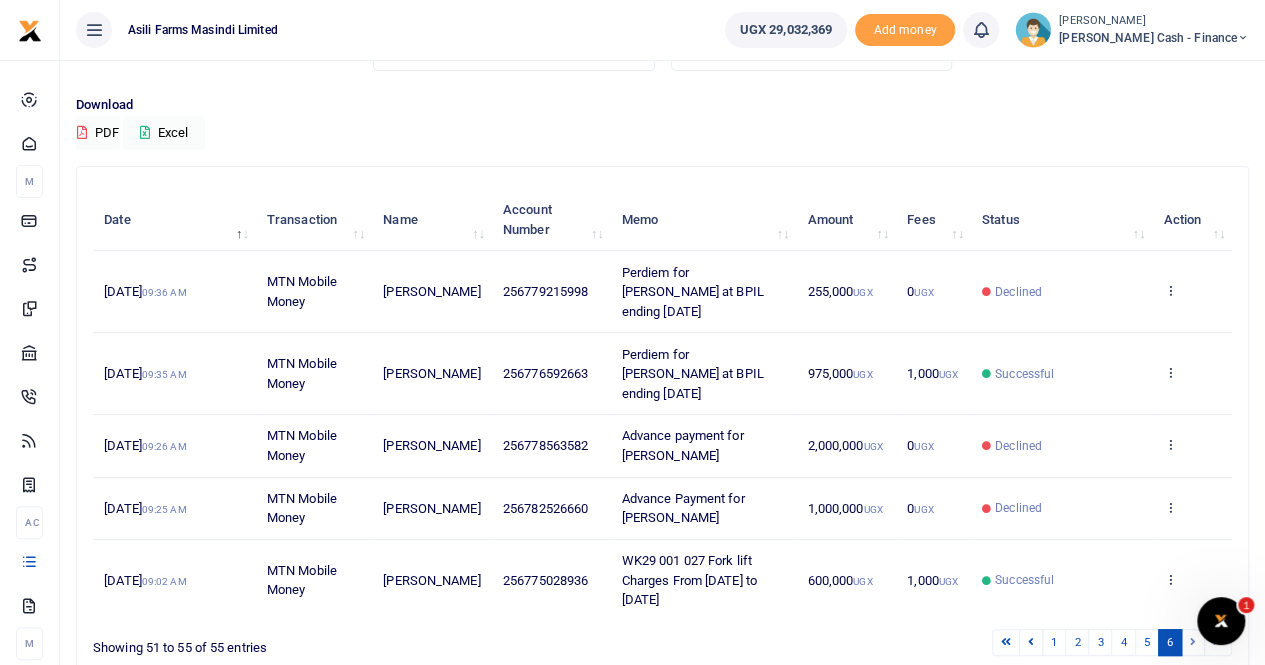 scroll, scrollTop: 192, scrollLeft: 0, axis: vertical 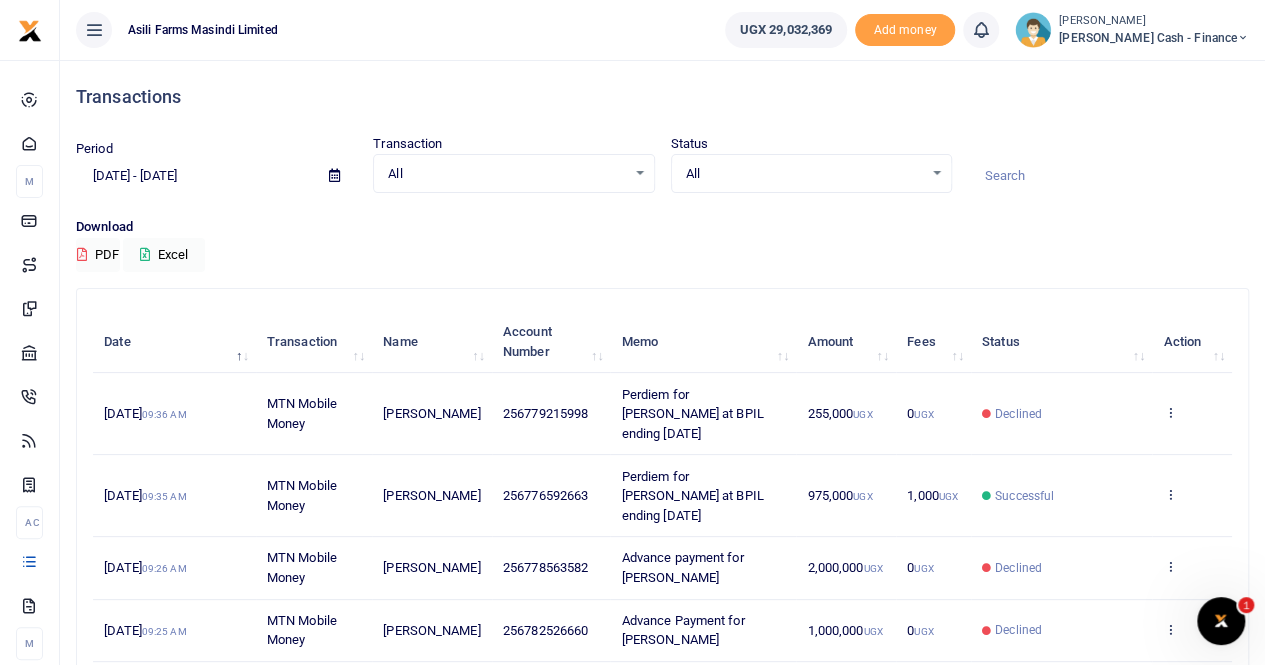 click at bounding box center (334, 175) 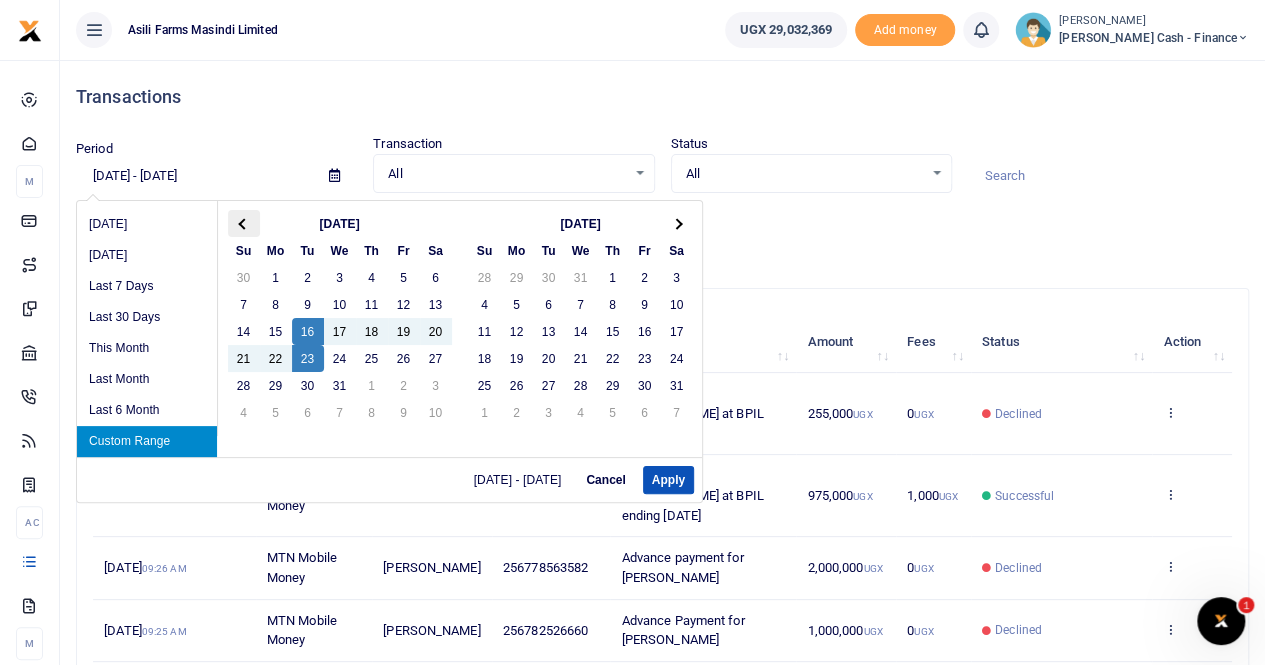 click at bounding box center [244, 223] 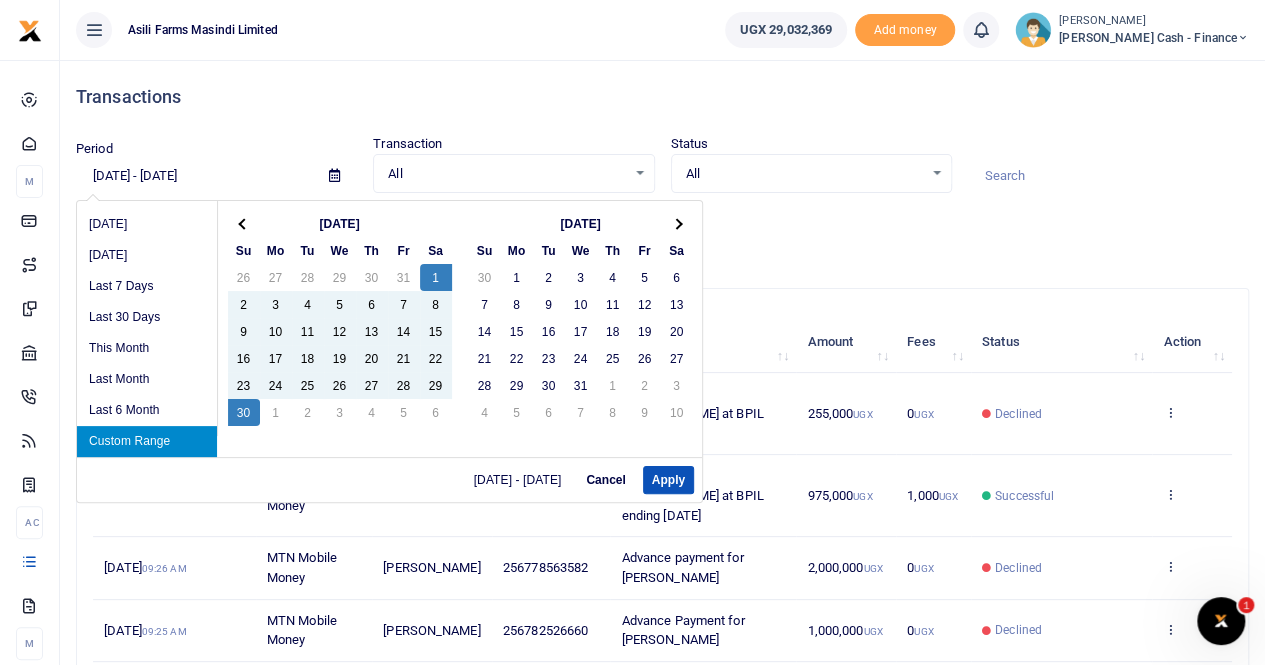 click on "Custom Range" at bounding box center (147, 441) 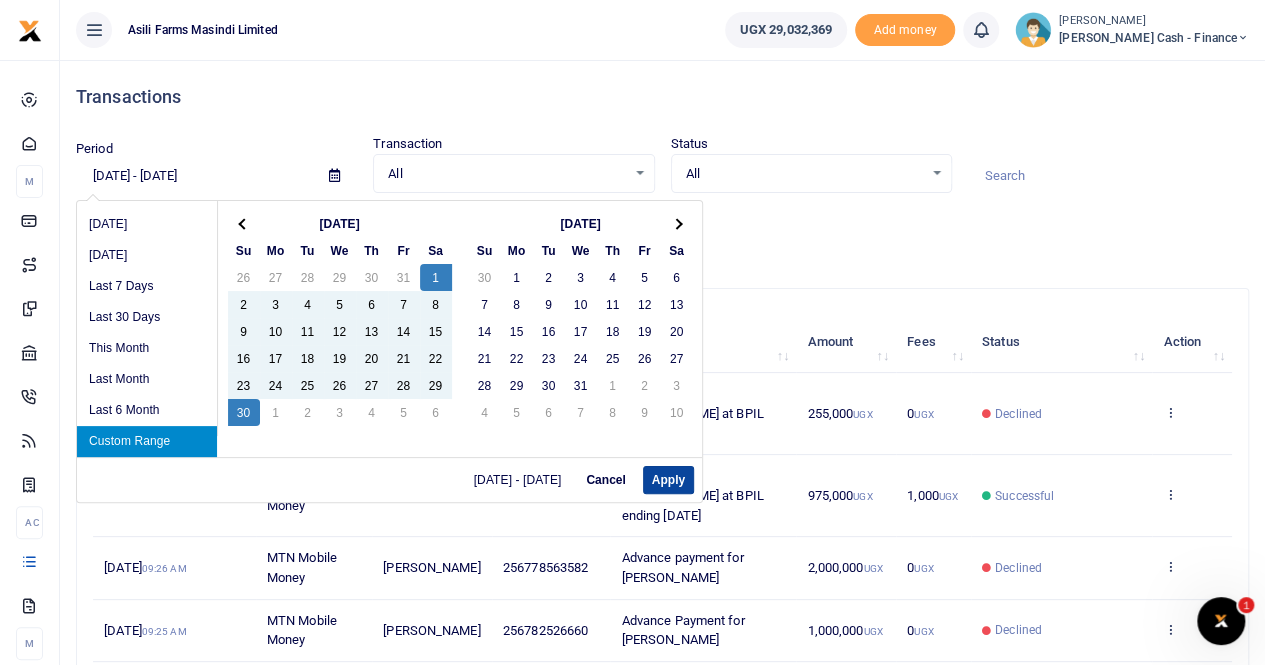 click on "Apply" at bounding box center (668, 480) 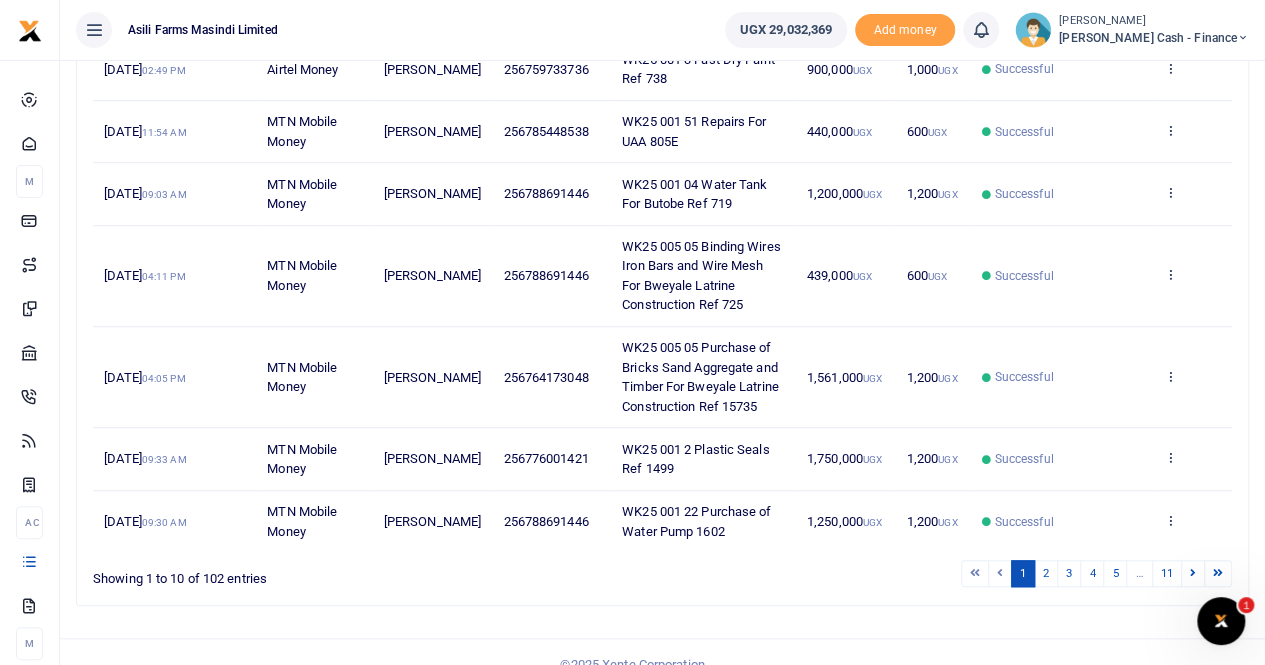 scroll, scrollTop: 678, scrollLeft: 0, axis: vertical 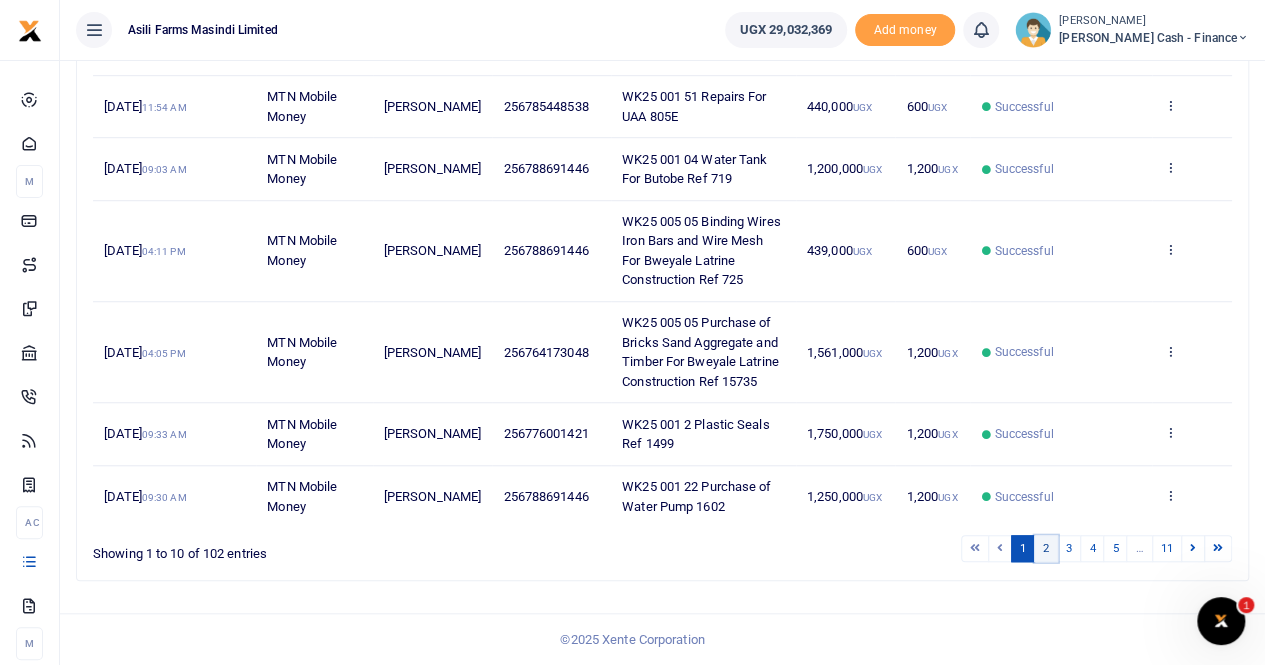 click on "2" at bounding box center [1046, 548] 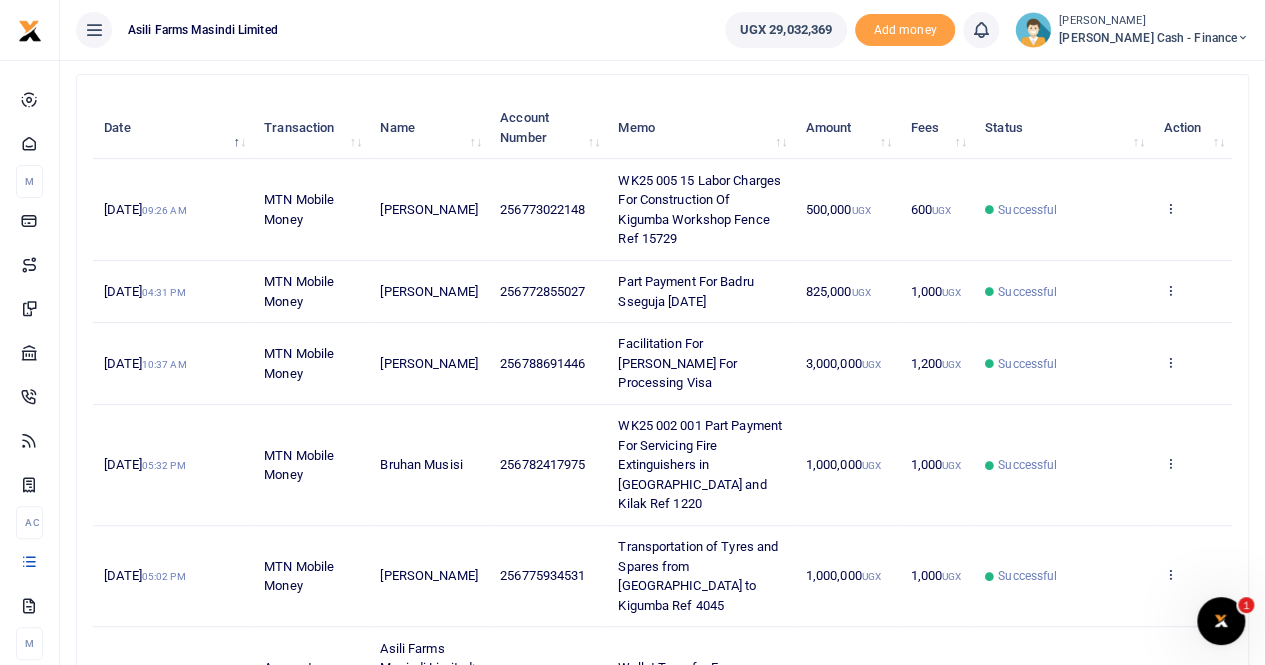 scroll, scrollTop: 300, scrollLeft: 0, axis: vertical 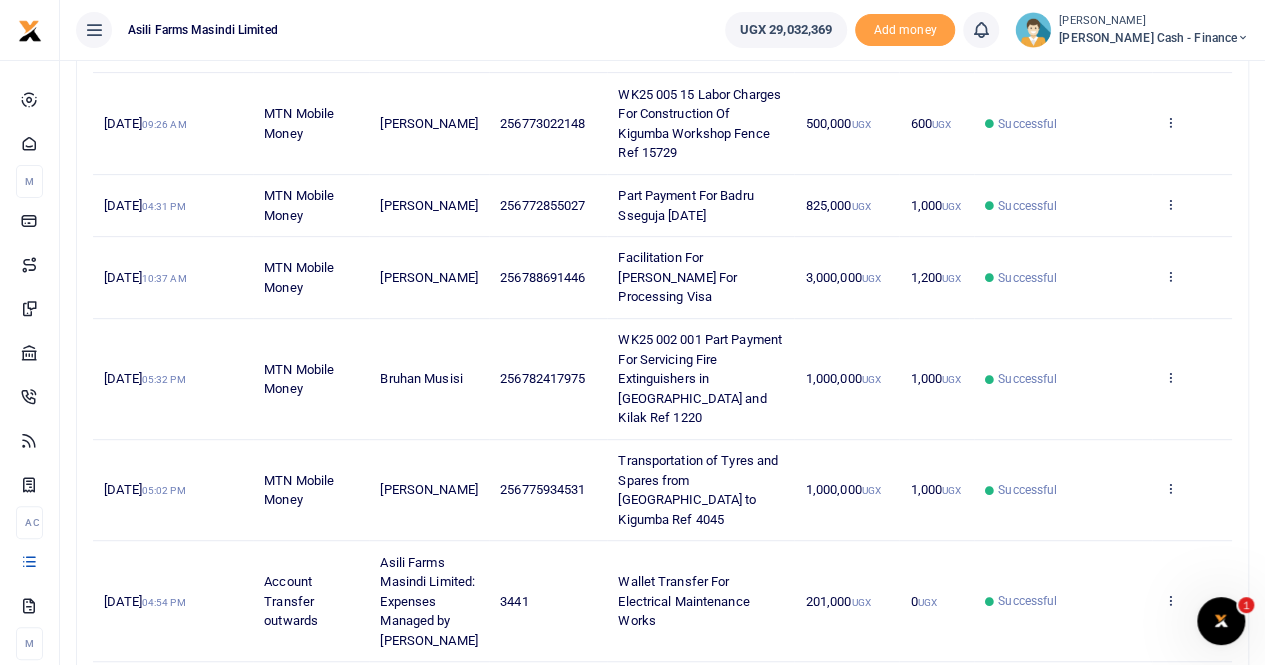click on "View details
Send again" at bounding box center (1192, 206) 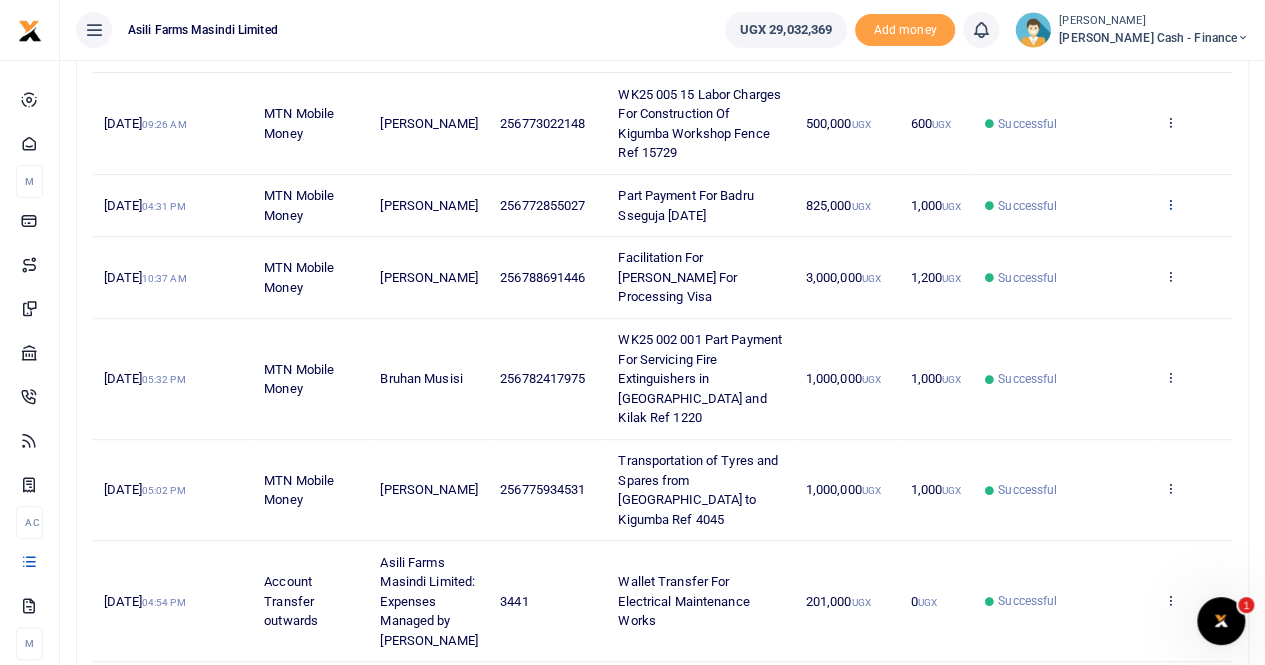 click at bounding box center [1169, 204] 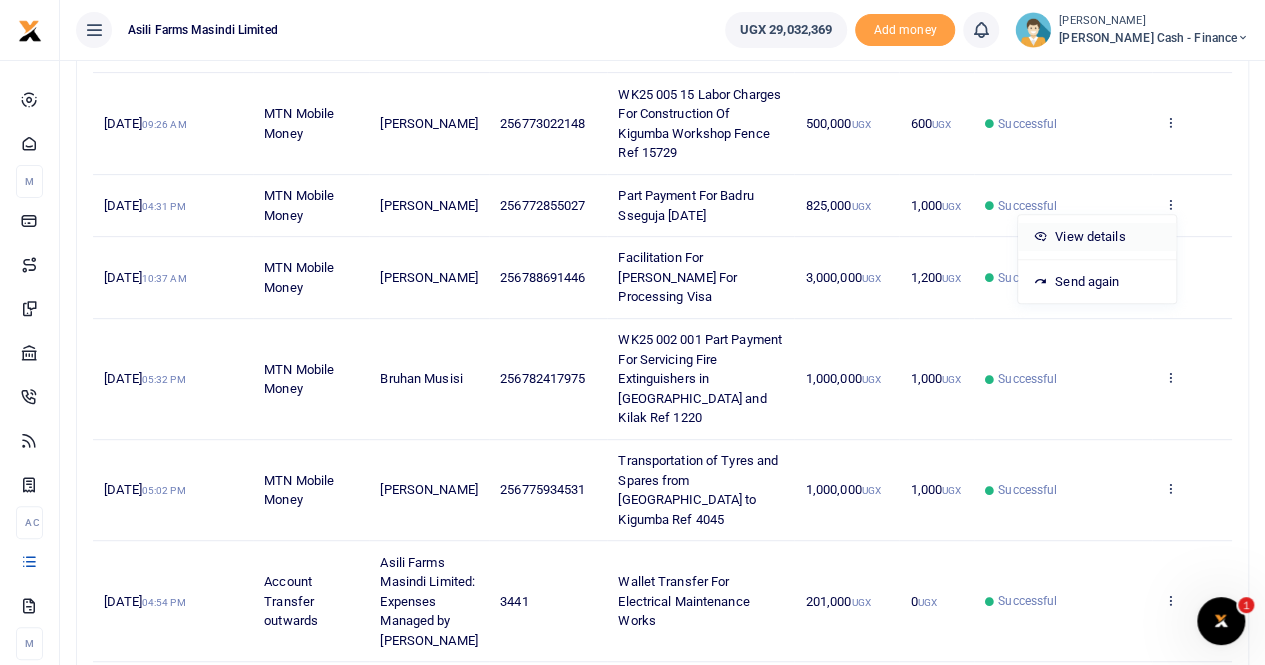 click on "View details" at bounding box center (1097, 237) 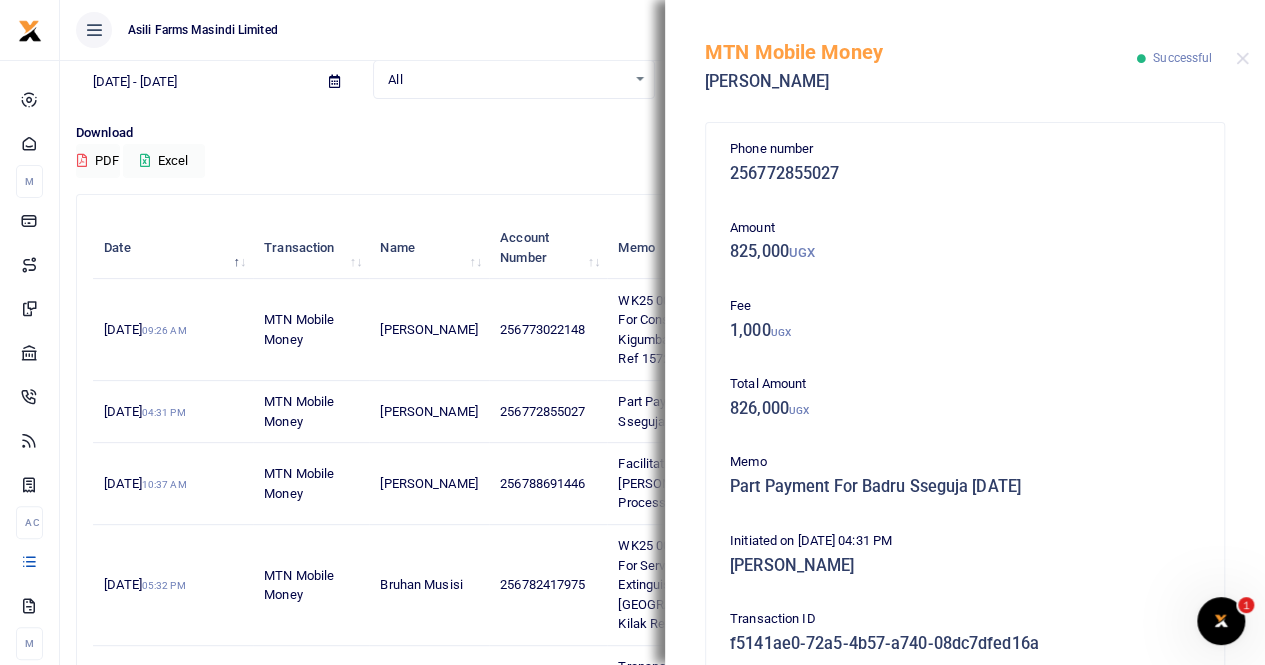 scroll, scrollTop: 0, scrollLeft: 0, axis: both 